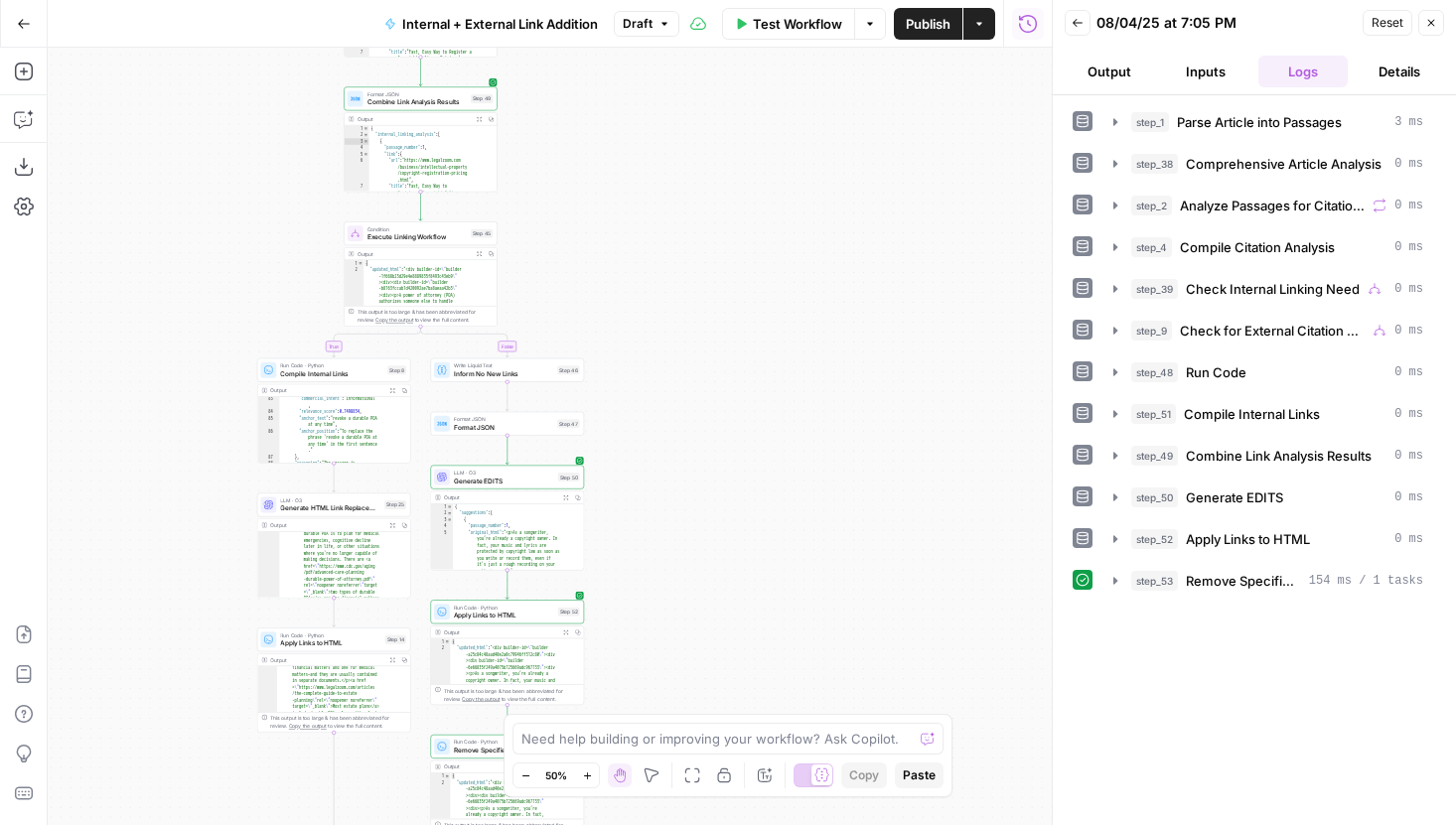scroll, scrollTop: 0, scrollLeft: 0, axis: both 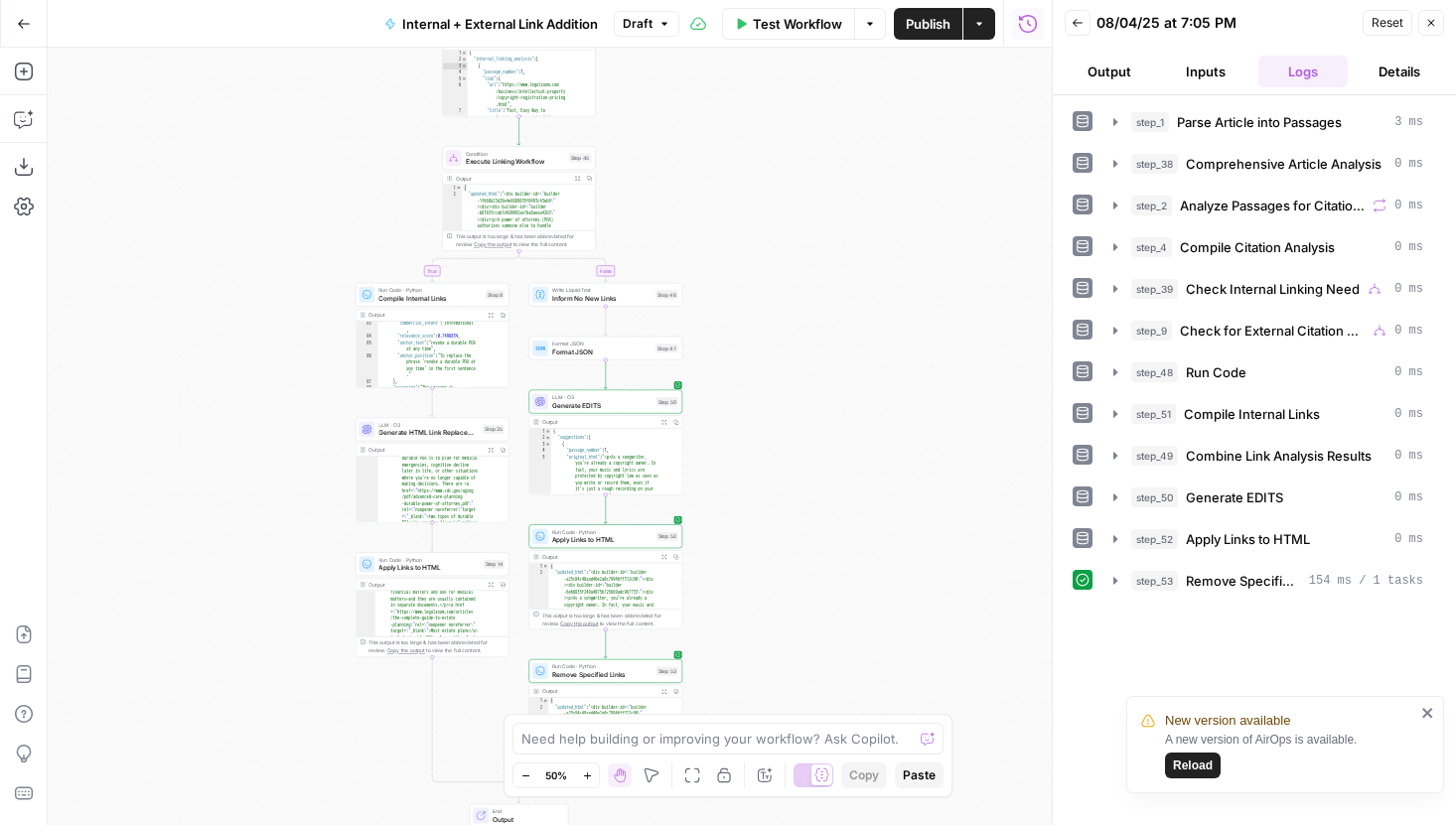 drag, startPoint x: 695, startPoint y: 361, endPoint x: 828, endPoint y: 233, distance: 184.58873 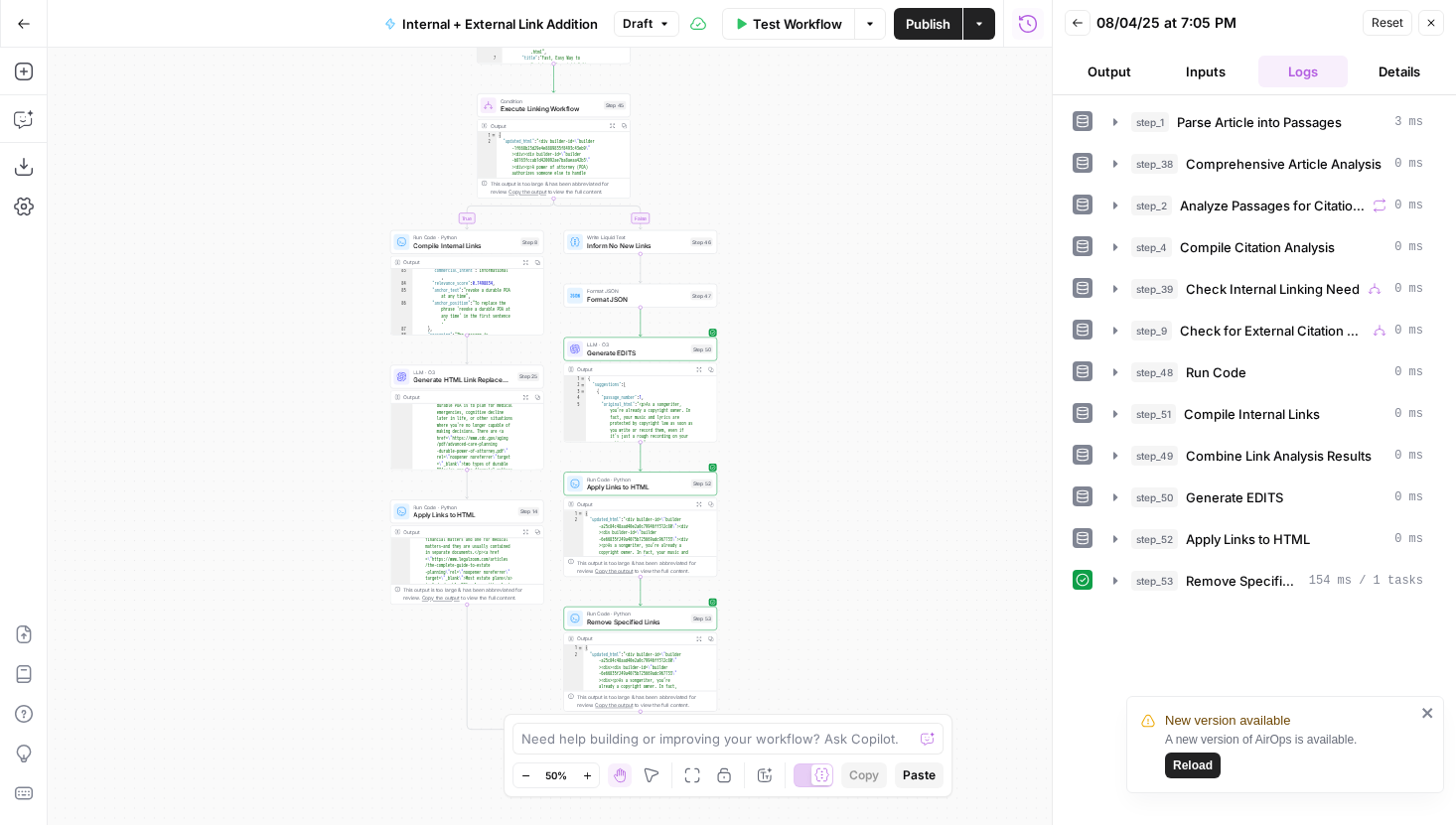 click 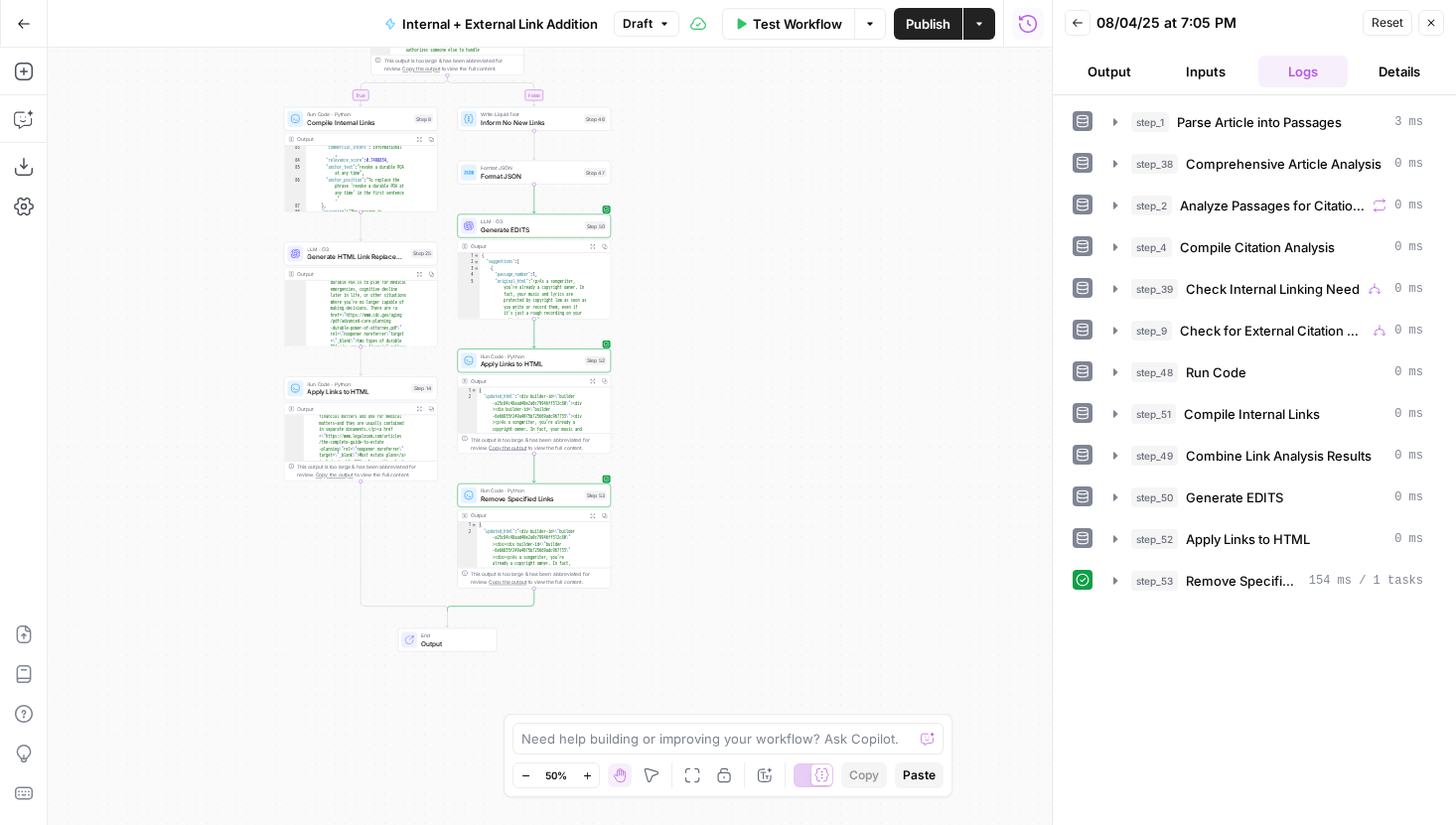 drag, startPoint x: 992, startPoint y: 575, endPoint x: 888, endPoint y: 454, distance: 159.5525 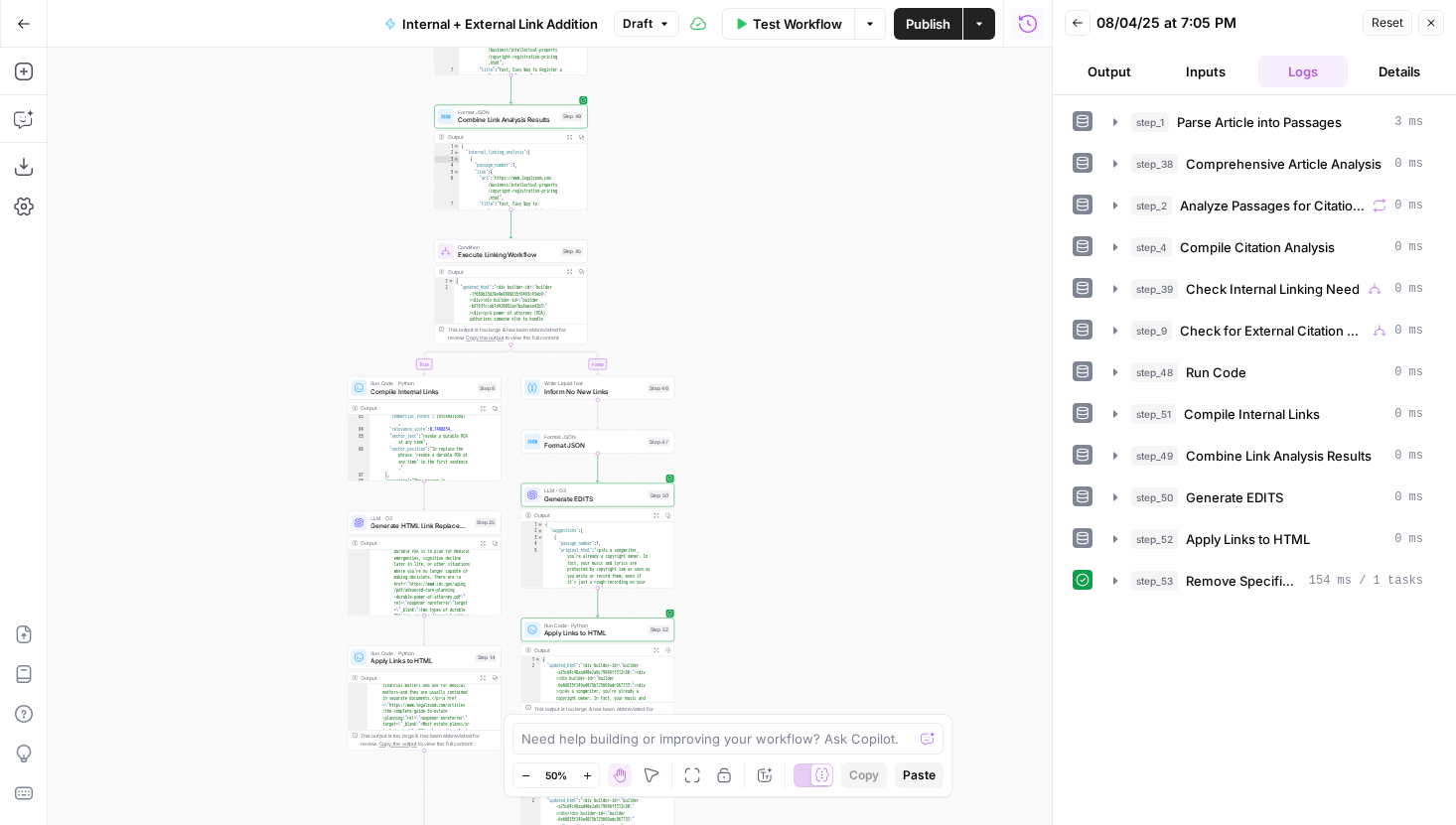 drag, startPoint x: 738, startPoint y: 198, endPoint x: 799, endPoint y: 463, distance: 271.93014 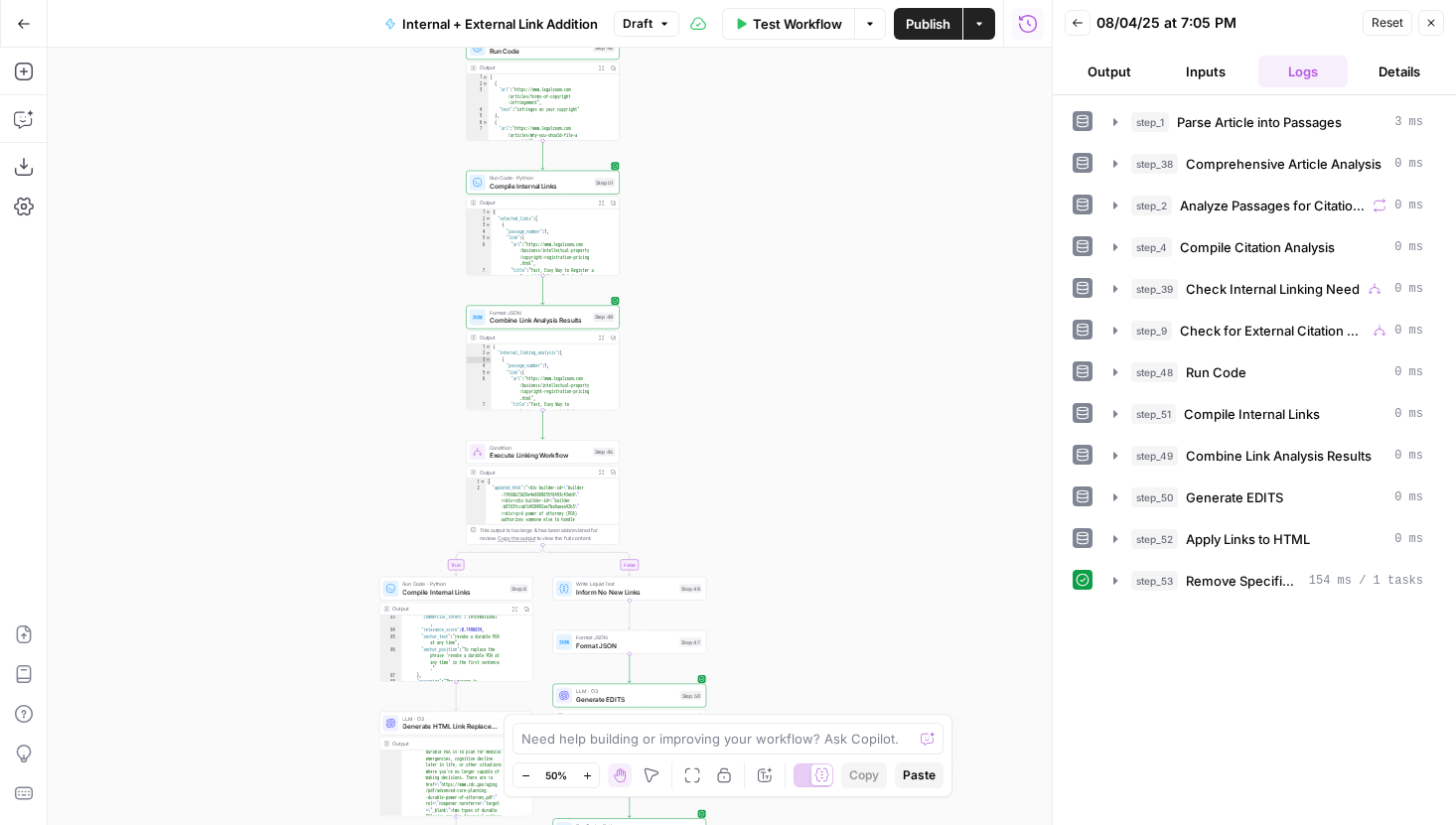 drag, startPoint x: 833, startPoint y: 289, endPoint x: 871, endPoint y: 532, distance: 245.95325 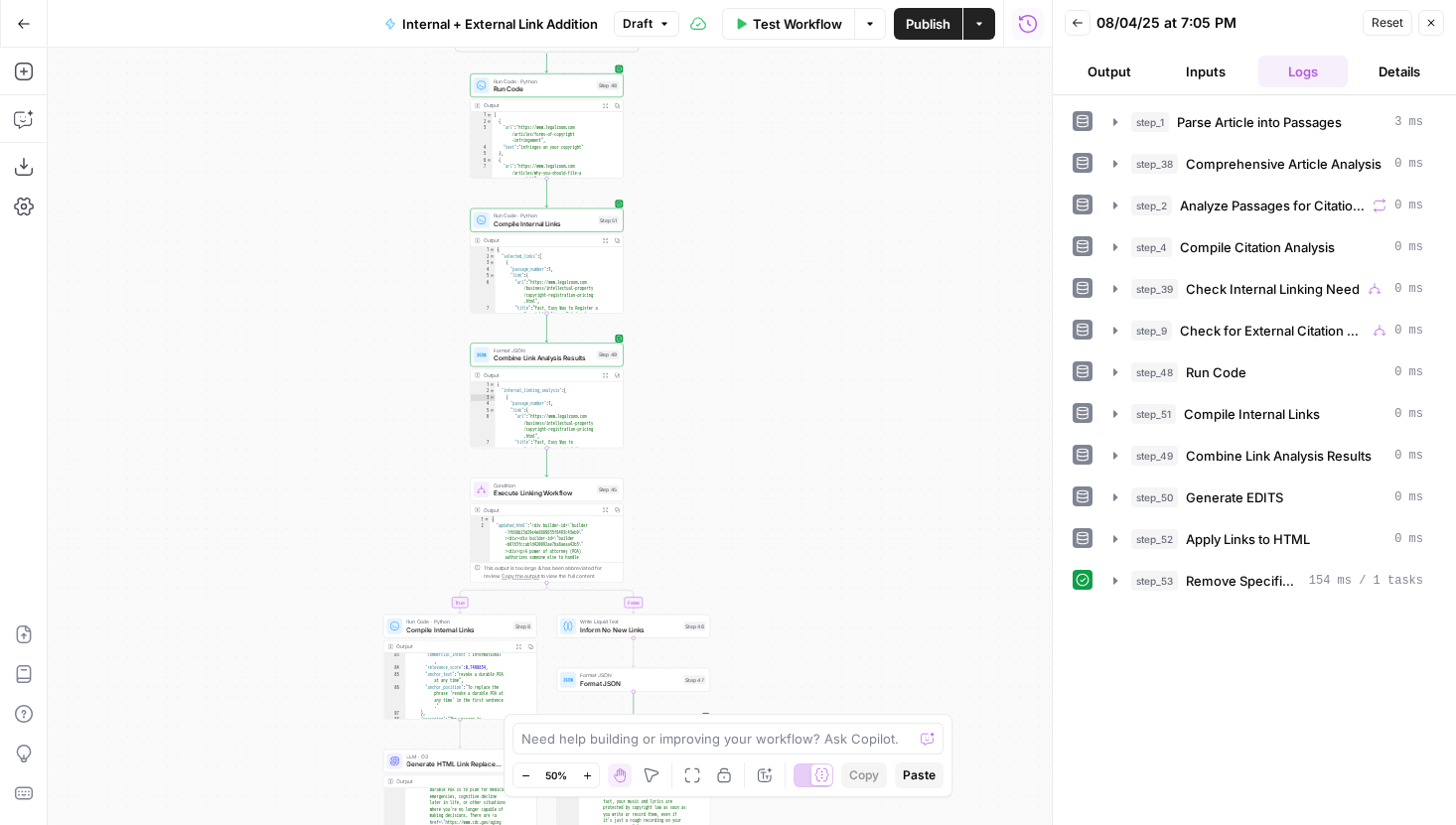 drag, startPoint x: 827, startPoint y: 396, endPoint x: 817, endPoint y: 474, distance: 78.63841 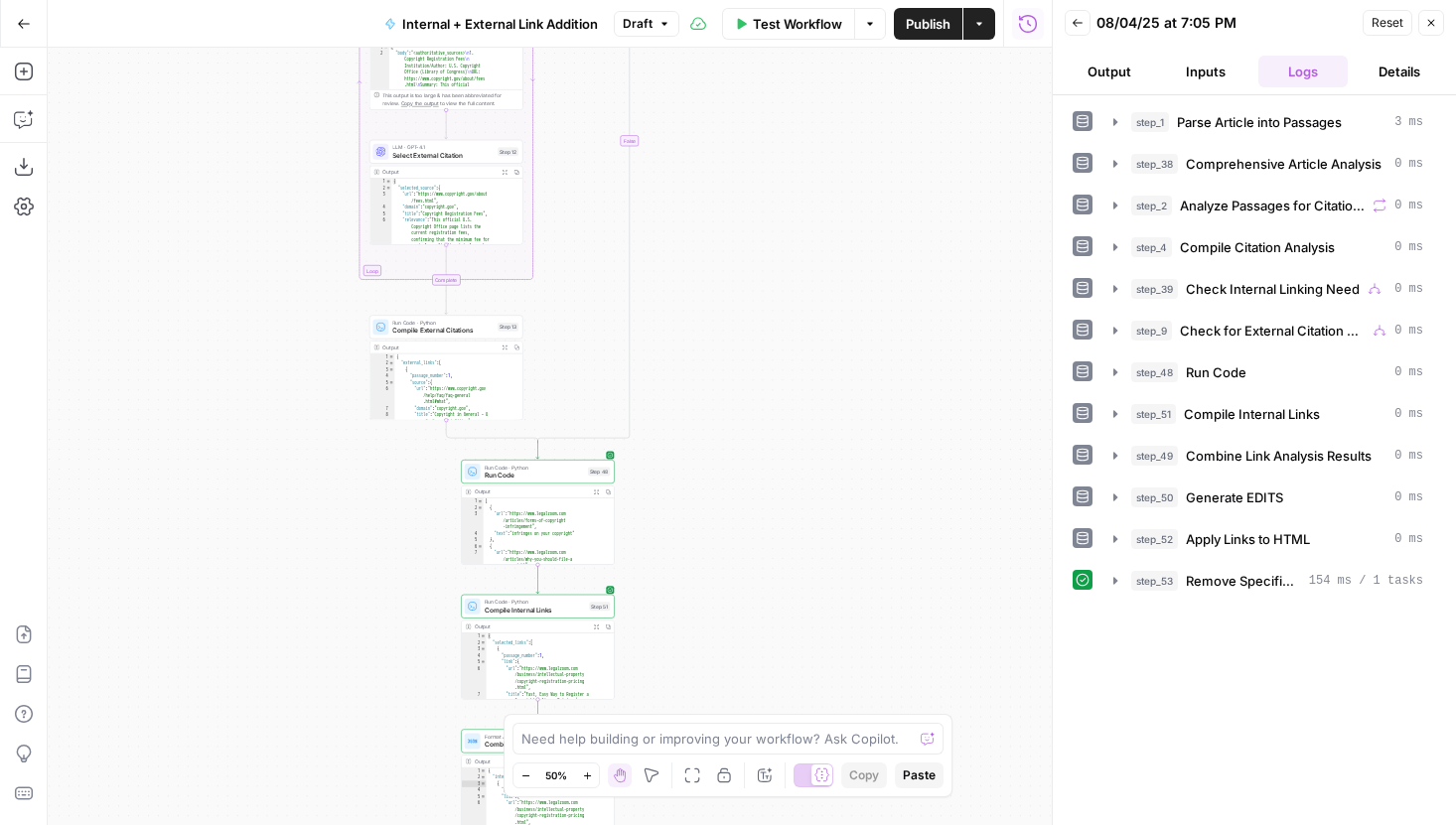 drag, startPoint x: 832, startPoint y: 285, endPoint x: 832, endPoint y: 577, distance: 292 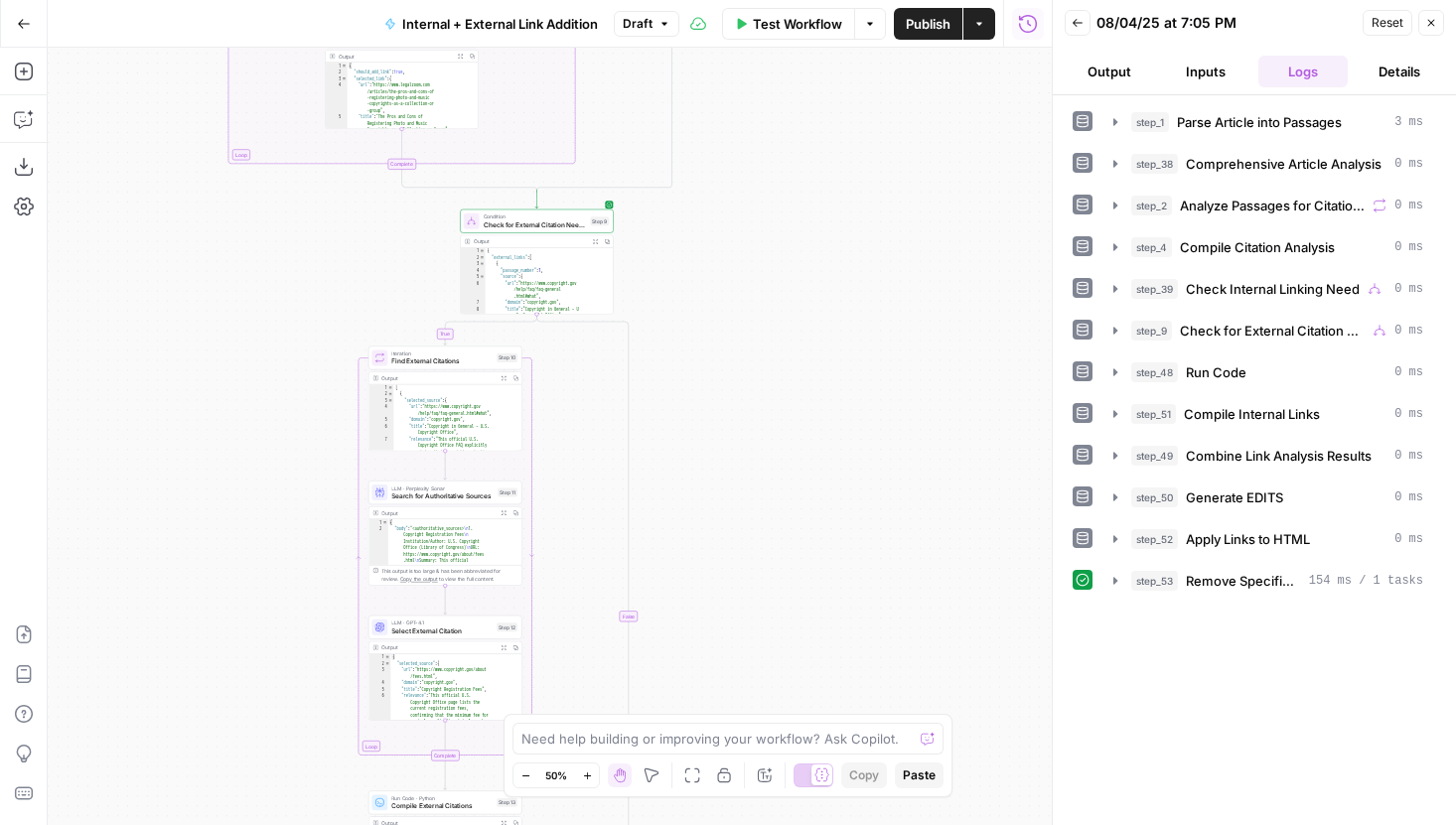 drag, startPoint x: 823, startPoint y: 370, endPoint x: 822, endPoint y: 522, distance: 152.00329 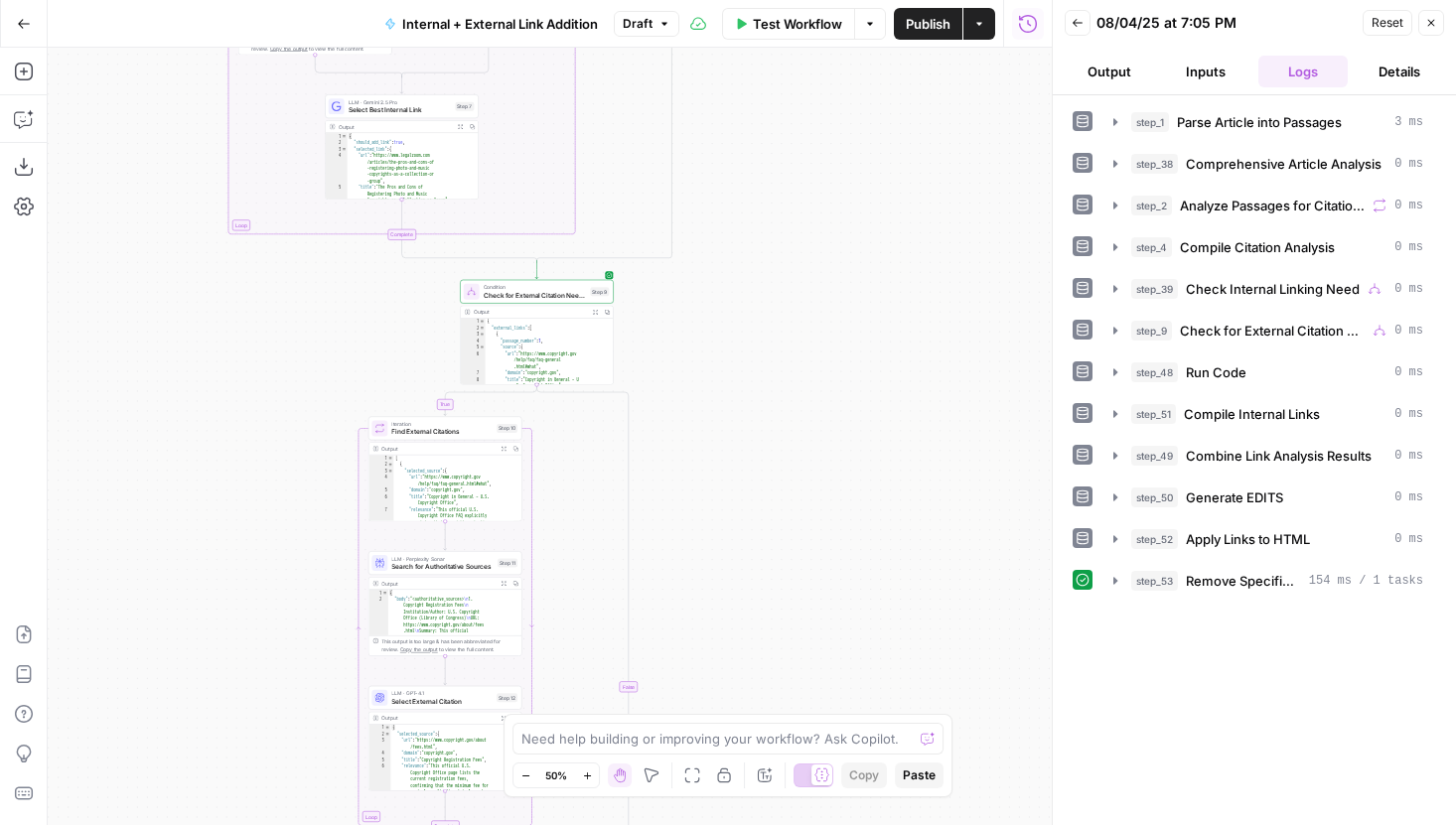 drag, startPoint x: 810, startPoint y: 395, endPoint x: 822, endPoint y: 606, distance: 211.34096 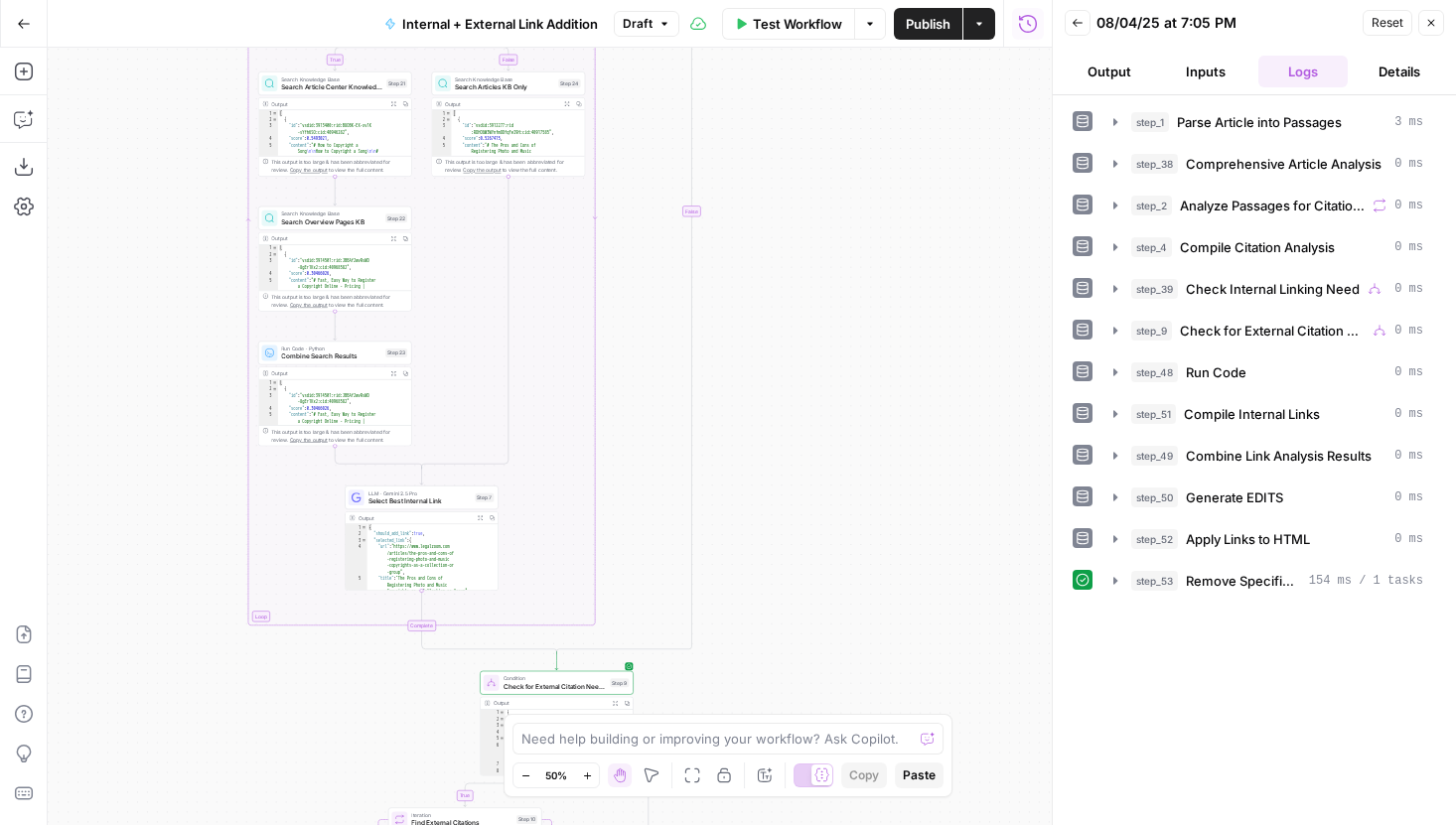 drag, startPoint x: 804, startPoint y: 267, endPoint x: 804, endPoint y: 570, distance: 303 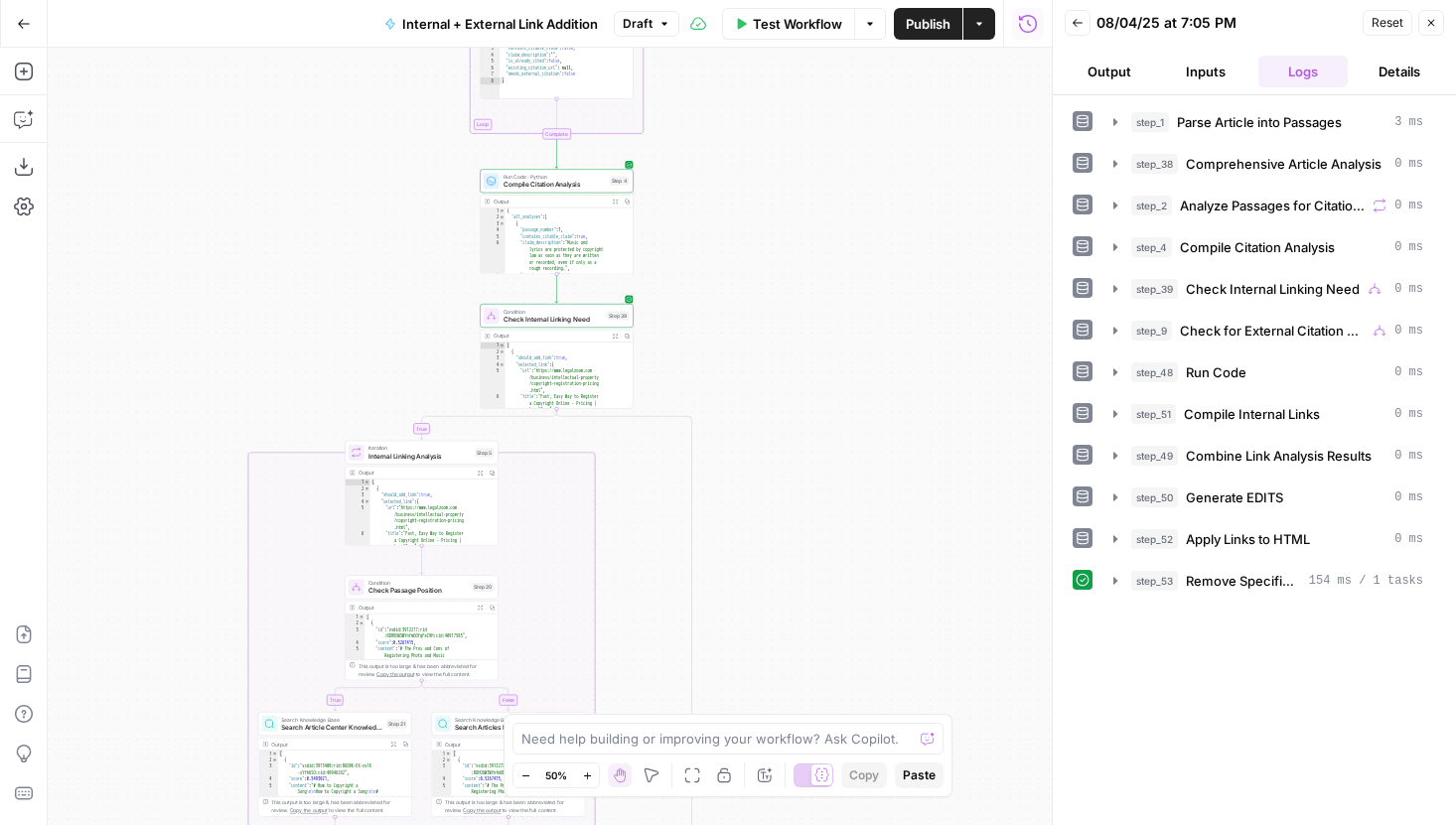 drag, startPoint x: 810, startPoint y: 139, endPoint x: 809, endPoint y: 503, distance: 364.00137 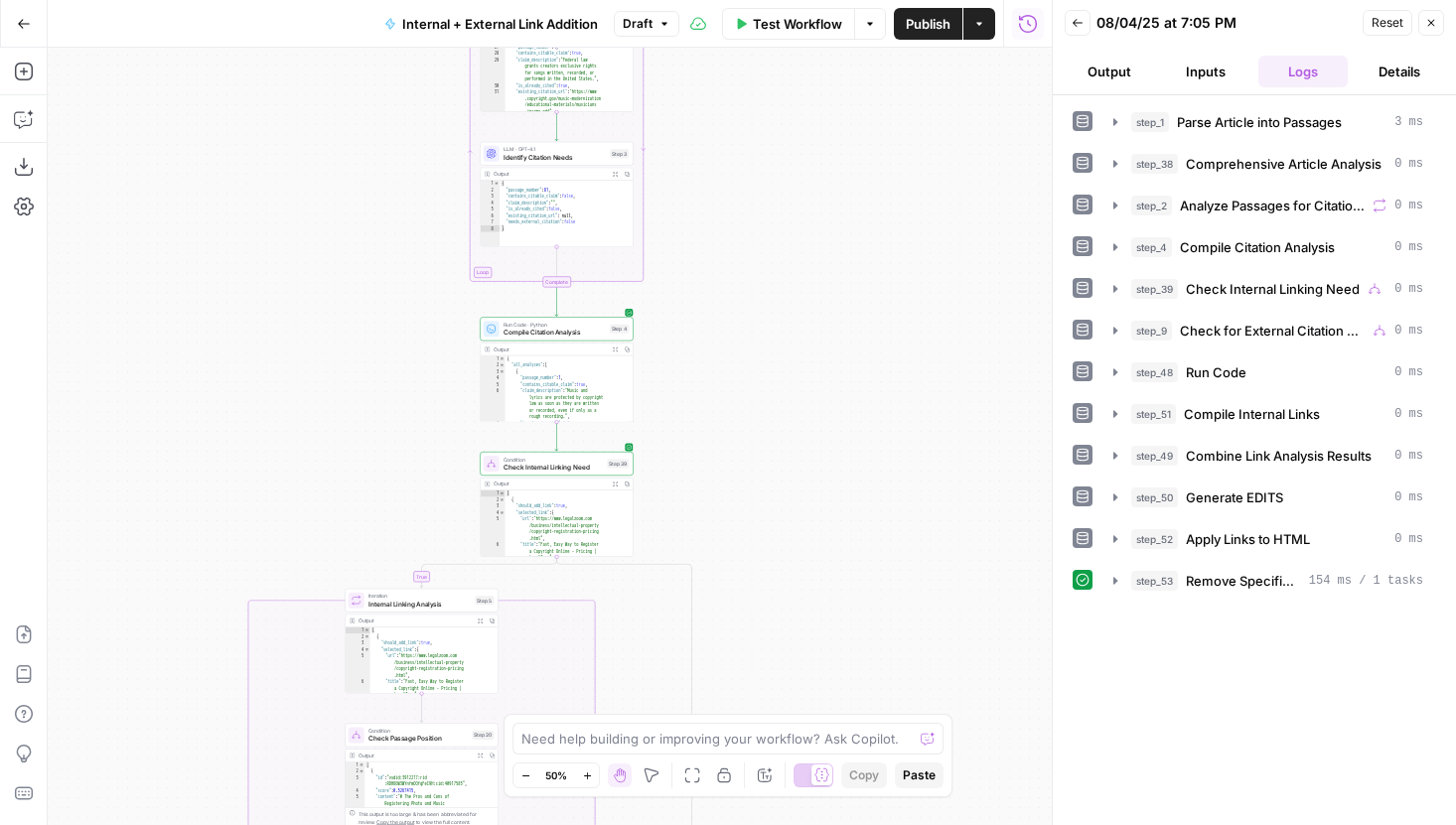 drag, startPoint x: 816, startPoint y: 338, endPoint x: 813, endPoint y: 561, distance: 223.02 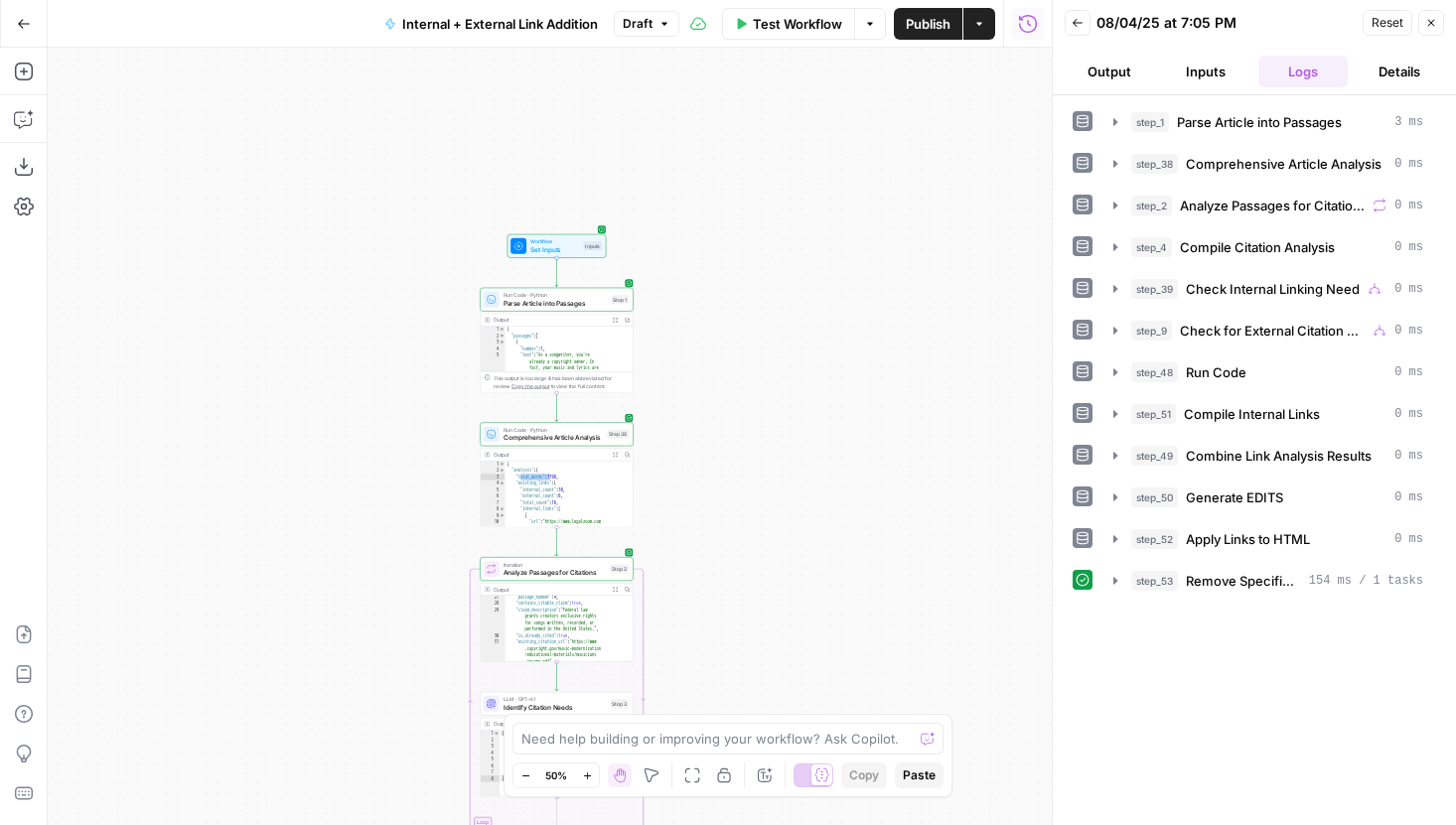 drag, startPoint x: 821, startPoint y: 425, endPoint x: 820, endPoint y: 623, distance: 198.0025 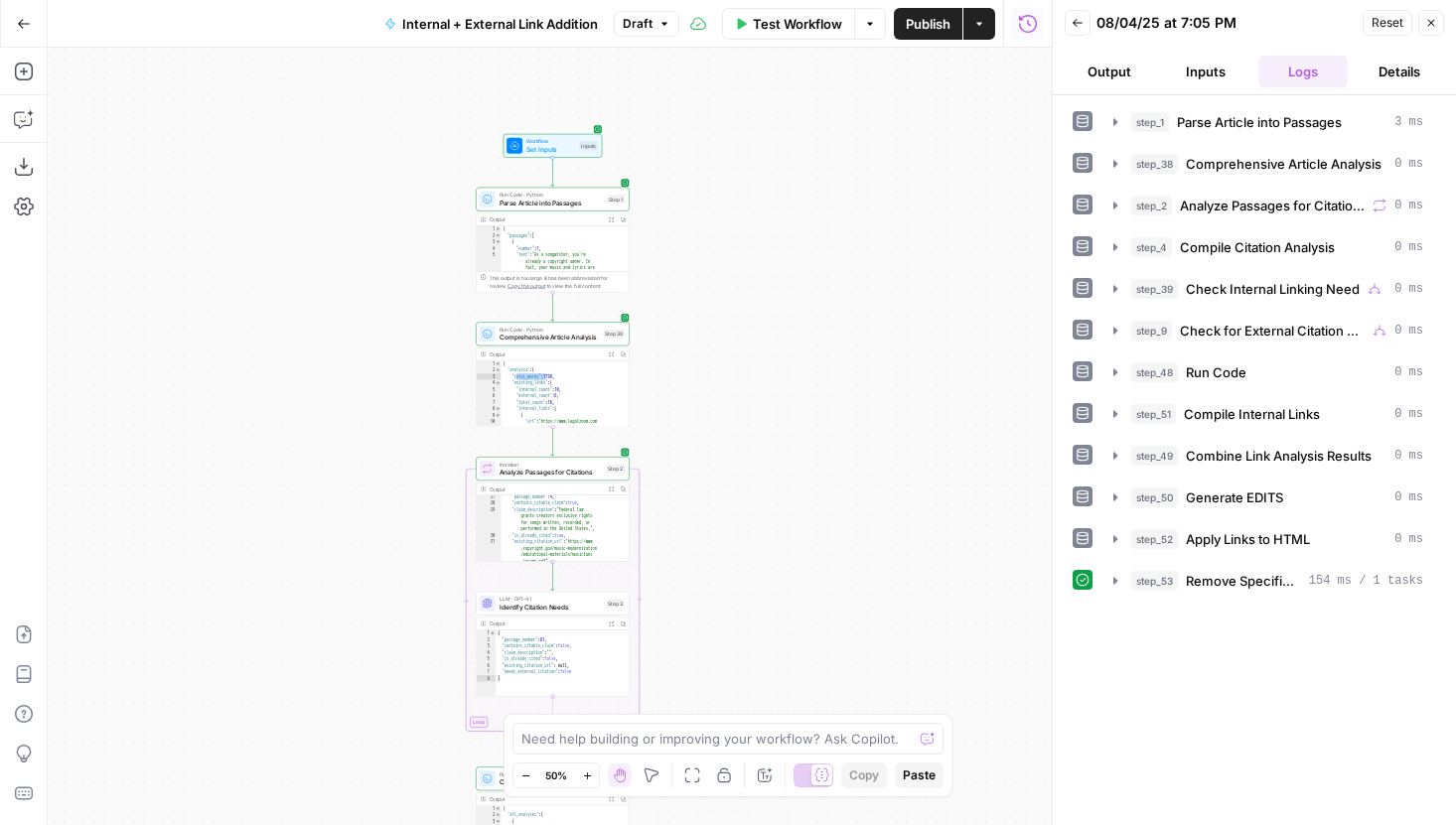 drag, startPoint x: 812, startPoint y: 388, endPoint x: 793, endPoint y: 133, distance: 255.70686 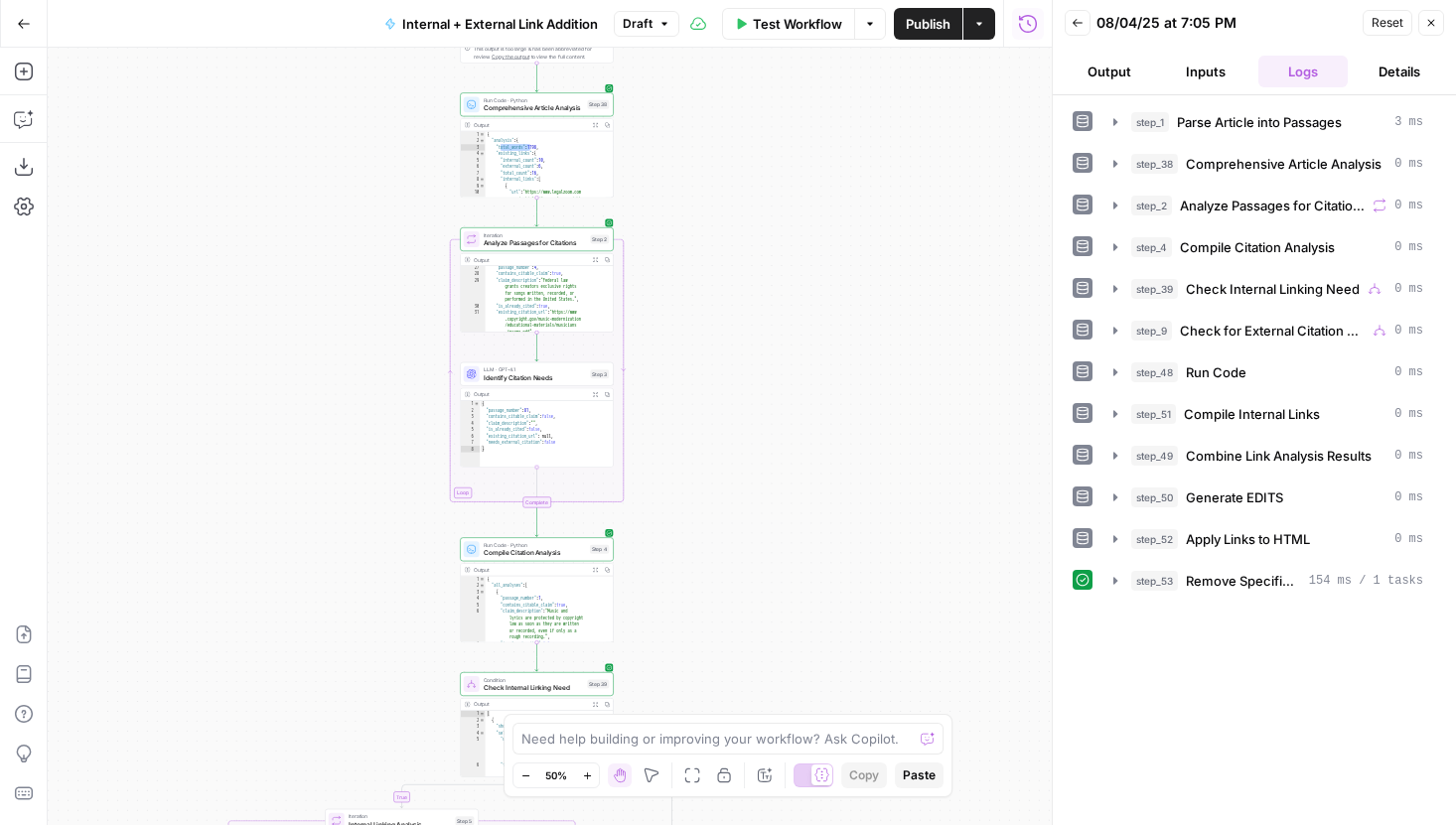 drag, startPoint x: 802, startPoint y: 374, endPoint x: 802, endPoint y: 145, distance: 229 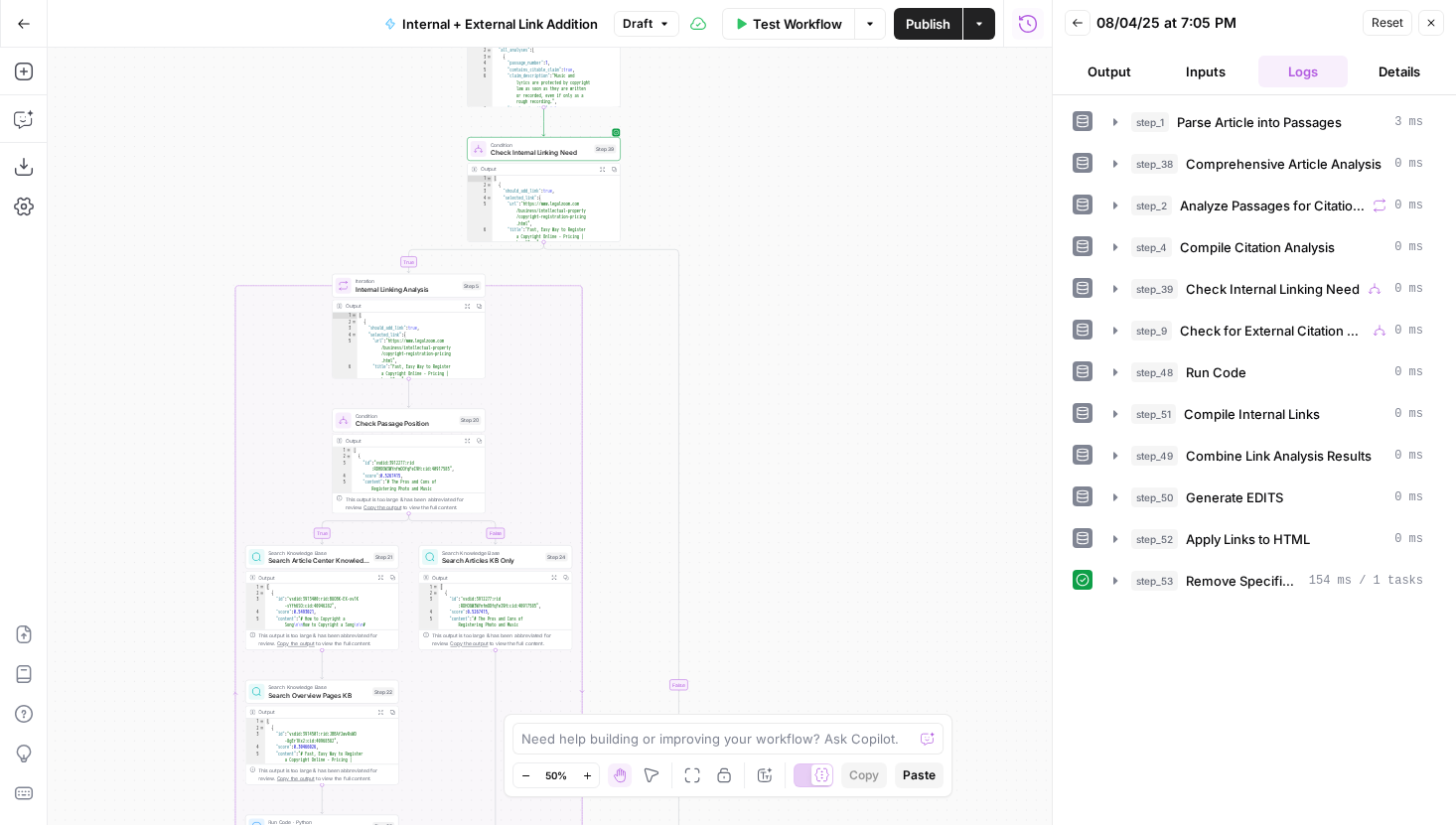drag, startPoint x: 798, startPoint y: 478, endPoint x: 804, endPoint y: 223, distance: 255.07058 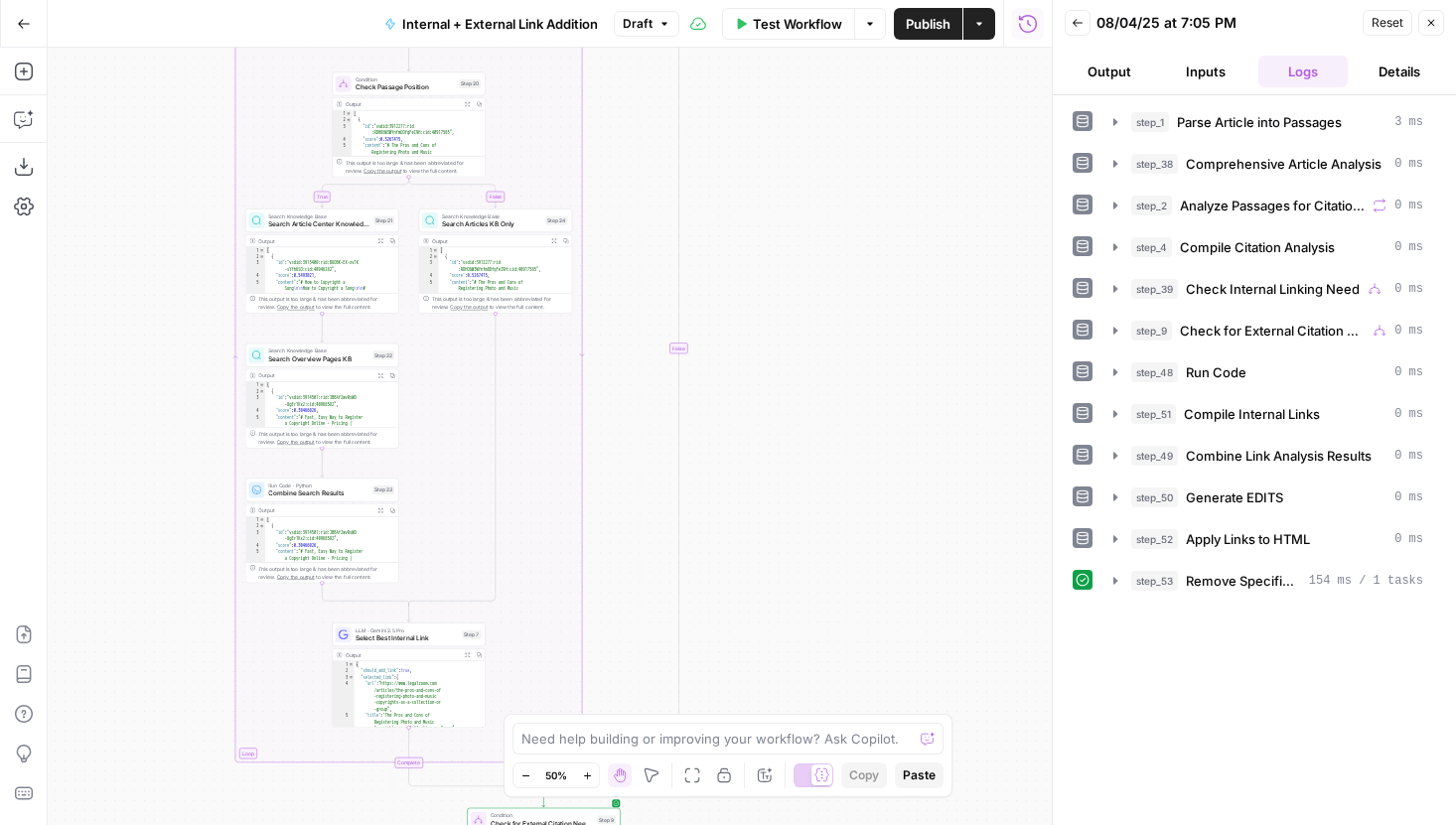 drag, startPoint x: 804, startPoint y: 186, endPoint x: 804, endPoint y: 163, distance: 23 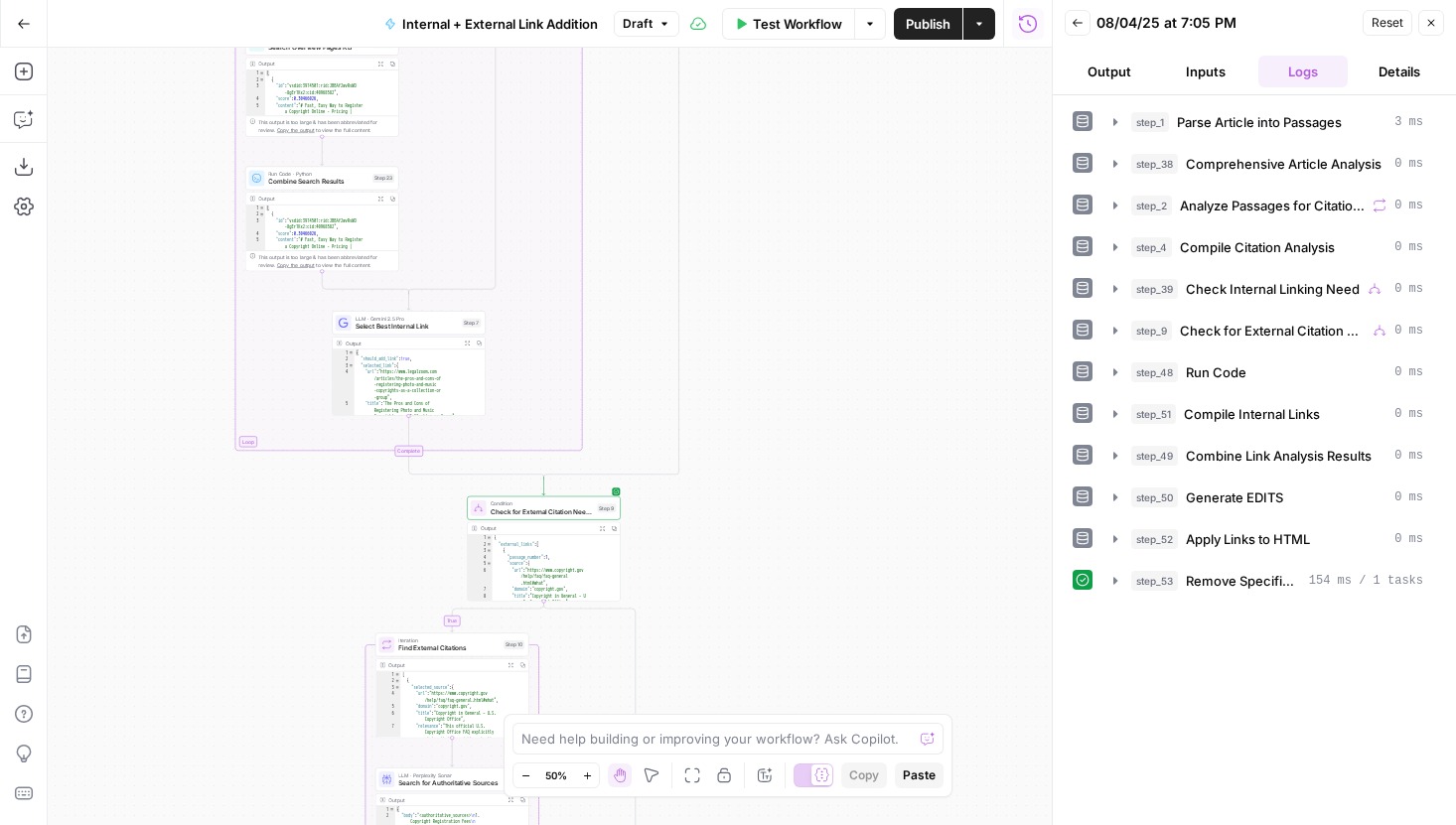 drag, startPoint x: 816, startPoint y: 284, endPoint x: 816, endPoint y: 223, distance: 61 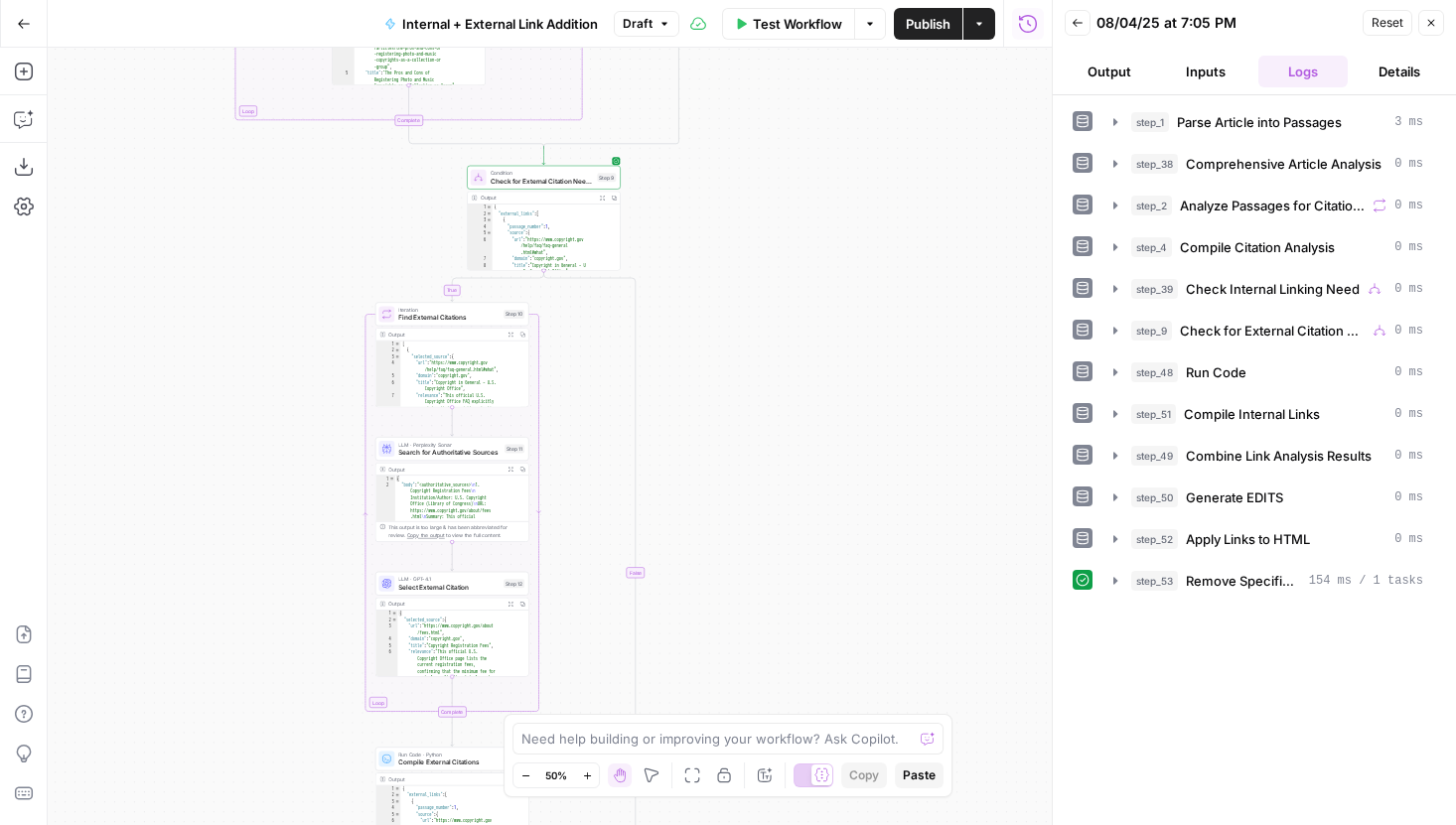 drag, startPoint x: 815, startPoint y: 290, endPoint x: 815, endPoint y: 112, distance: 178 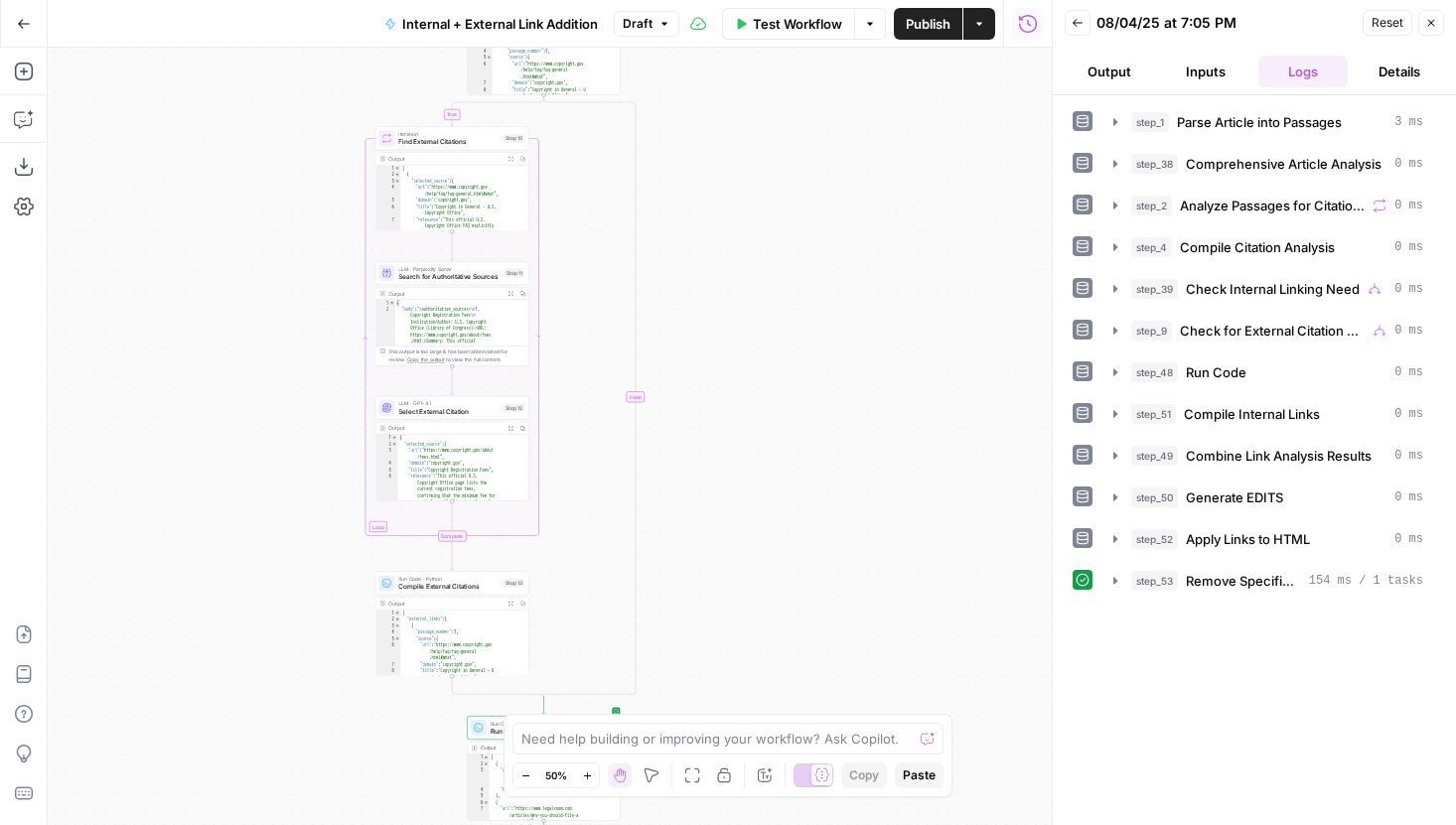 drag, startPoint x: 804, startPoint y: 315, endPoint x: 804, endPoint y: 200, distance: 115 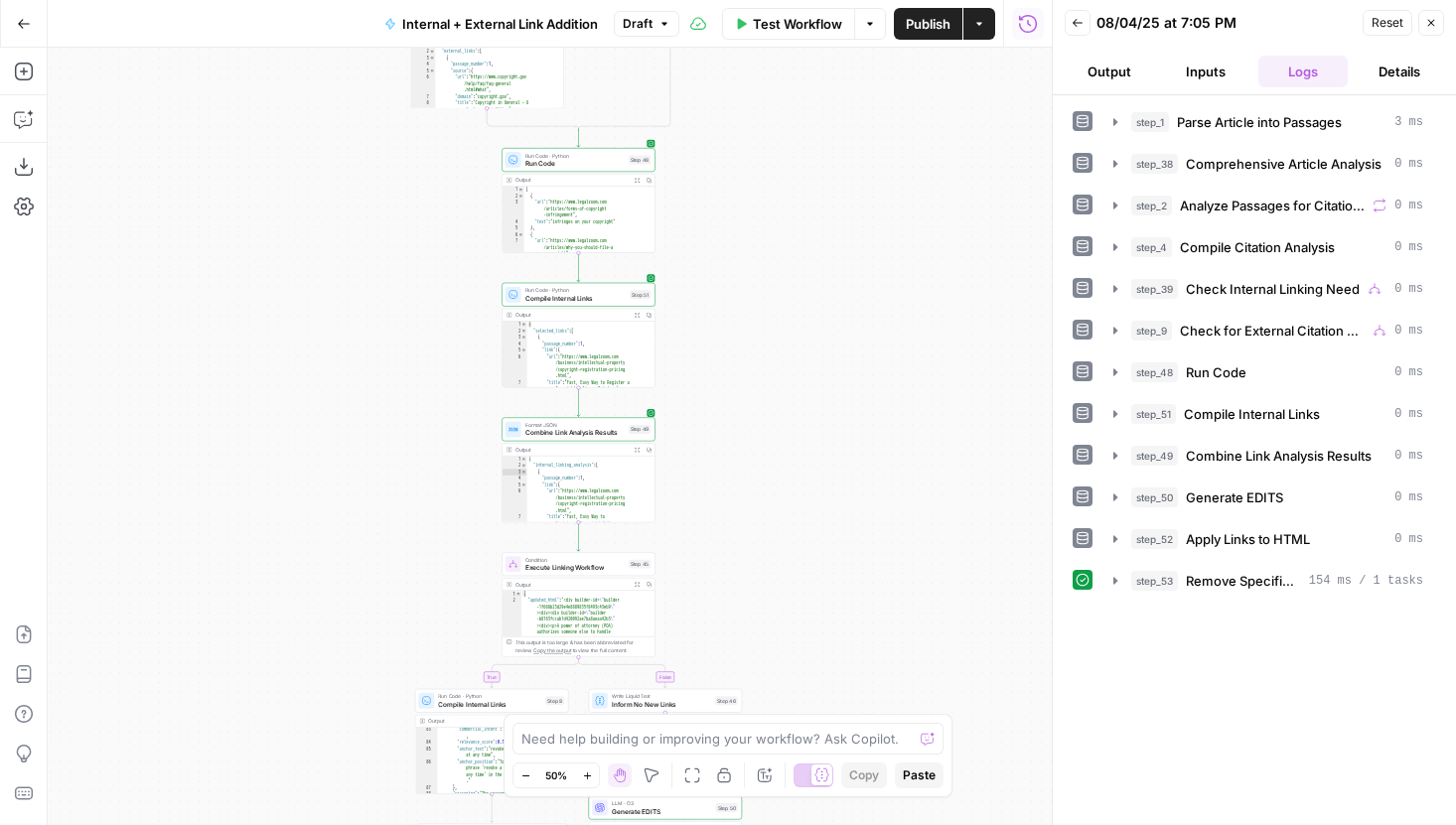 drag, startPoint x: 798, startPoint y: 381, endPoint x: 824, endPoint y: 259, distance: 124.73973 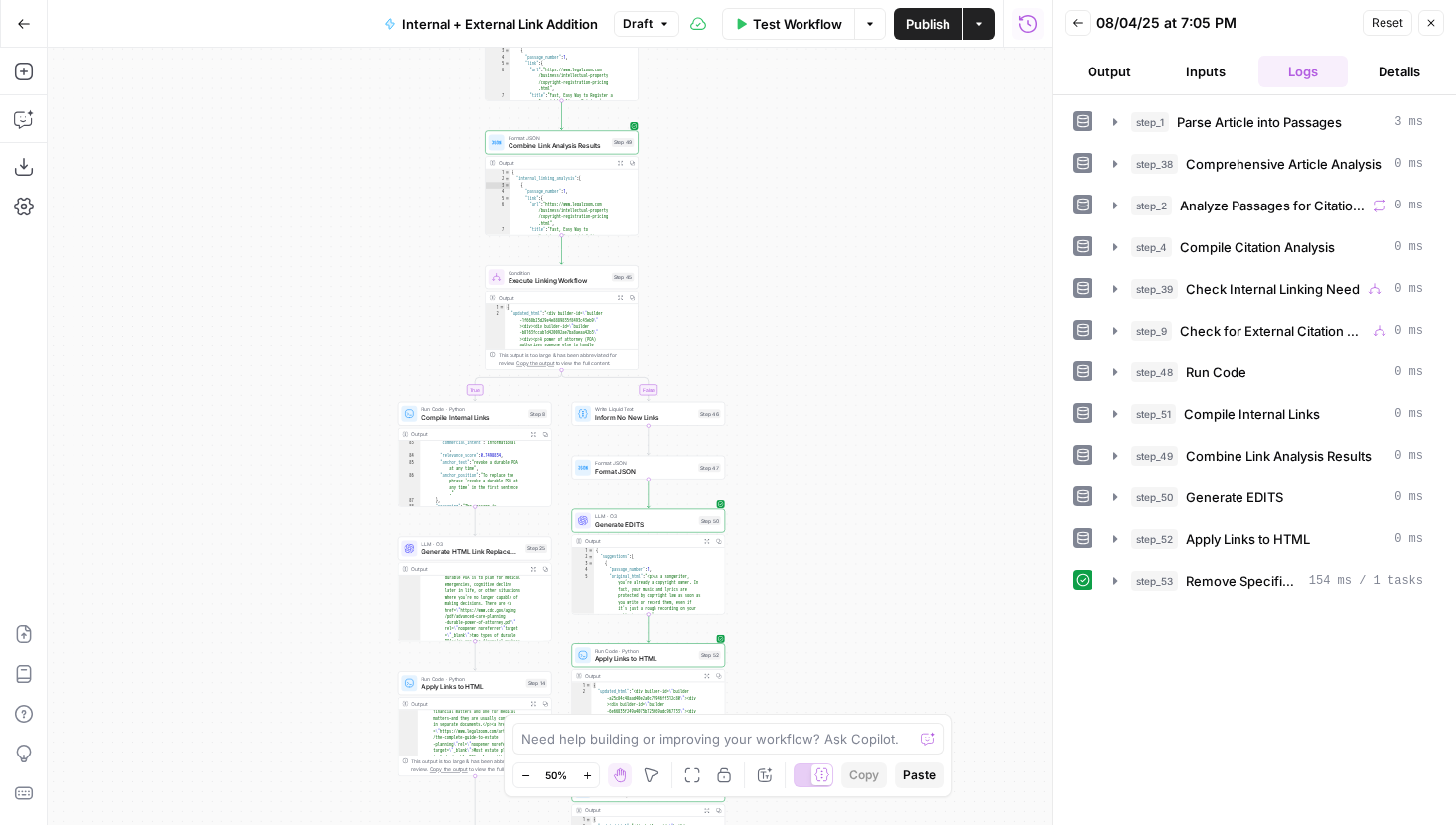 drag, startPoint x: 792, startPoint y: 655, endPoint x: 773, endPoint y: 379, distance: 276.65321 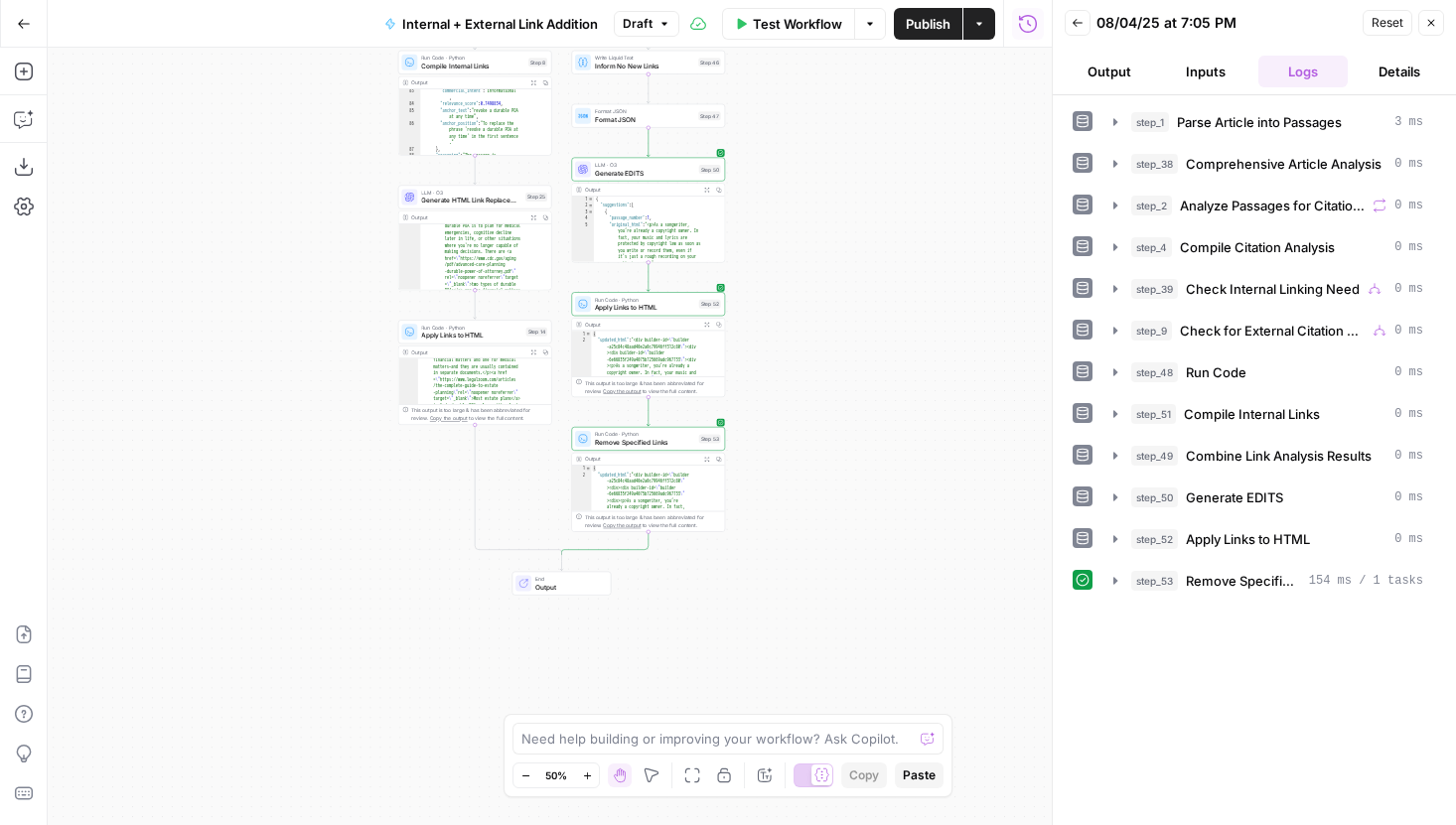 drag, startPoint x: 848, startPoint y: 299, endPoint x: 848, endPoint y: 166, distance: 133 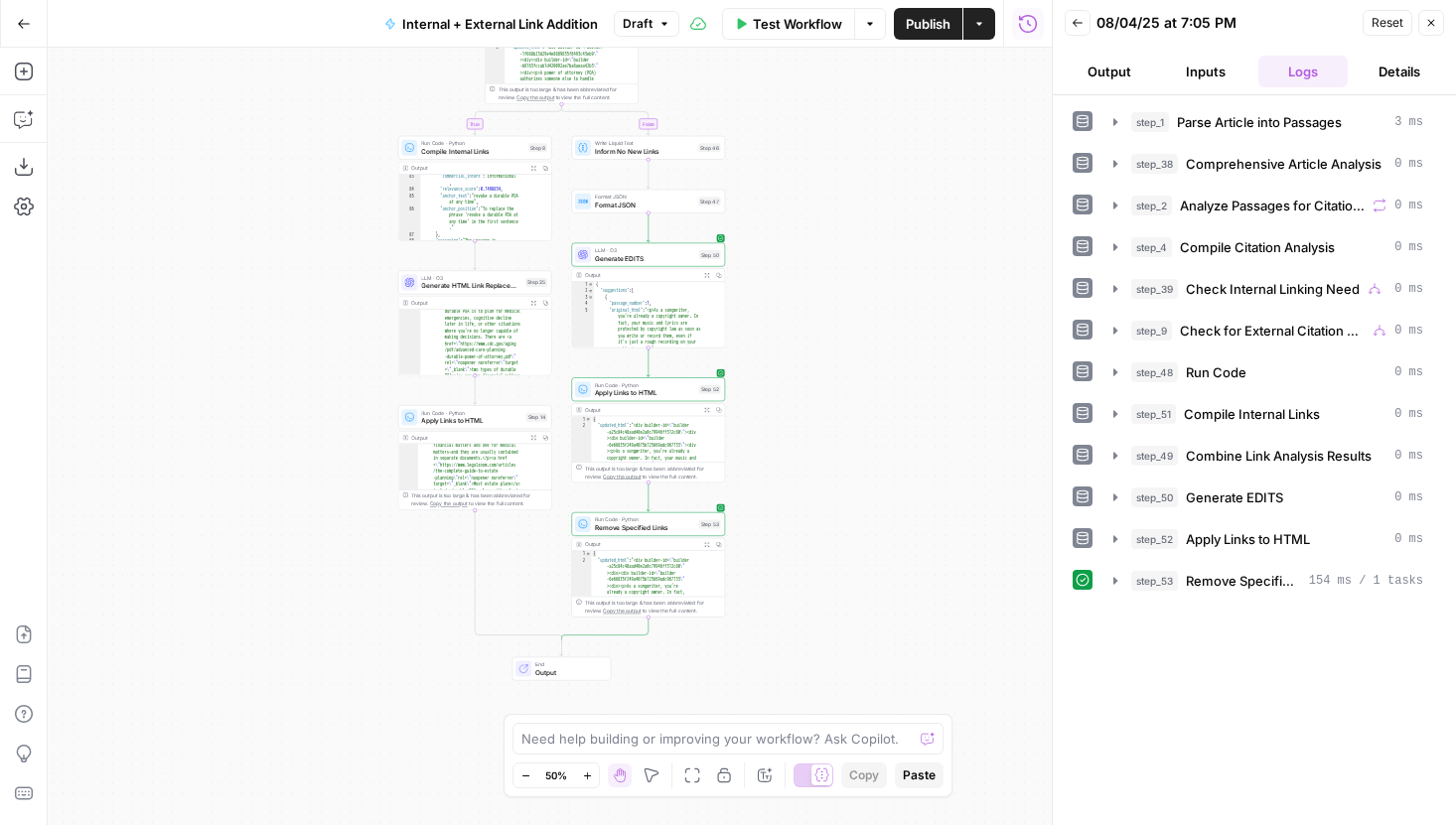 drag, startPoint x: 860, startPoint y: 249, endPoint x: 860, endPoint y: 324, distance: 75 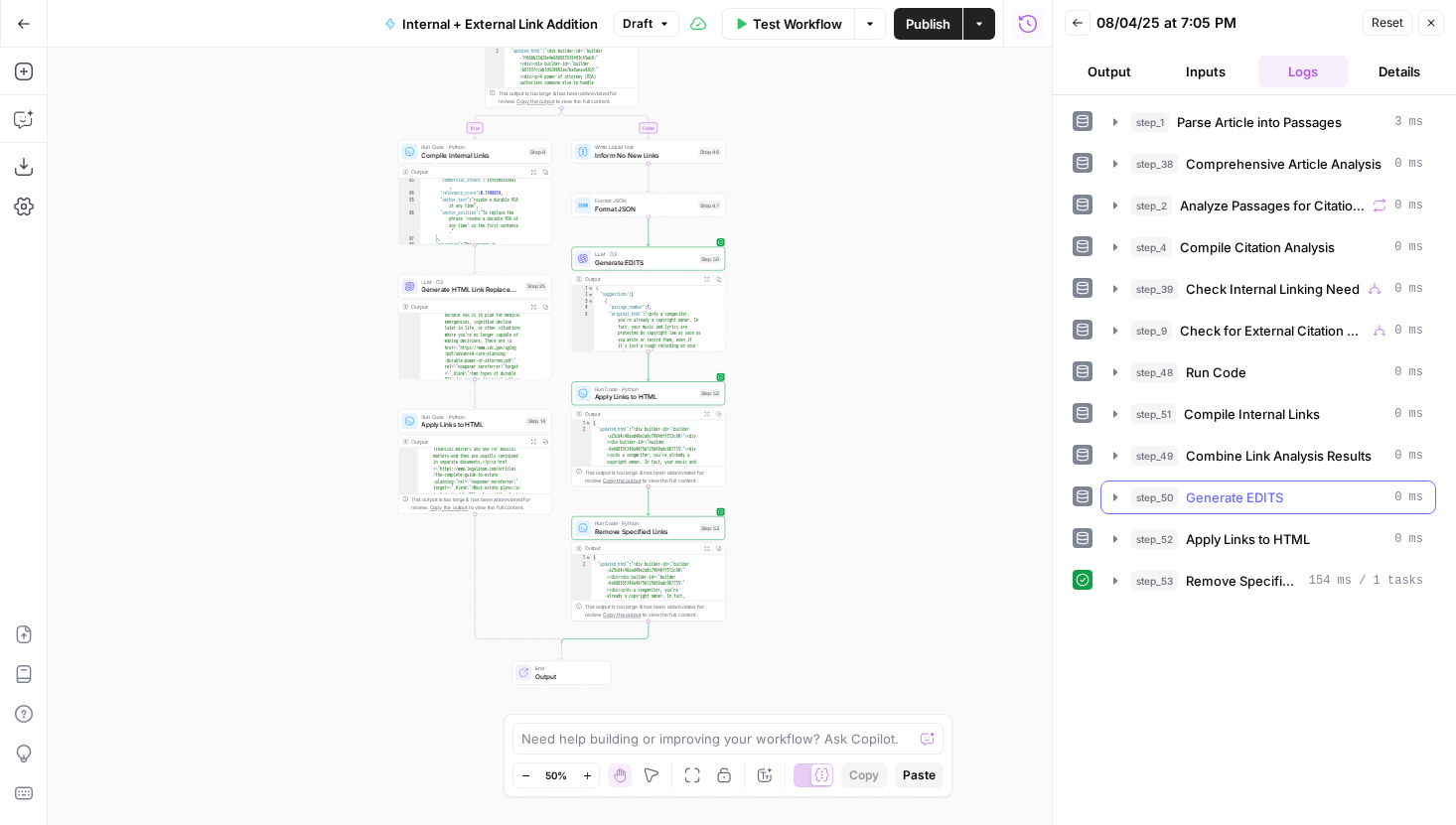 click 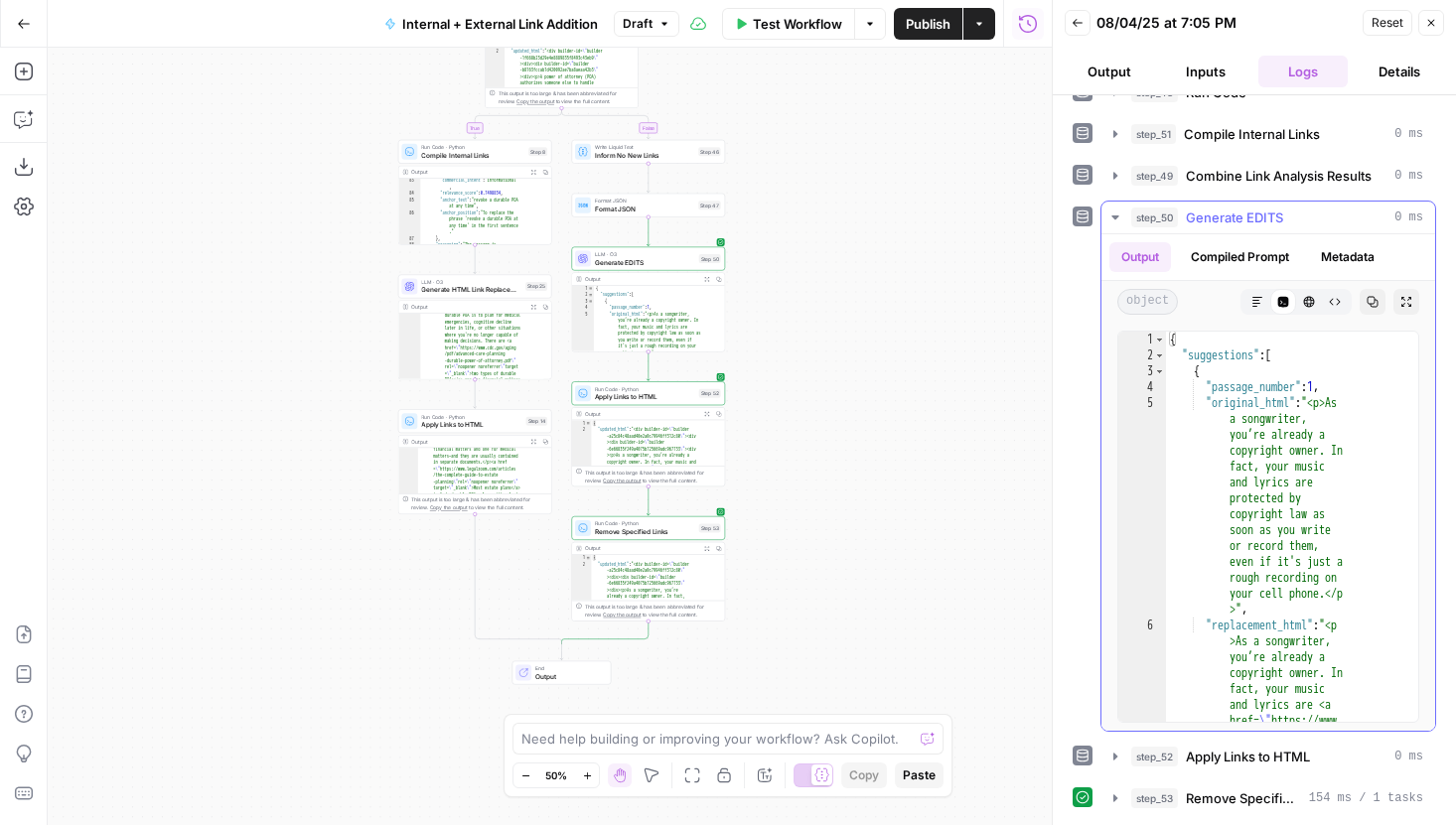 scroll, scrollTop: 279, scrollLeft: 0, axis: vertical 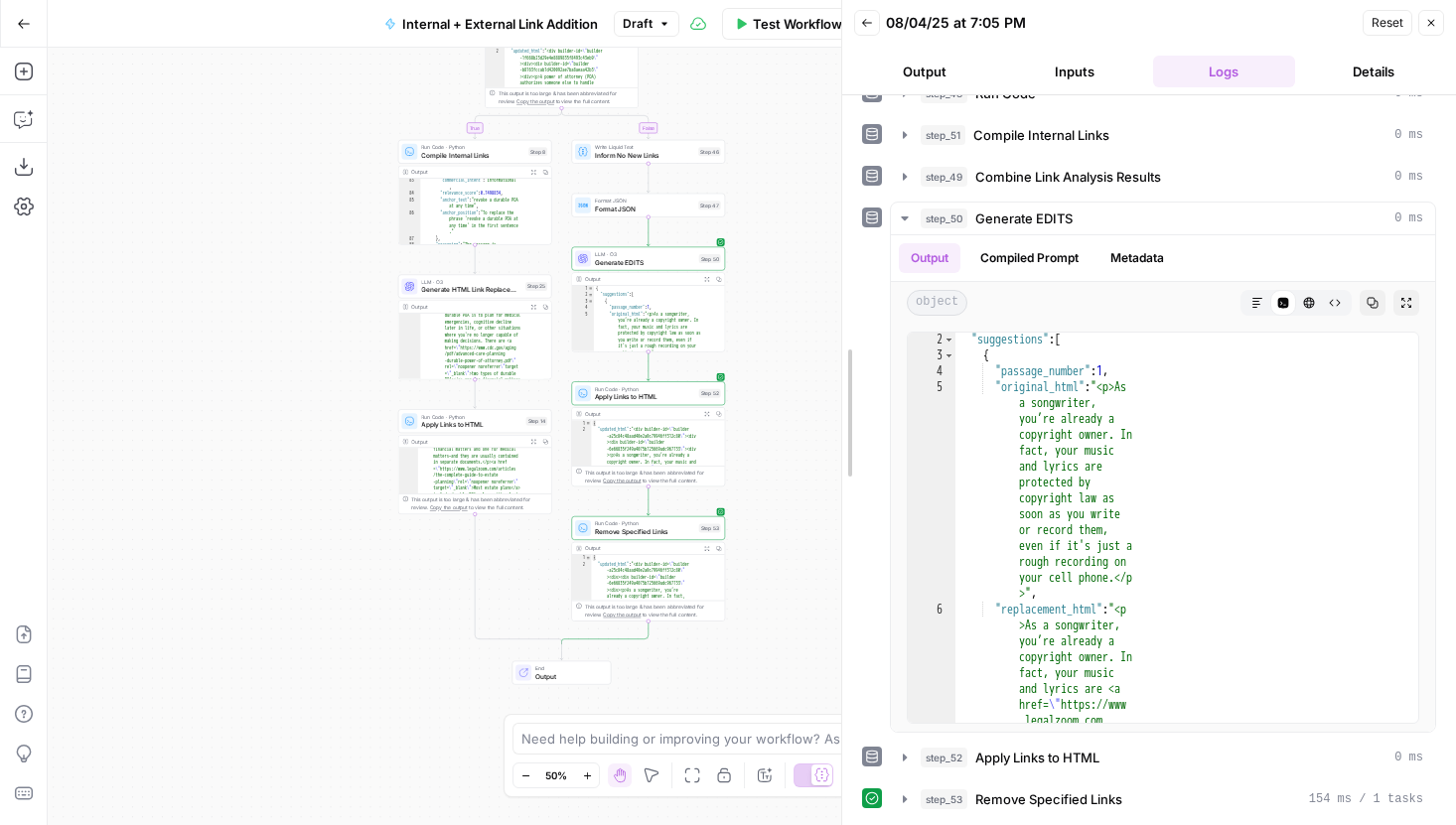 drag, startPoint x: 1057, startPoint y: 417, endPoint x: 839, endPoint y: 417, distance: 218 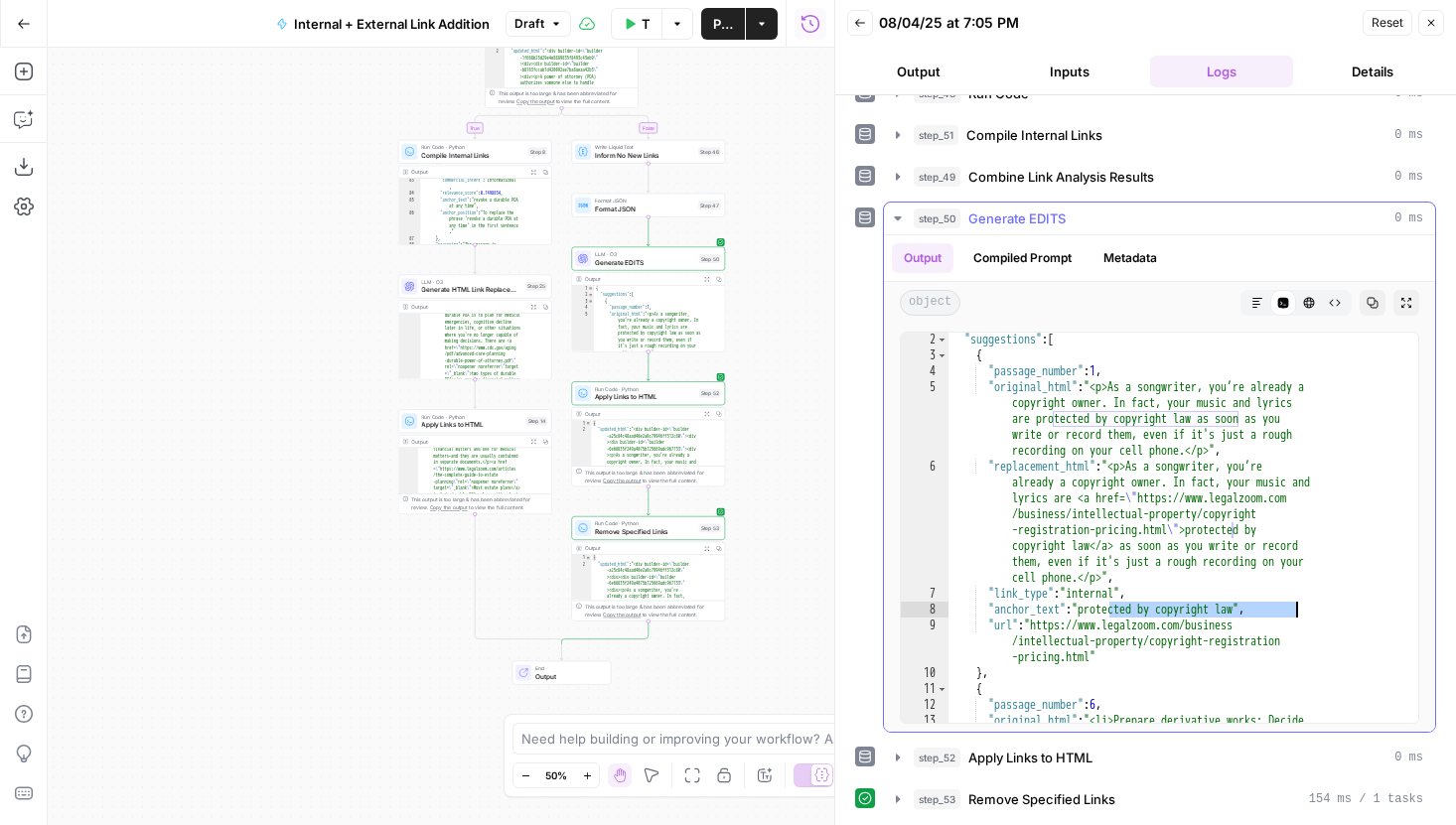 drag, startPoint x: 1110, startPoint y: 613, endPoint x: 1298, endPoint y: 608, distance: 188.06648 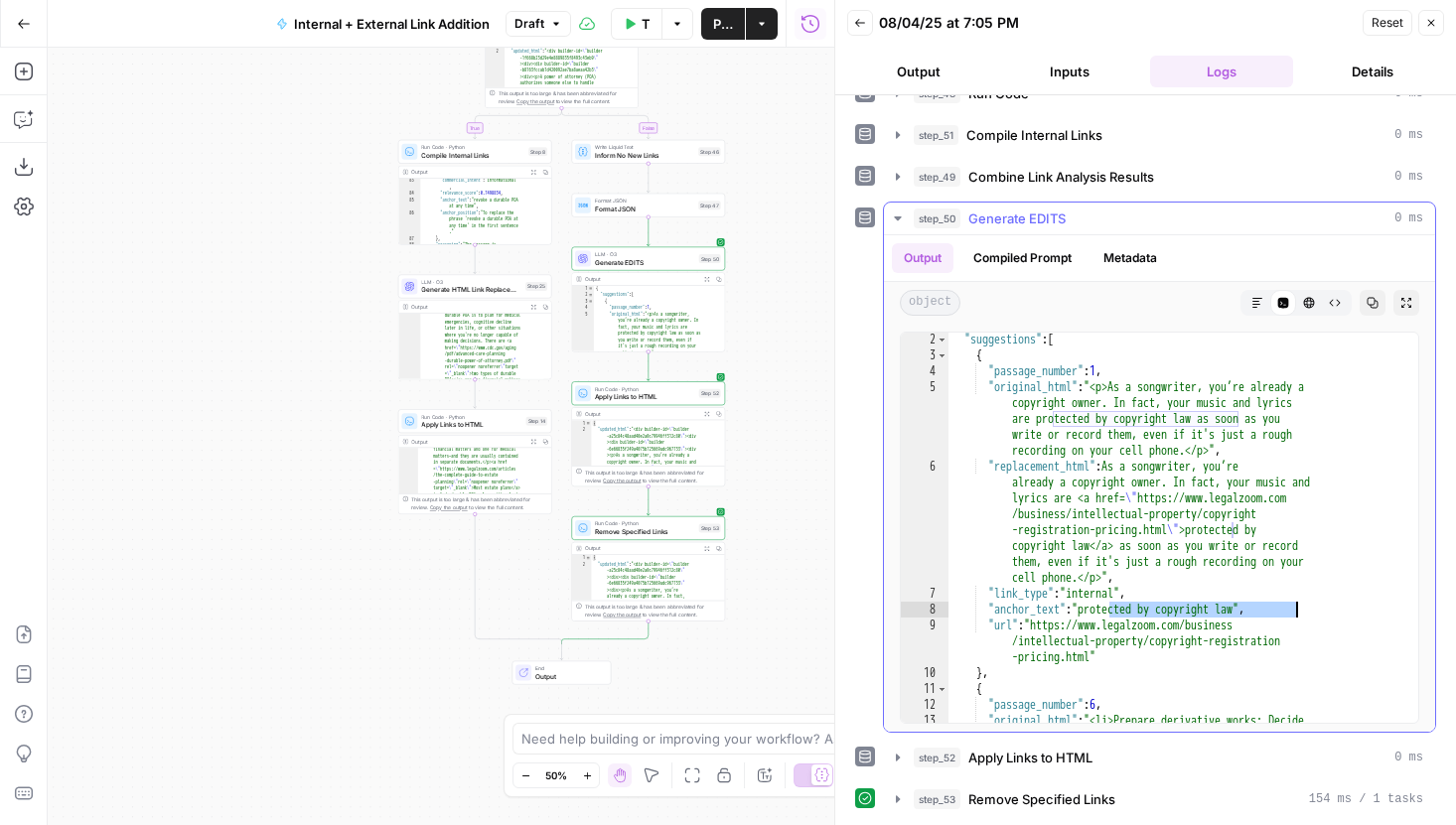 type on "**********" 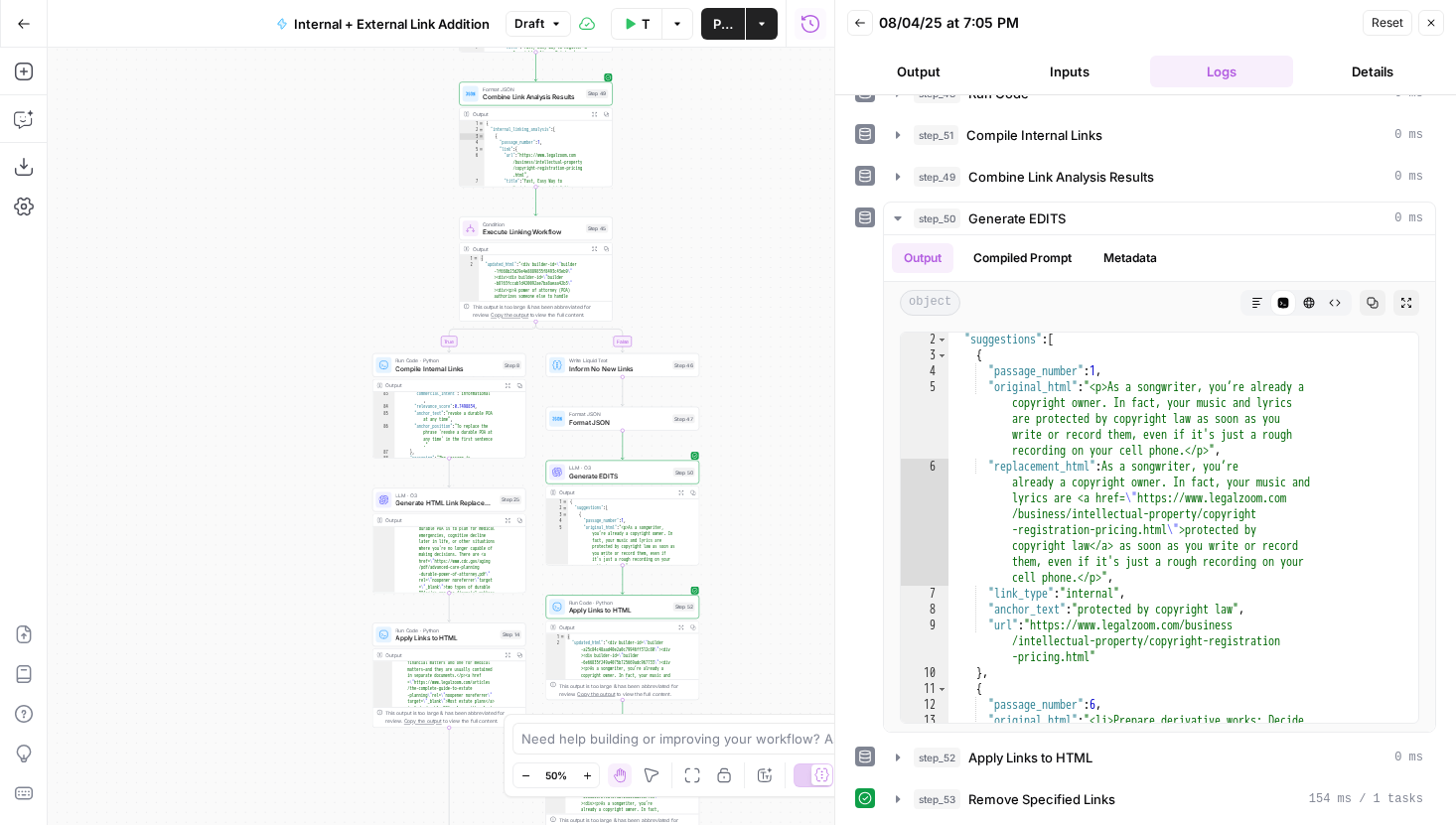 drag, startPoint x: 782, startPoint y: 125, endPoint x: 753, endPoint y: 338, distance: 214.96511 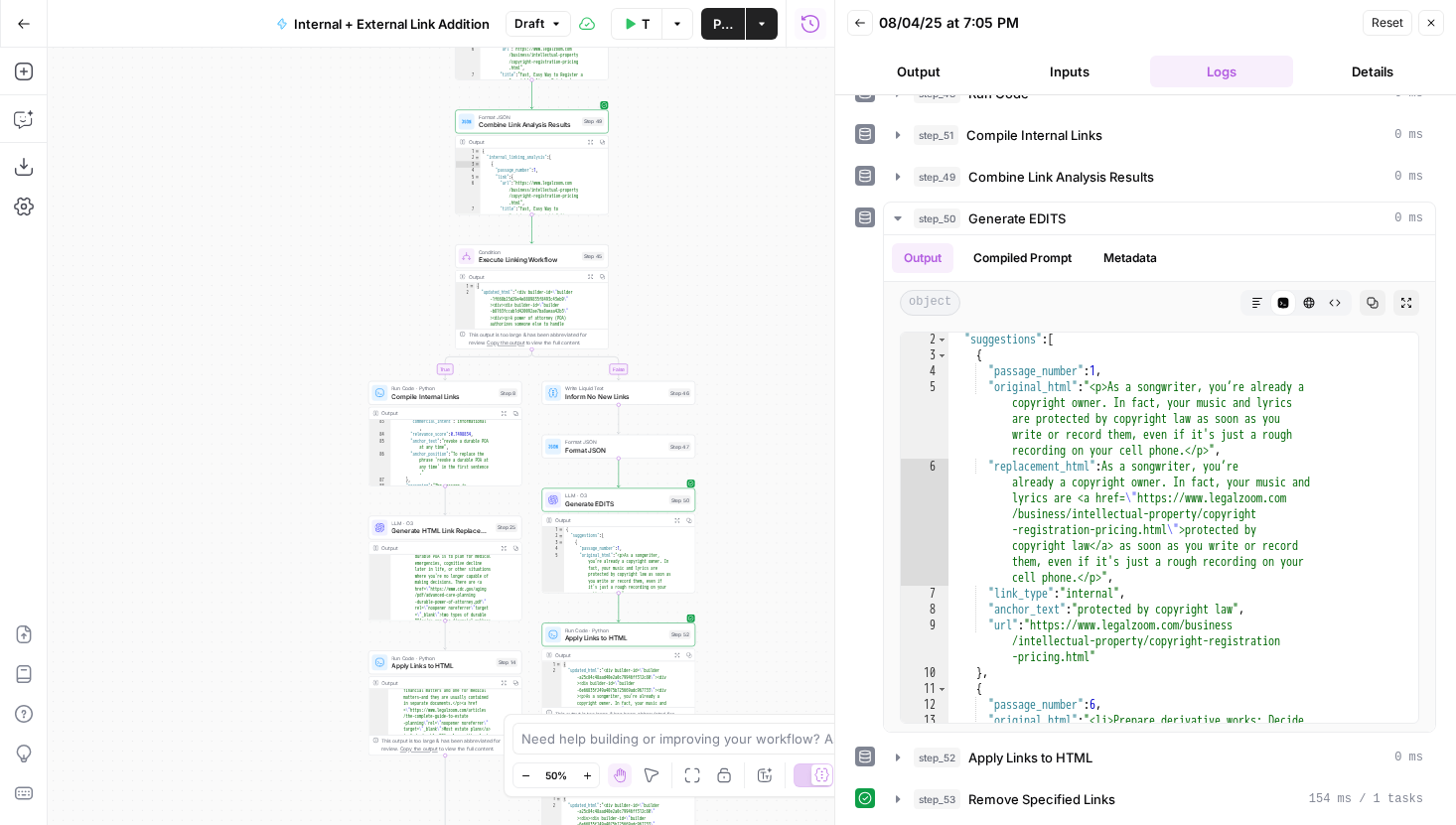 drag, startPoint x: 765, startPoint y: 254, endPoint x: 765, endPoint y: 283, distance: 29 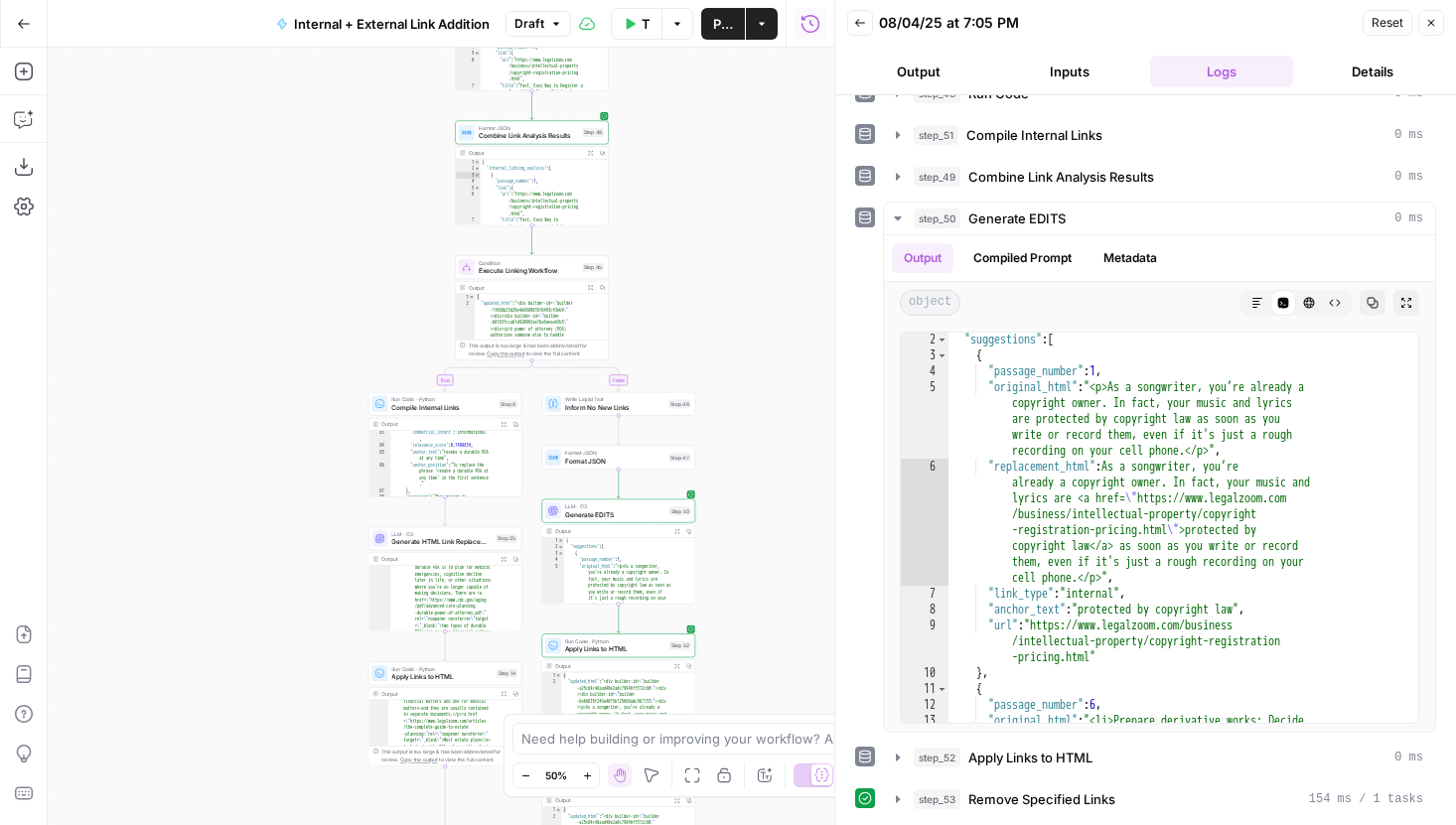 drag, startPoint x: 775, startPoint y: 184, endPoint x: 769, endPoint y: 255, distance: 71.25307 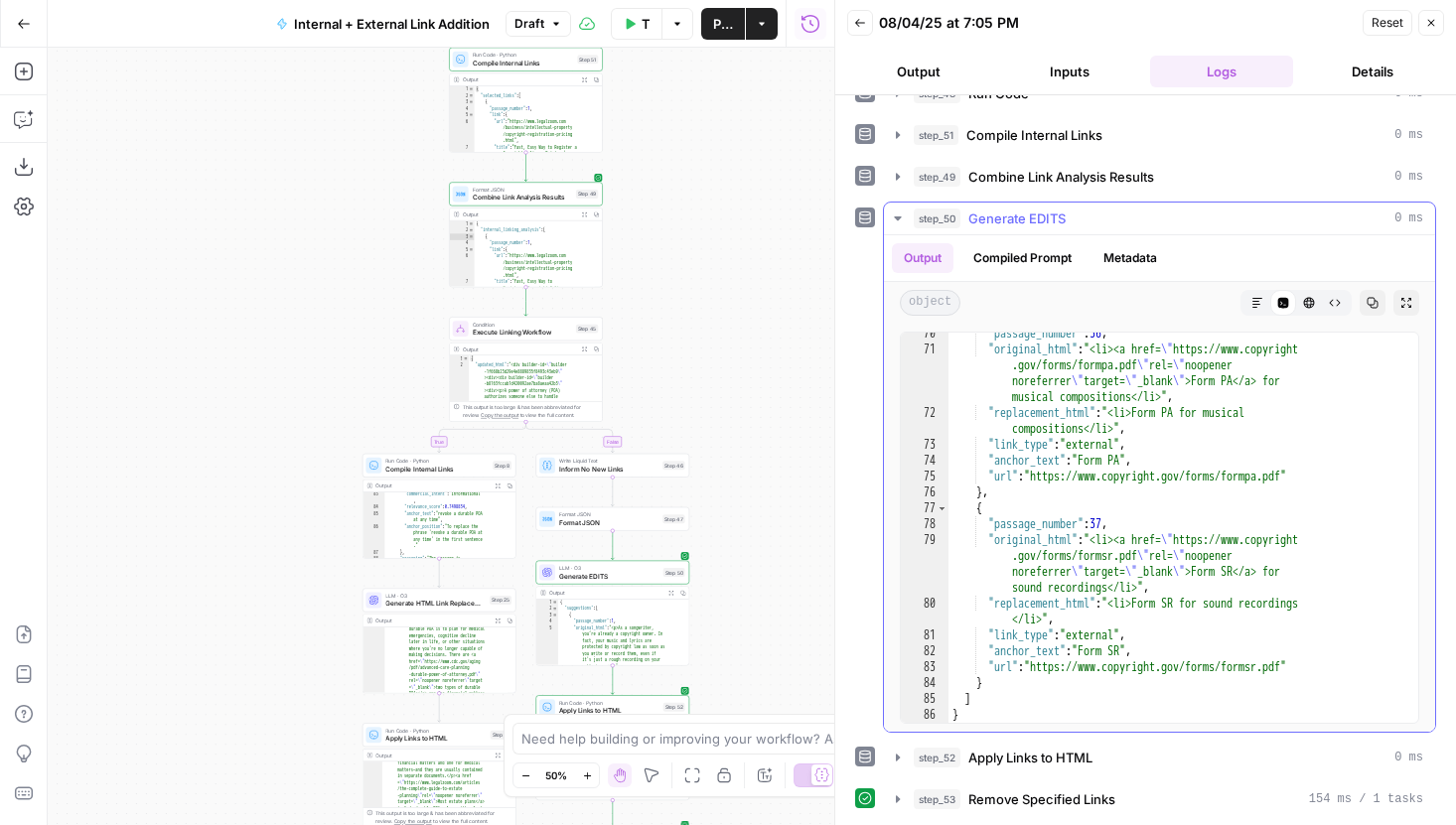 scroll, scrollTop: 2564, scrollLeft: 0, axis: vertical 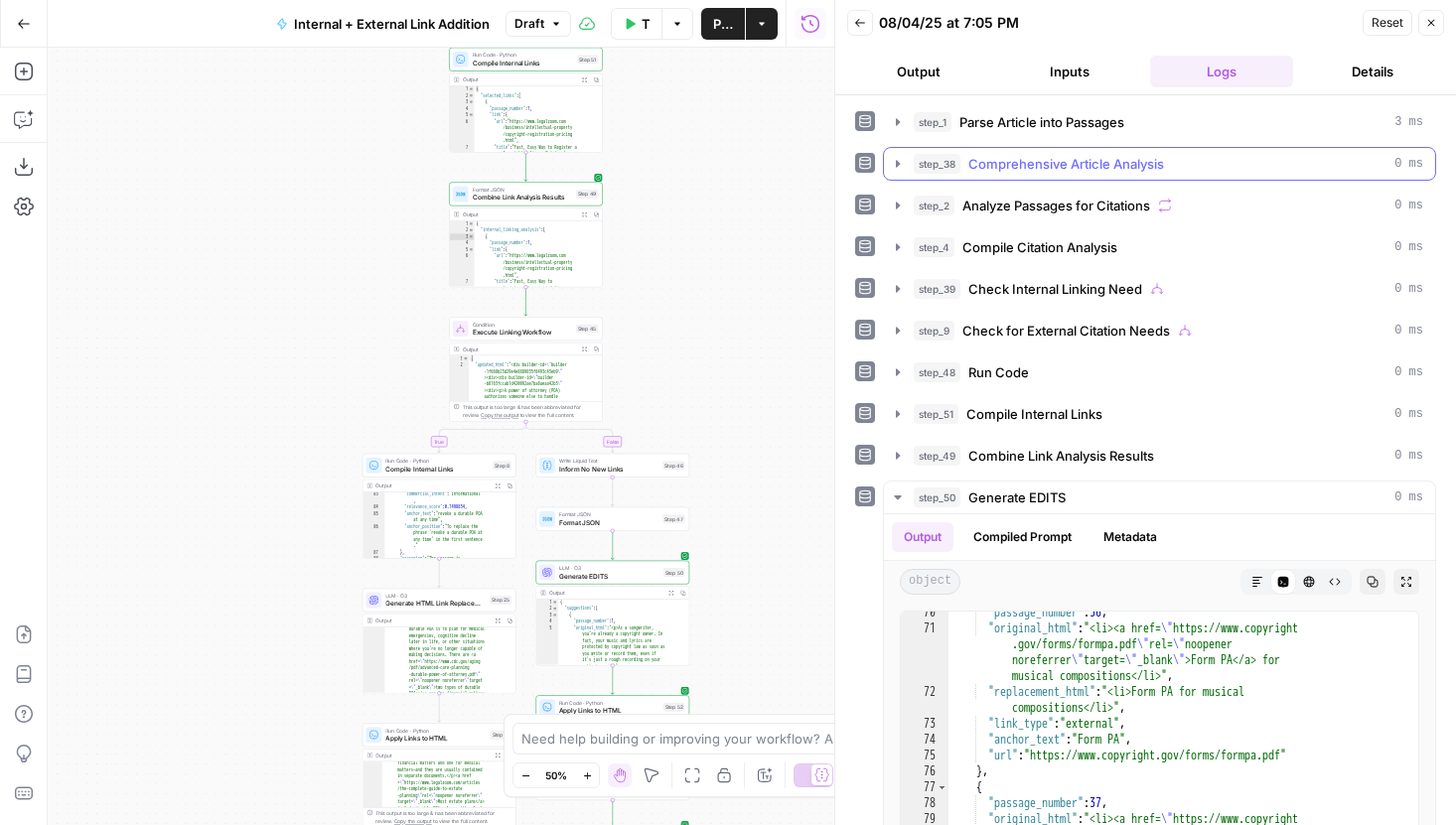 click 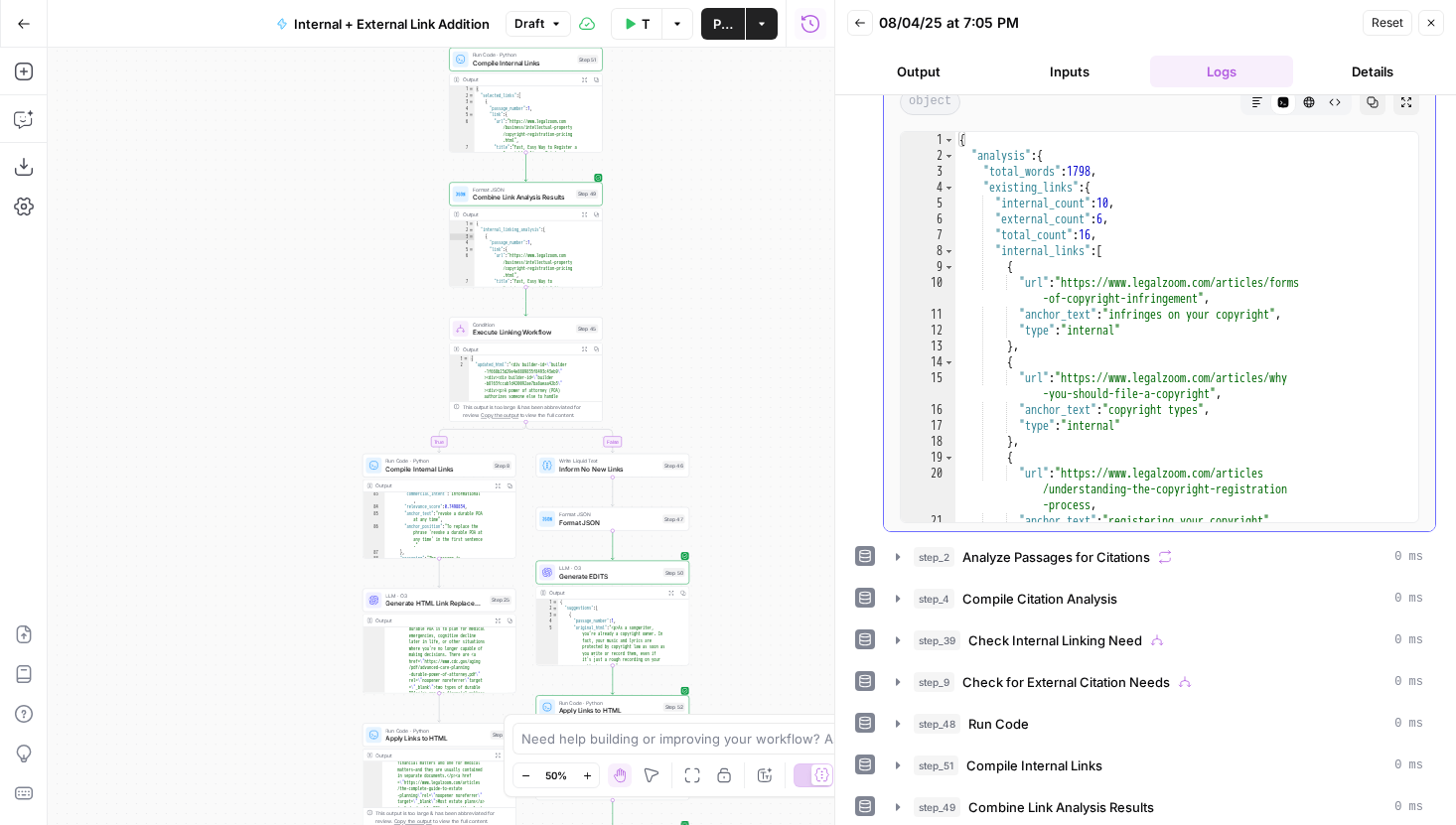 scroll, scrollTop: 140, scrollLeft: 0, axis: vertical 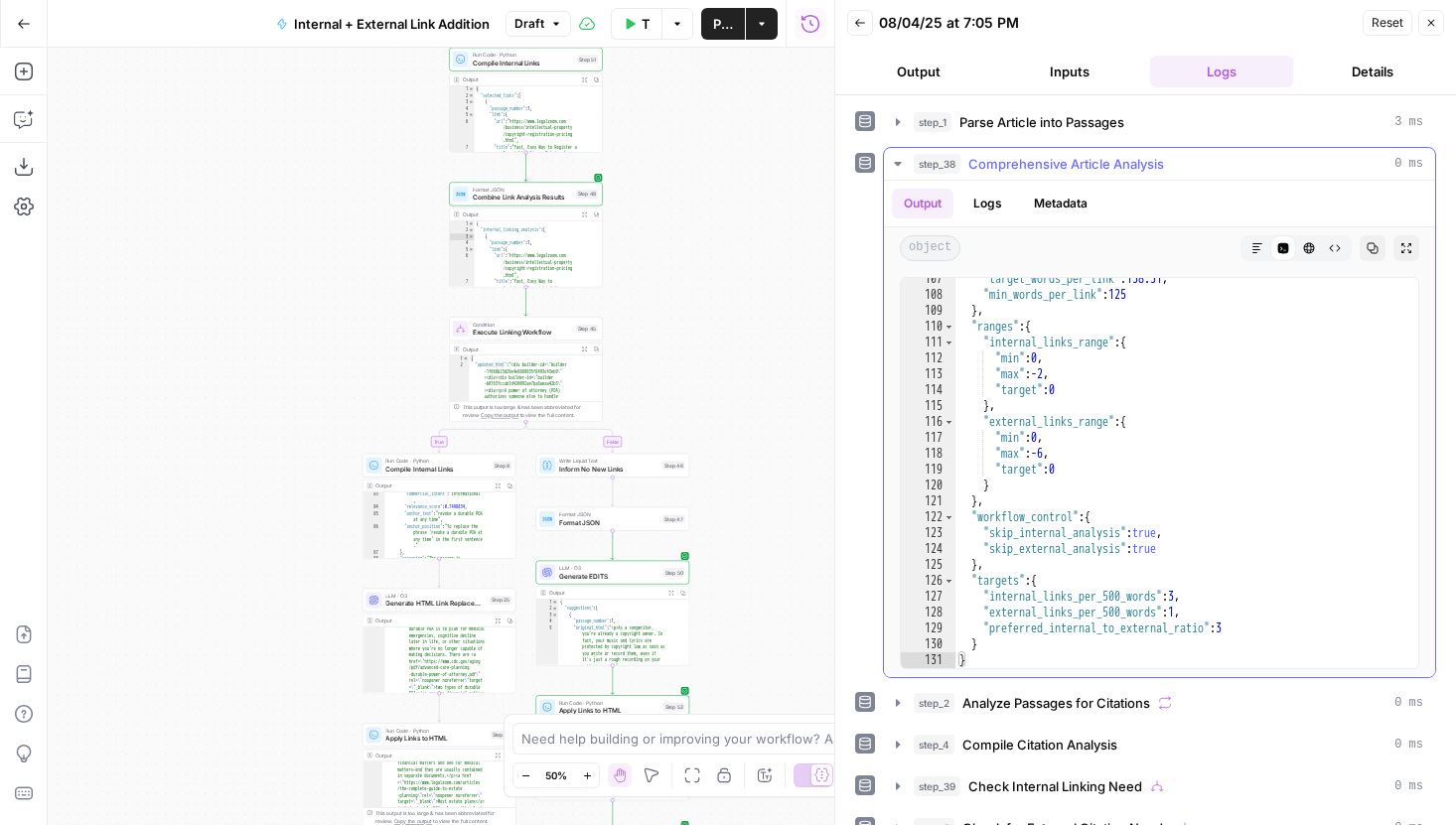 click 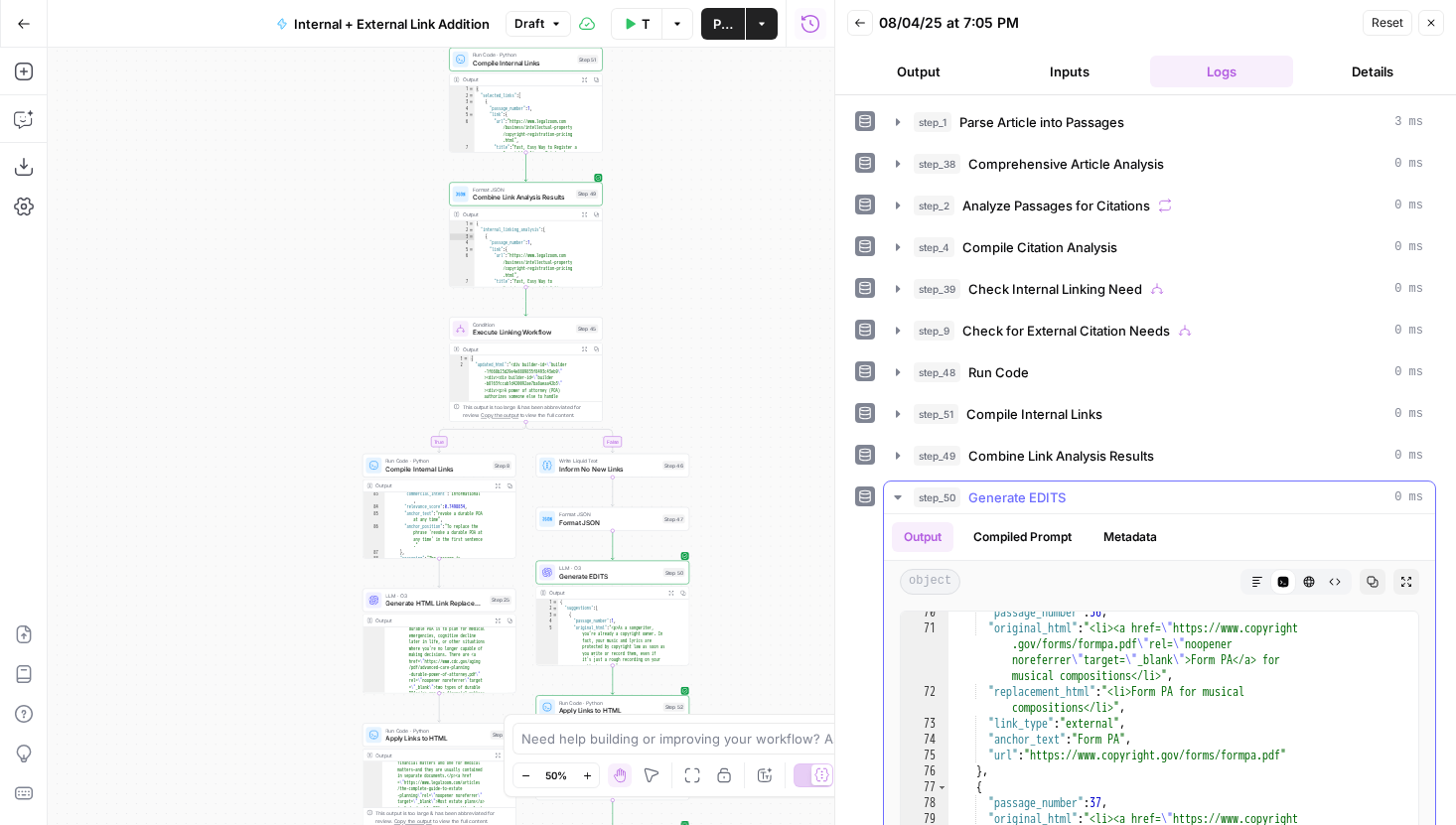 click 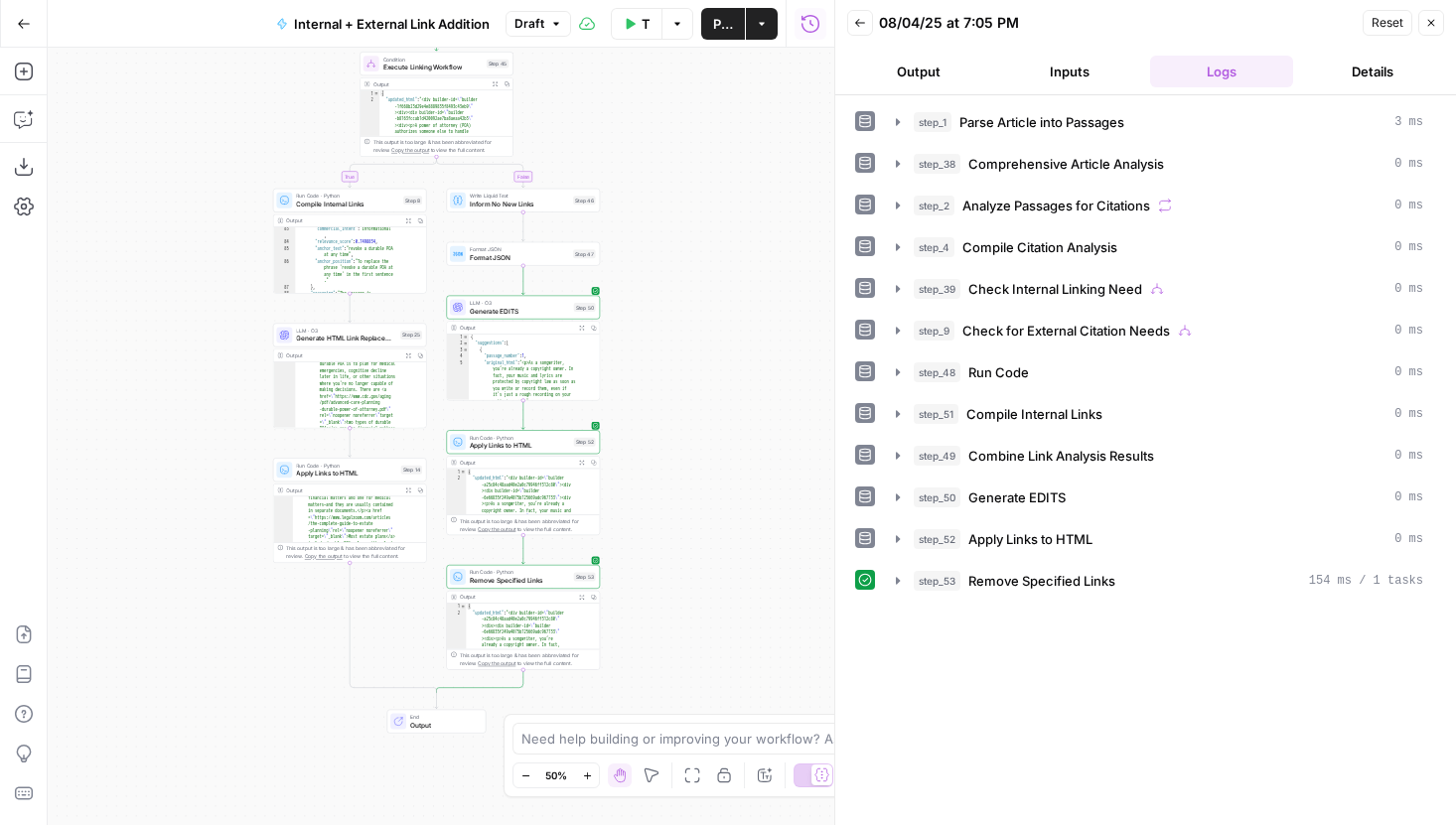 drag, startPoint x: 802, startPoint y: 577, endPoint x: 712, endPoint y: 311, distance: 280.81311 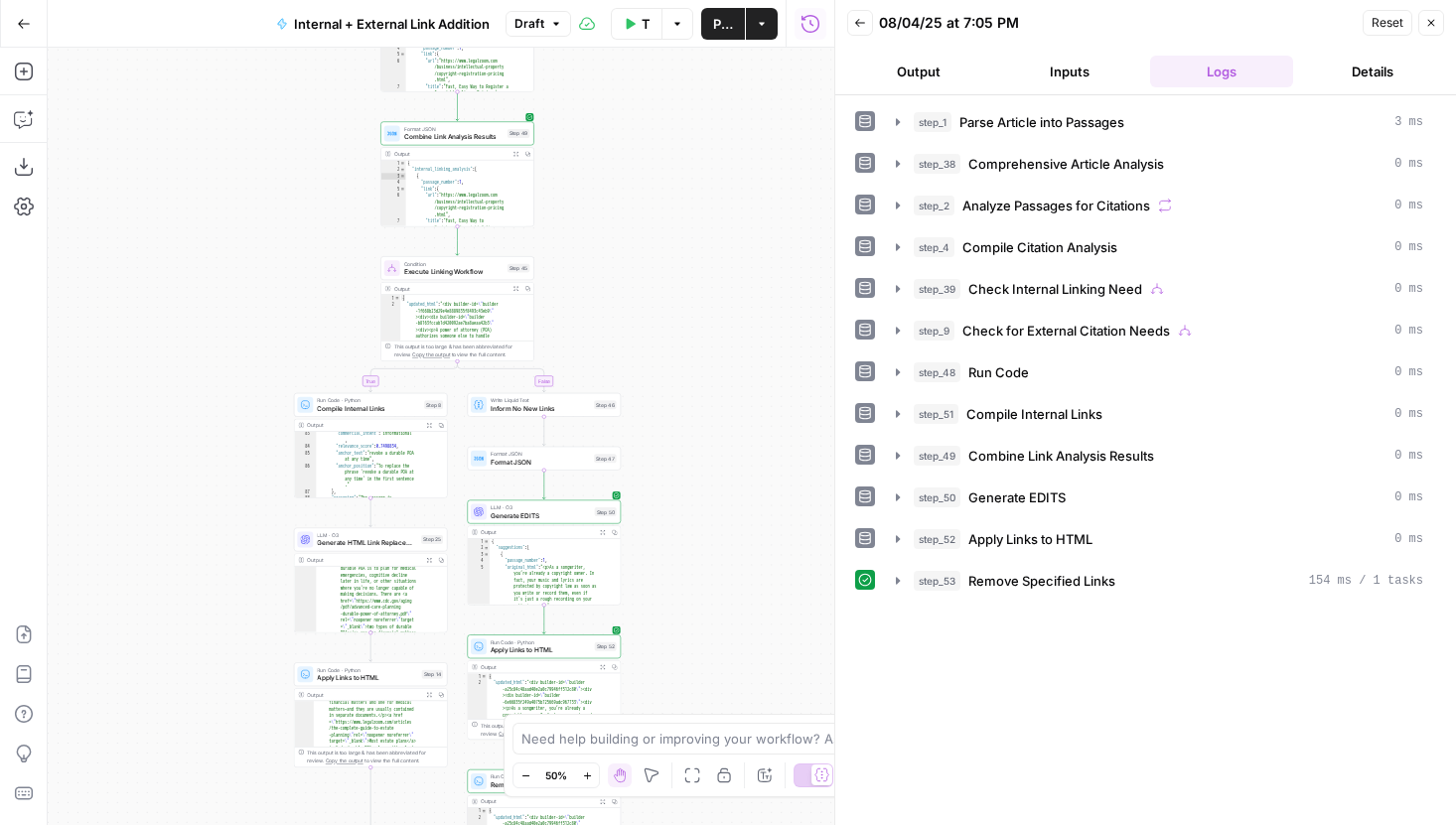 drag, startPoint x: 686, startPoint y: 315, endPoint x: 707, endPoint y: 518, distance: 204.0833 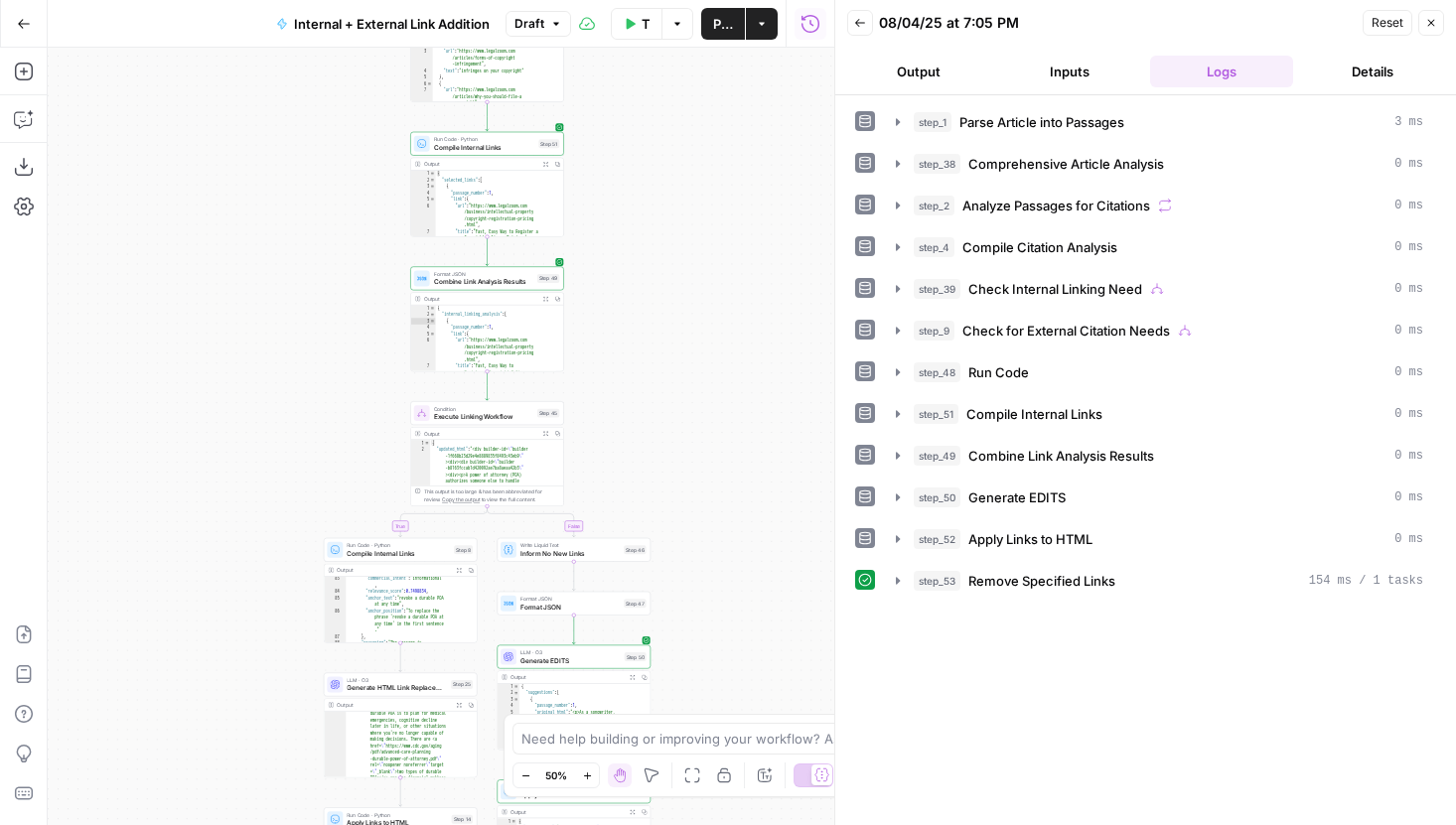 click 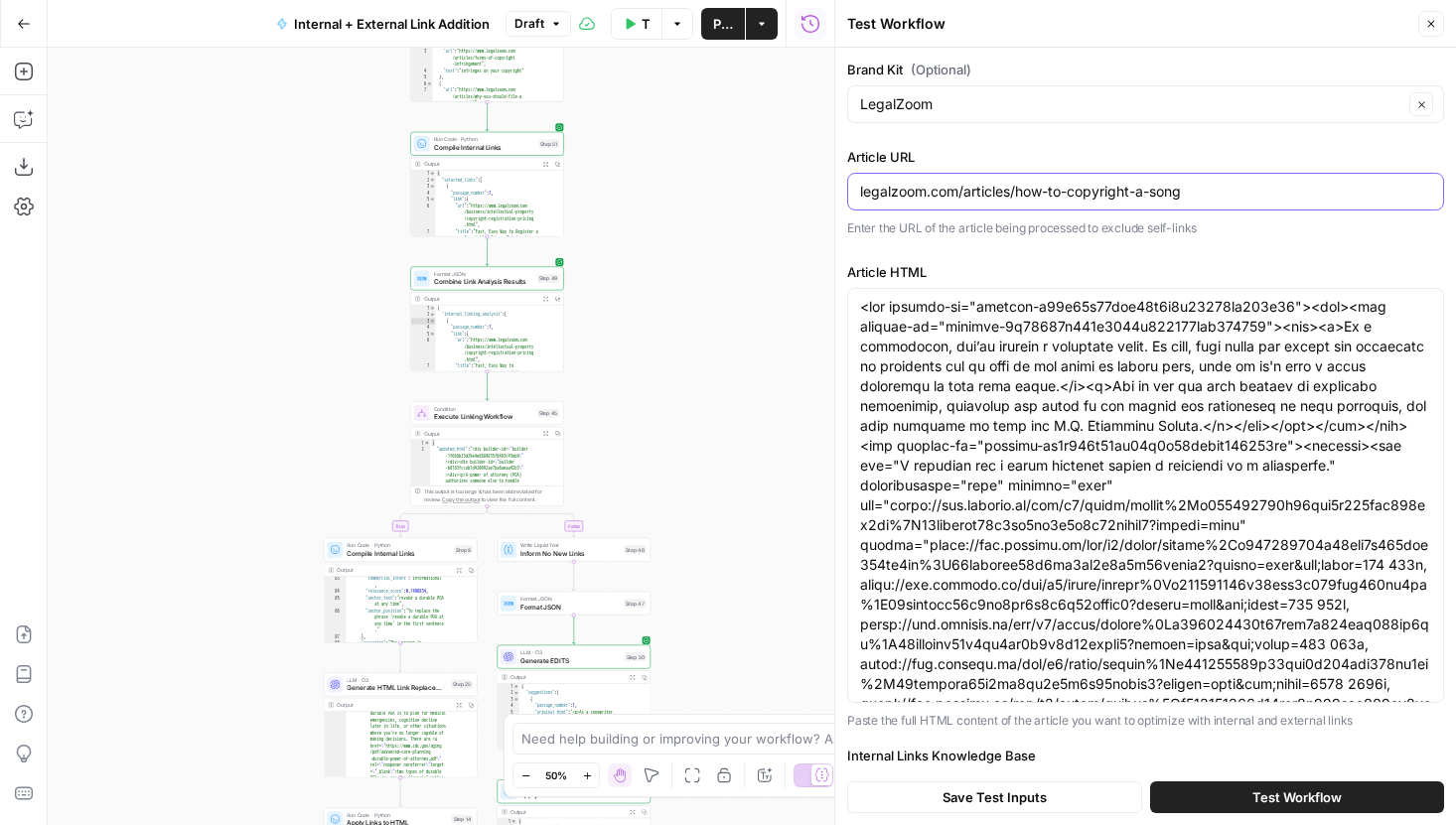 drag, startPoint x: 1215, startPoint y: 204, endPoint x: 1231, endPoint y: 180, distance: 28.84441 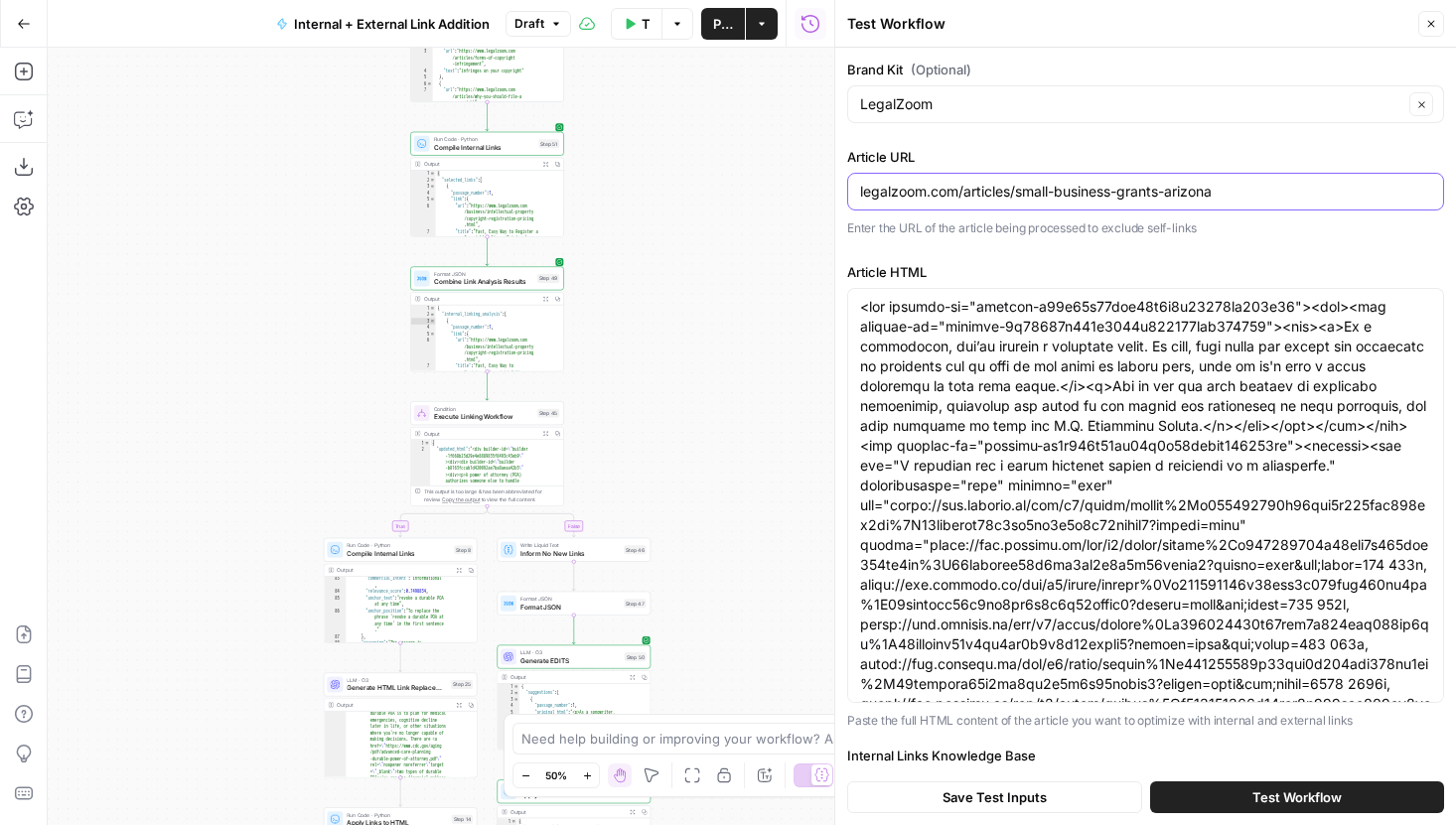 type on "legalzoom.com/articles/small-business-grants-arizona" 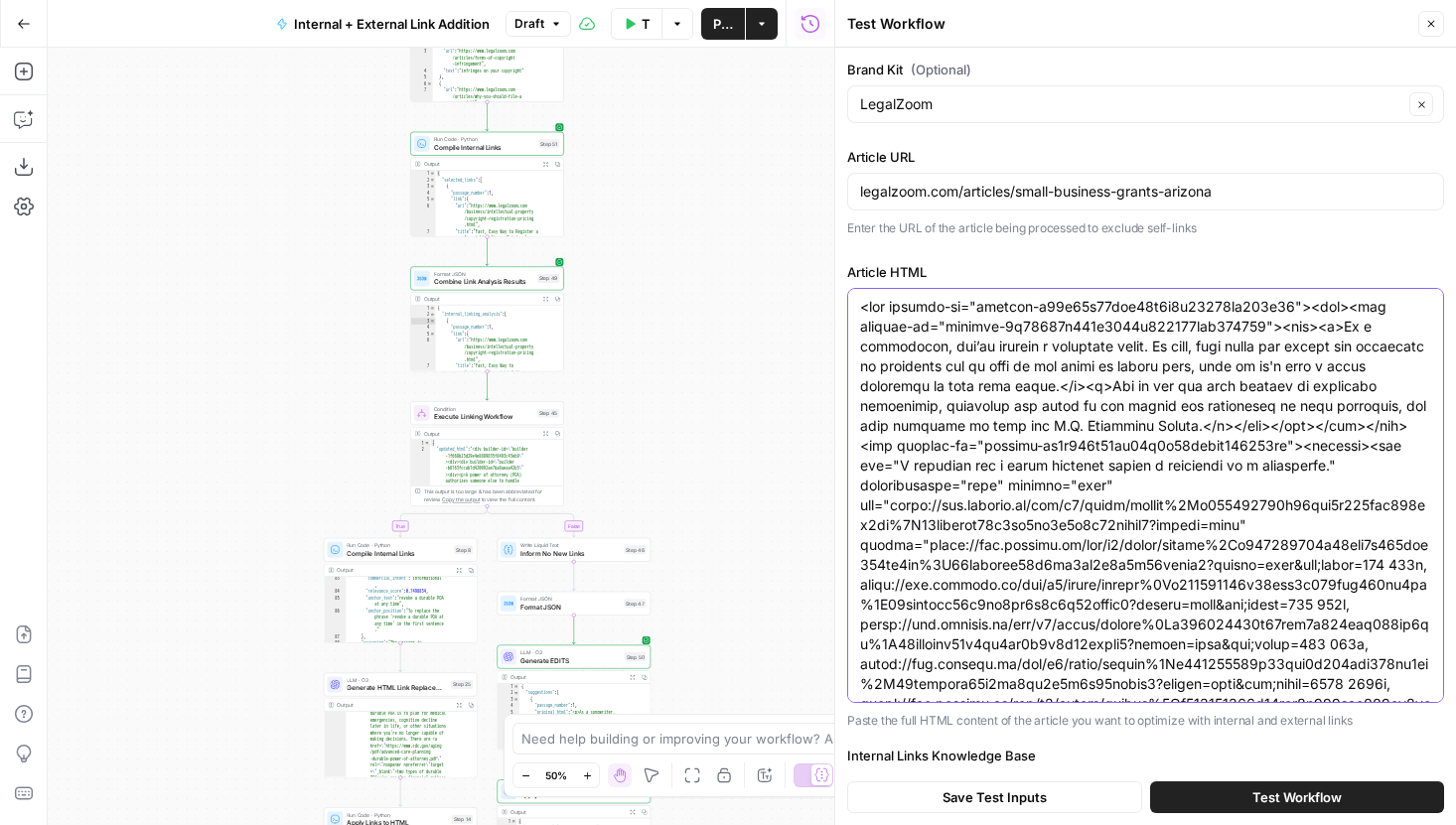 click on "Article HTML" at bounding box center [1145, 2312] 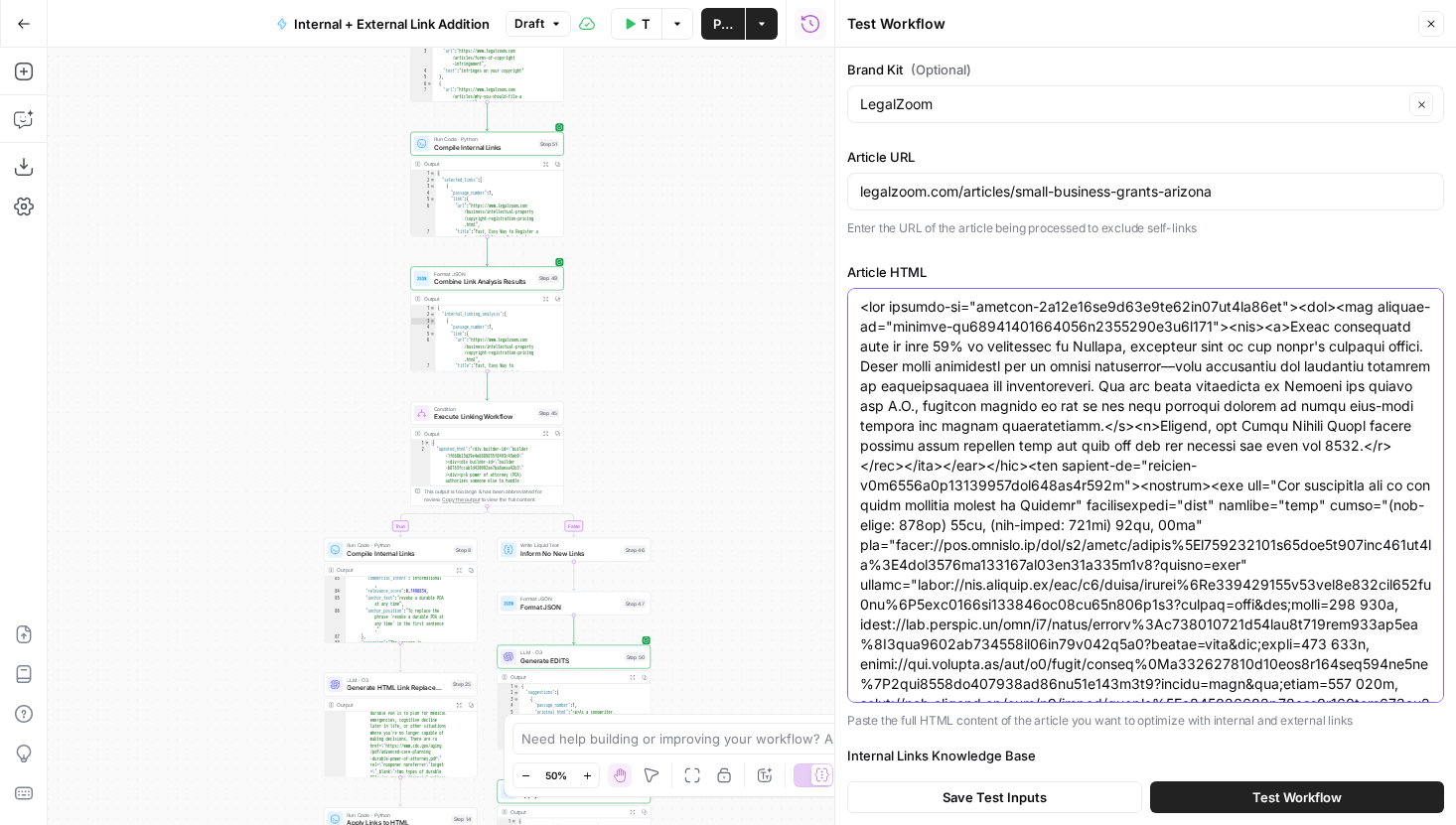 scroll, scrollTop: 5887, scrollLeft: 0, axis: vertical 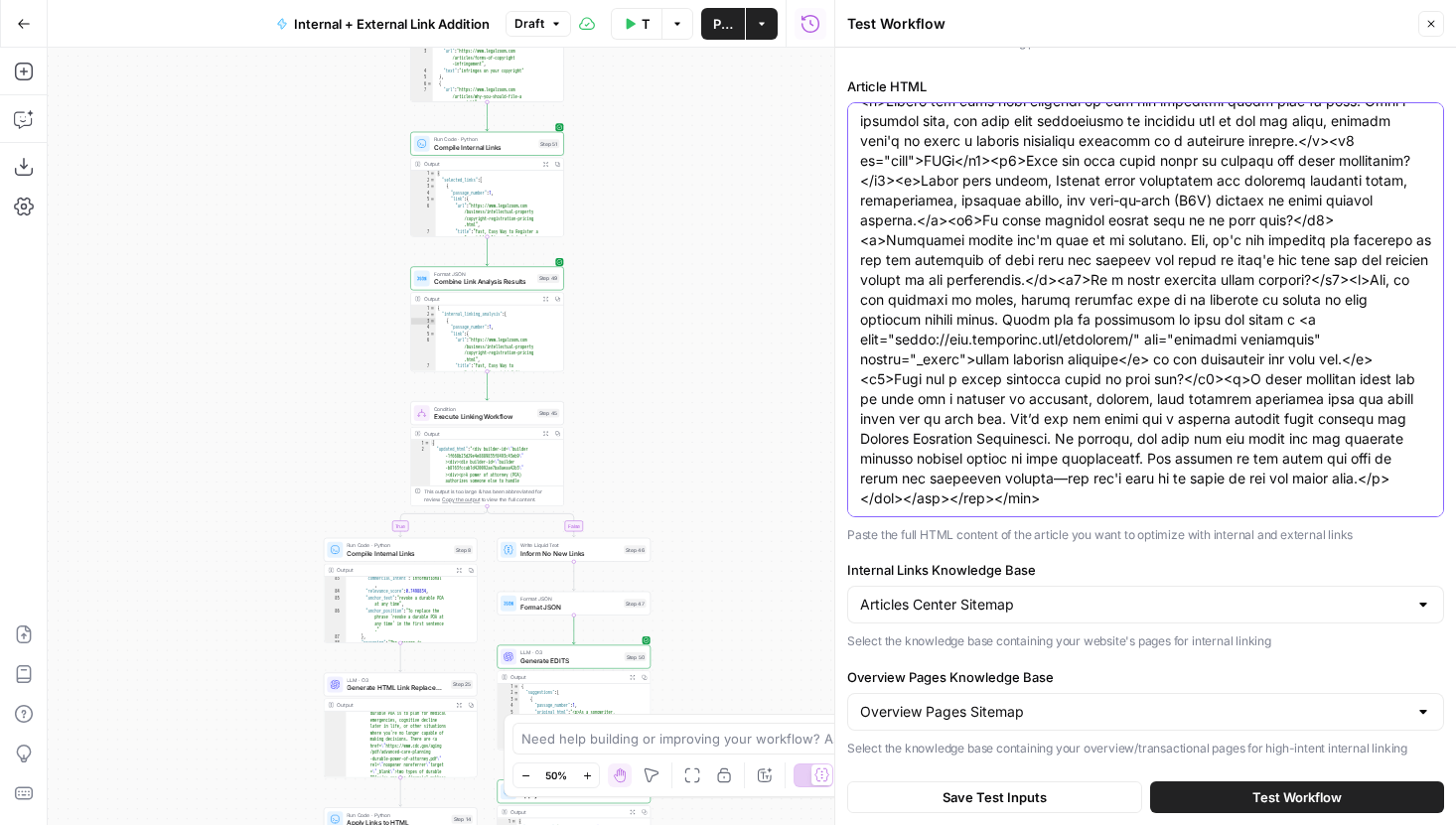 type on "<div builder-id="builder-1e20e48bd7a34b2ea26ba49ca3bd43af"><div><div builder-id="builder-ef10704578664622a2607236e4d3d302"><div><p>Small businesses make up over 99% of businesses in Arizona, fostering much of the state's economic growth. These small businesses are in varied industries—from scientific and technical services to transportation and manufacturing. But for small businesses in Arizona and across the U.S., securing funding is one of the most critical factors to their long-term success and growth opportunities.</p><p>Luckily, the Grand Canyon State offers various grant programs that can help you get the funding you need for 2025.</p></div></div></div></div><div builder-id="builder-c7a4199e1e77472185cbb164cc7c479b"><picture><img alt="Man researches how to get small business grants in Arizona" fetchpriority="auto" loading="lazy" sizes="(max-width: 638px) 52vw, (max-width: 998px) 73vw, 63vw" src="https://cdn.builder.io/api/v1/image/assets%2Fc543375419b34ced8a551fab246ac1bc%2F9bbc5016fc004978ac26cc36b5..." 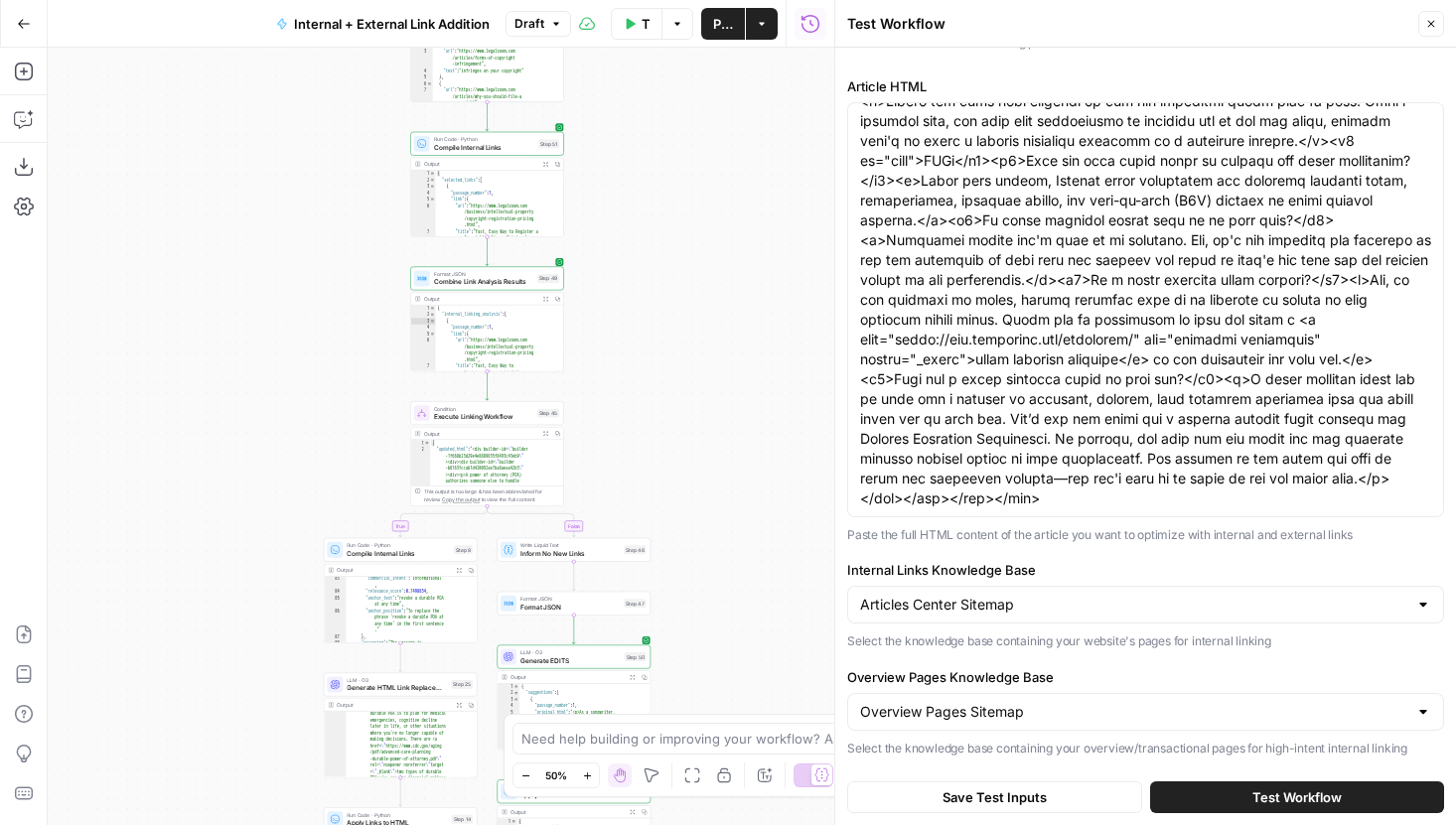 click on "Test Workflow" at bounding box center [1297, 797] 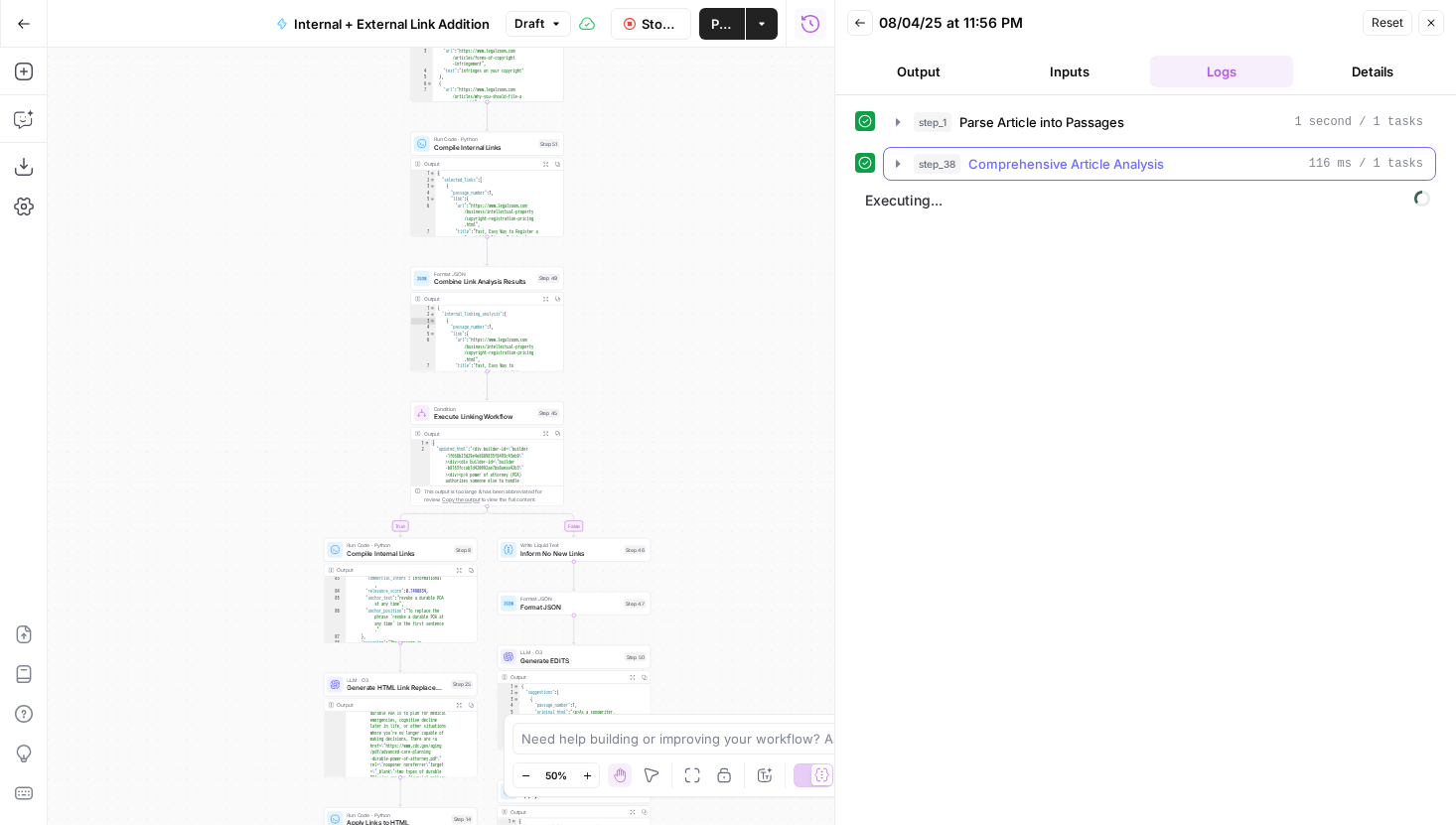 click 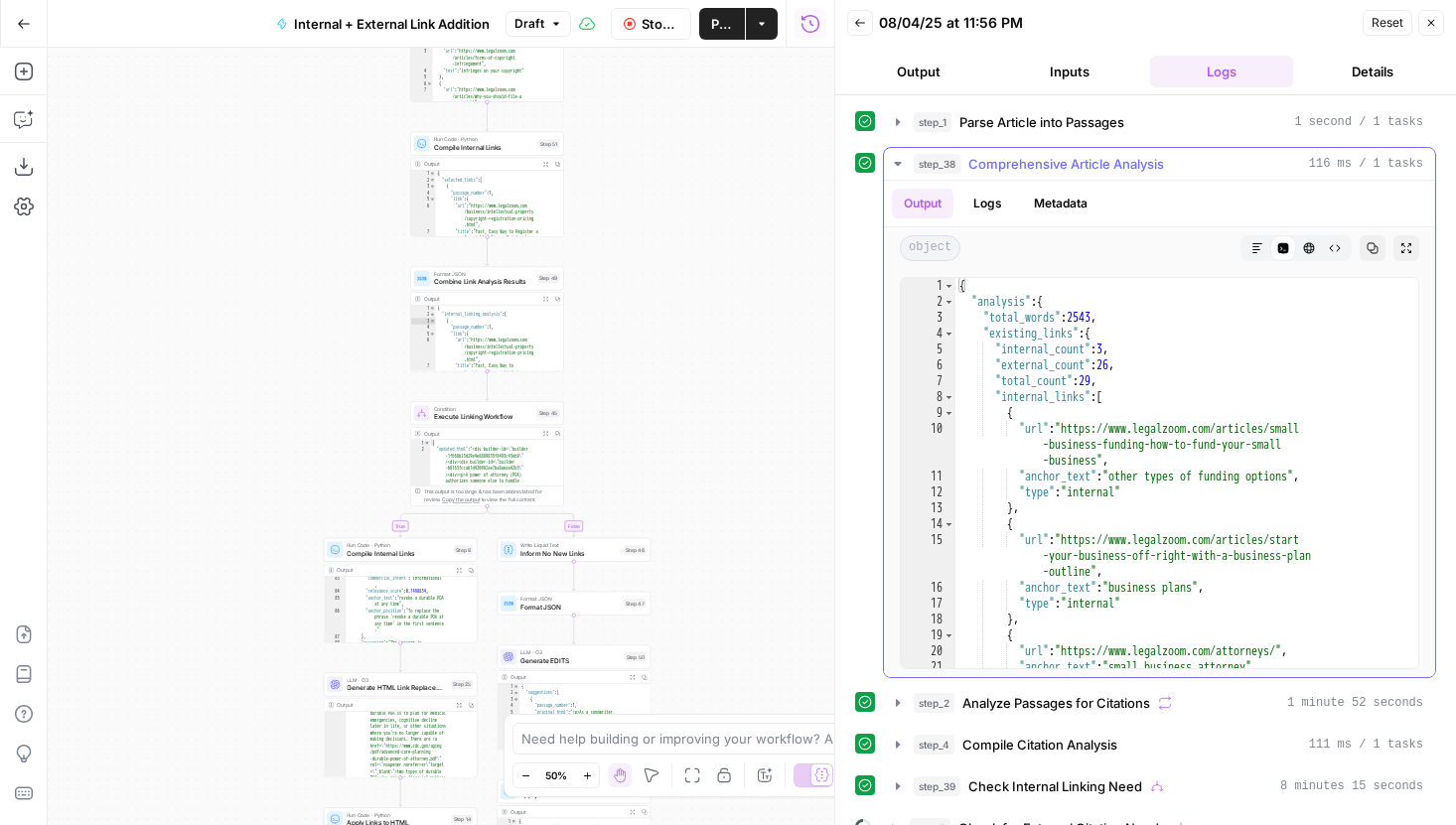 click 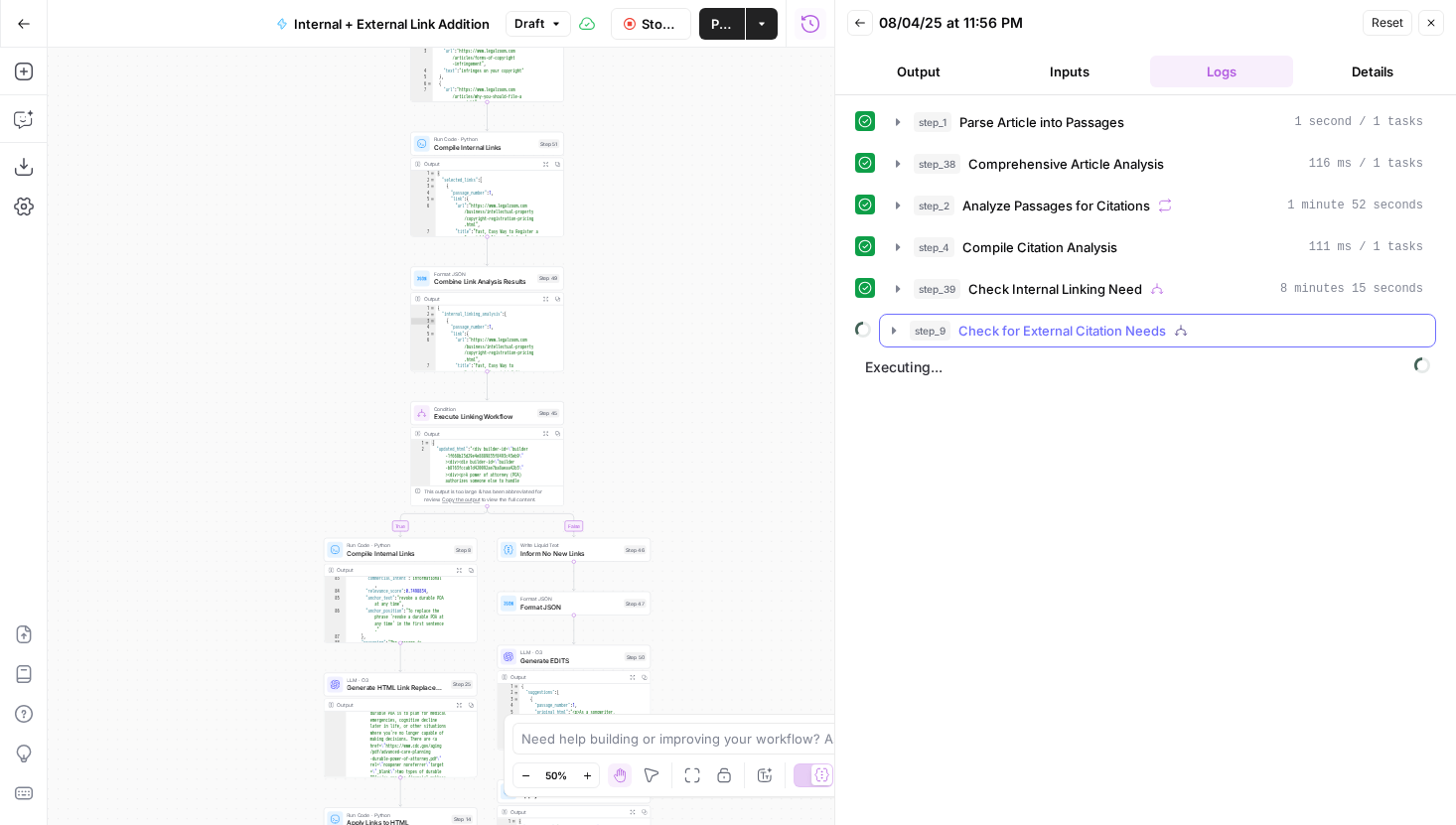 click 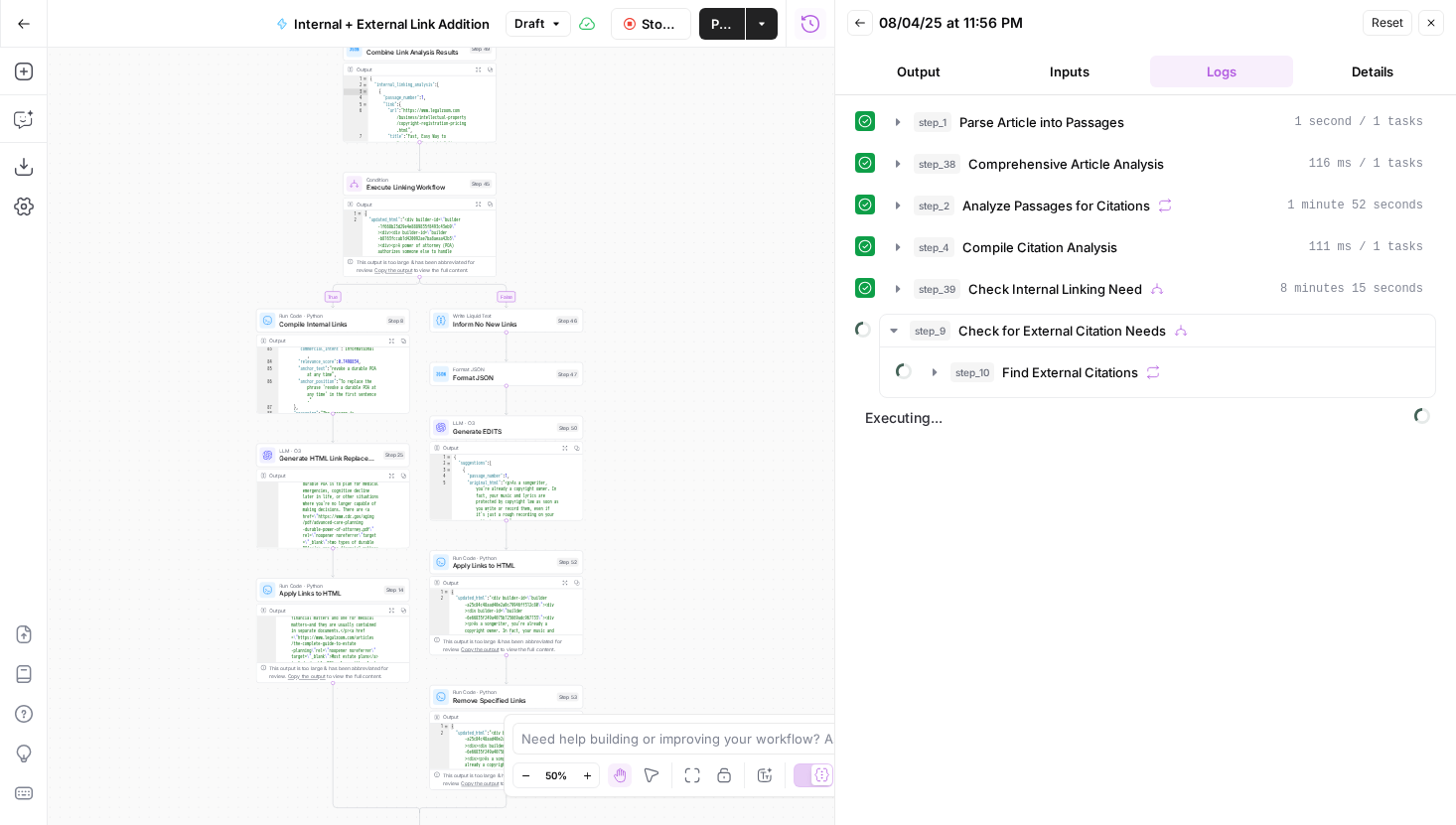 drag, startPoint x: 756, startPoint y: 477, endPoint x: 684, endPoint y: 234, distance: 253.4423 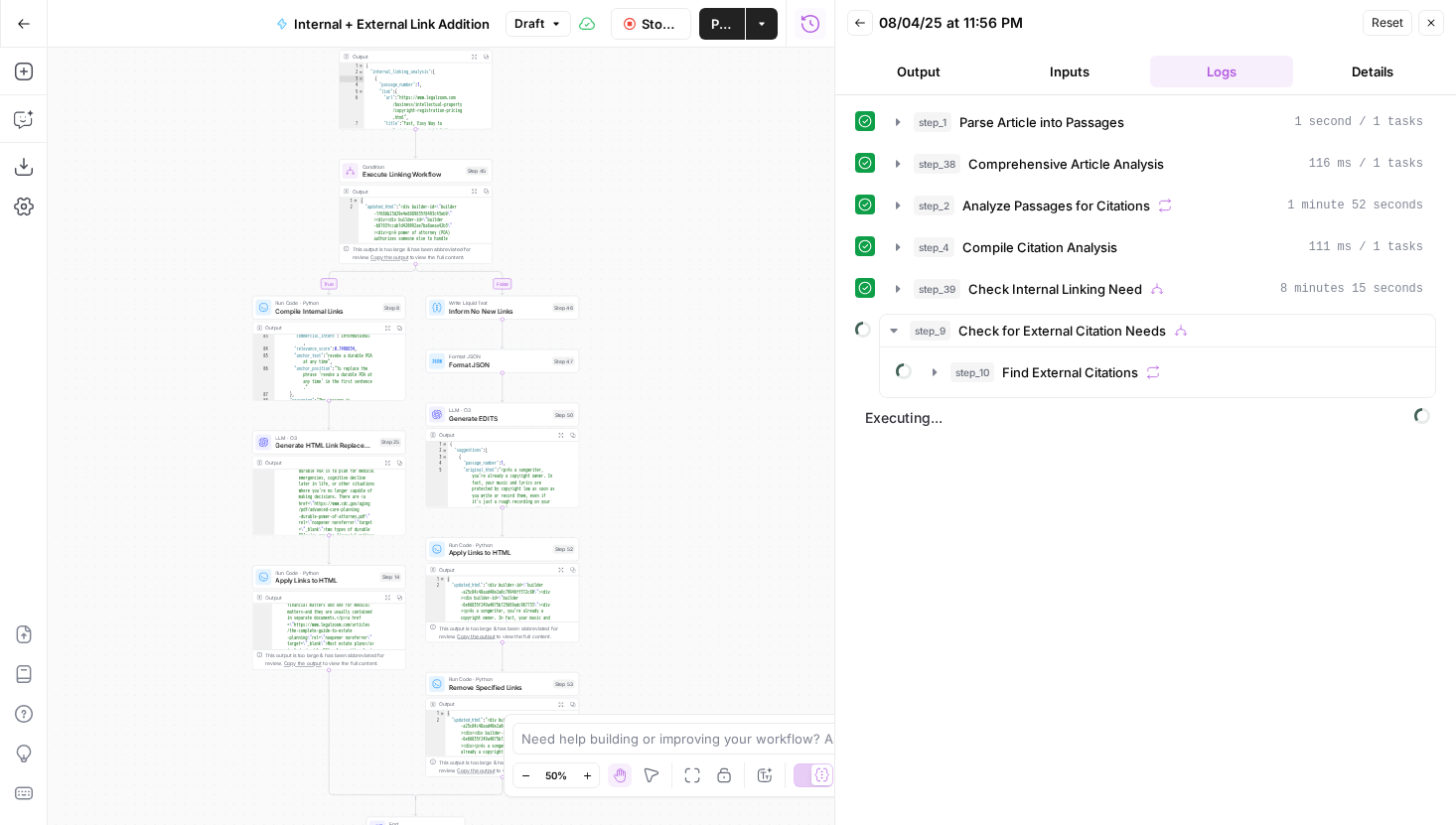 drag, startPoint x: 702, startPoint y: 463, endPoint x: 683, endPoint y: 362, distance: 102.77159 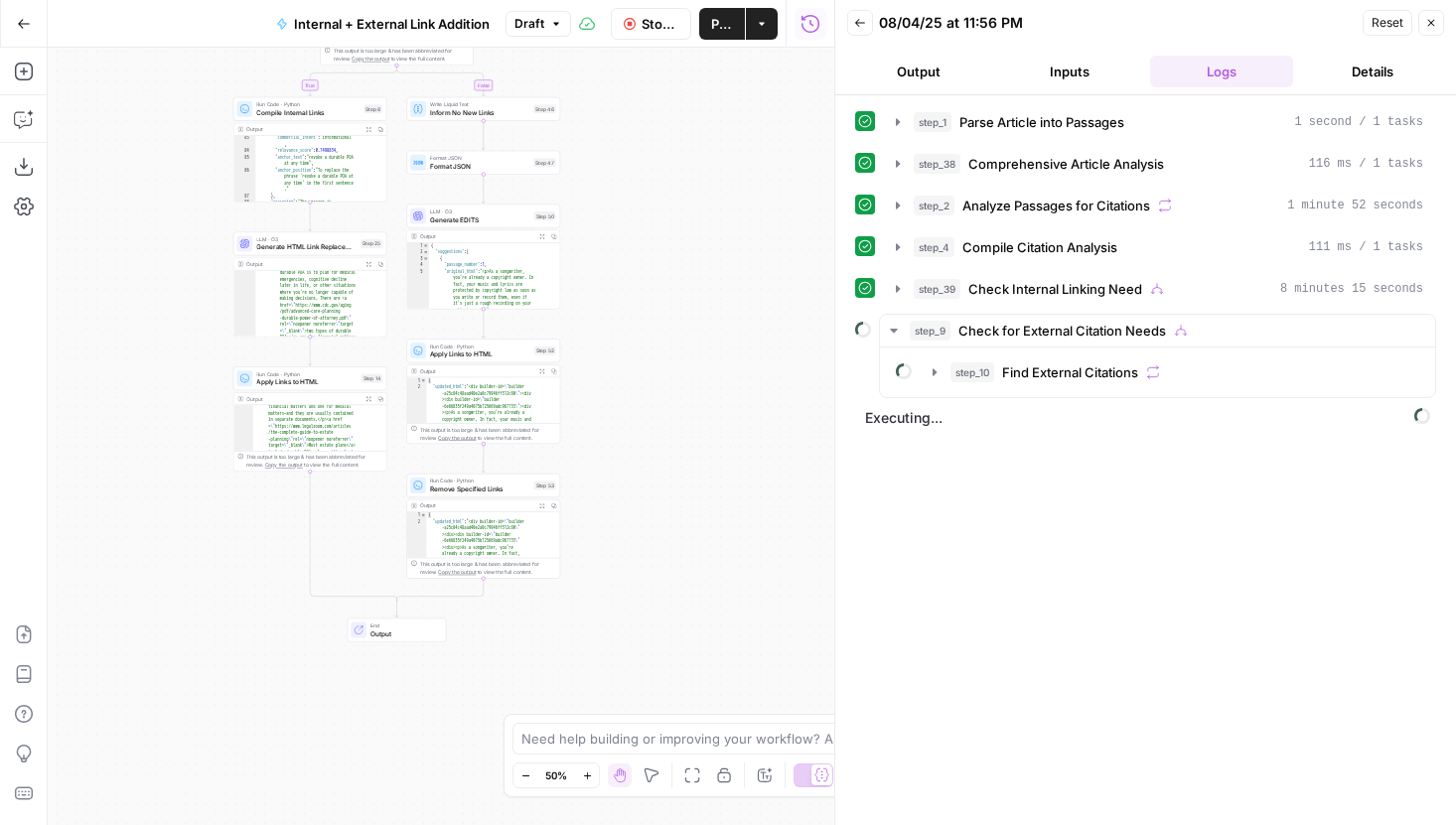 click on "true false true true true false false false Workflow Set Inputs Inputs Run Code · Python Parse Article into Passages Step 1 Output Expand Output Copy 1 2 3 4 5 {    "passages" :  [      {         "number" :  1 ,         "text" :  "Small businesses make up             over 99% of businesses in Arizona            , fostering much of the state's             economic growth. These small             businesses are in varied             industries—from scientific and             technical services to             transportation and manufacturing.             But for small businesses in             Arizona and across the U.S.,             securing funding is one of the             most critical factors to their             long-term success and growth             opportunities." ,     This output is too large & has been abbreviated for review.   Copy the output   Run Code · Python 1" at bounding box center (441, 436) 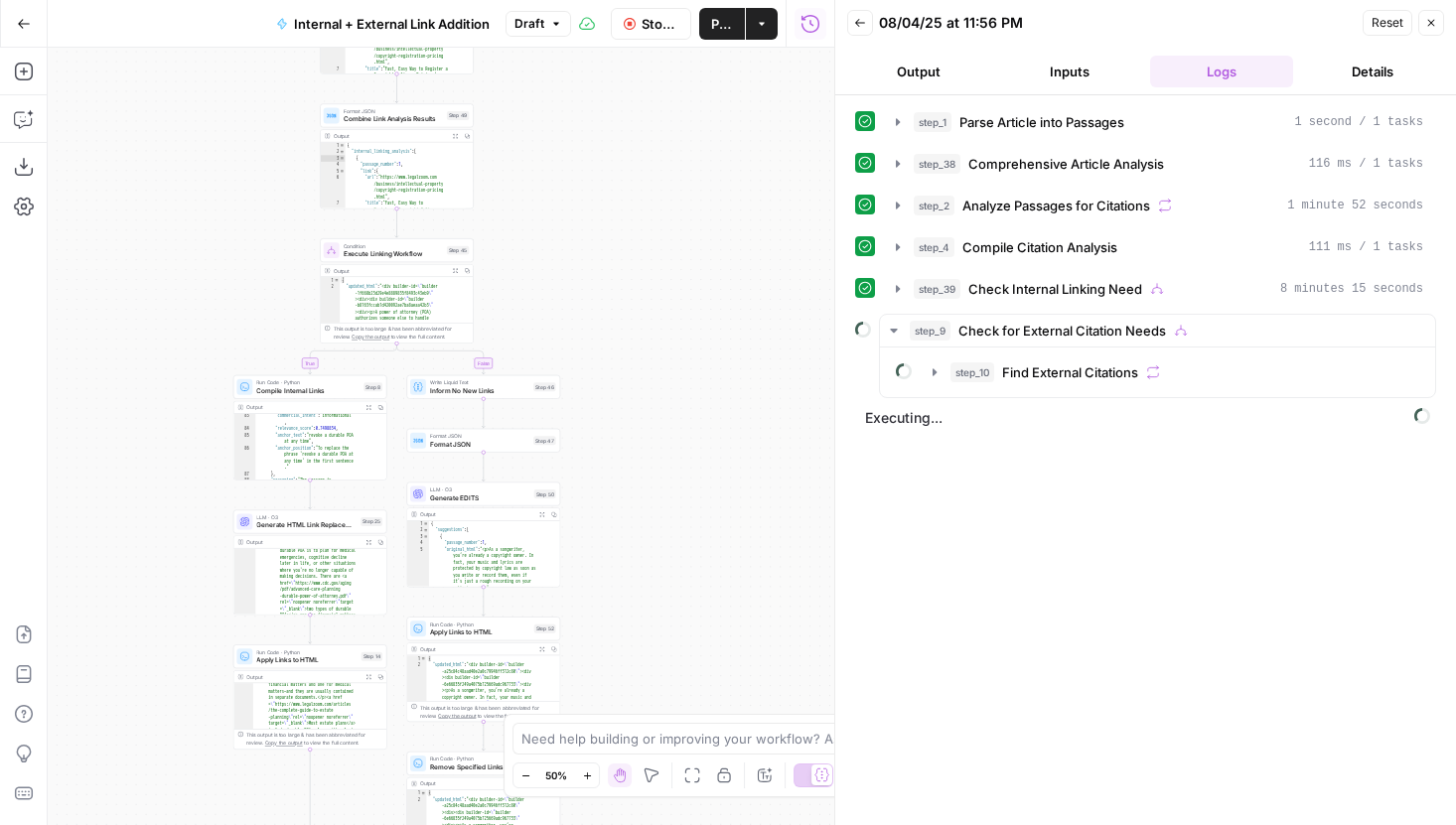 click on "true false true true true false false false Workflow Set Inputs Inputs Run Code · Python Parse Article into Passages Step 1 Output Expand Output Copy 1 2 3 4 5 {    "passages" :  [      {         "number" :  1 ,         "text" :  "Small businesses make up             over 99% of businesses in Arizona            , fostering much of the state's             economic growth. These small             businesses are in varied             industries—from scientific and             technical services to             transportation and manufacturing.             But for small businesses in             Arizona and across the U.S.,             securing funding is one of the             most critical factors to their             long-term success and growth             opportunities." ,     This output is too large & has been abbreviated for review.   Copy the output   Run Code · Python 1" at bounding box center [441, 436] 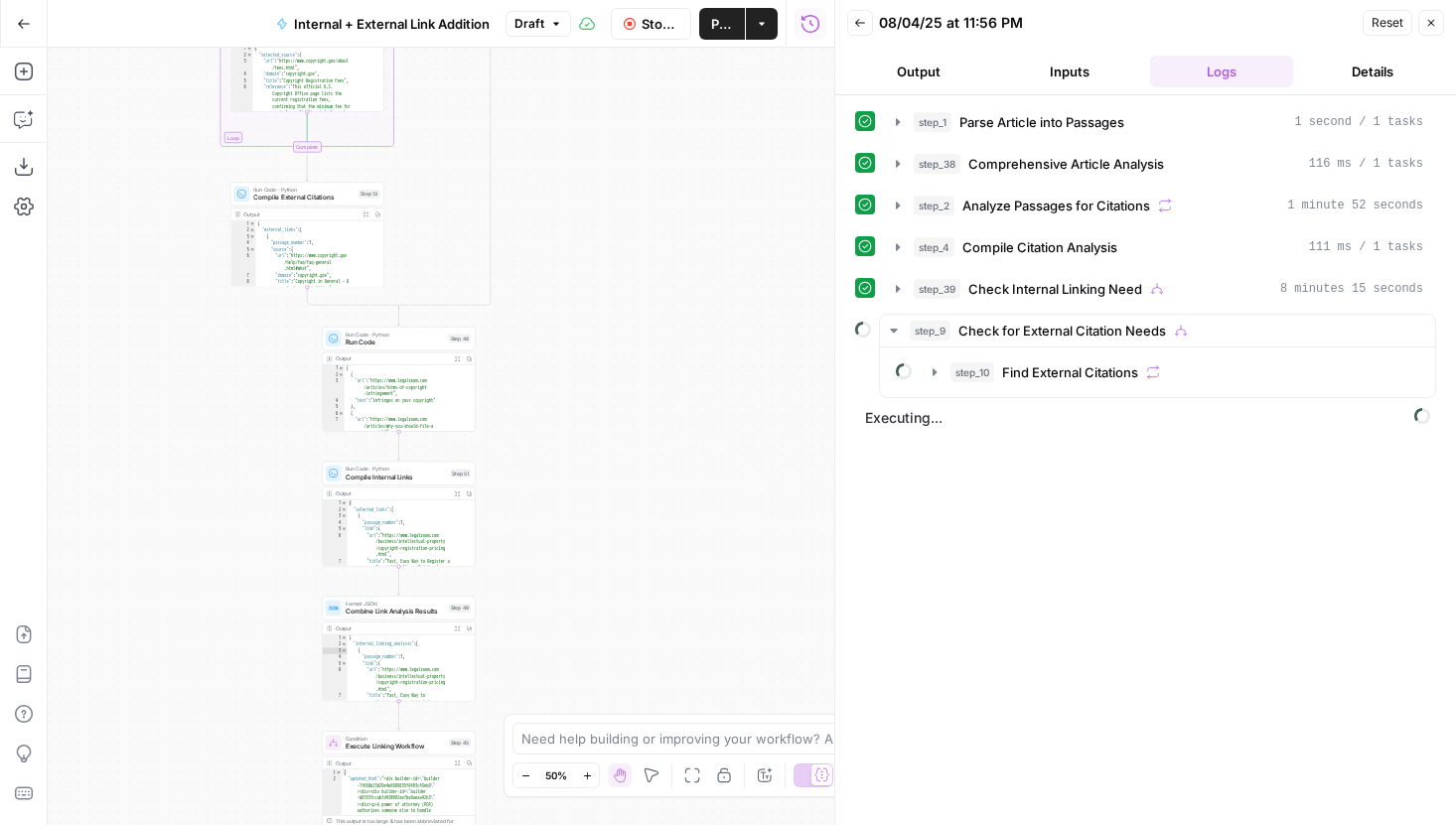 drag, startPoint x: 659, startPoint y: 239, endPoint x: 661, endPoint y: 467, distance: 228.00877 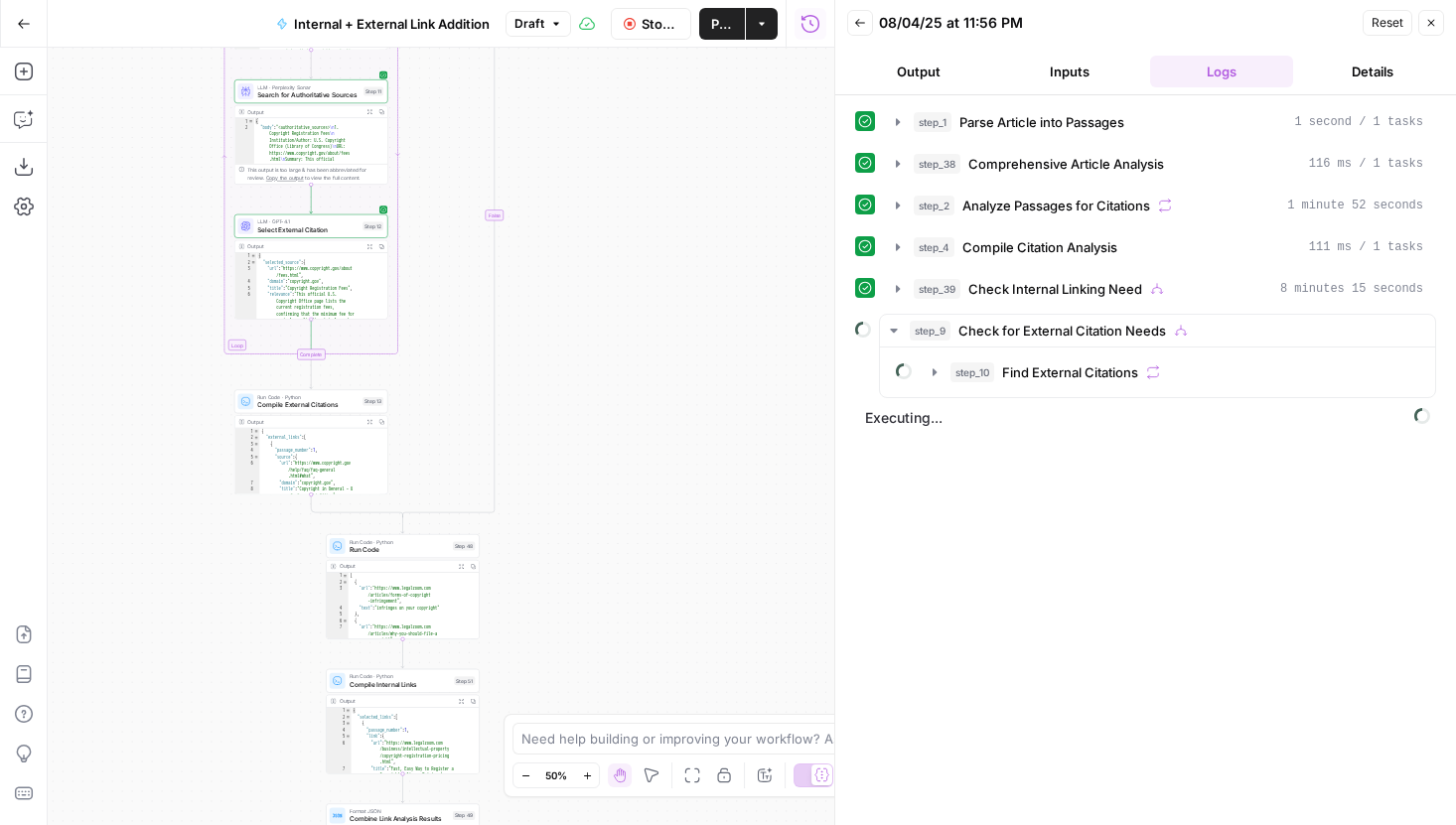 drag, startPoint x: 645, startPoint y: 263, endPoint x: 649, endPoint y: 474, distance: 211.03791 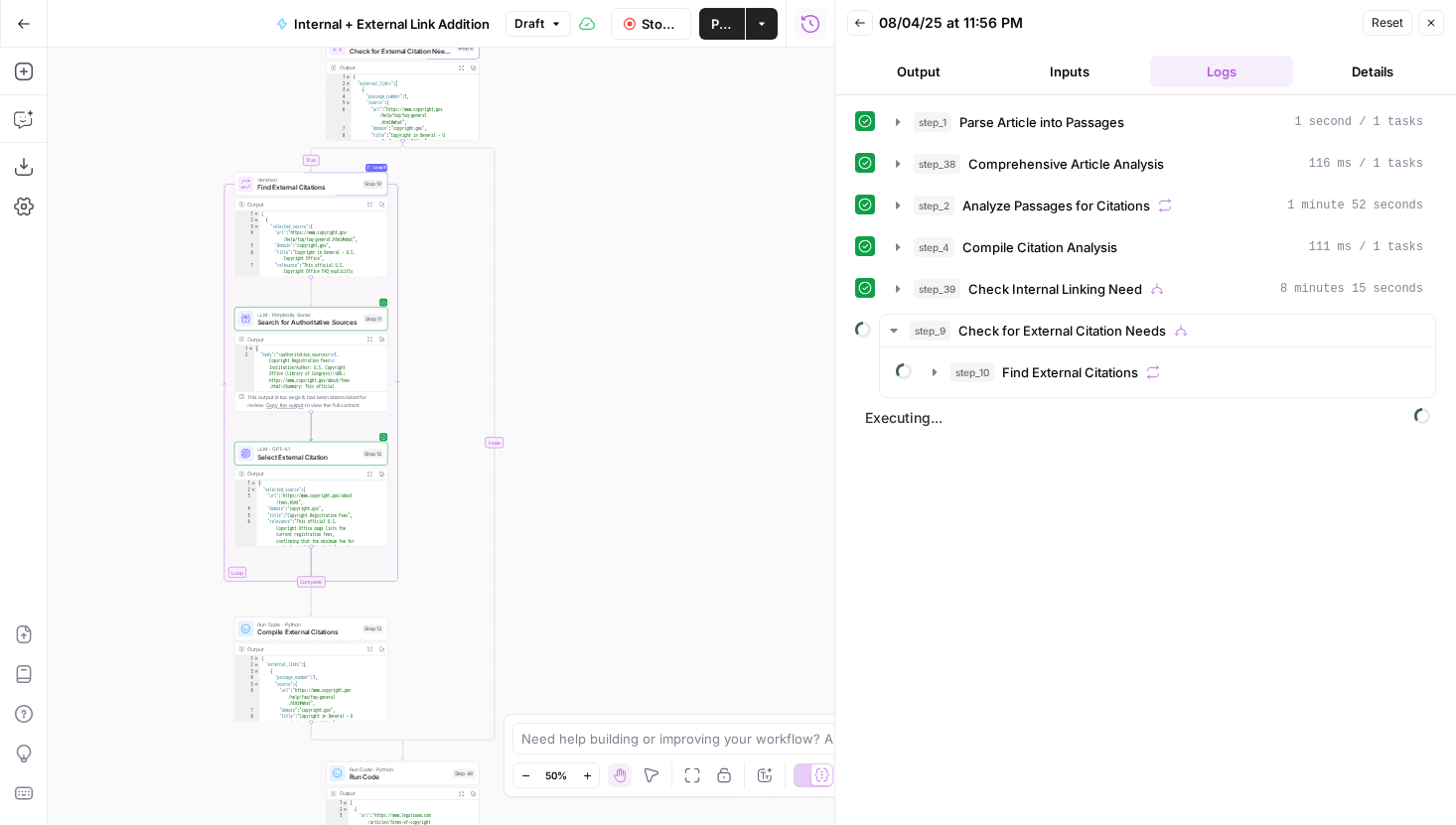 drag, startPoint x: 634, startPoint y: 544, endPoint x: 634, endPoint y: 556, distance: 12 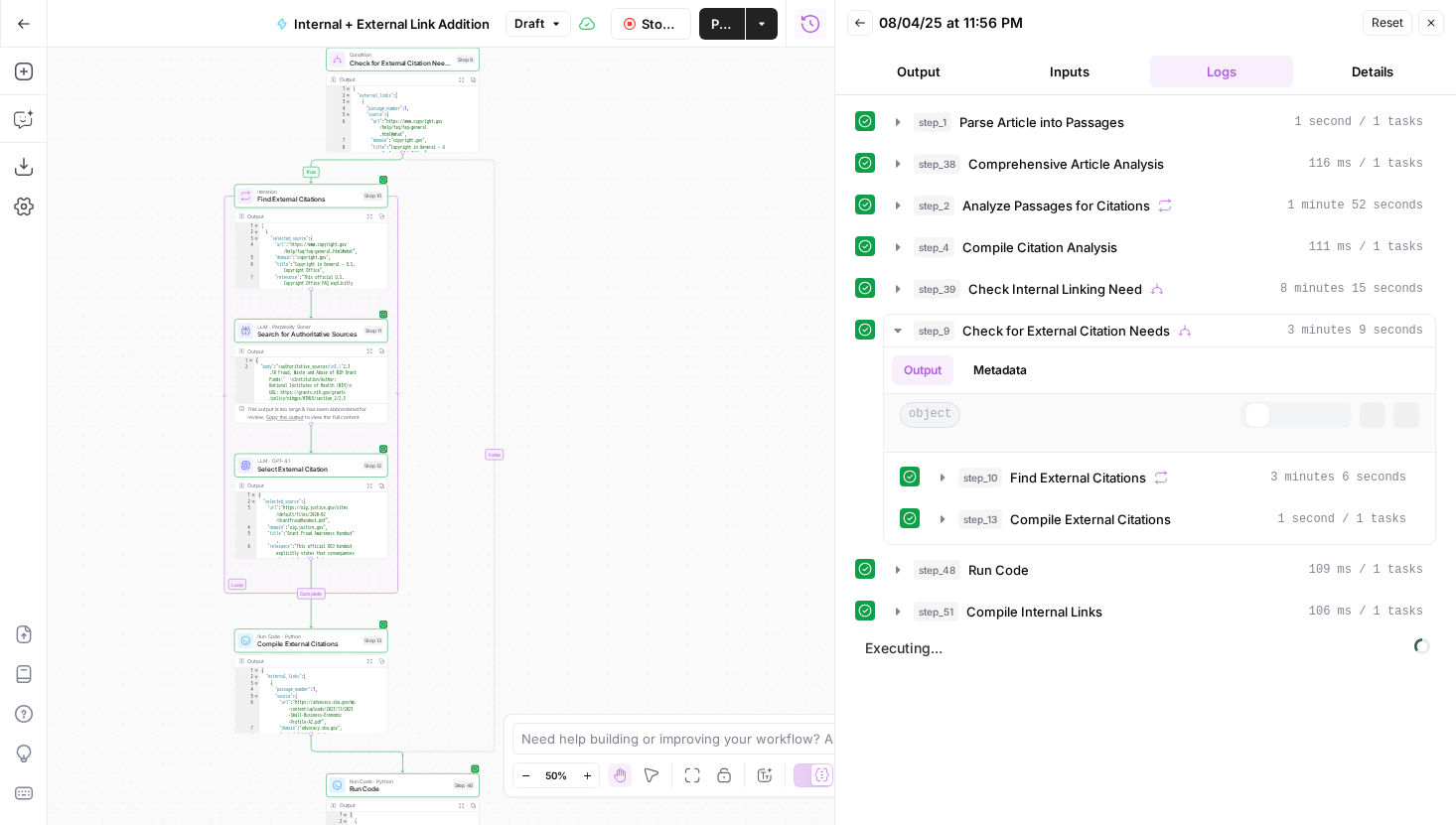 drag, startPoint x: 668, startPoint y: 544, endPoint x: 670, endPoint y: 616, distance: 72.02777 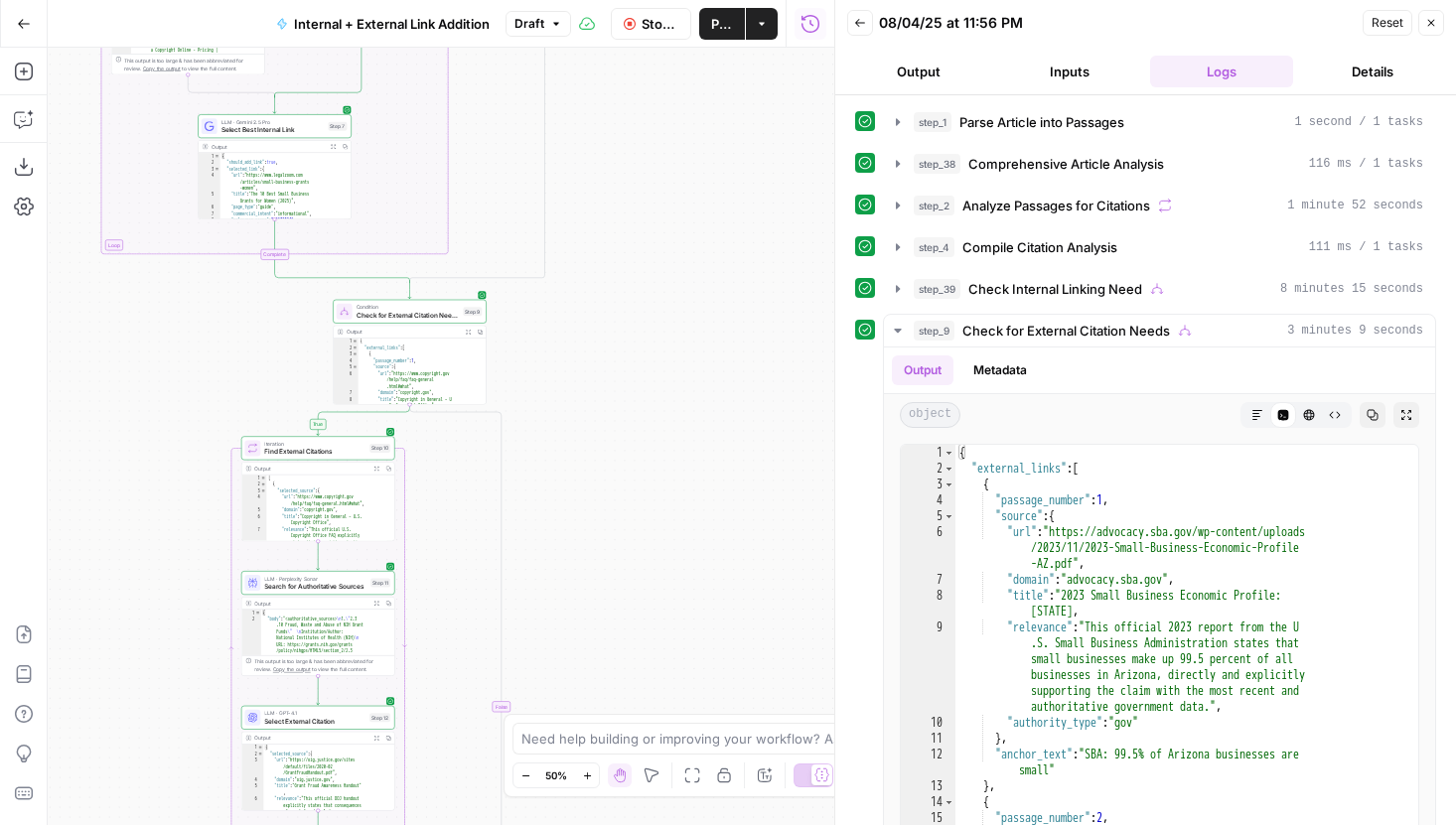 click on "**********" at bounding box center (441, 436) 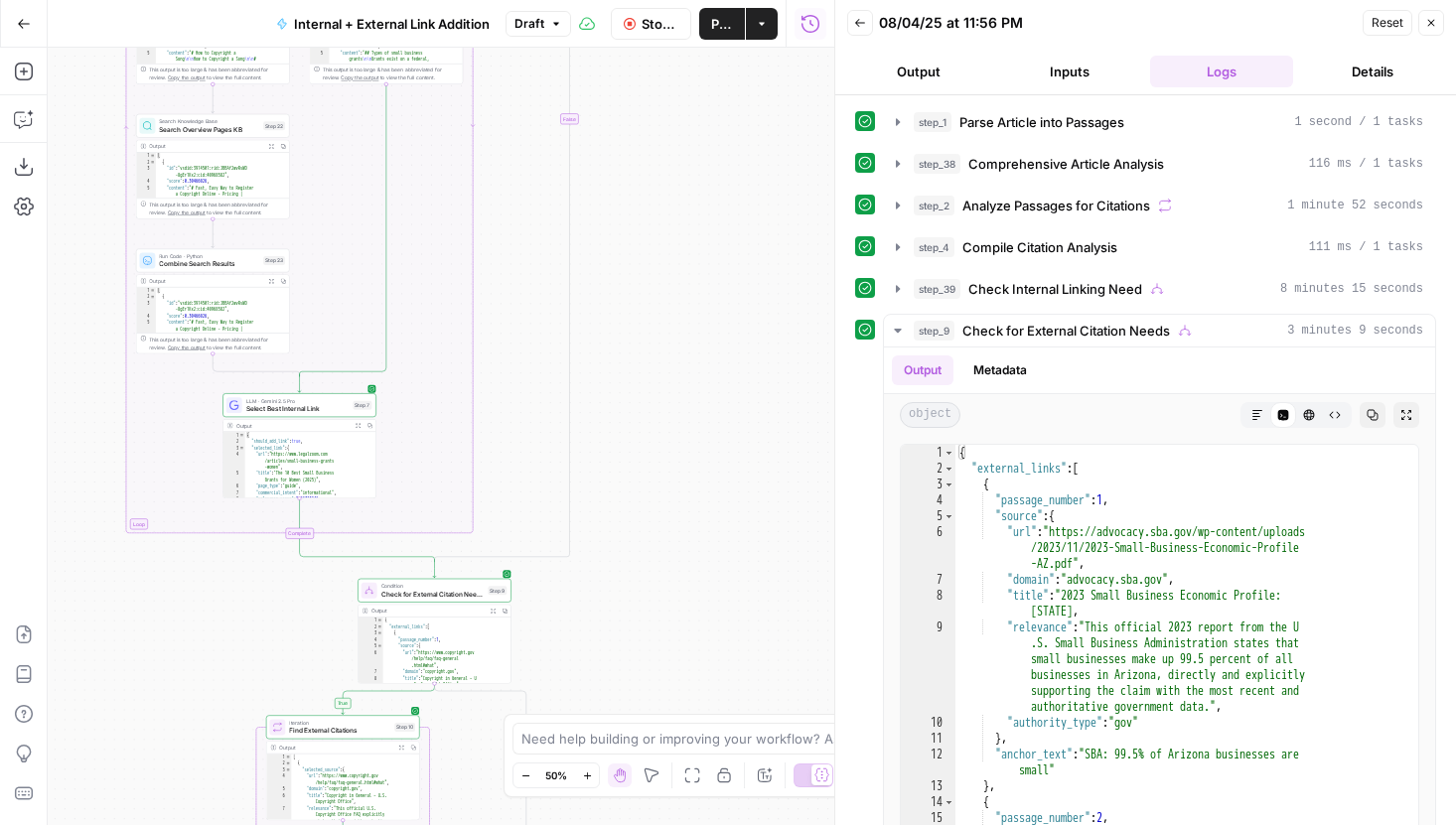 click on "**********" at bounding box center (441, 436) 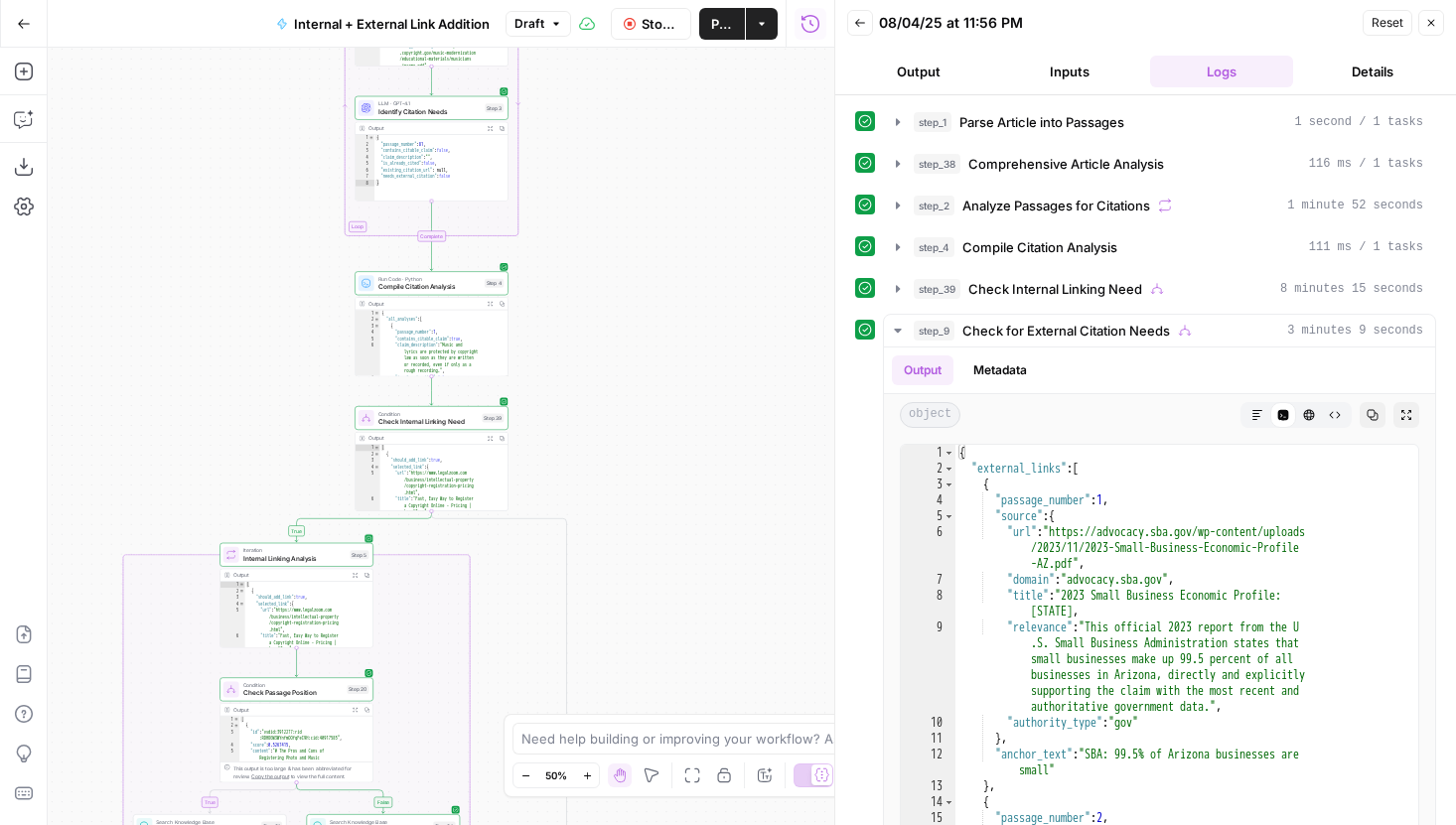 drag, startPoint x: 659, startPoint y: 477, endPoint x: 657, endPoint y: 613, distance: 136.0147 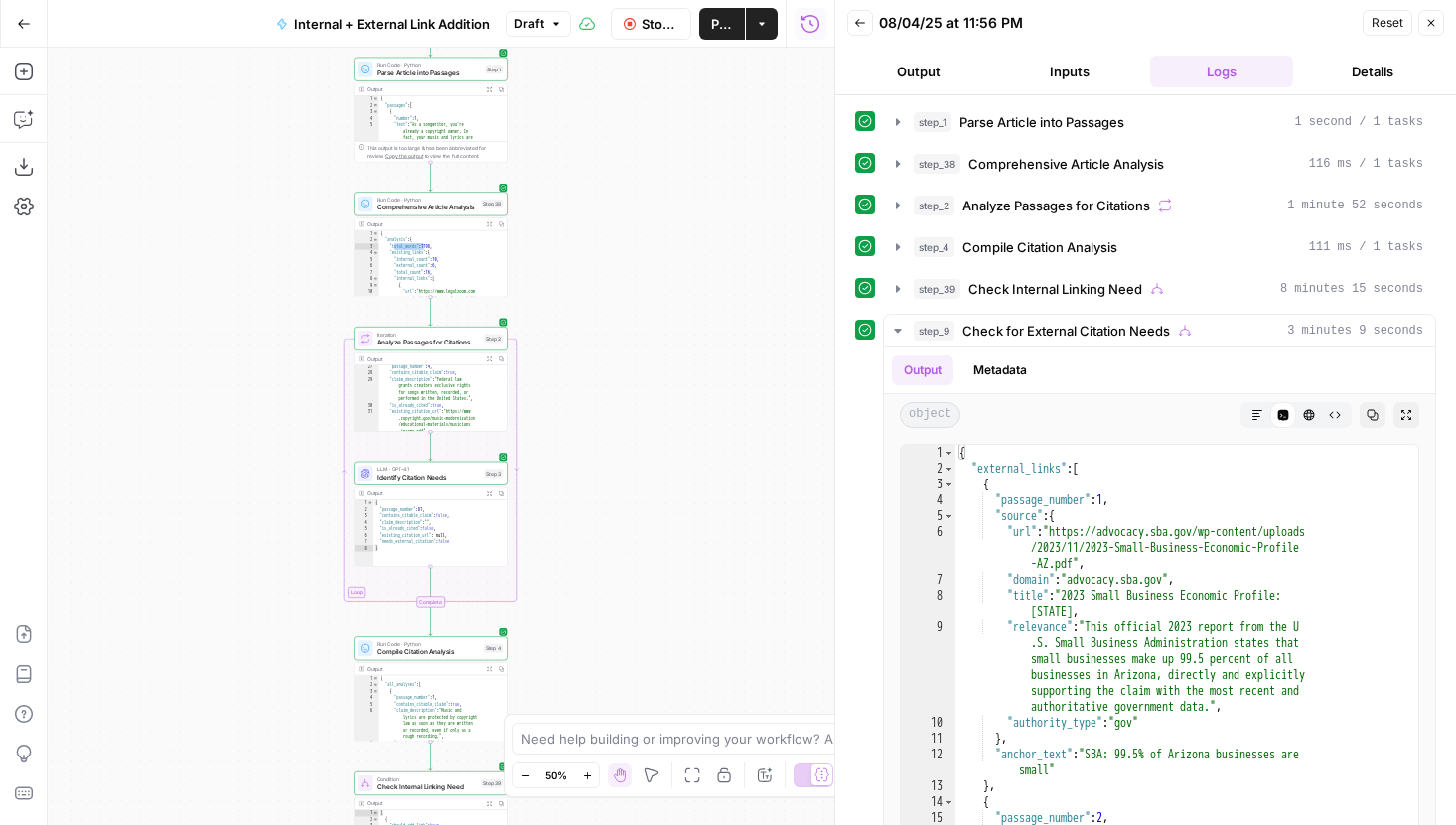 click on "**********" at bounding box center (441, 436) 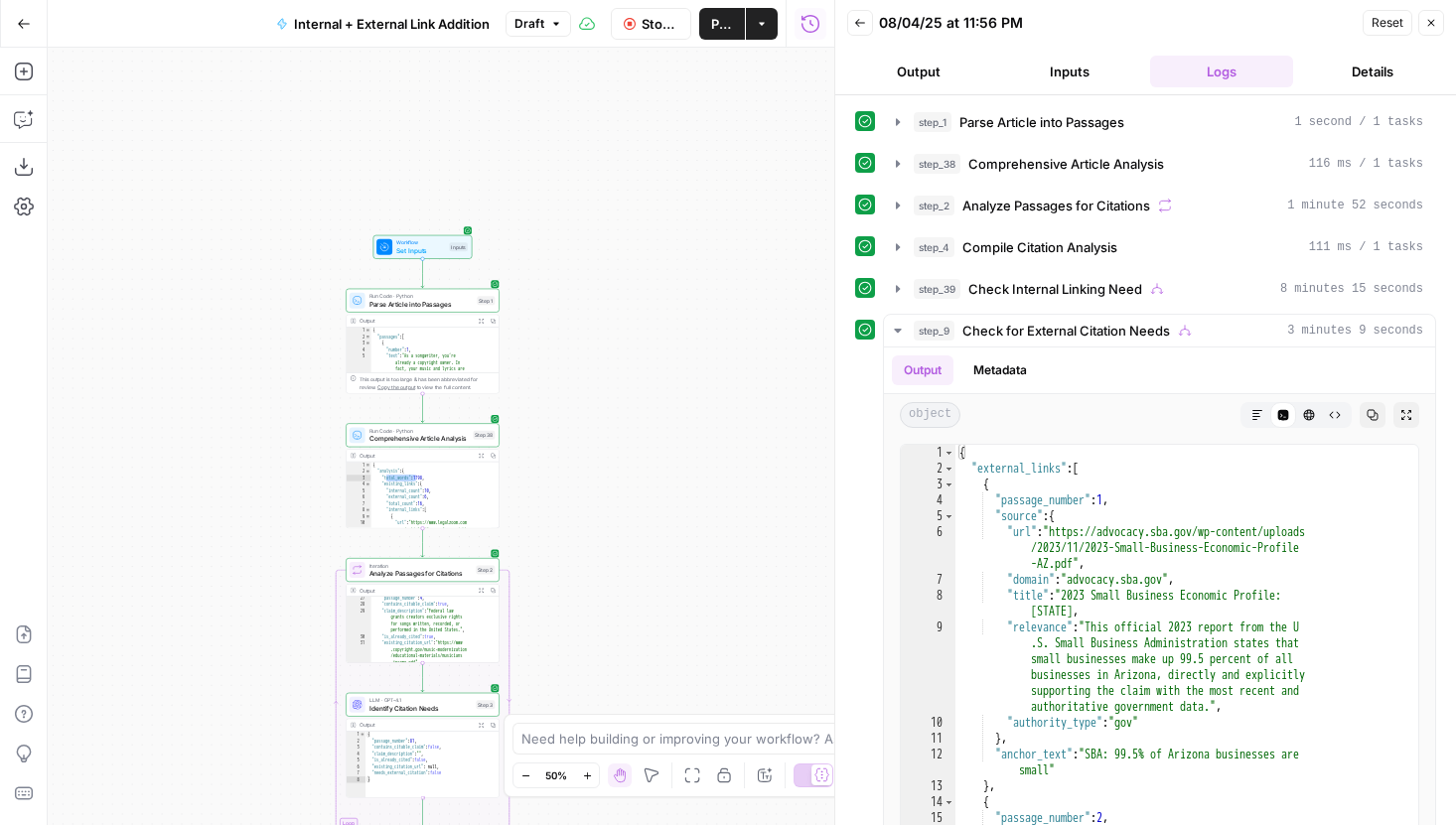 drag, startPoint x: 632, startPoint y: 671, endPoint x: 621, endPoint y: 561, distance: 110.54863 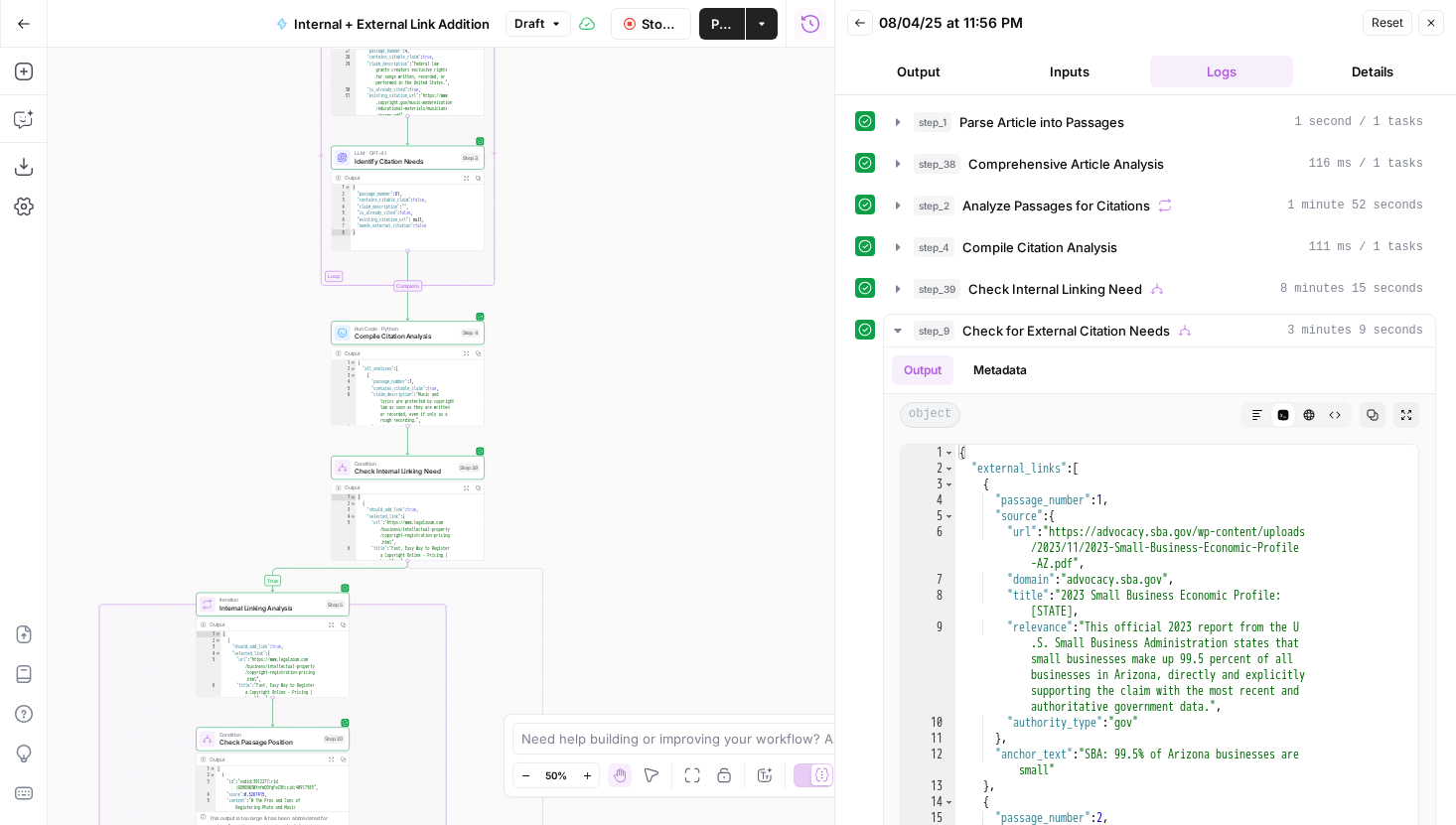 drag, startPoint x: 620, startPoint y: 613, endPoint x: 613, endPoint y: 256, distance: 357.06862 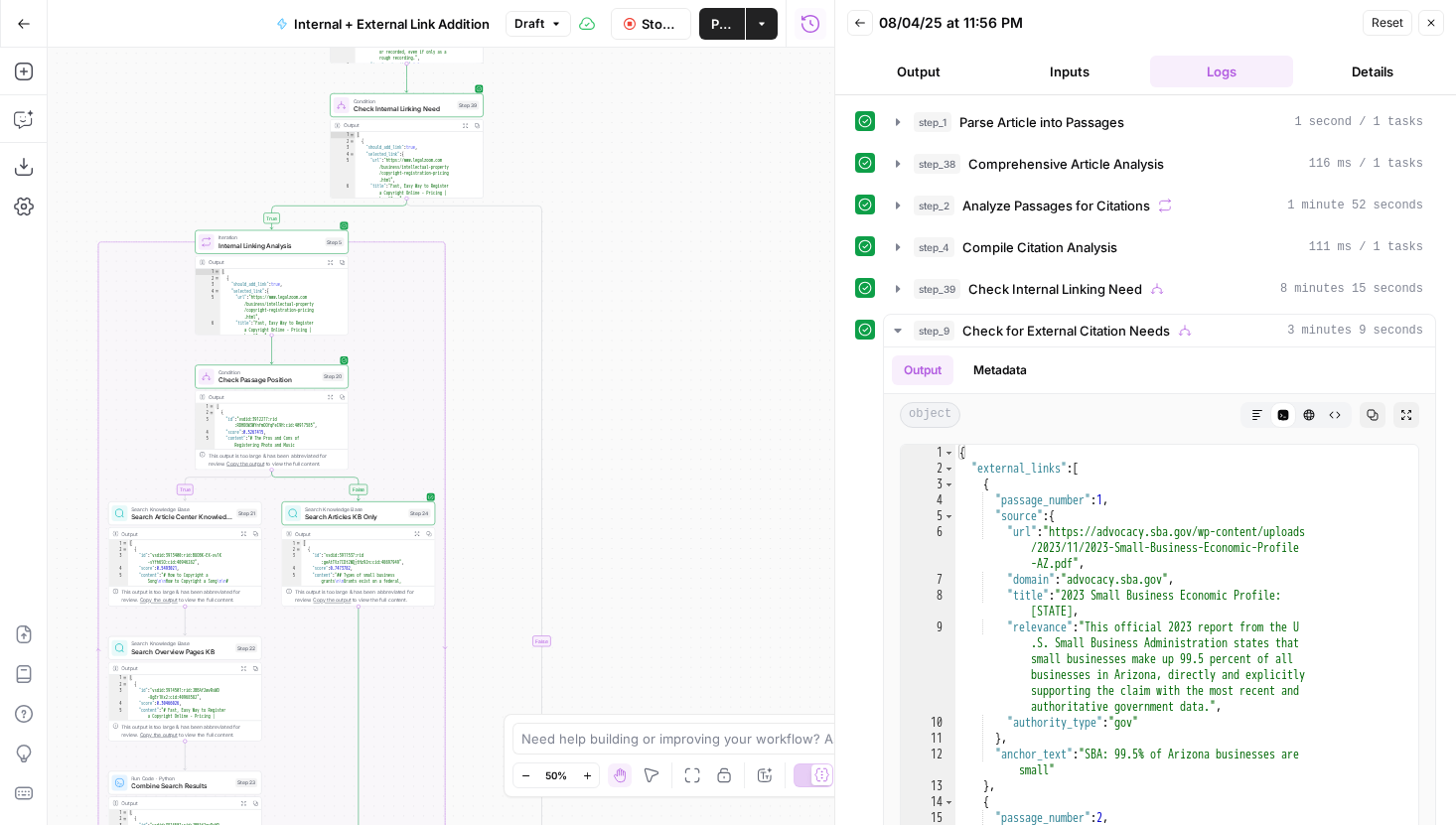 drag, startPoint x: 664, startPoint y: 250, endPoint x: 663, endPoint y: 182, distance: 68.00735 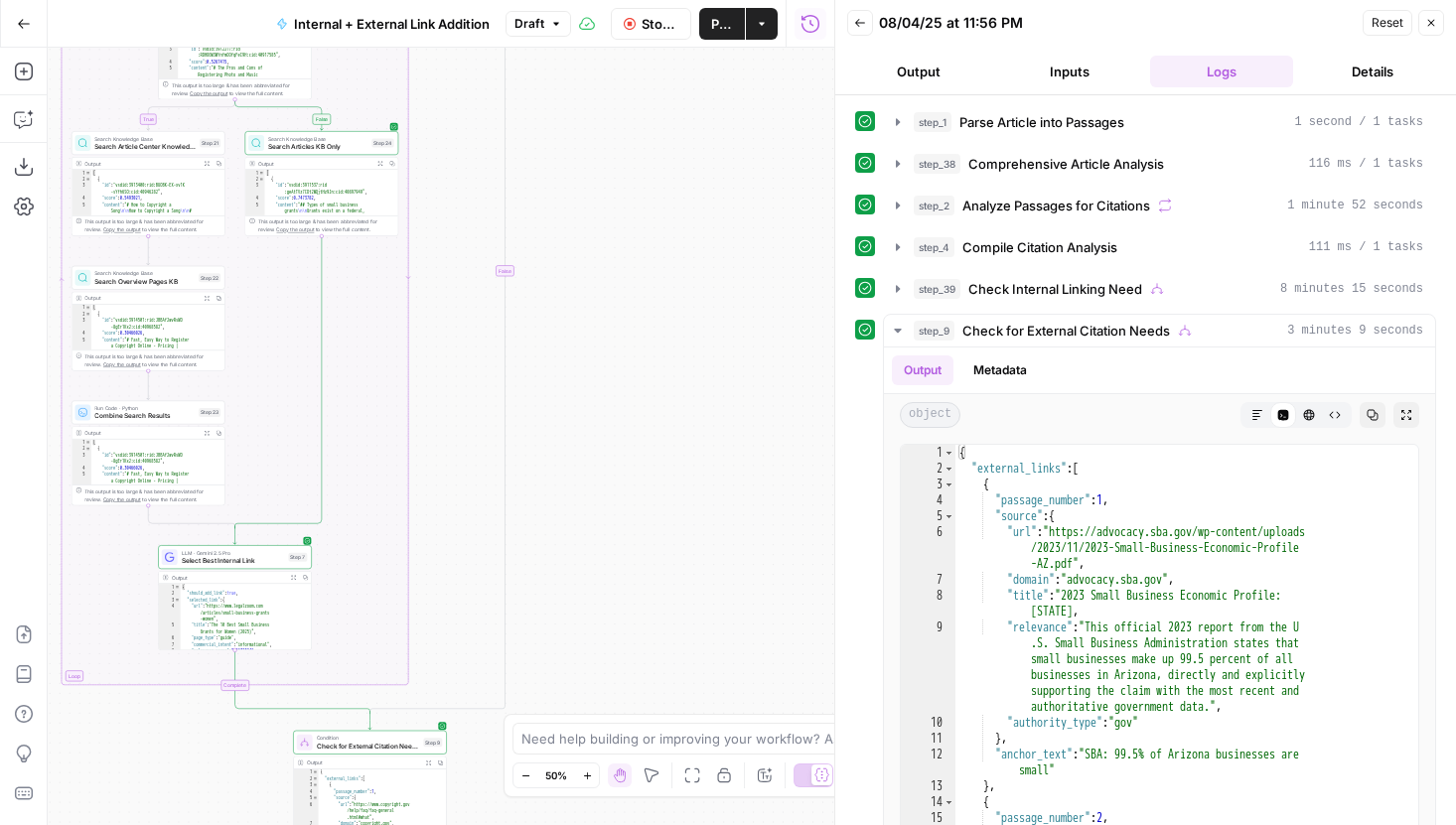drag, startPoint x: 655, startPoint y: 207, endPoint x: 653, endPoint y: 175, distance: 32.06244 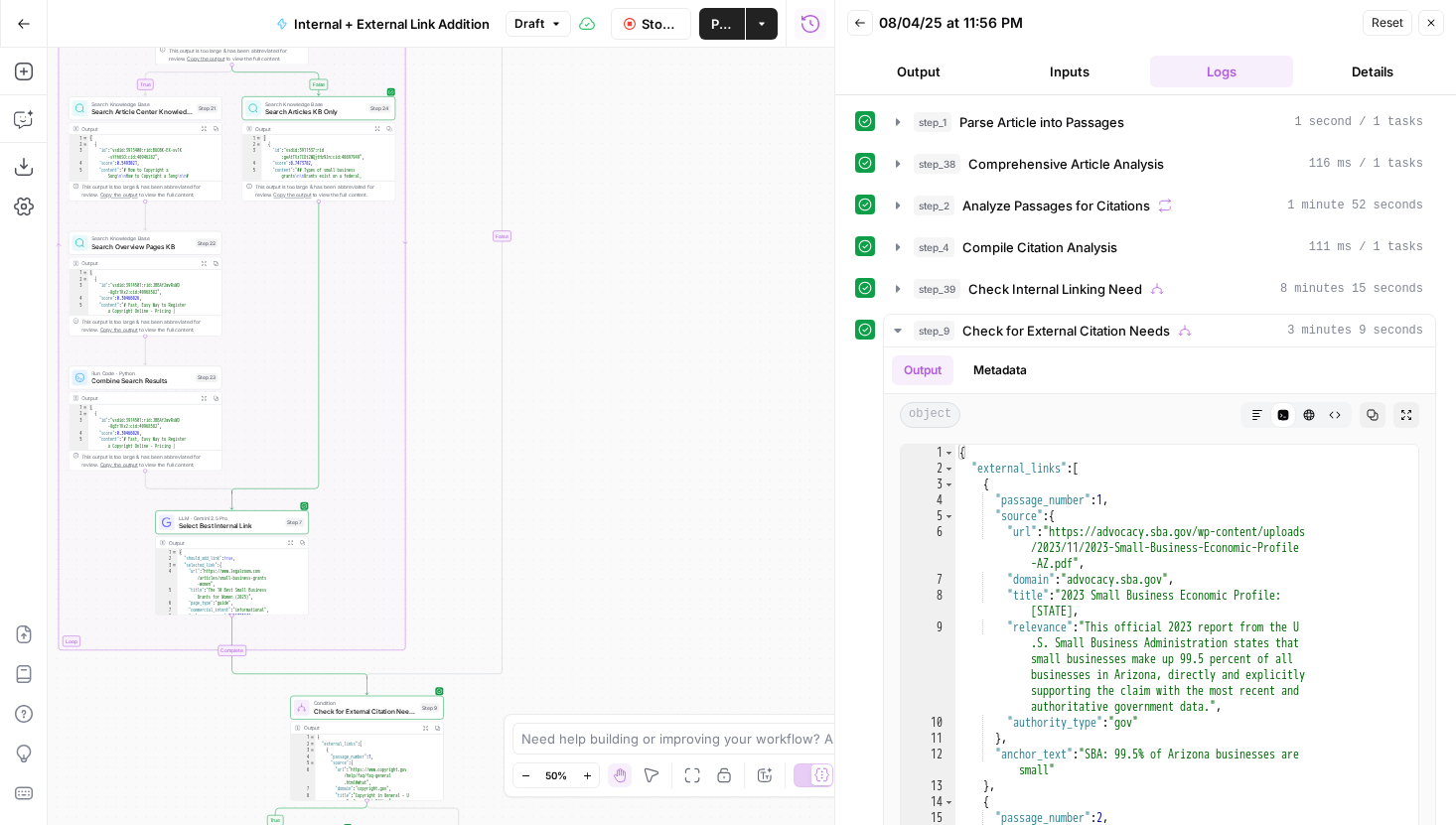 click on "**********" at bounding box center (441, 436) 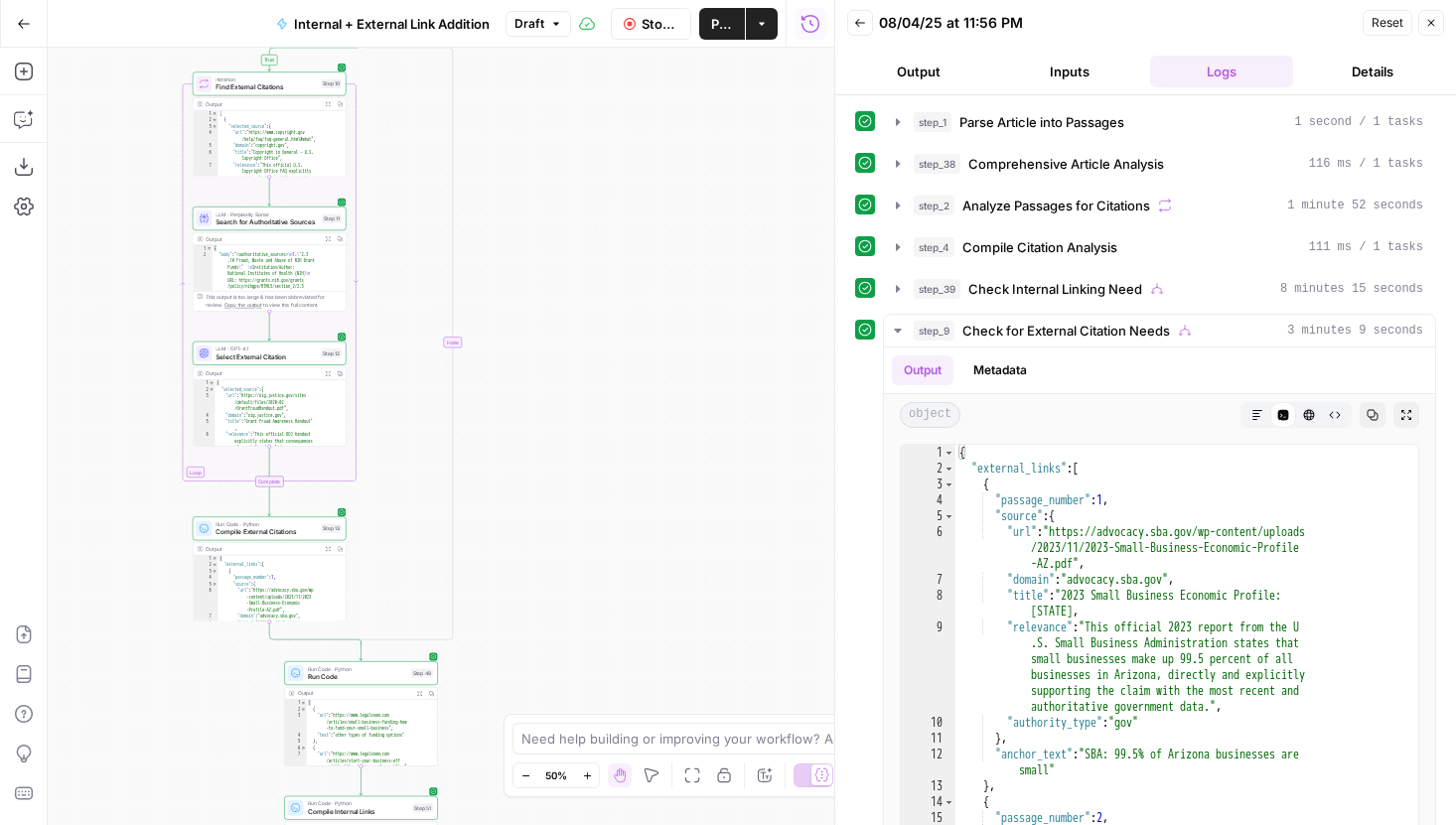 drag, startPoint x: 651, startPoint y: 315, endPoint x: 651, endPoint y: 216, distance: 99 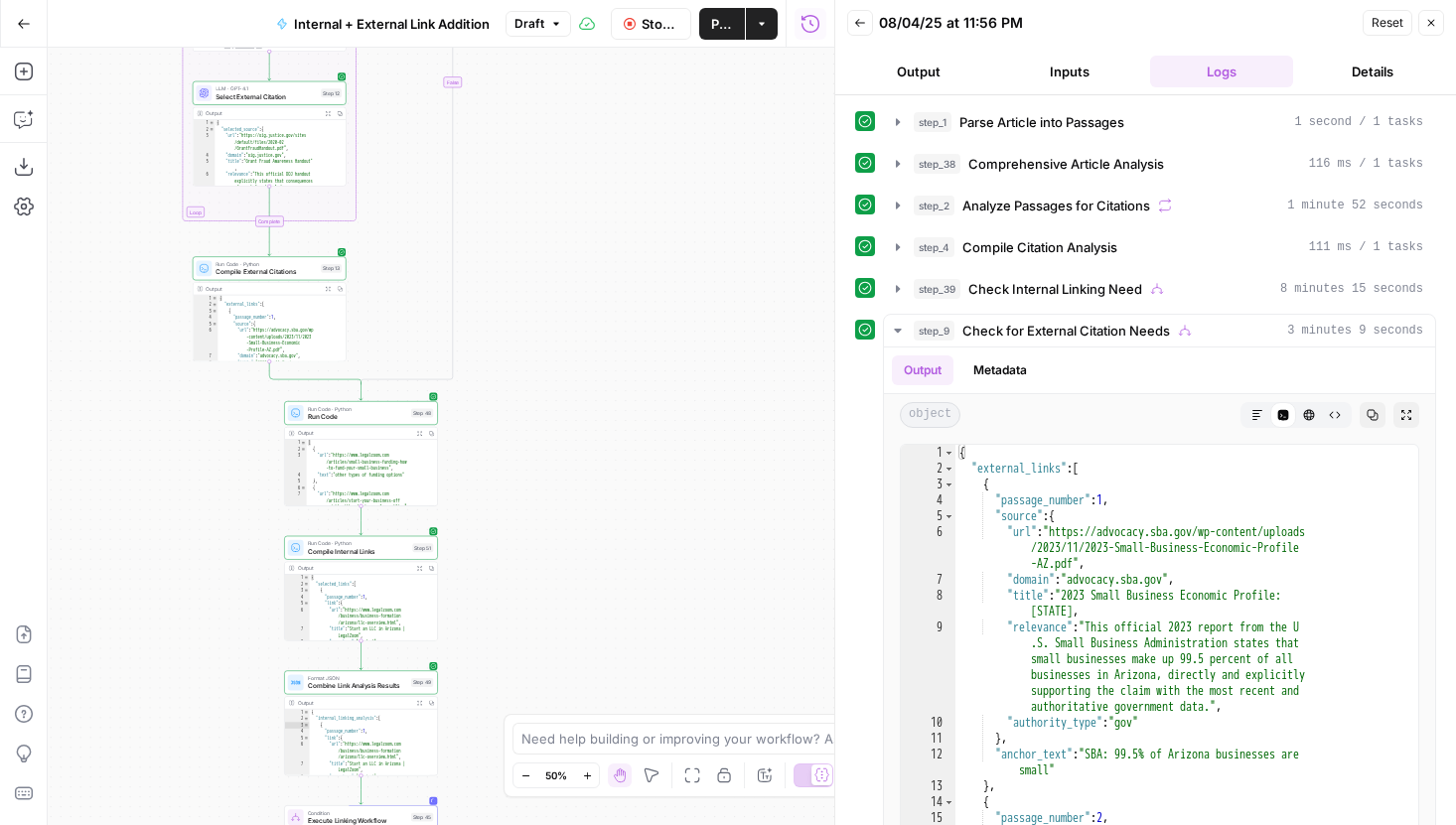drag, startPoint x: 655, startPoint y: 603, endPoint x: 655, endPoint y: 337, distance: 266 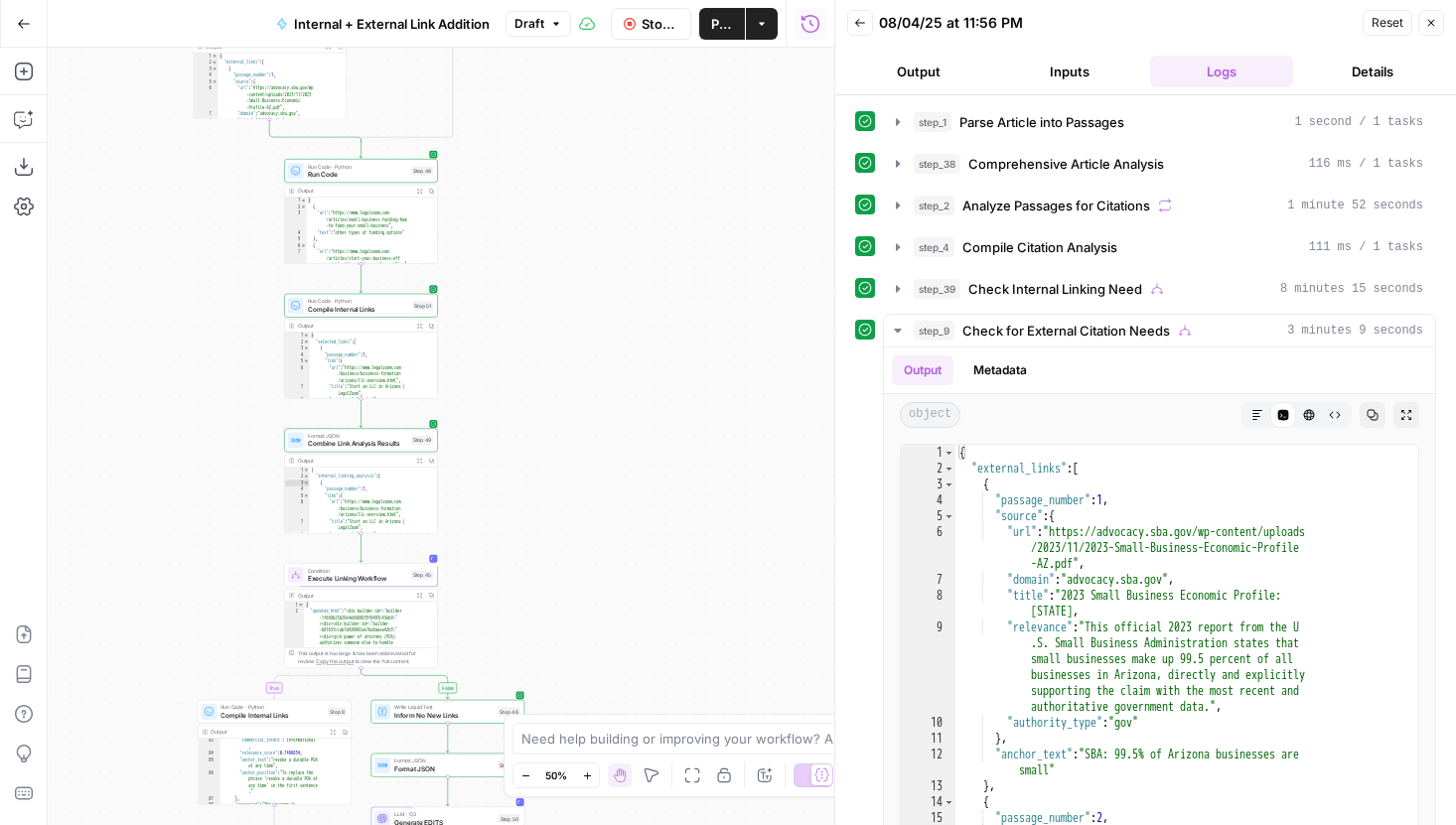 drag, startPoint x: 613, startPoint y: 326, endPoint x: 613, endPoint y: 310, distance: 16 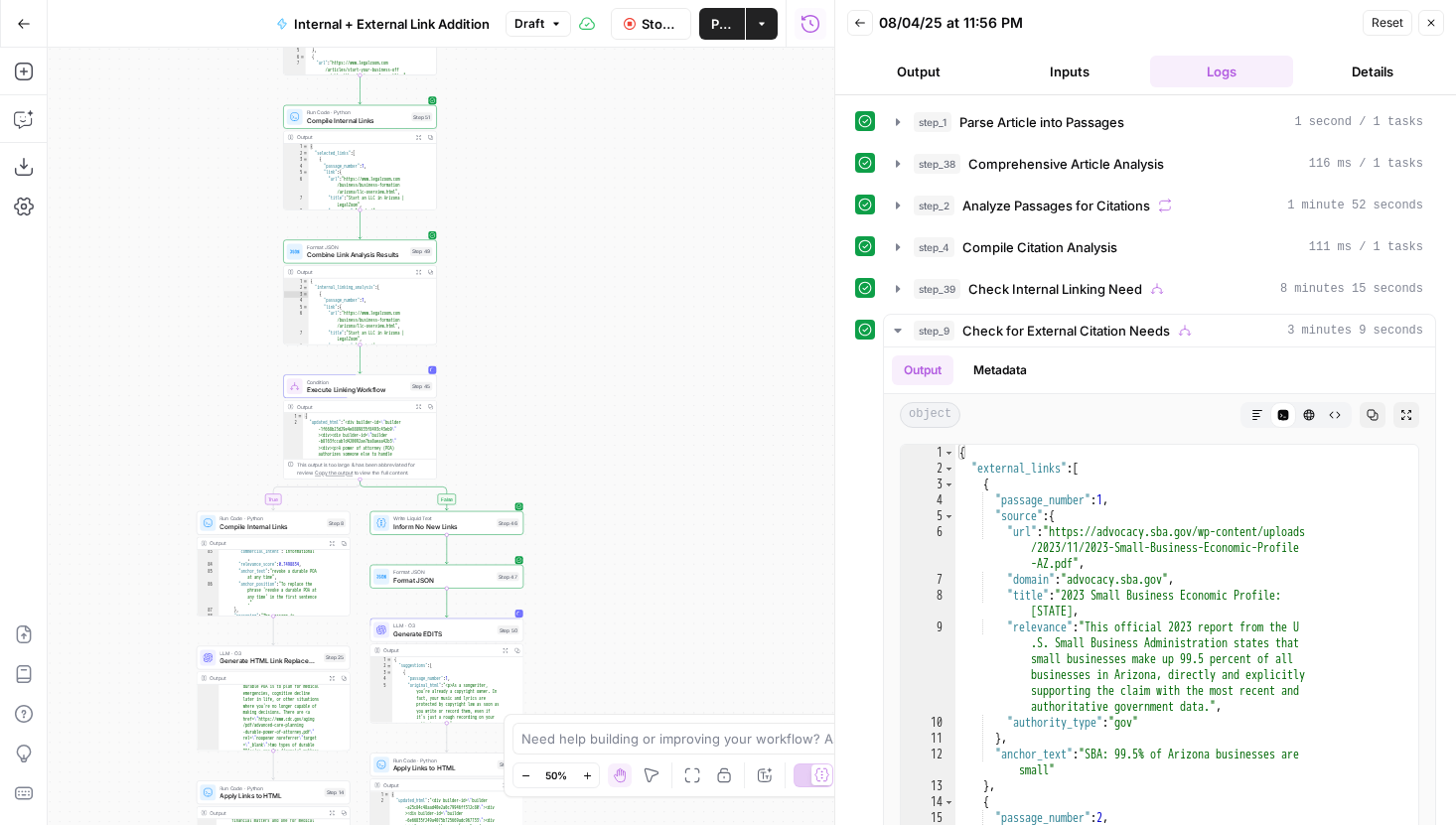 click on "**********" at bounding box center [441, 436] 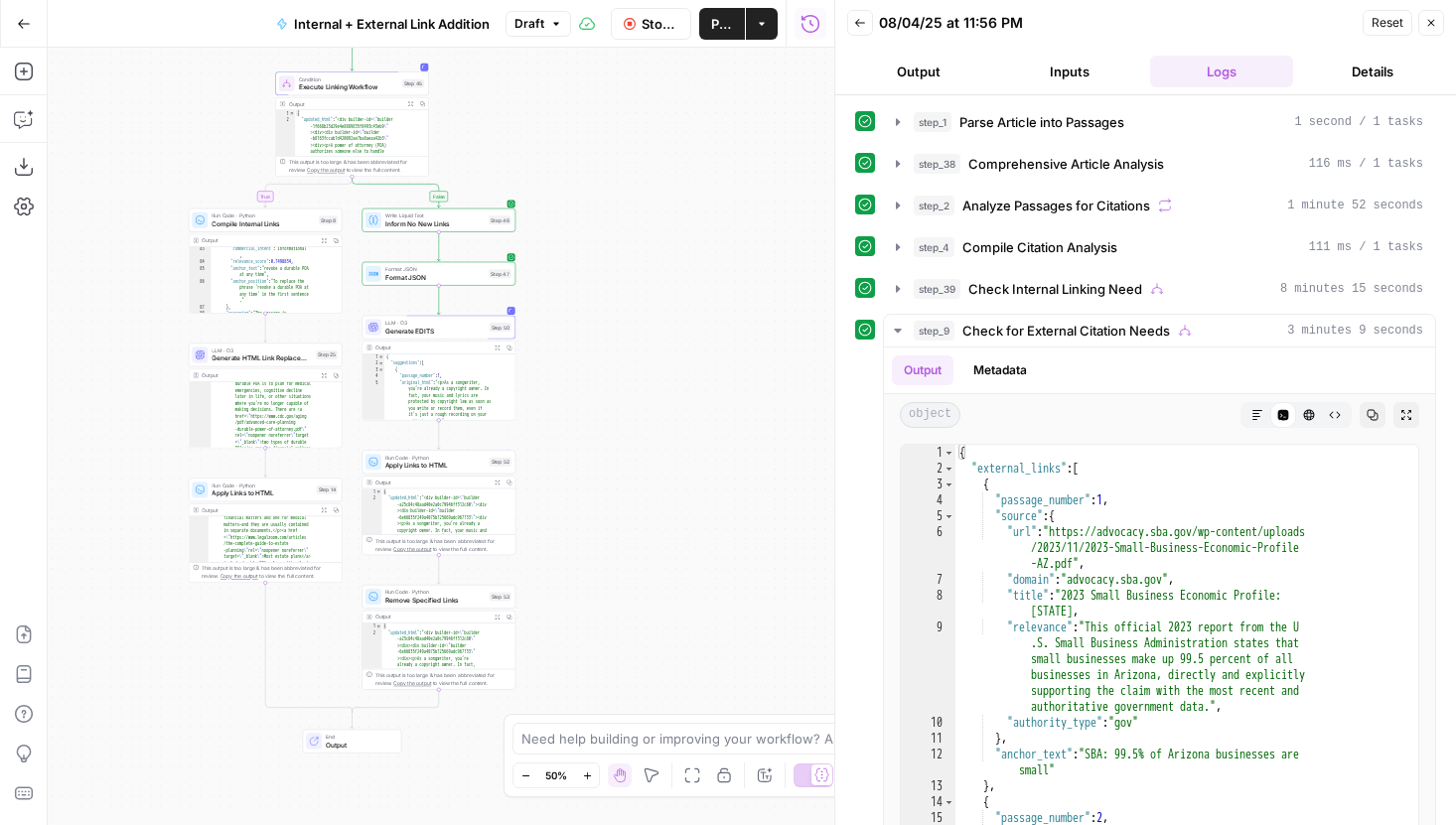drag, startPoint x: 615, startPoint y: 416, endPoint x: 612, endPoint y: 111, distance: 305.01475 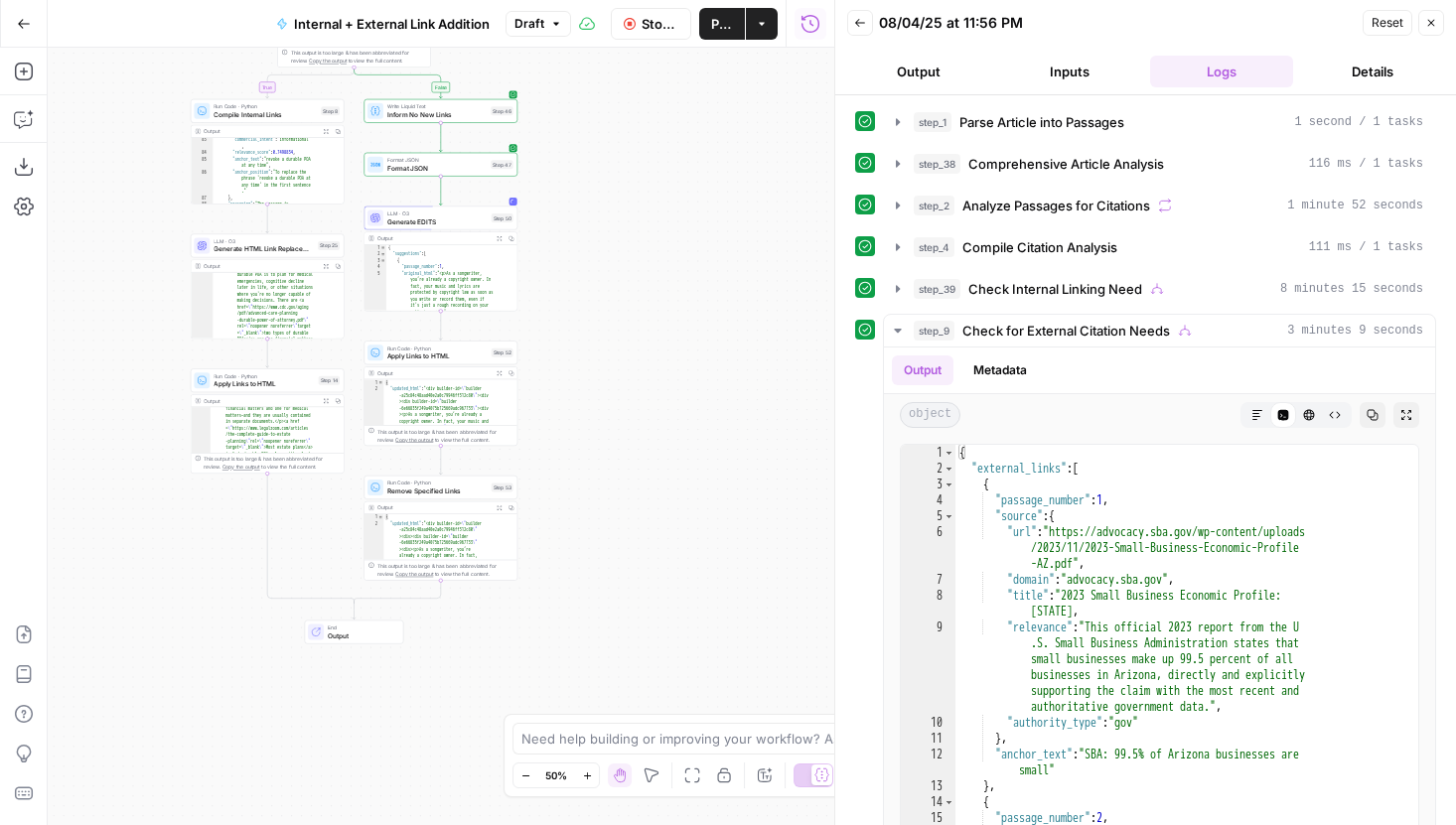 drag, startPoint x: 658, startPoint y: 386, endPoint x: 658, endPoint y: 333, distance: 53 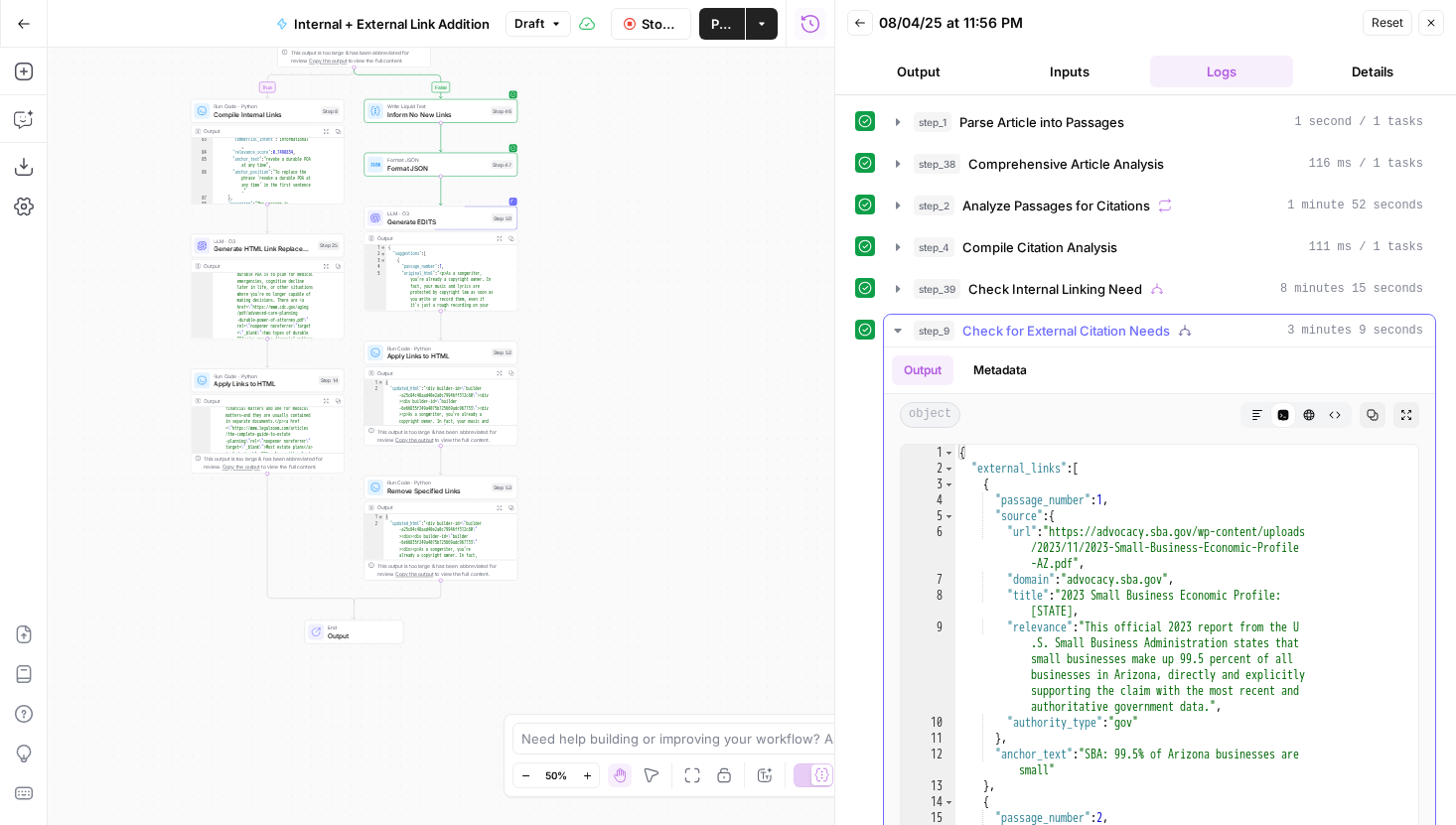click 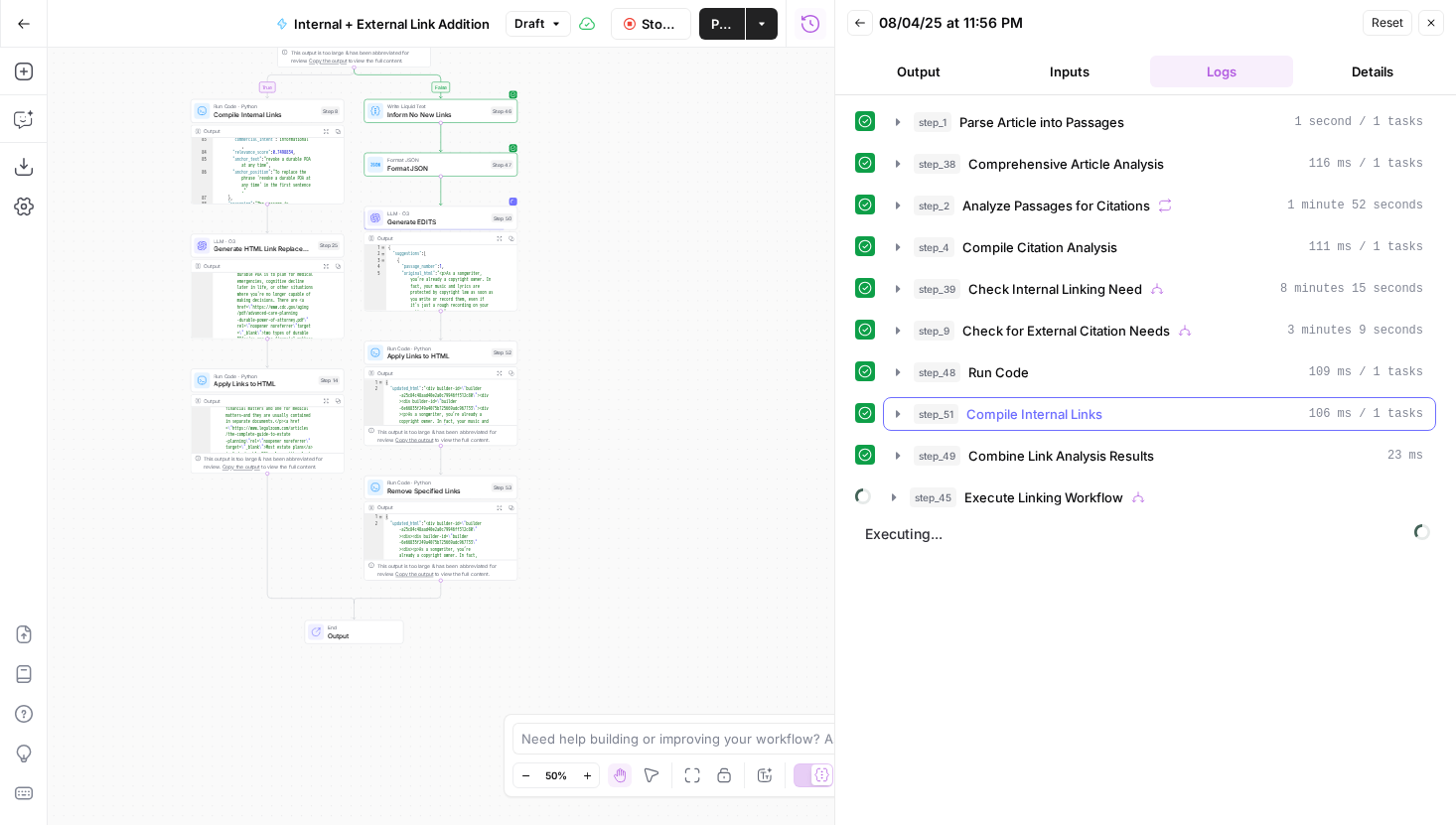 click on "step_51 Compile Internal Links 106 ms / 1 tasks" at bounding box center [1159, 414] 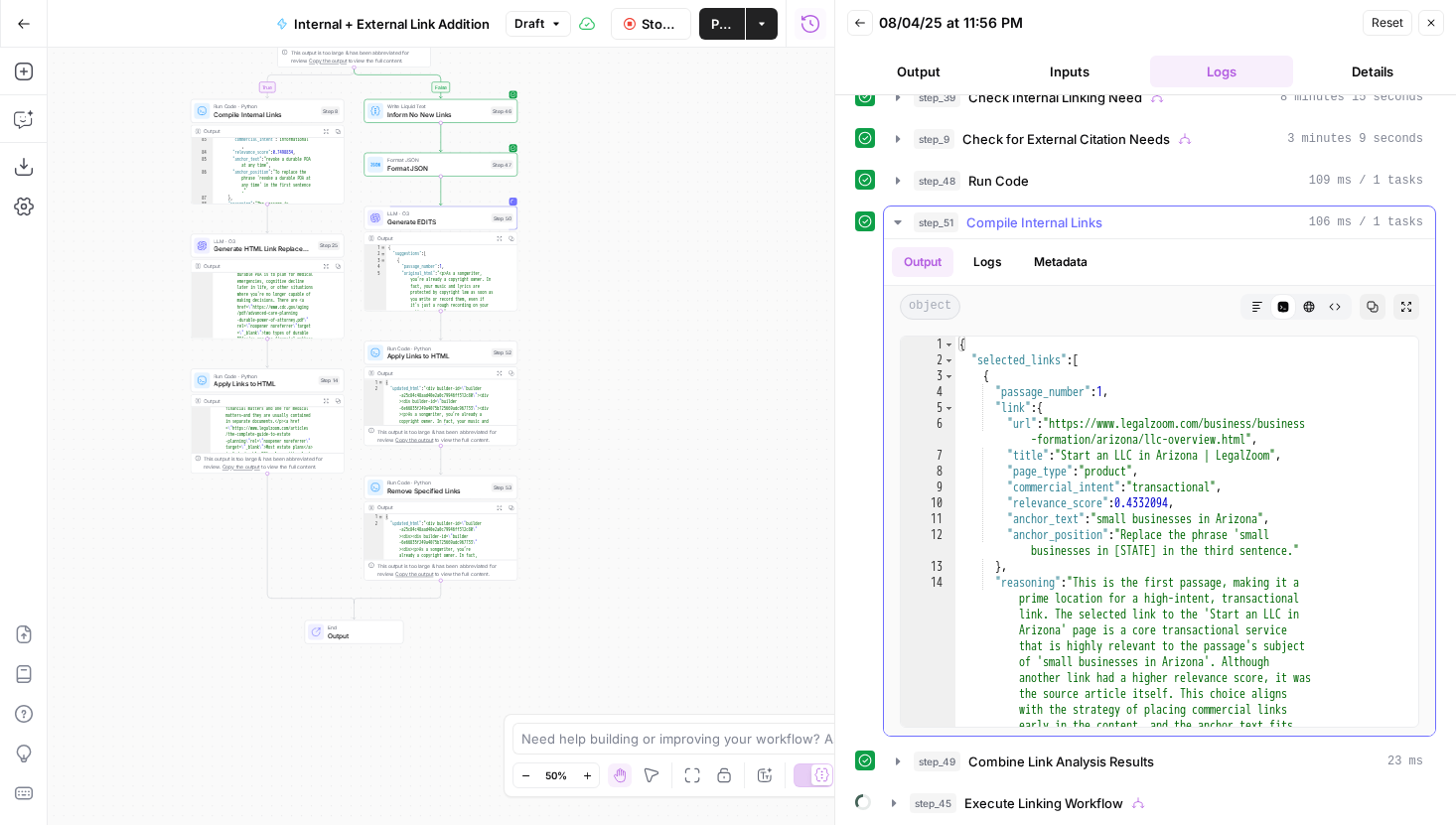 scroll, scrollTop: 194, scrollLeft: 0, axis: vertical 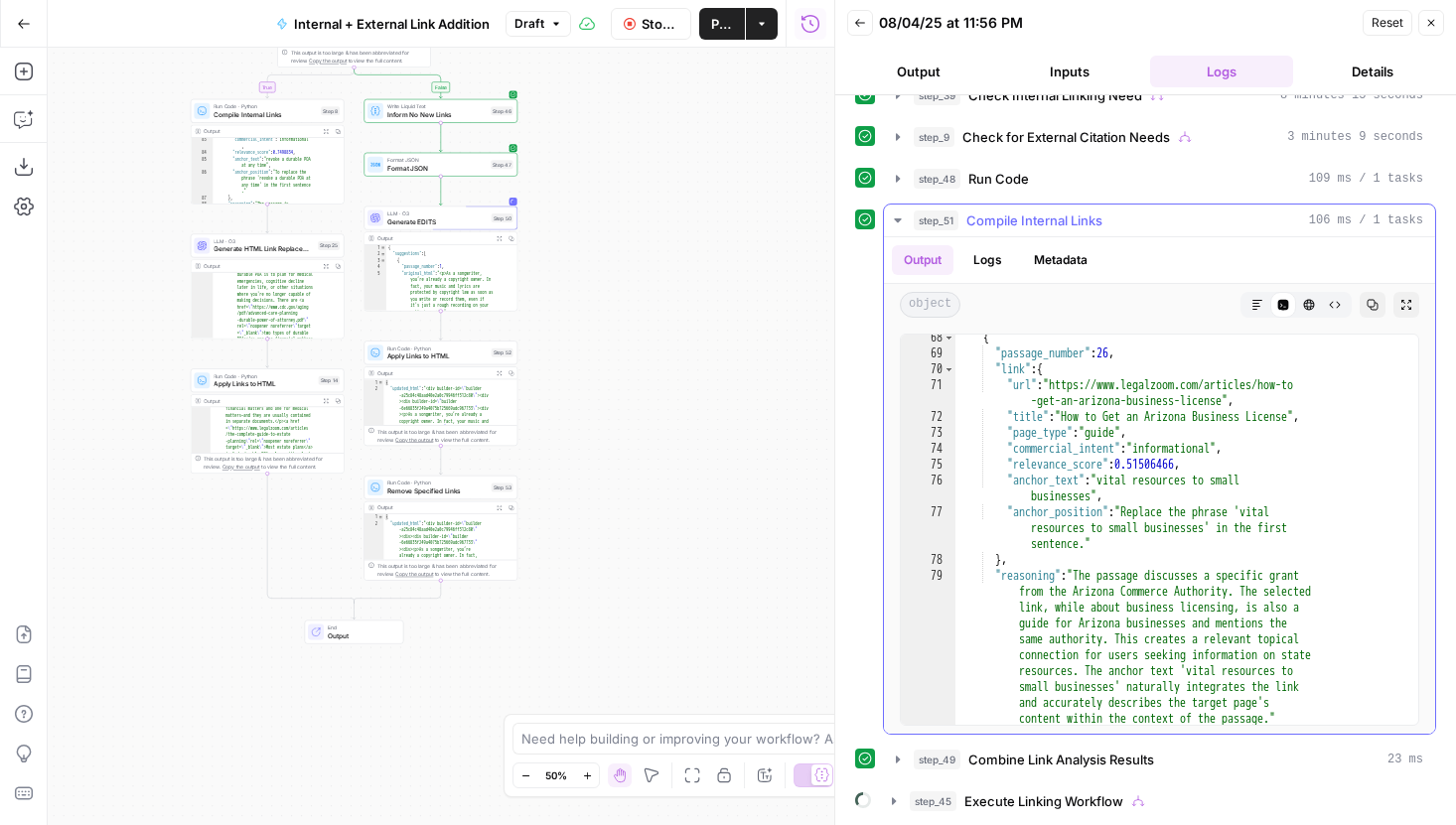 click 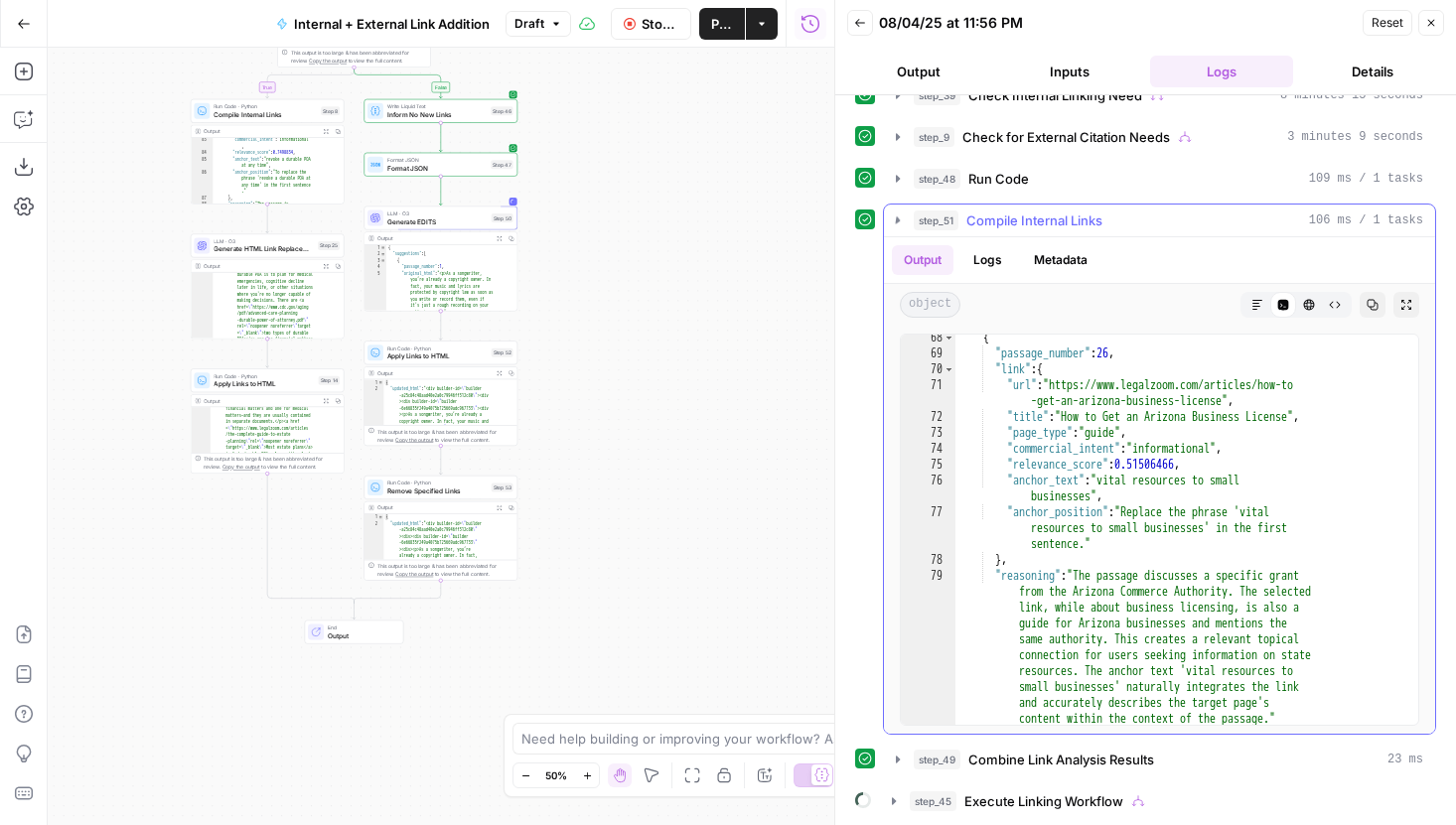 scroll, scrollTop: 0, scrollLeft: 0, axis: both 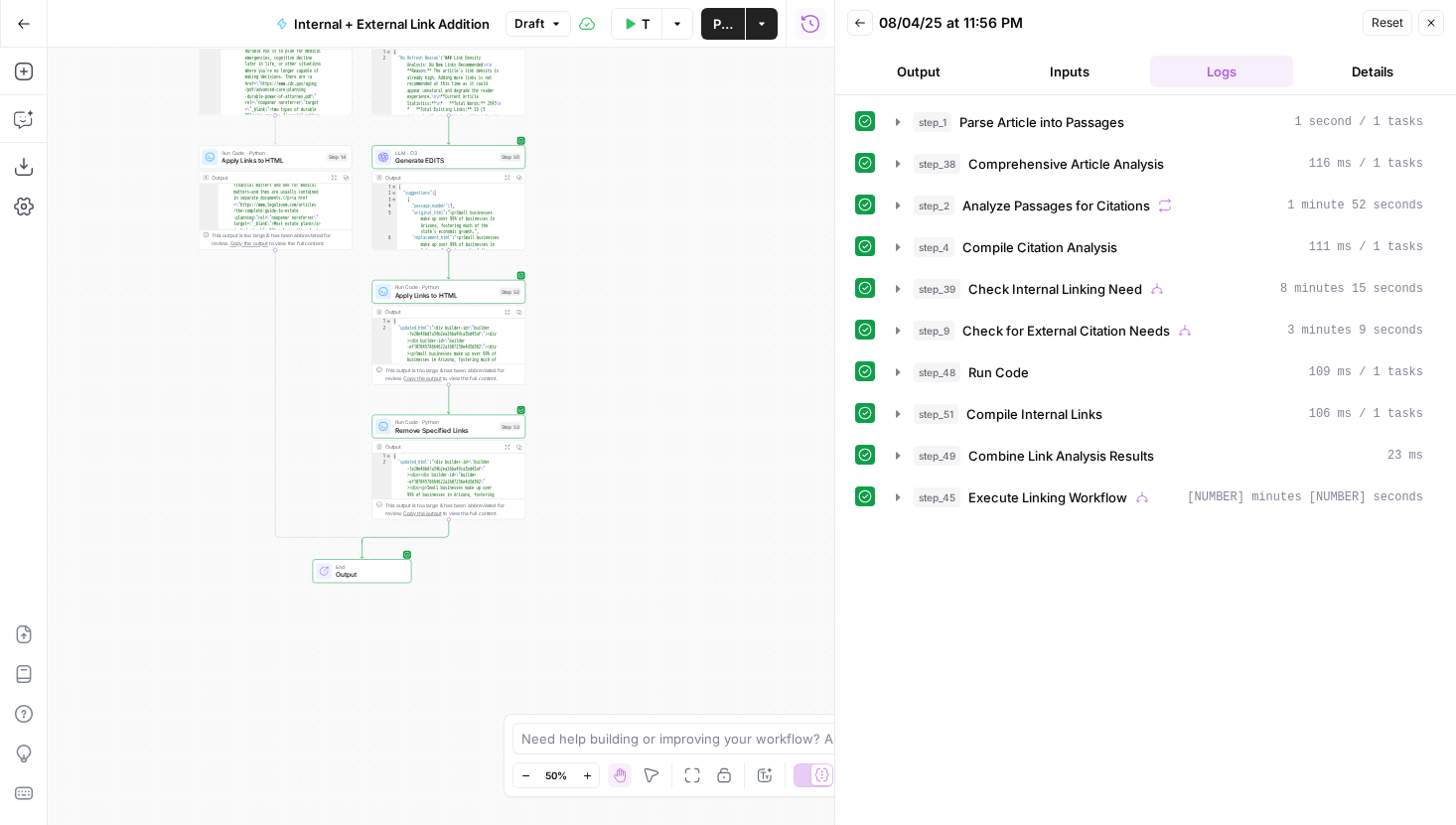drag, startPoint x: 689, startPoint y: 334, endPoint x: 658, endPoint y: 376, distance: 52.201533 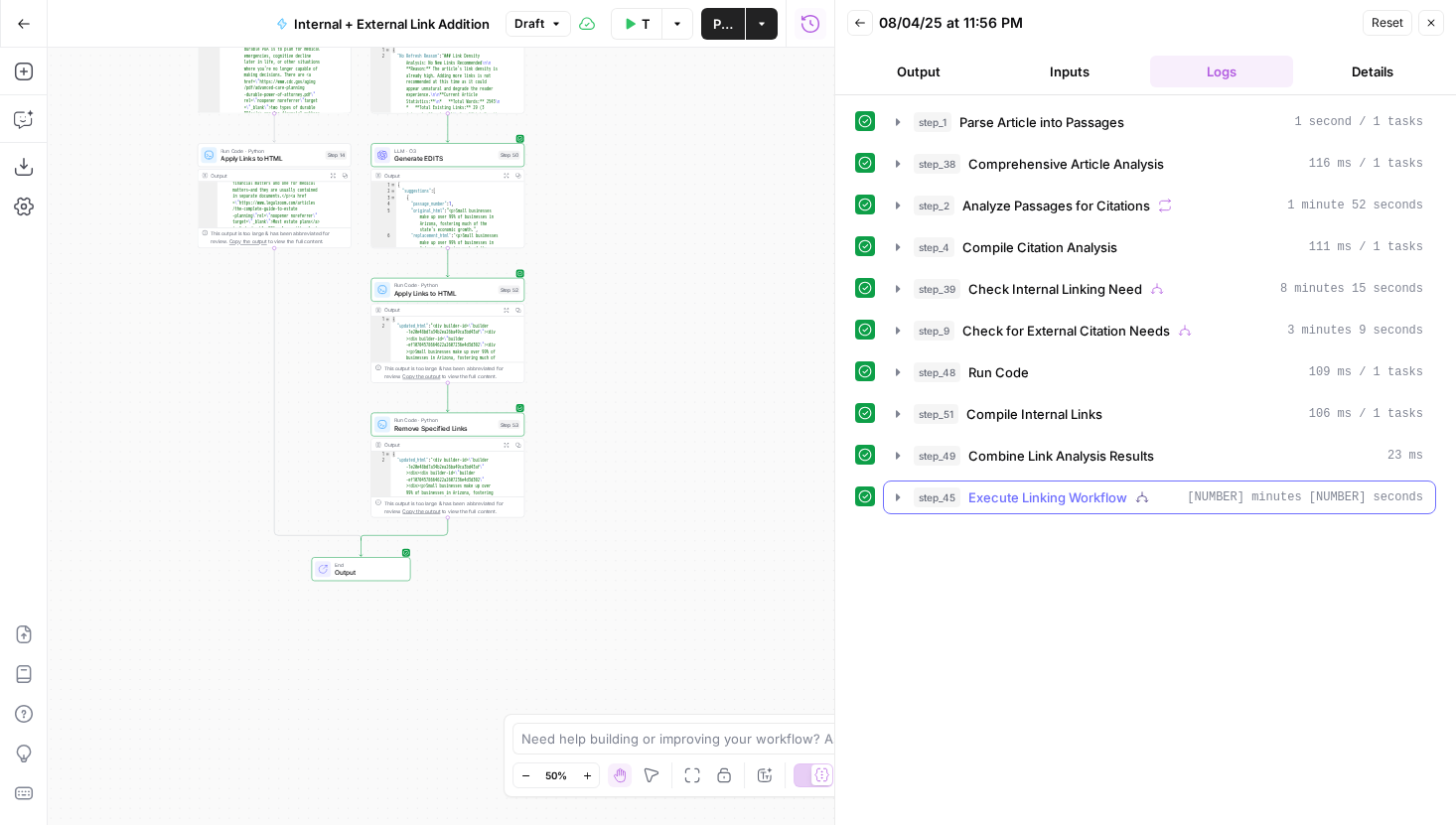 click 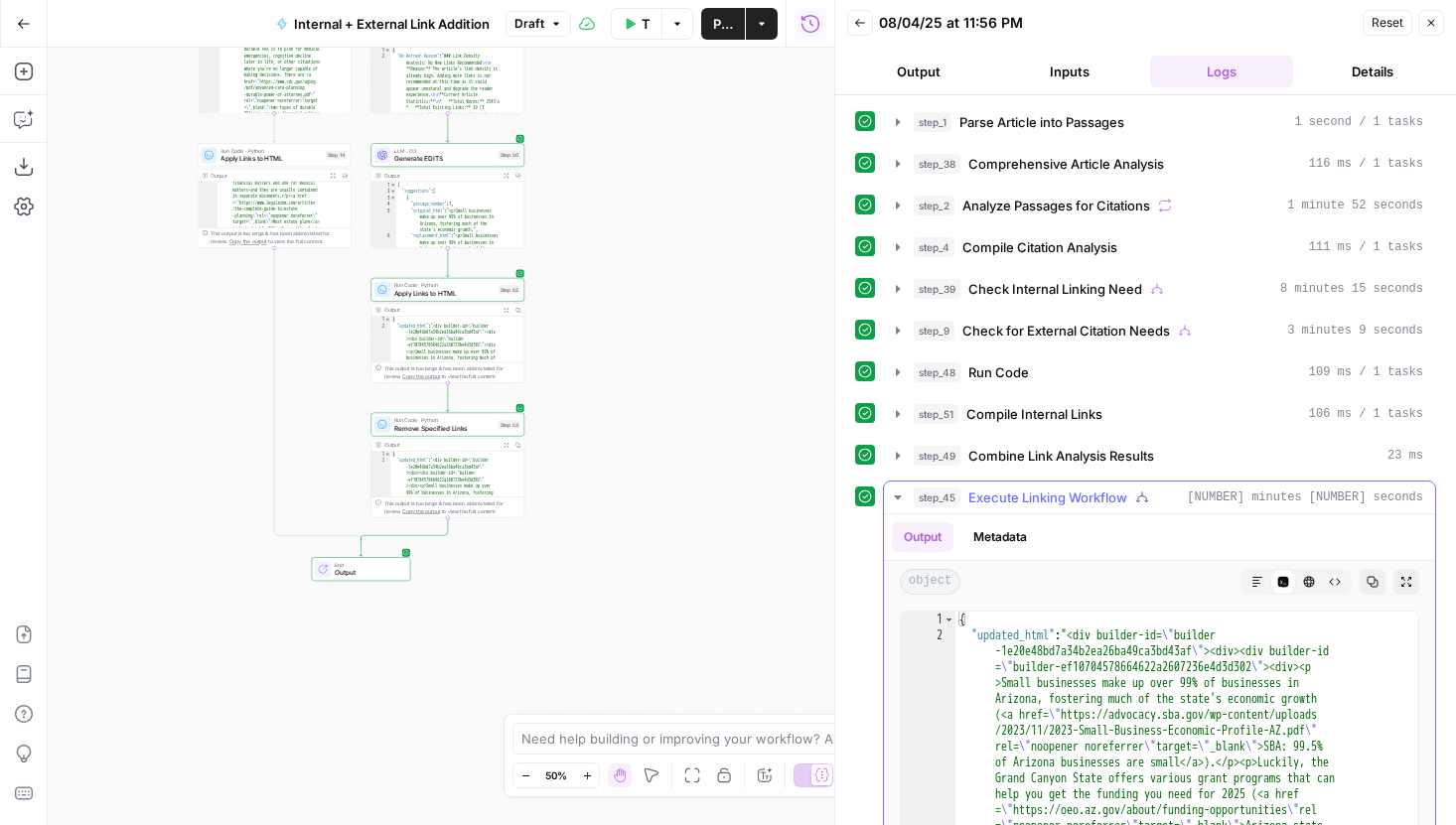 scroll, scrollTop: 159, scrollLeft: 0, axis: vertical 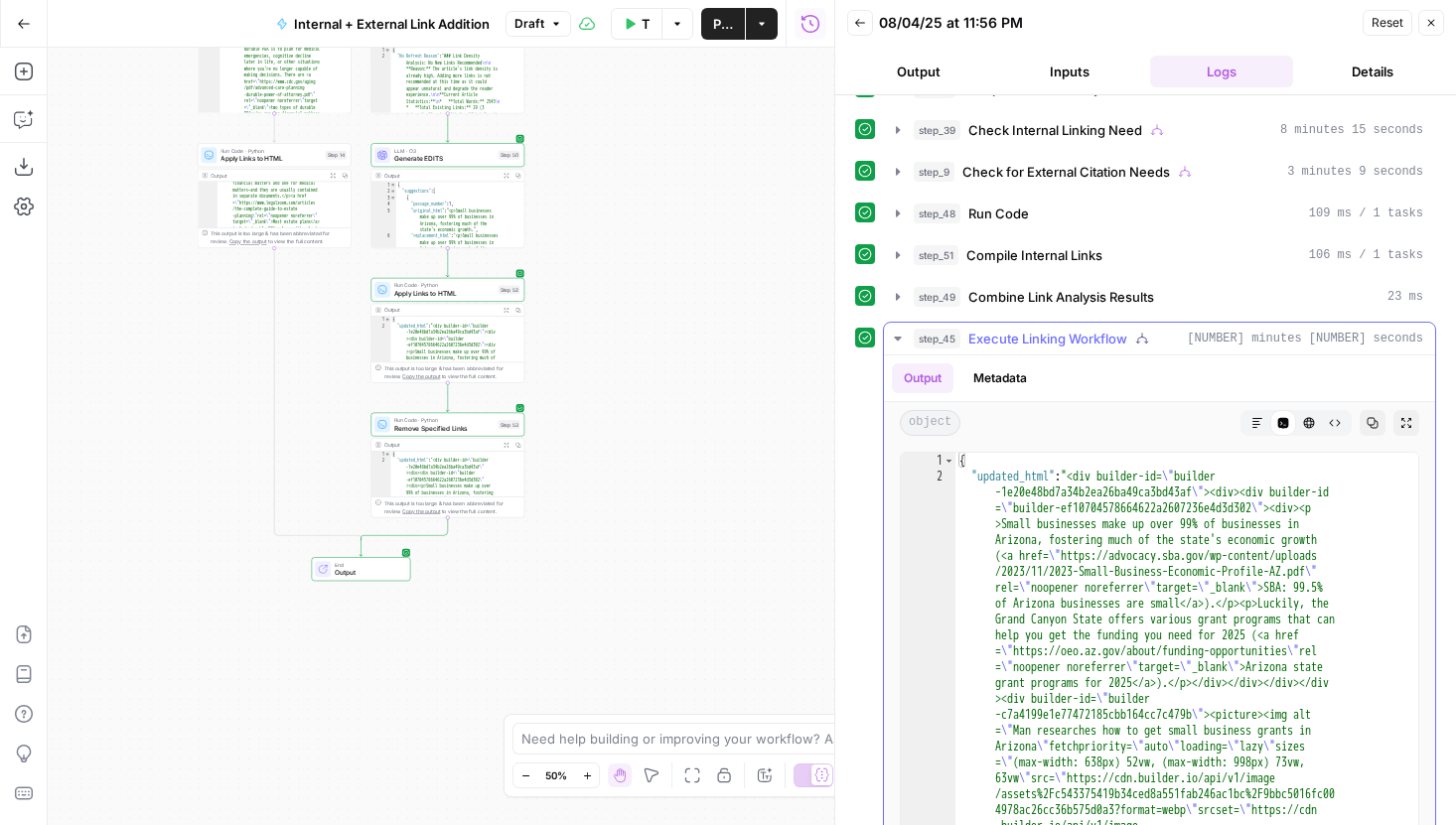 click on "{    "updated_html" :  "<div builder-id= \" builder        -1e20e48bd7a34b2ea26ba49ca3bd43af \" ><div><div builder-id        = \" builder-ef10704578664622a2607236e4d3d302 \" ><div><p        >Small businesses make up over 99% of businesses in         Arizona, fostering much of the state's economic growth         (<a href= \" https://advocacy.sba.gov/wp-content/uploads        /2023/11/2023-Small-Business-Economic-Profile-AZ.pdf \"          rel= \" noopener noreferrer \"  target= \" _blank \" >SBA: 99.5%         of Arizona businesses are small</a>).</p><p>Luckily, the         Grand Canyon State offers various grant programs that can         help you get the funding you need for 2025 (<a href        = \" https://oeo.az.gov/about/funding-opportunities \"  rel        = \" noopener noreferrer \"  target= \" _blank \" >Arizona state         grant programs for 2025</a>).</p></div></div></div></div        ><div builder-id= \" builder \"" at bounding box center [1187, 3721] 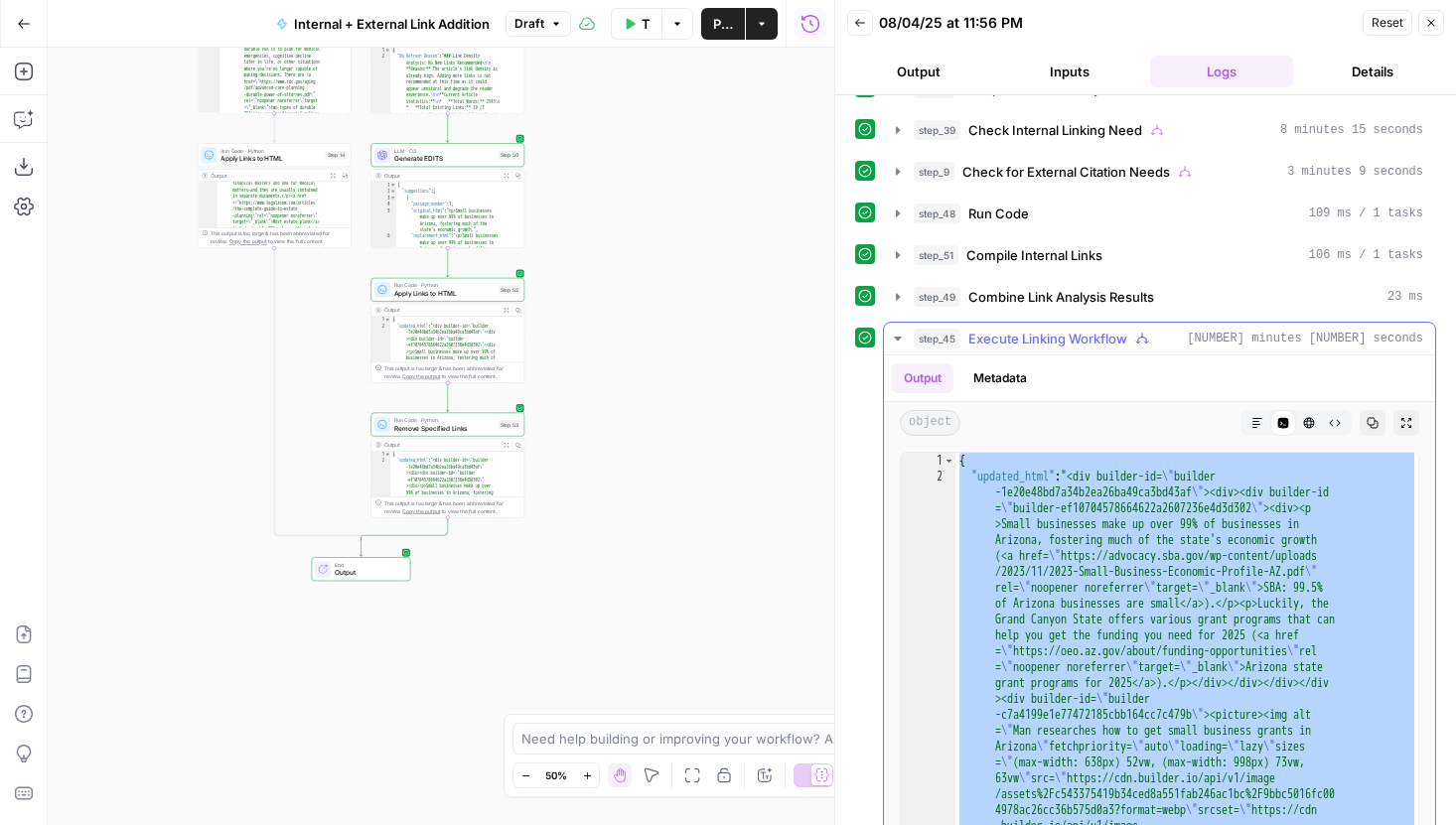 type on "*
*" 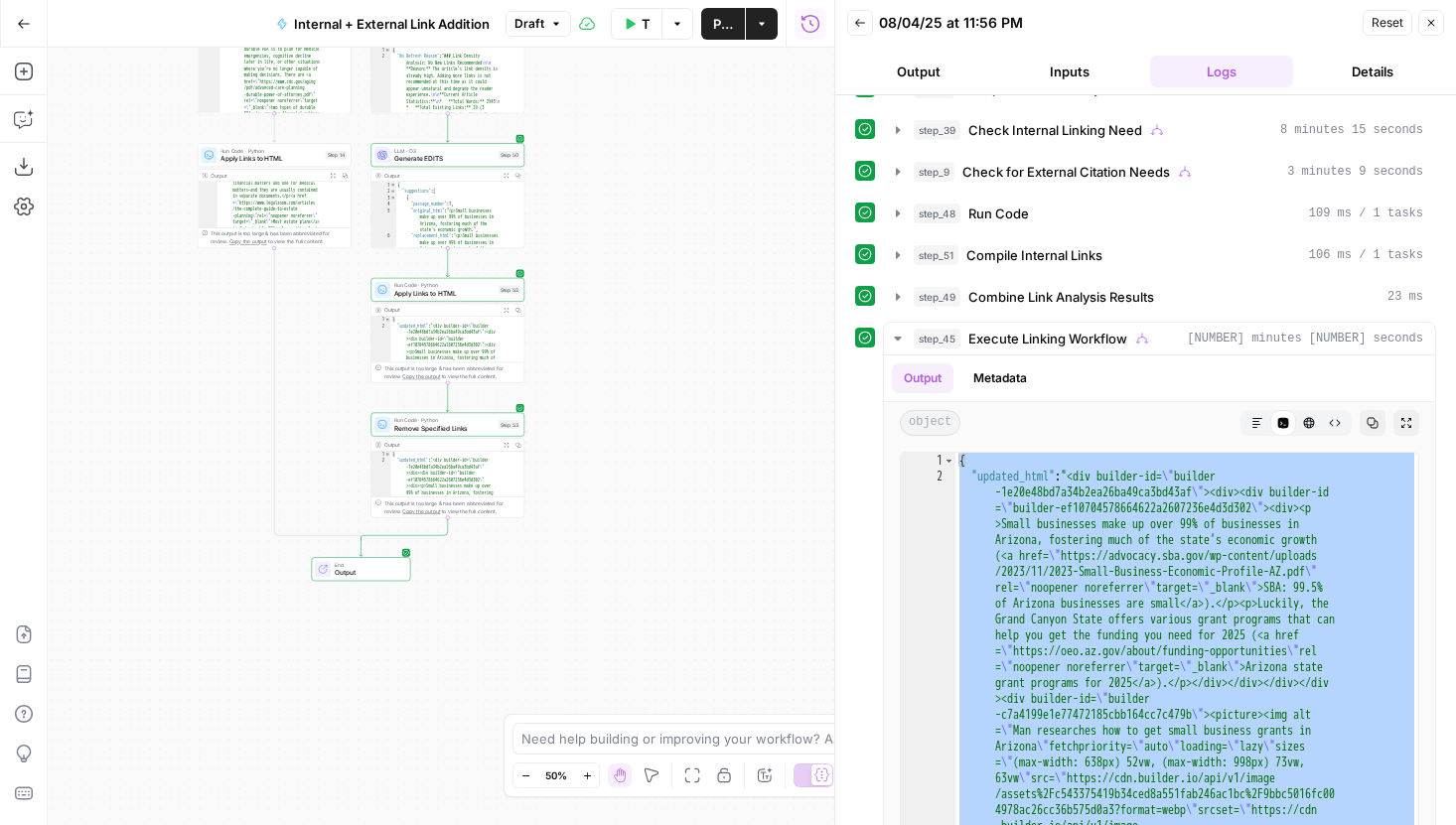 click 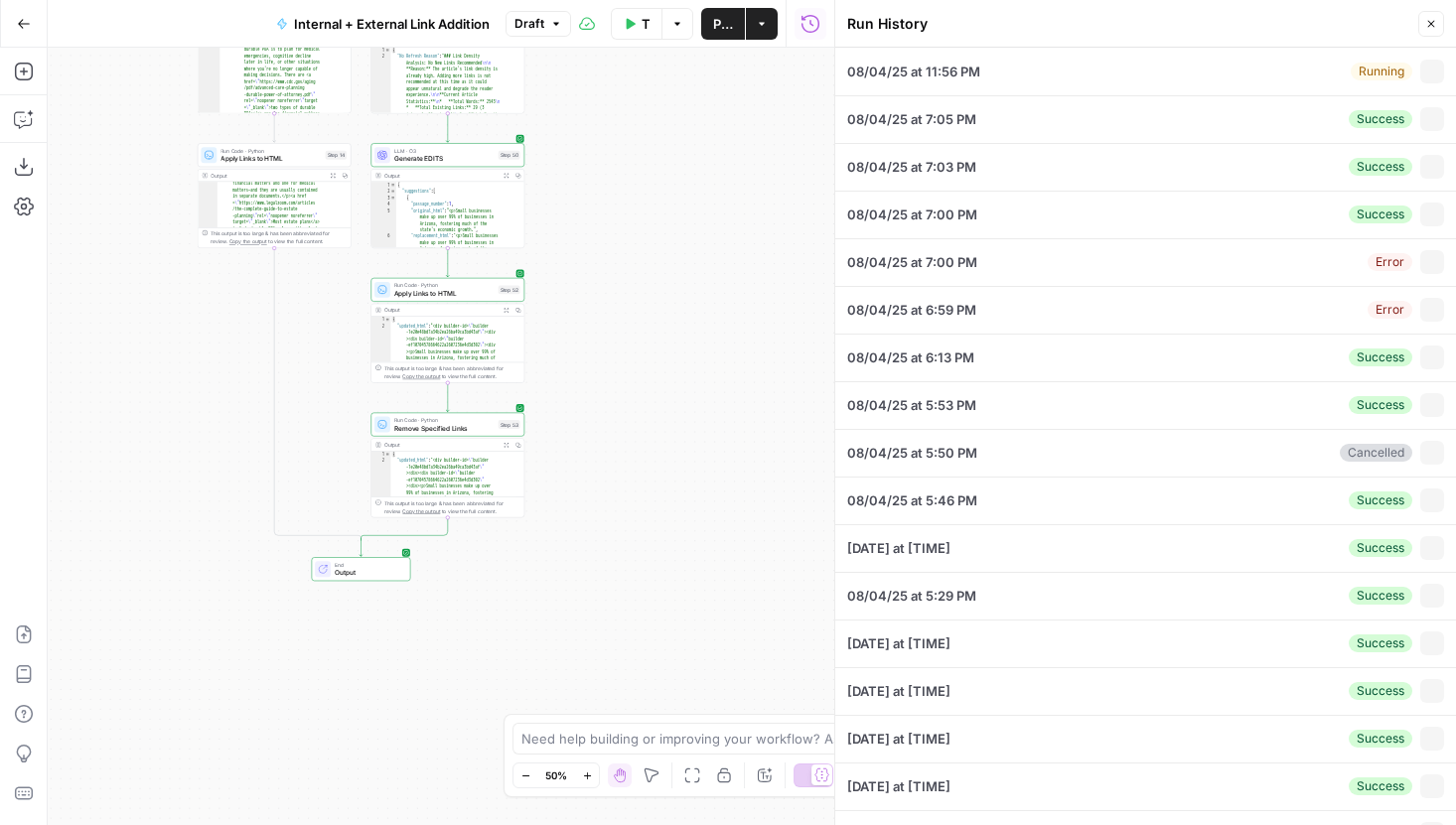 type on "LegalZoom" 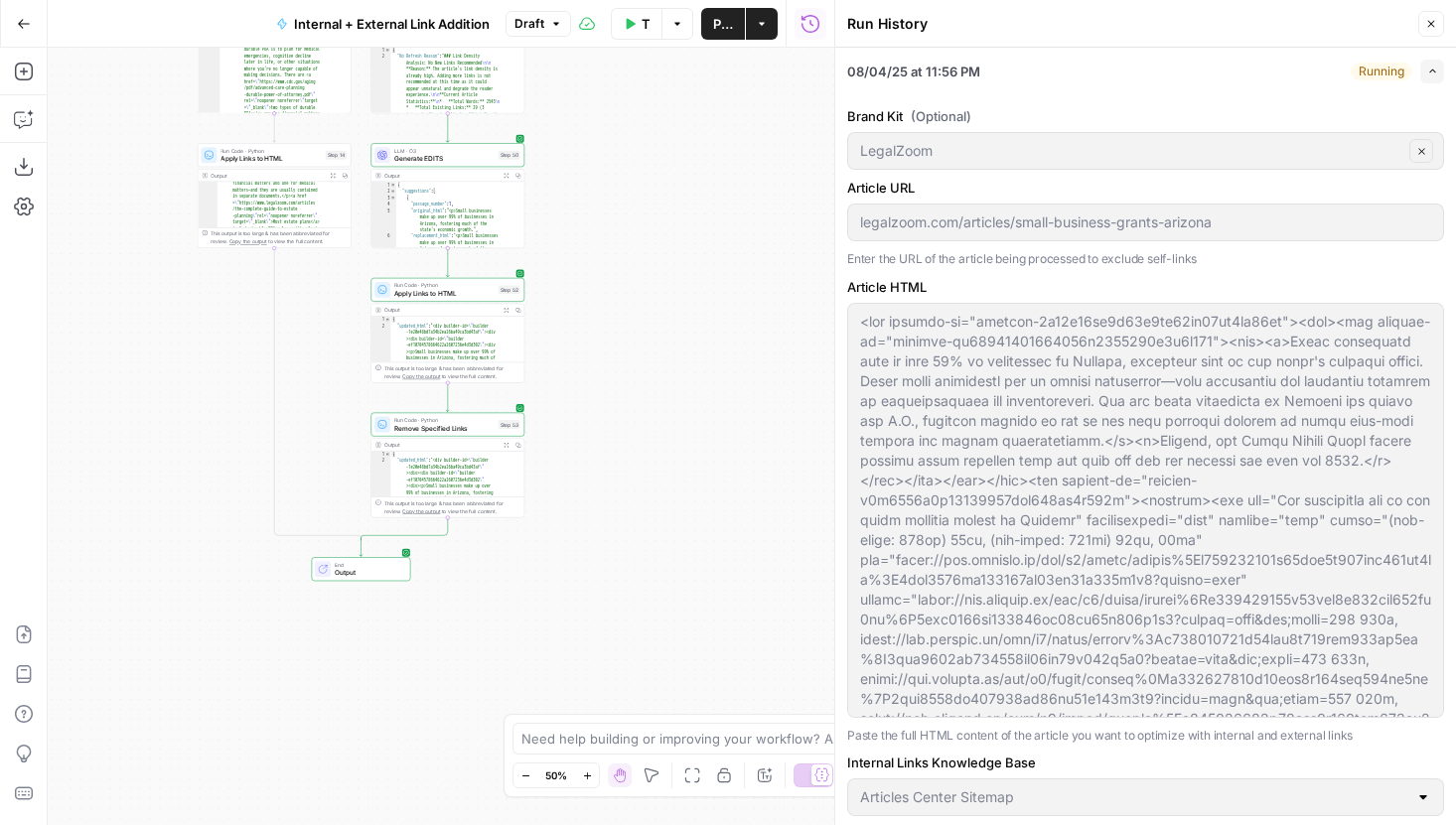 click on "Close" at bounding box center (1431, 24) 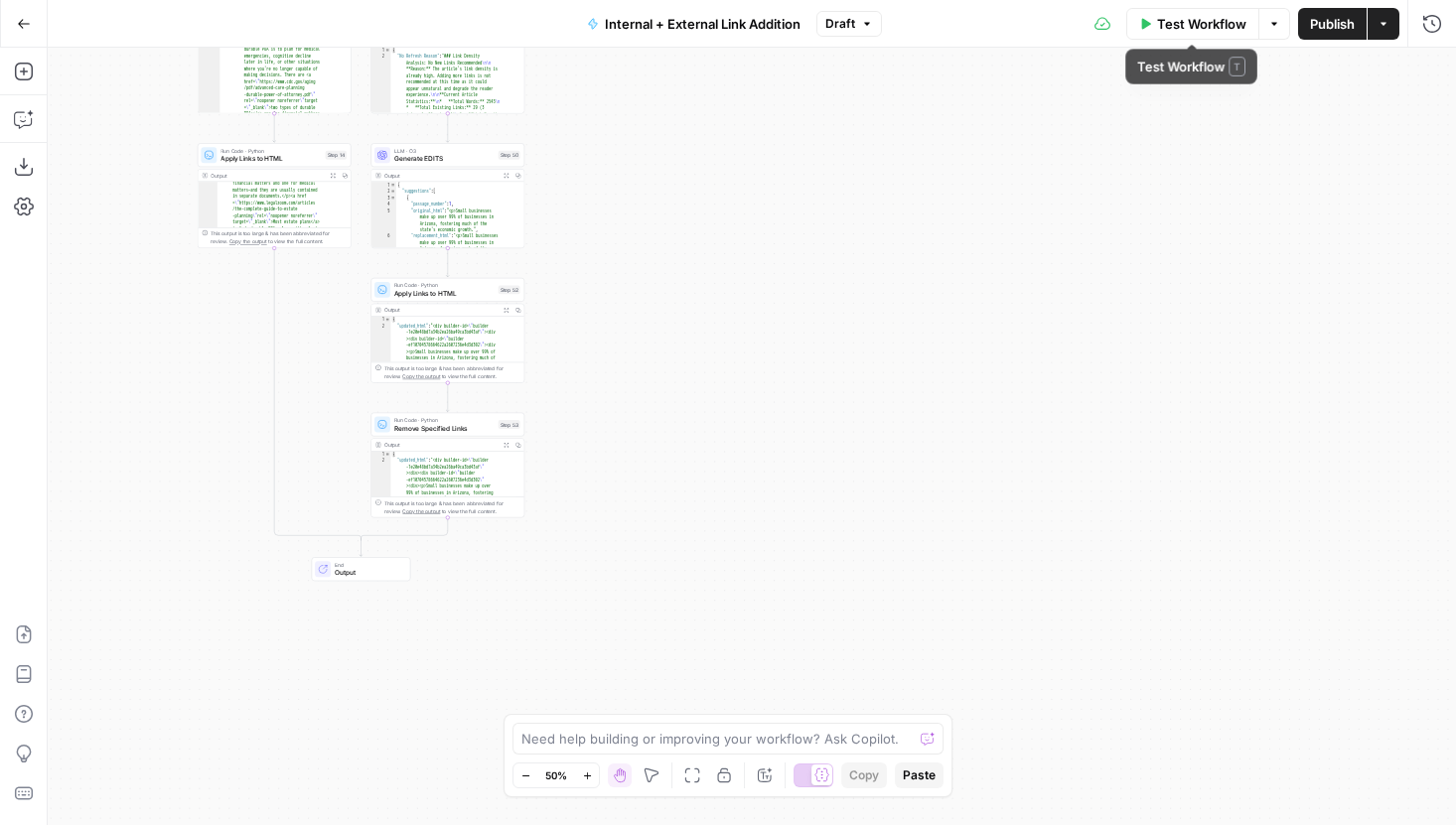 click on "Test Workflow" at bounding box center [1202, 24] 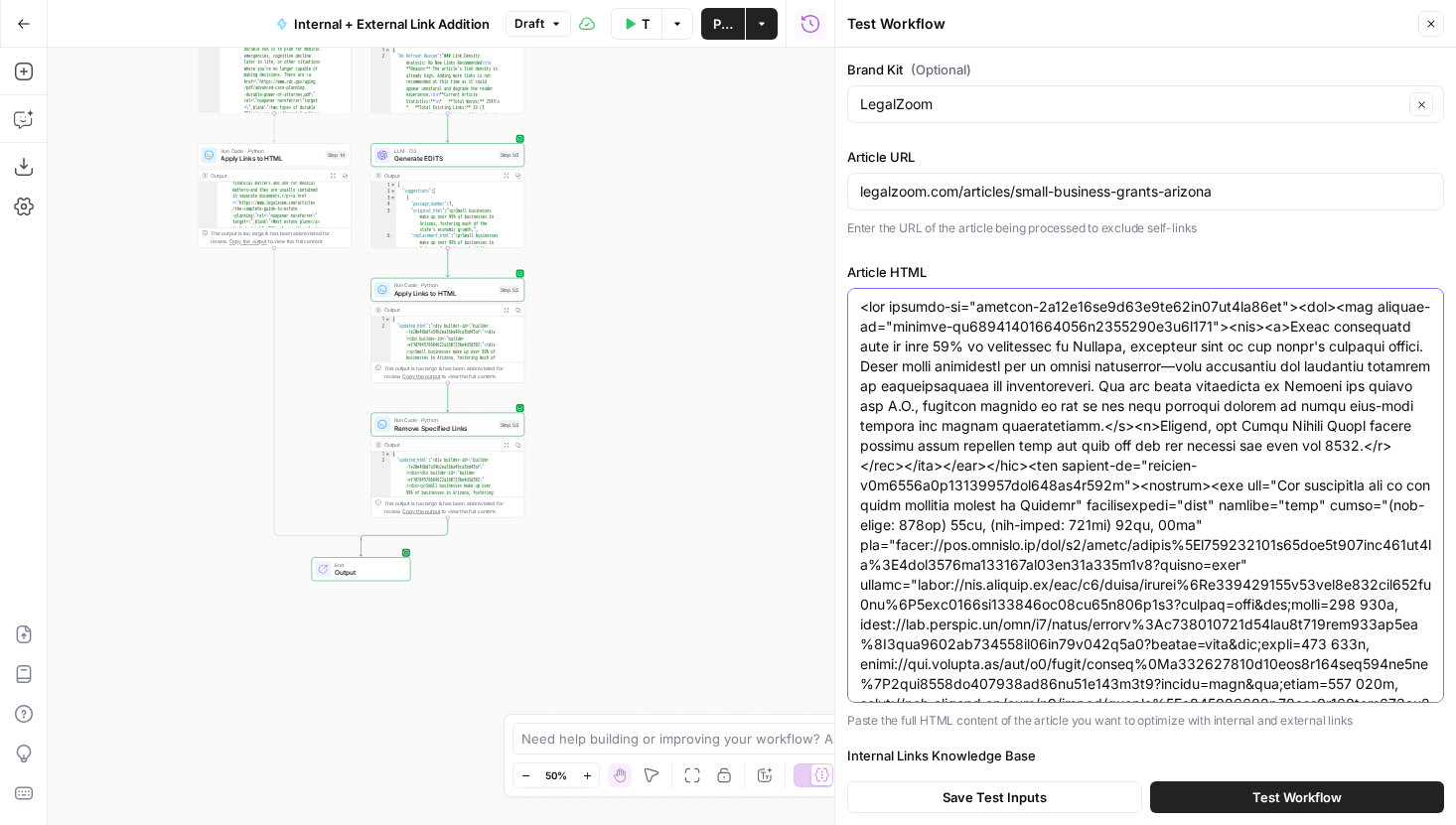 click on "Article HTML" at bounding box center (1145, 3186) 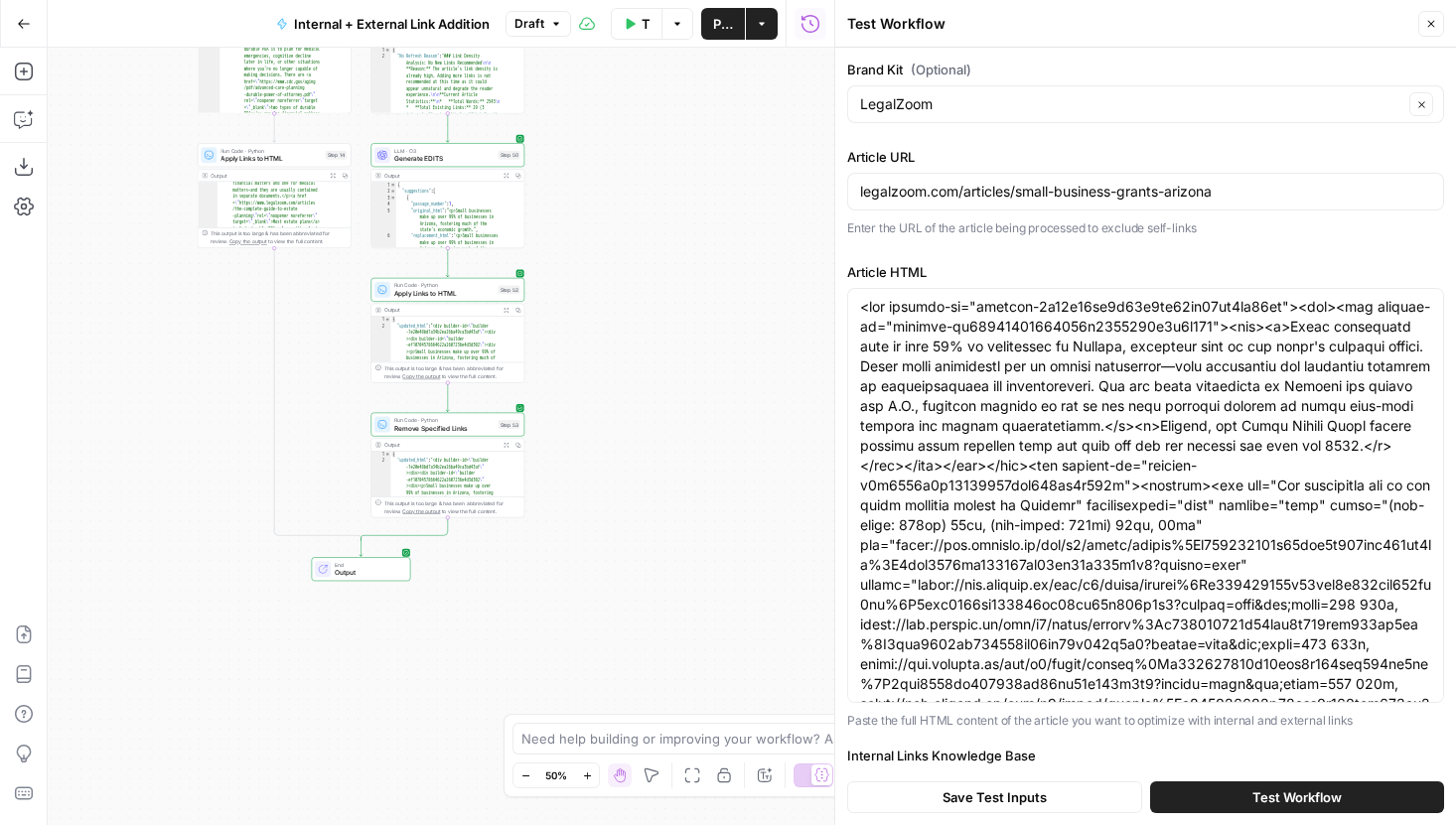 click 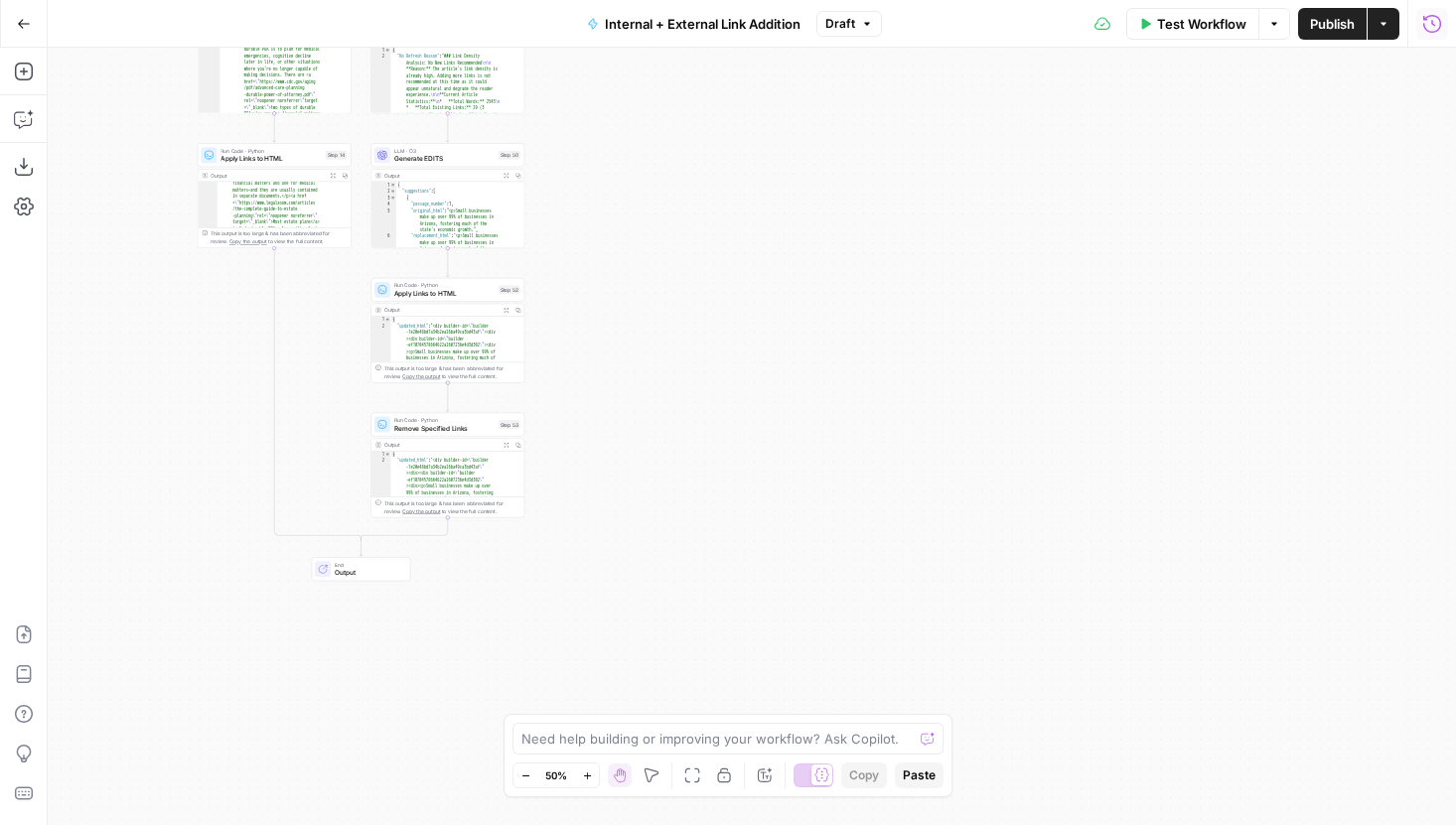 click 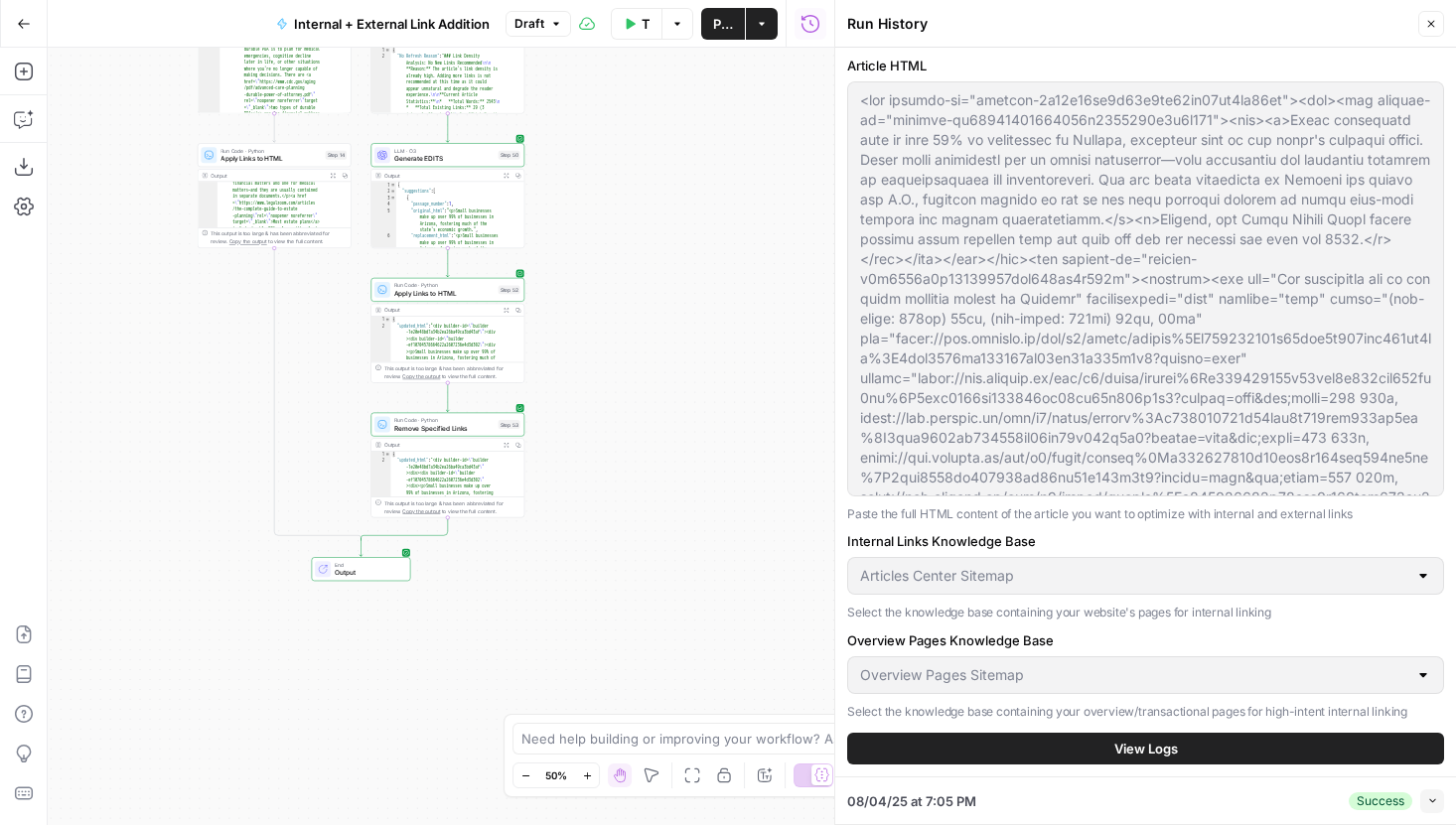 scroll, scrollTop: 251, scrollLeft: 0, axis: vertical 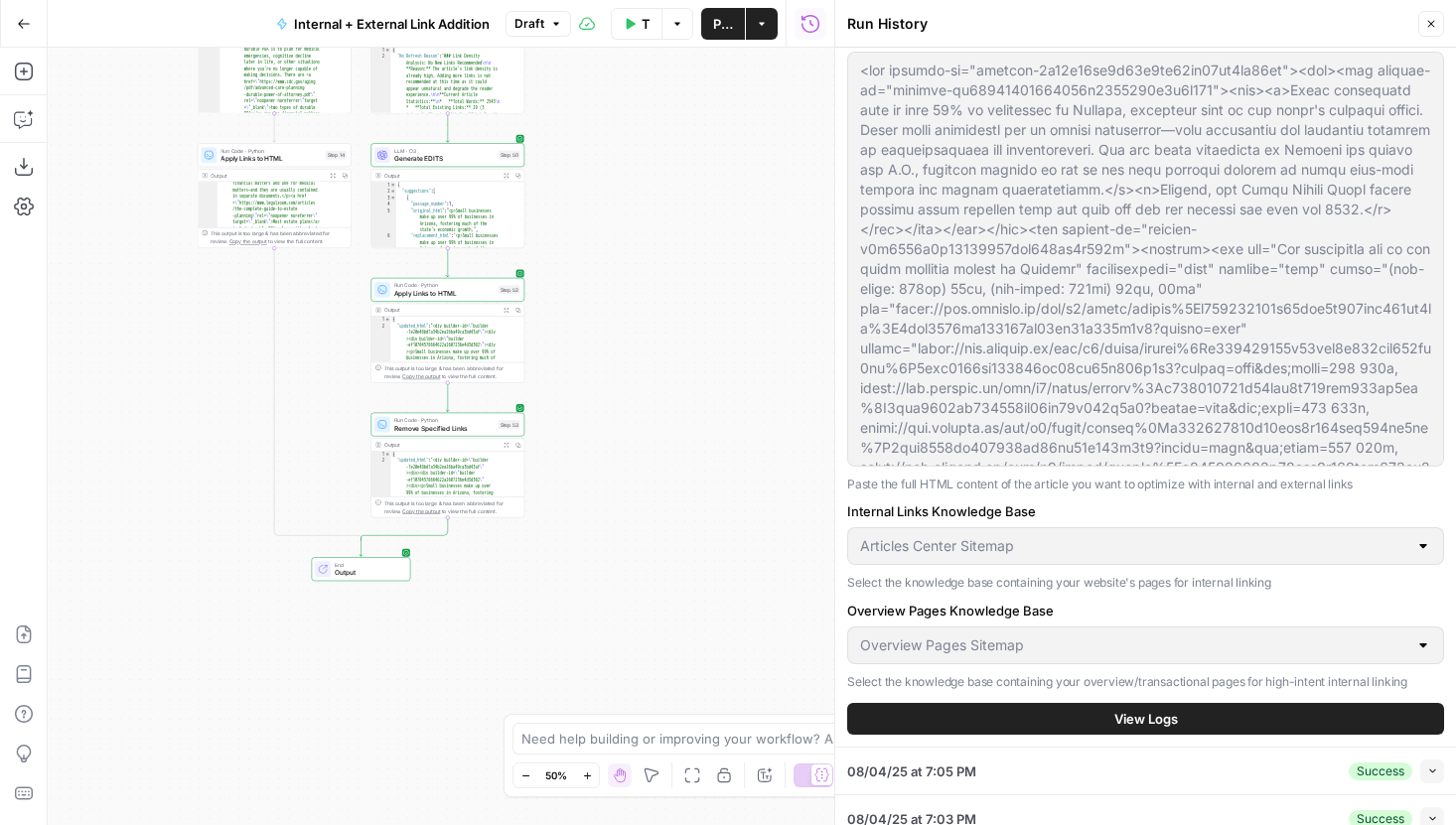 click on "View Logs" at bounding box center [1145, 719] 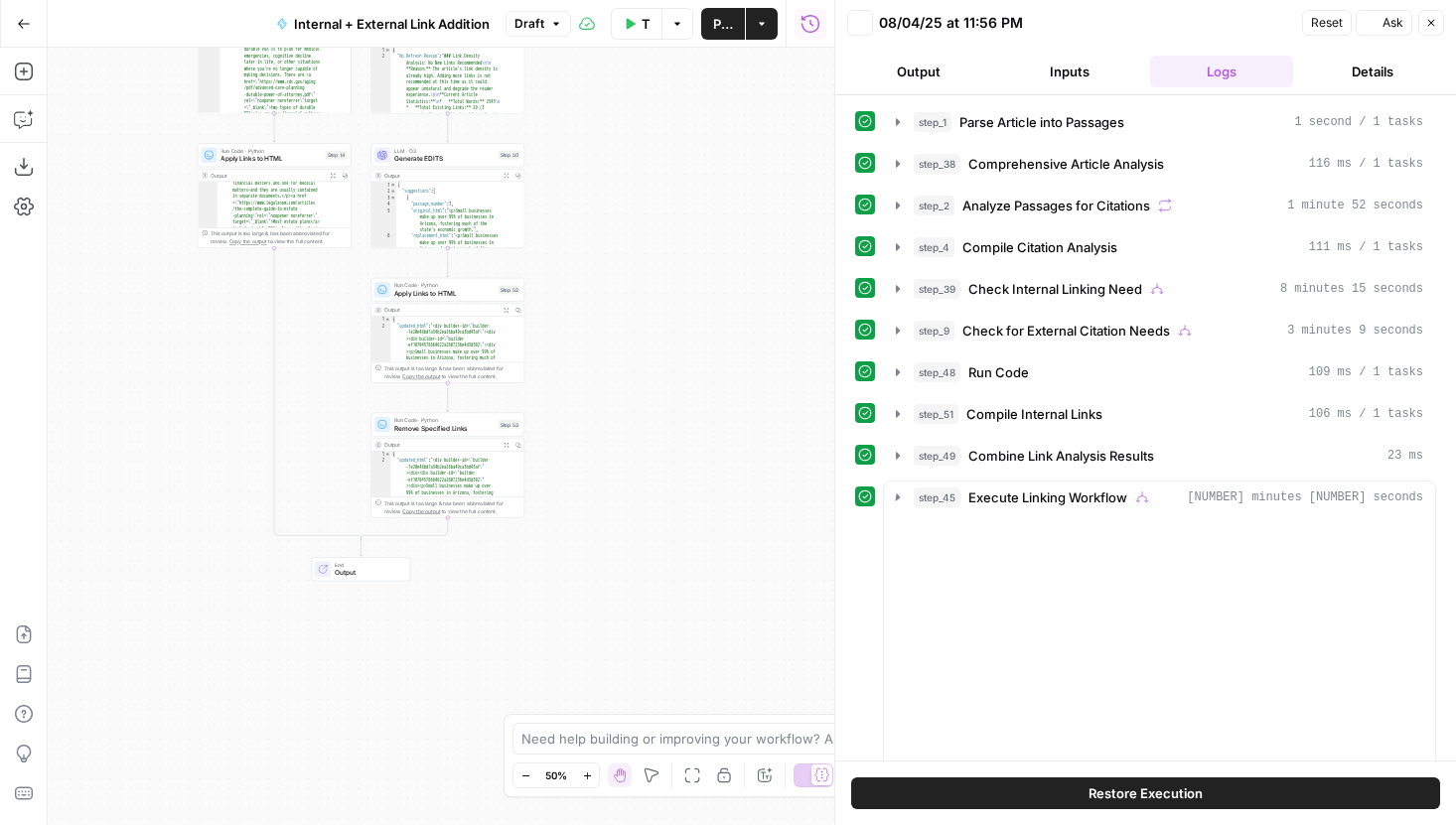 scroll, scrollTop: 0, scrollLeft: 0, axis: both 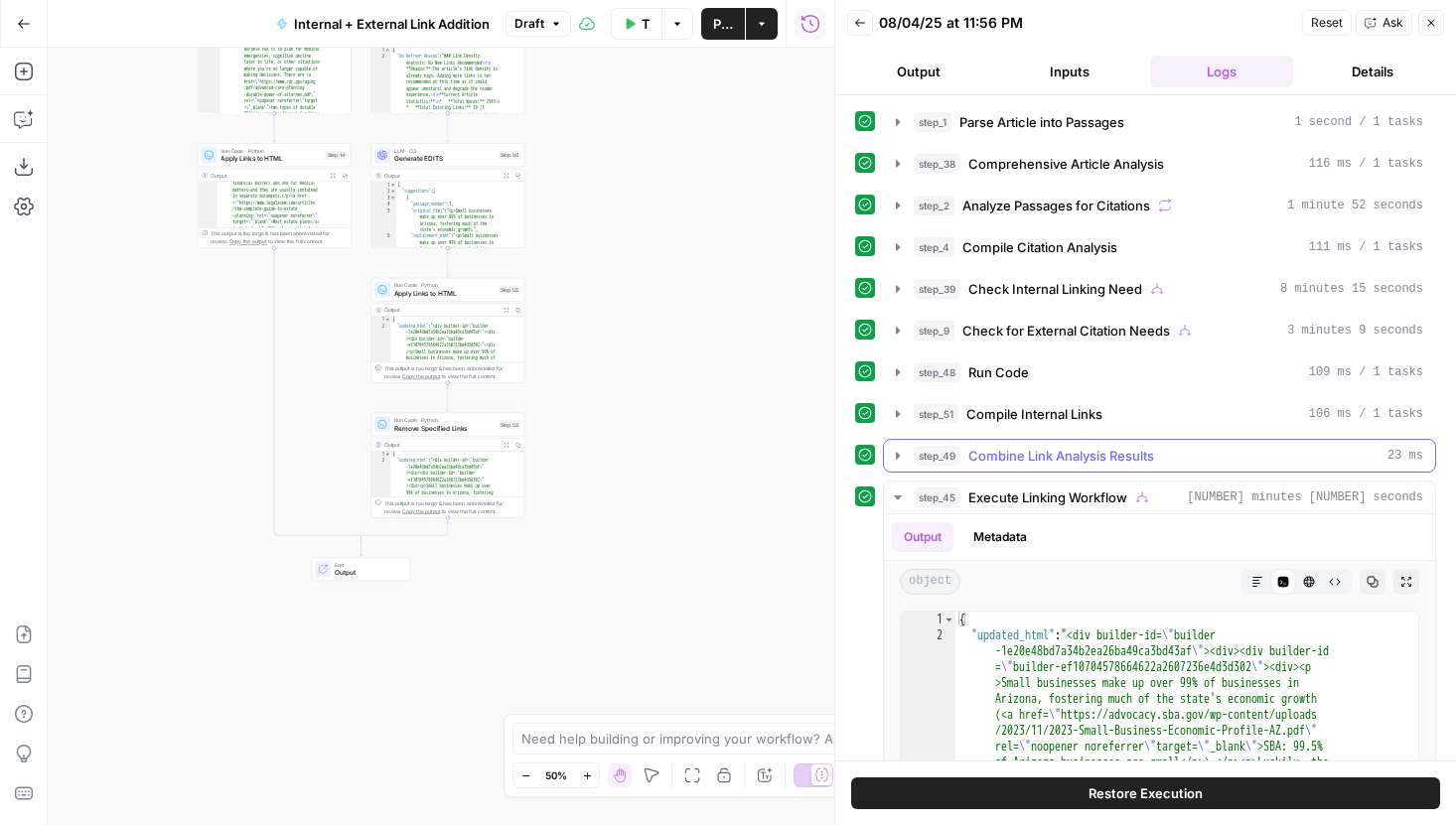 click 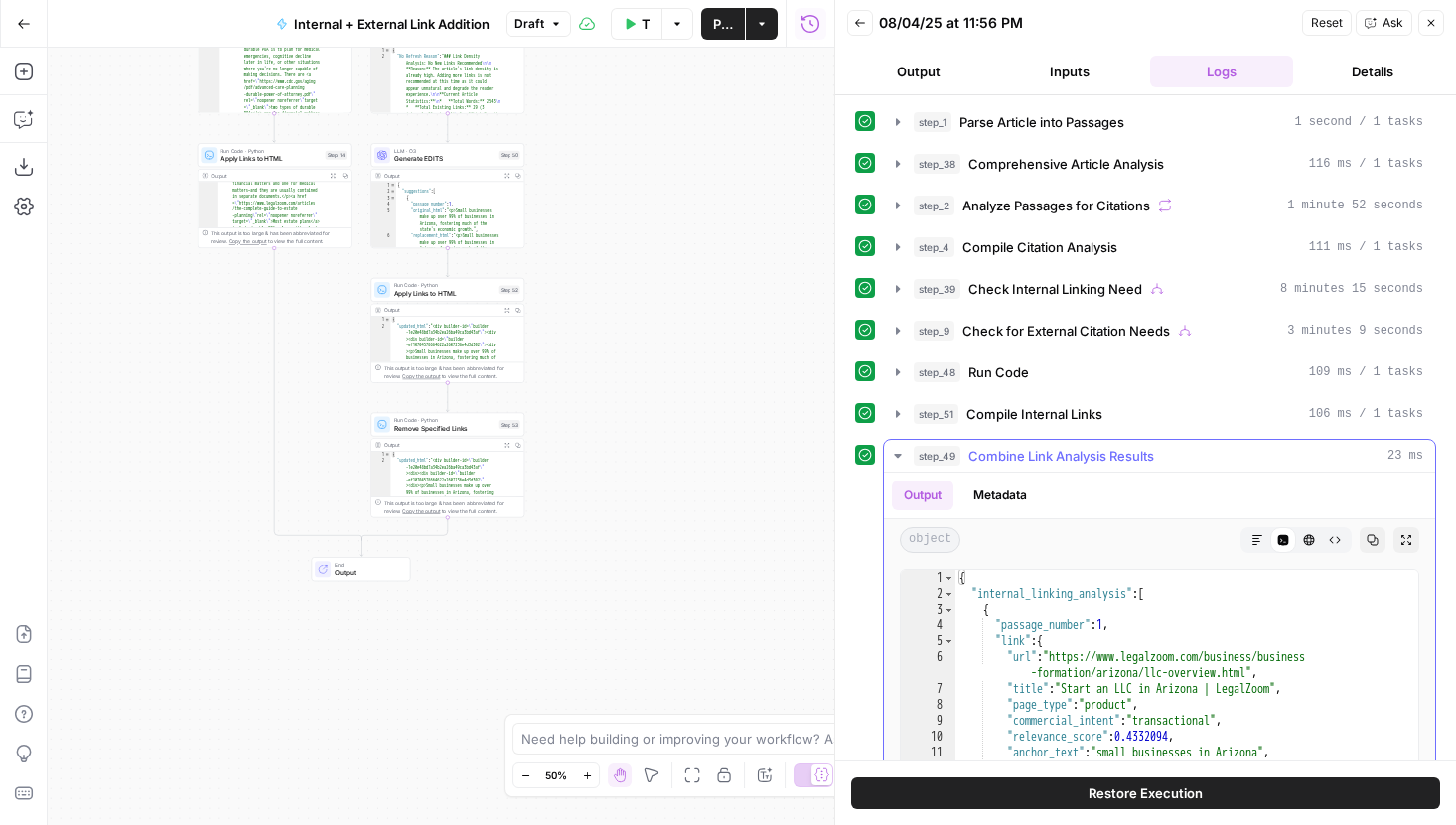 click 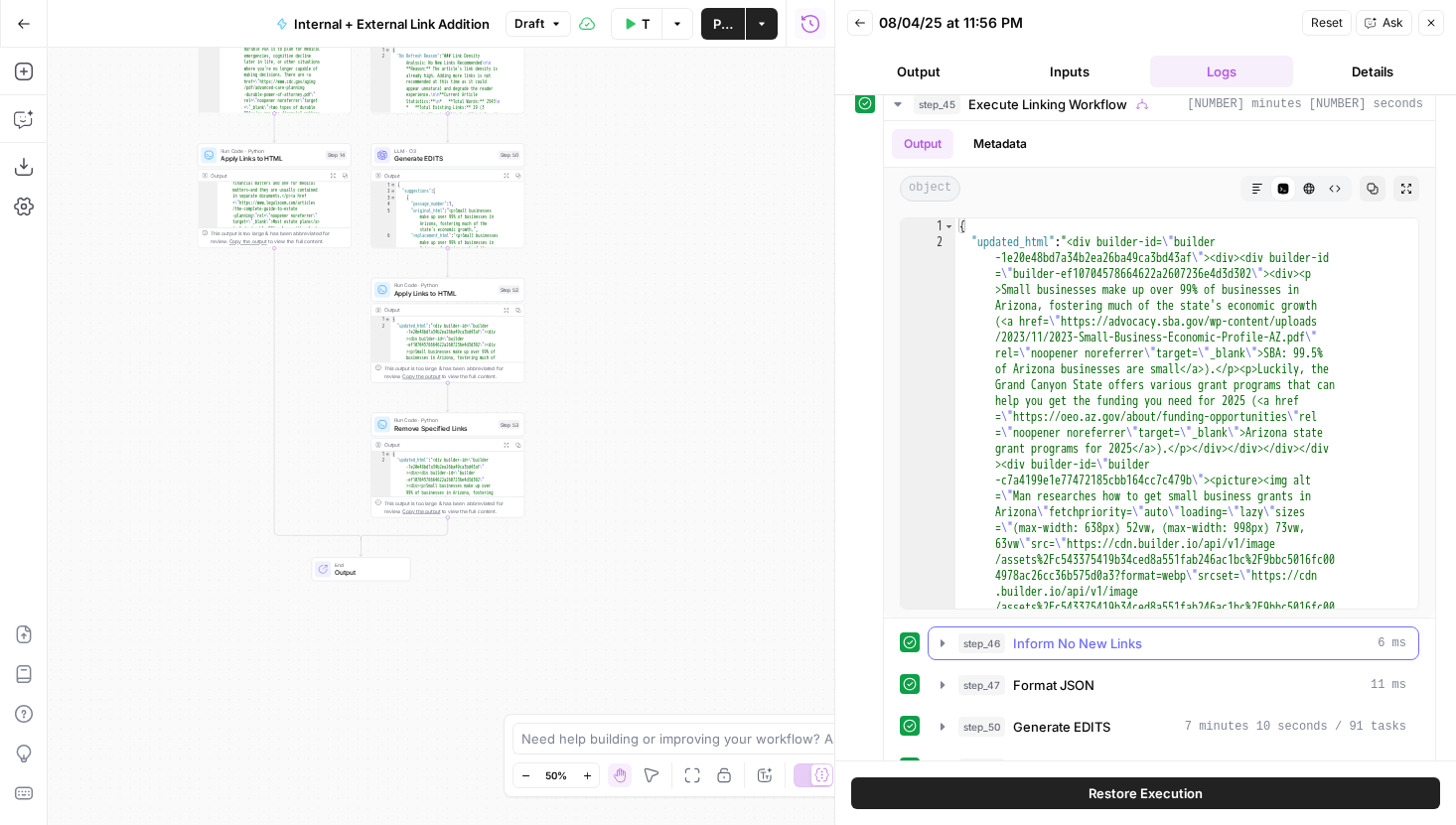 scroll, scrollTop: 479, scrollLeft: 0, axis: vertical 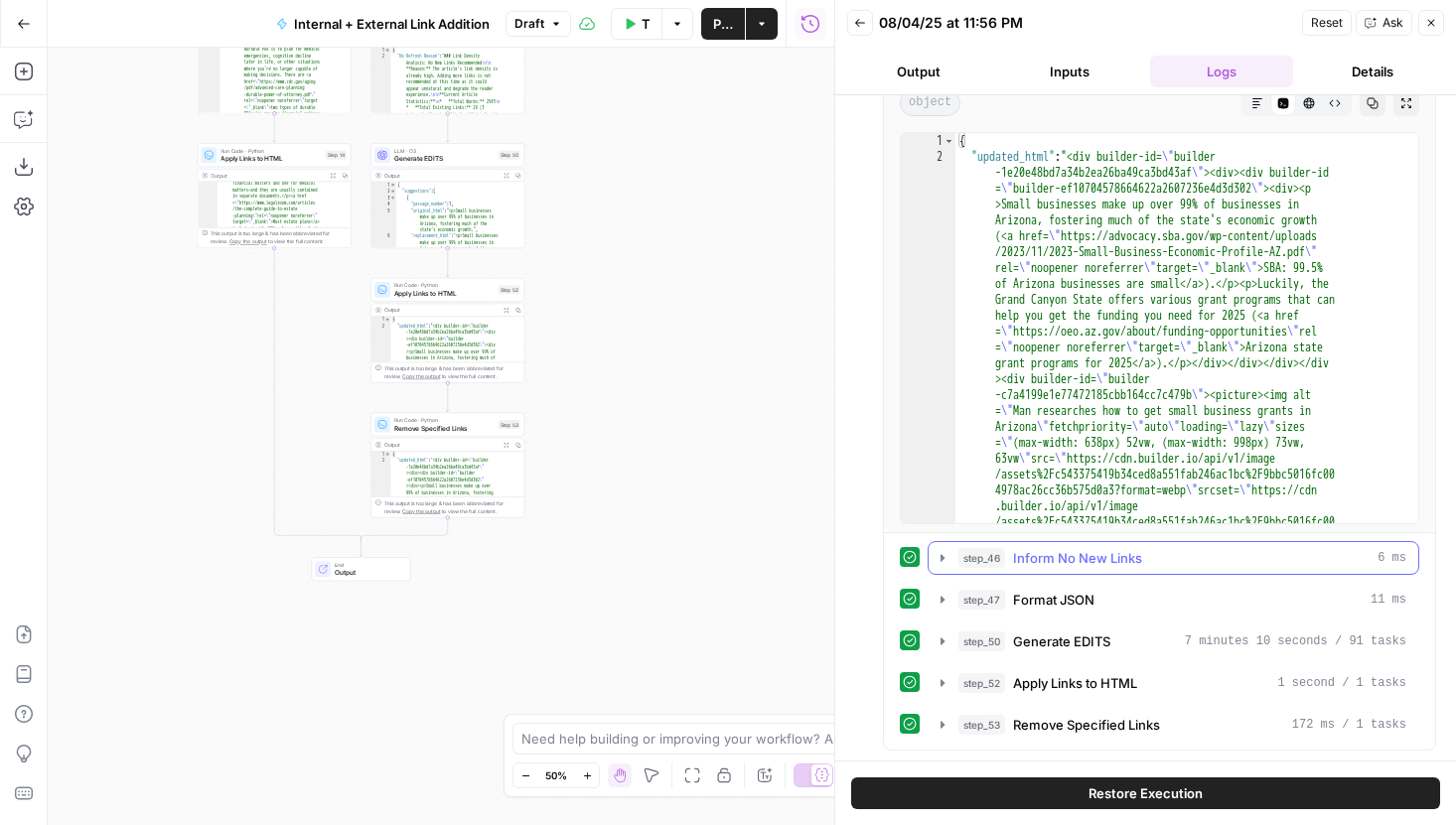 click 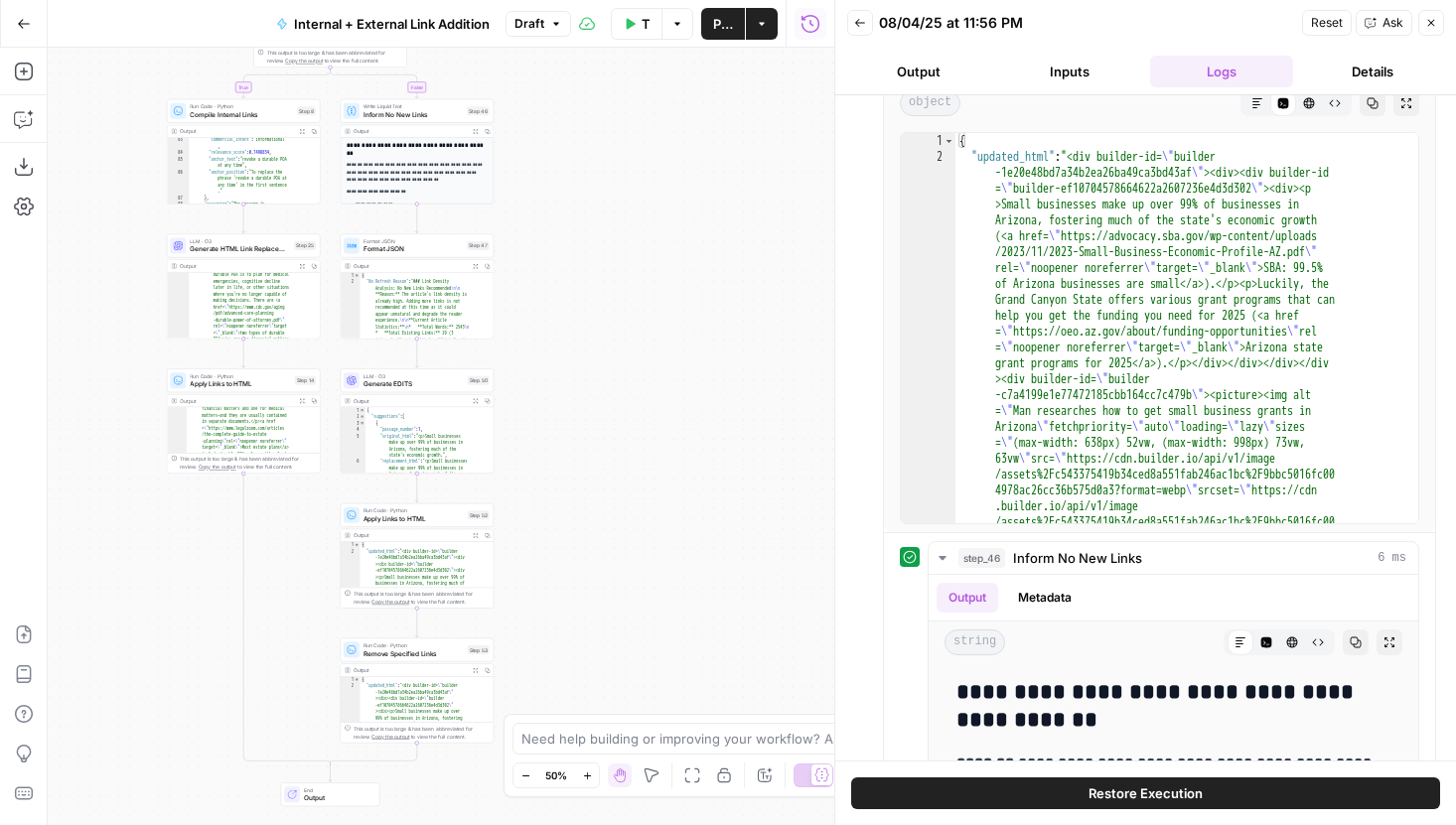 drag, startPoint x: 697, startPoint y: 265, endPoint x: 666, endPoint y: 490, distance: 227.12552 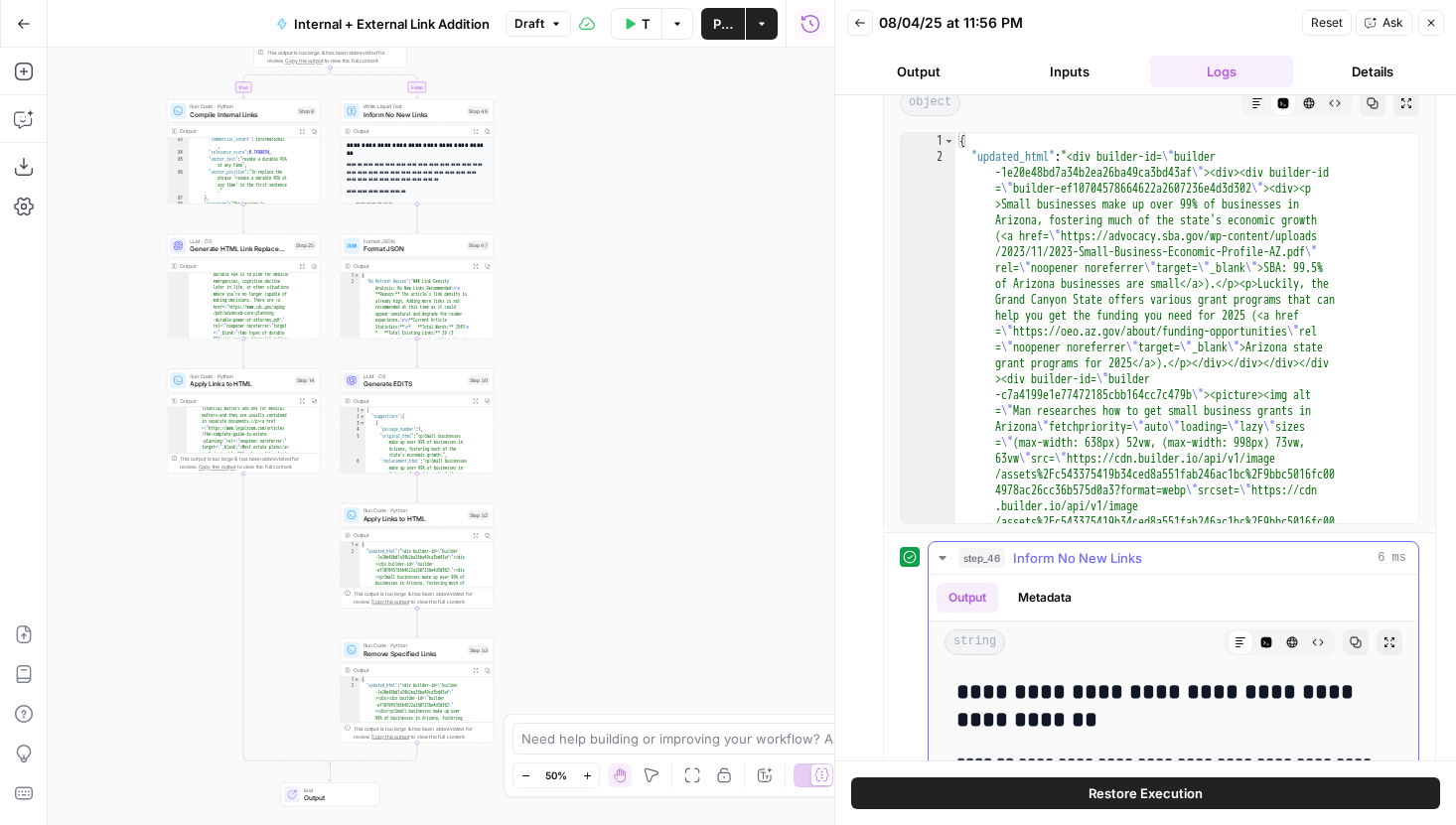 click 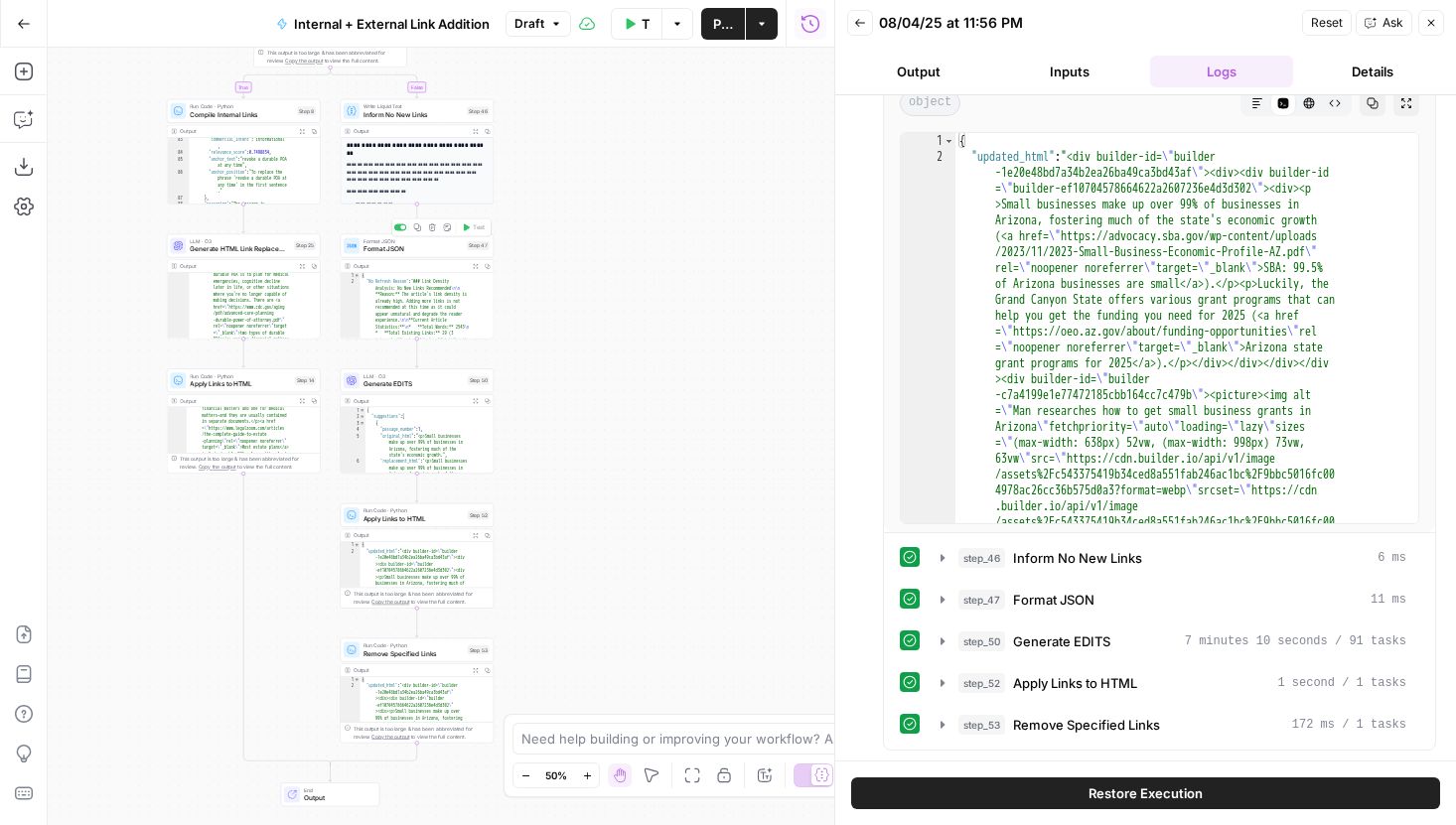 click at bounding box center [400, 227] 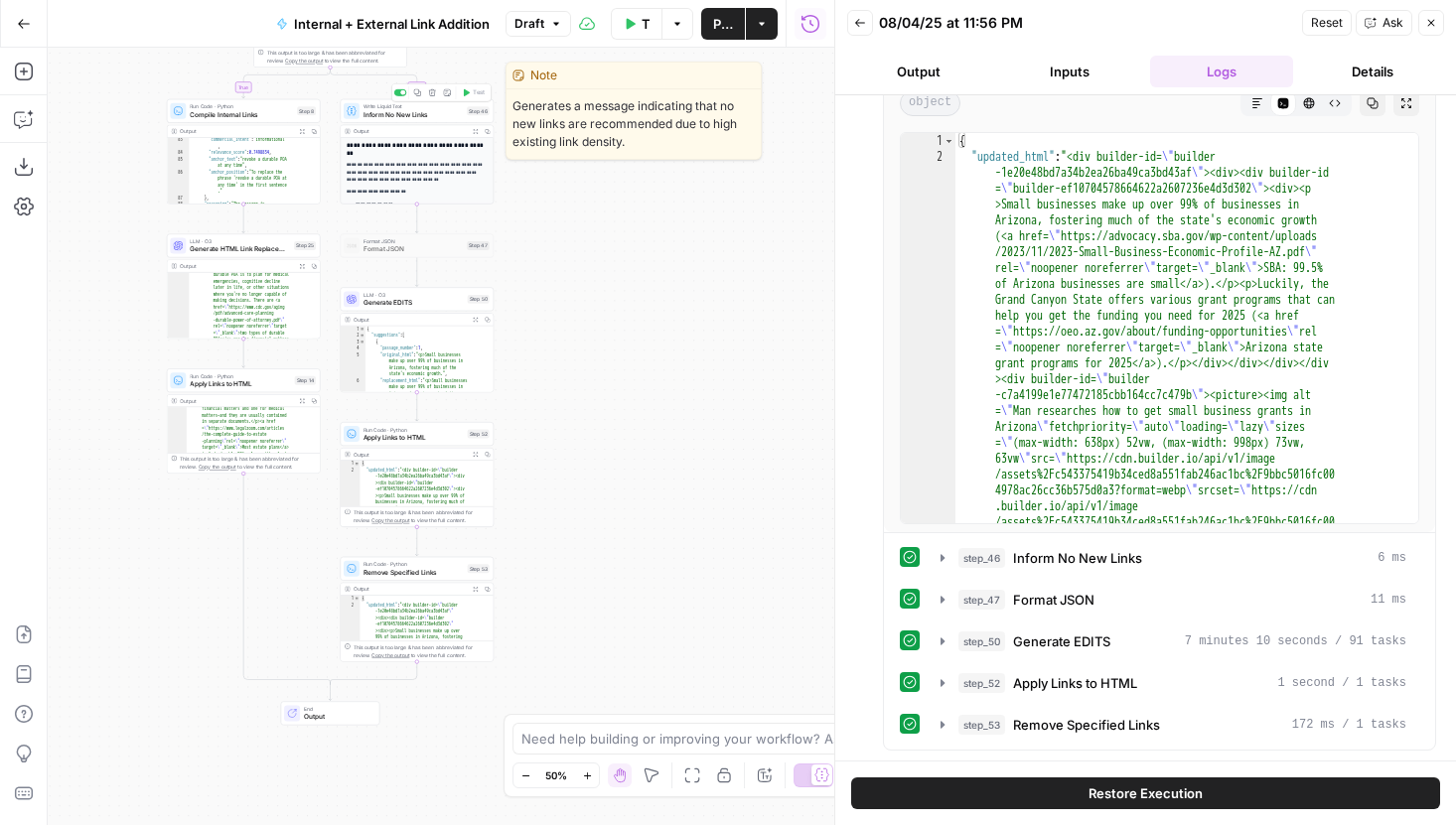 click on "Copy step Delete step Edit Note Test" at bounding box center [441, 92] 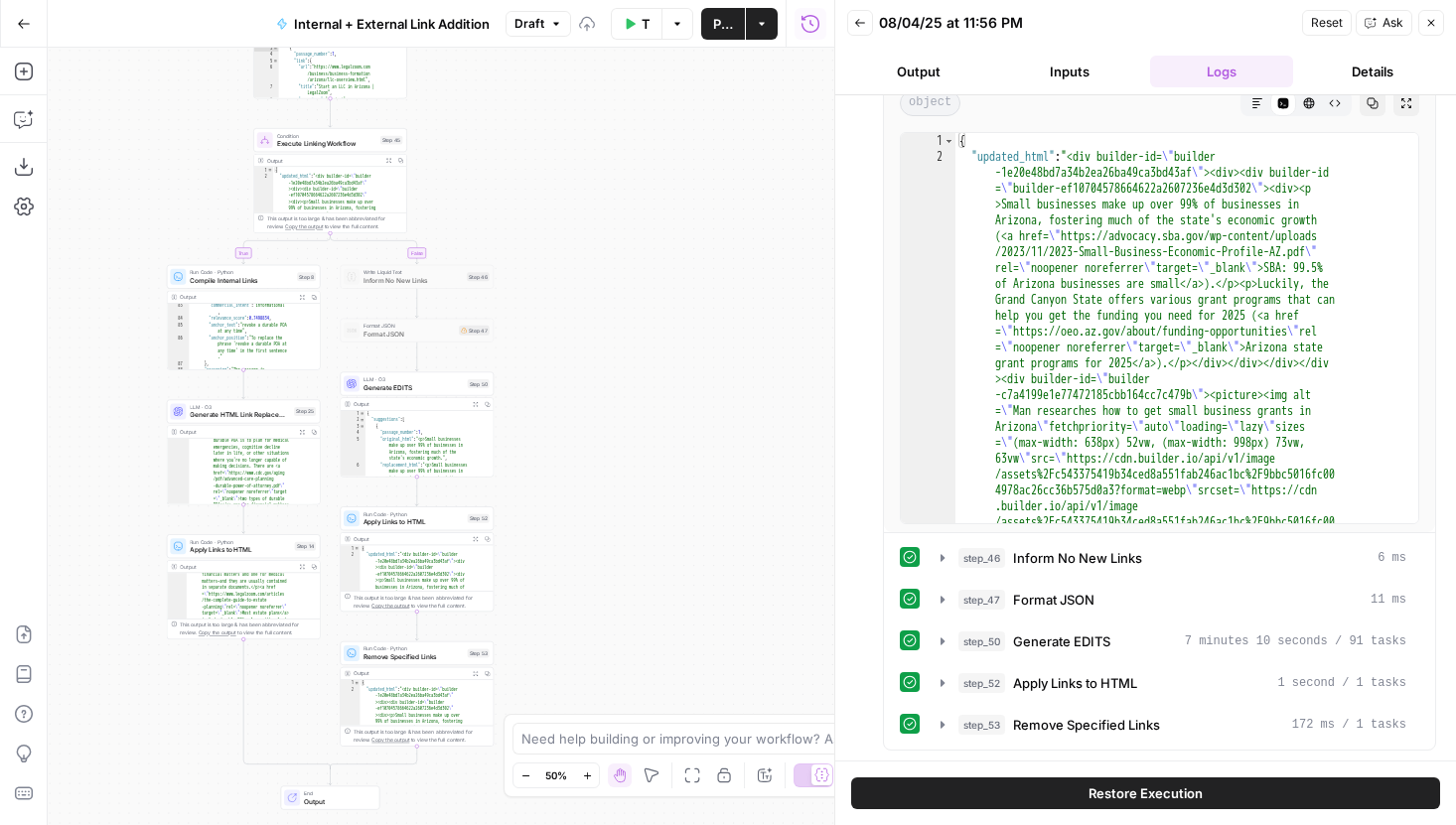 drag, startPoint x: 599, startPoint y: 175, endPoint x: 599, endPoint y: 341, distance: 166 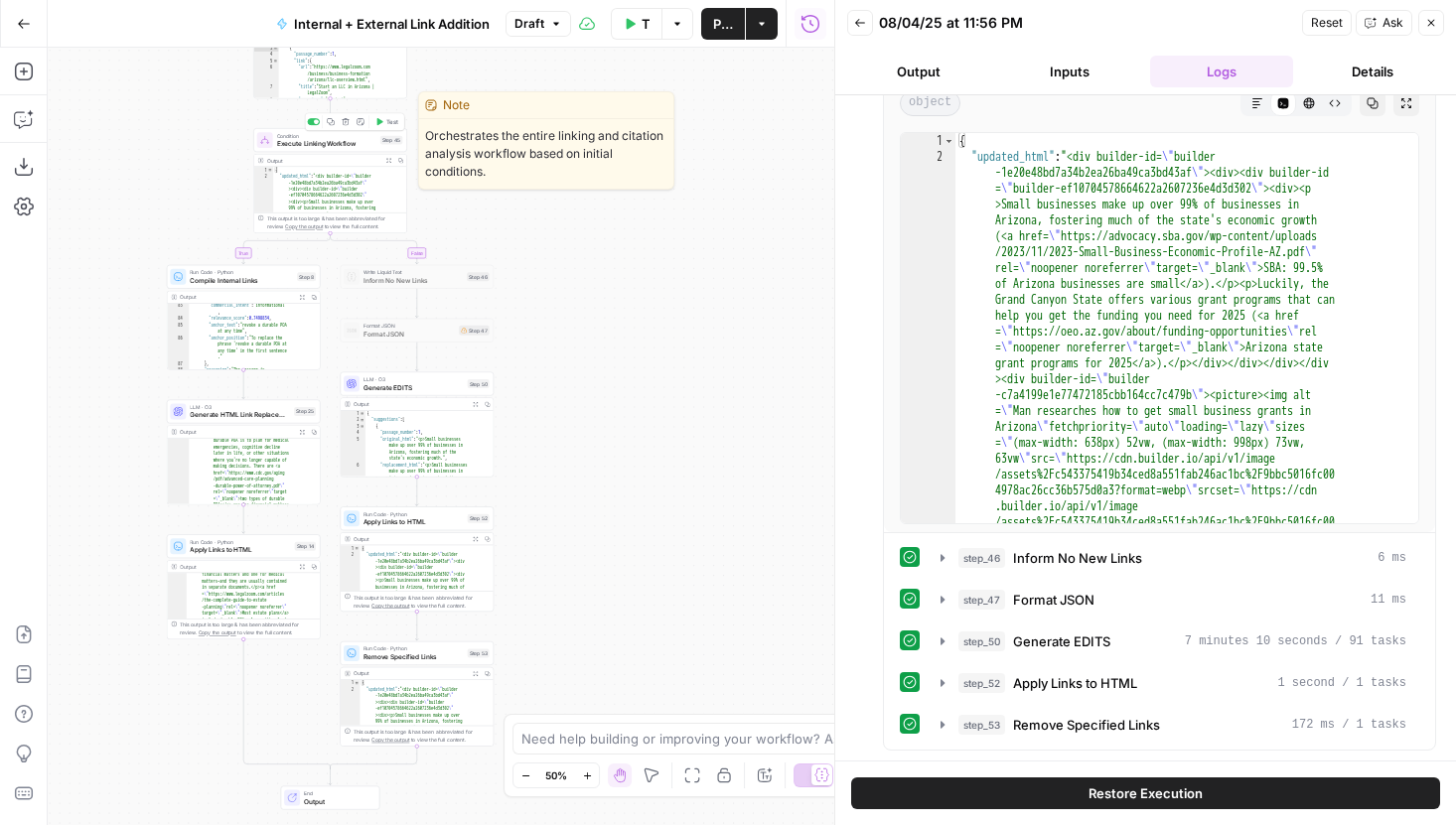 click on "Test" at bounding box center [392, 121] 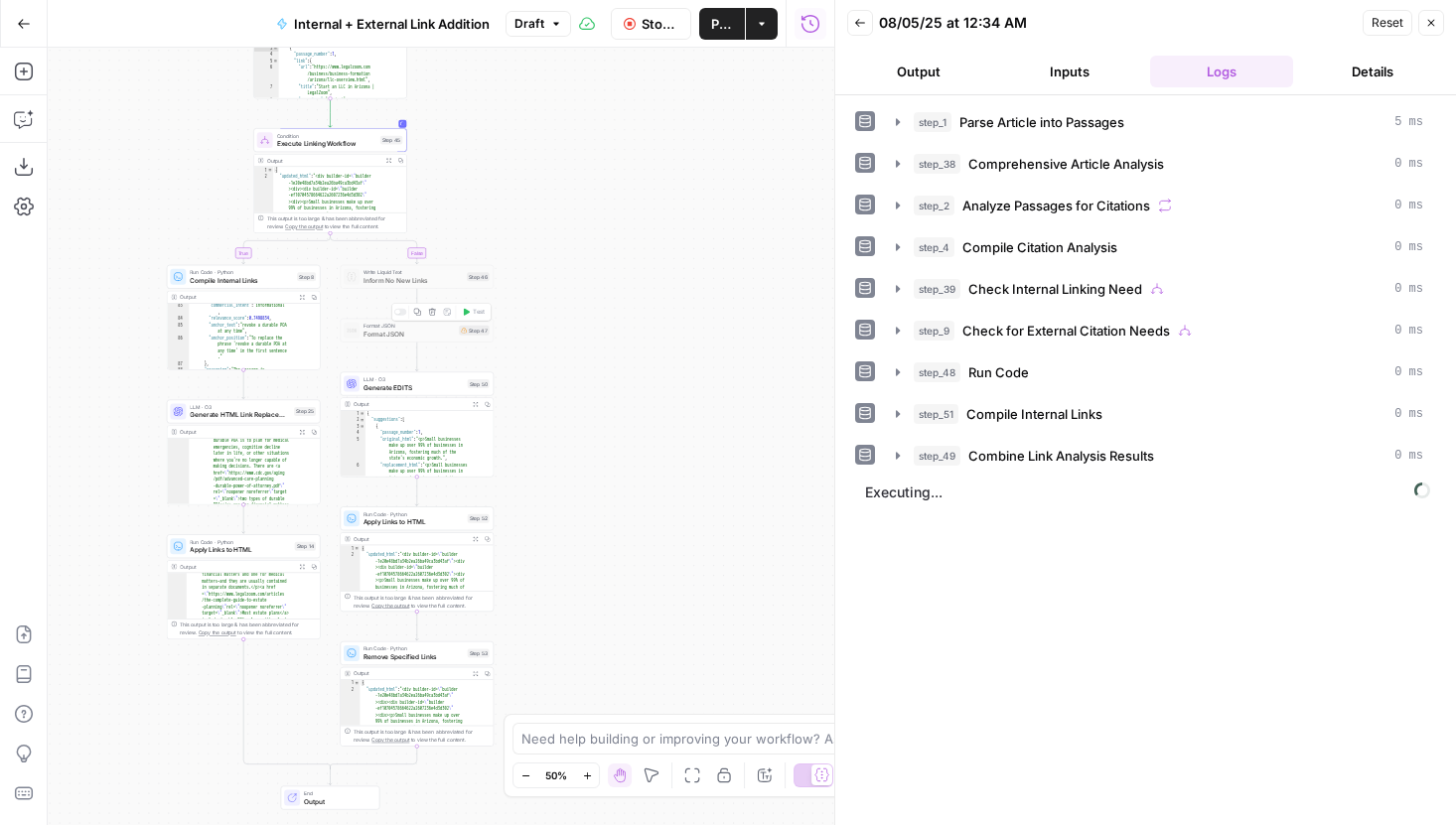 click on "Format JSON" at bounding box center (409, 334) 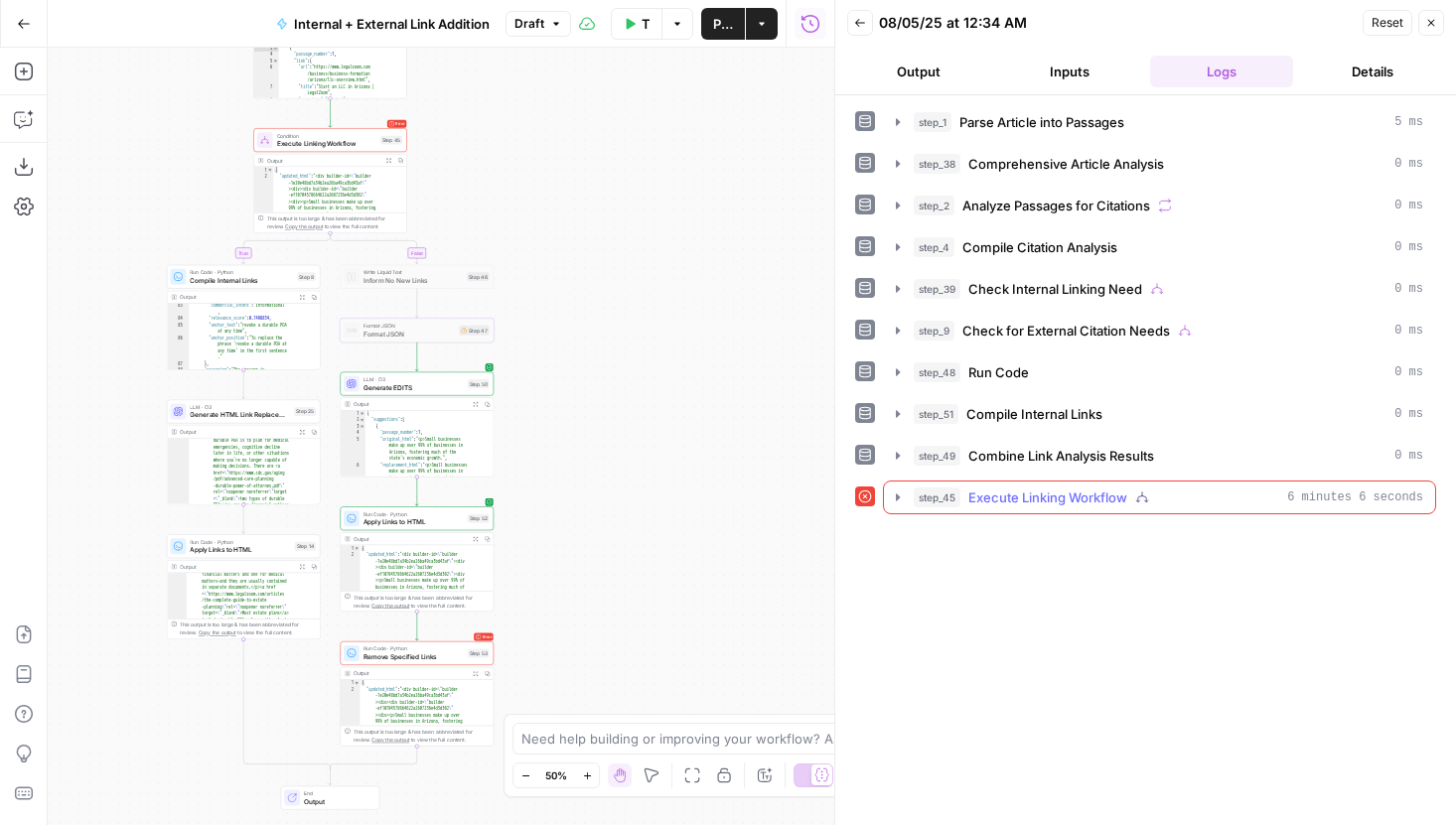 click 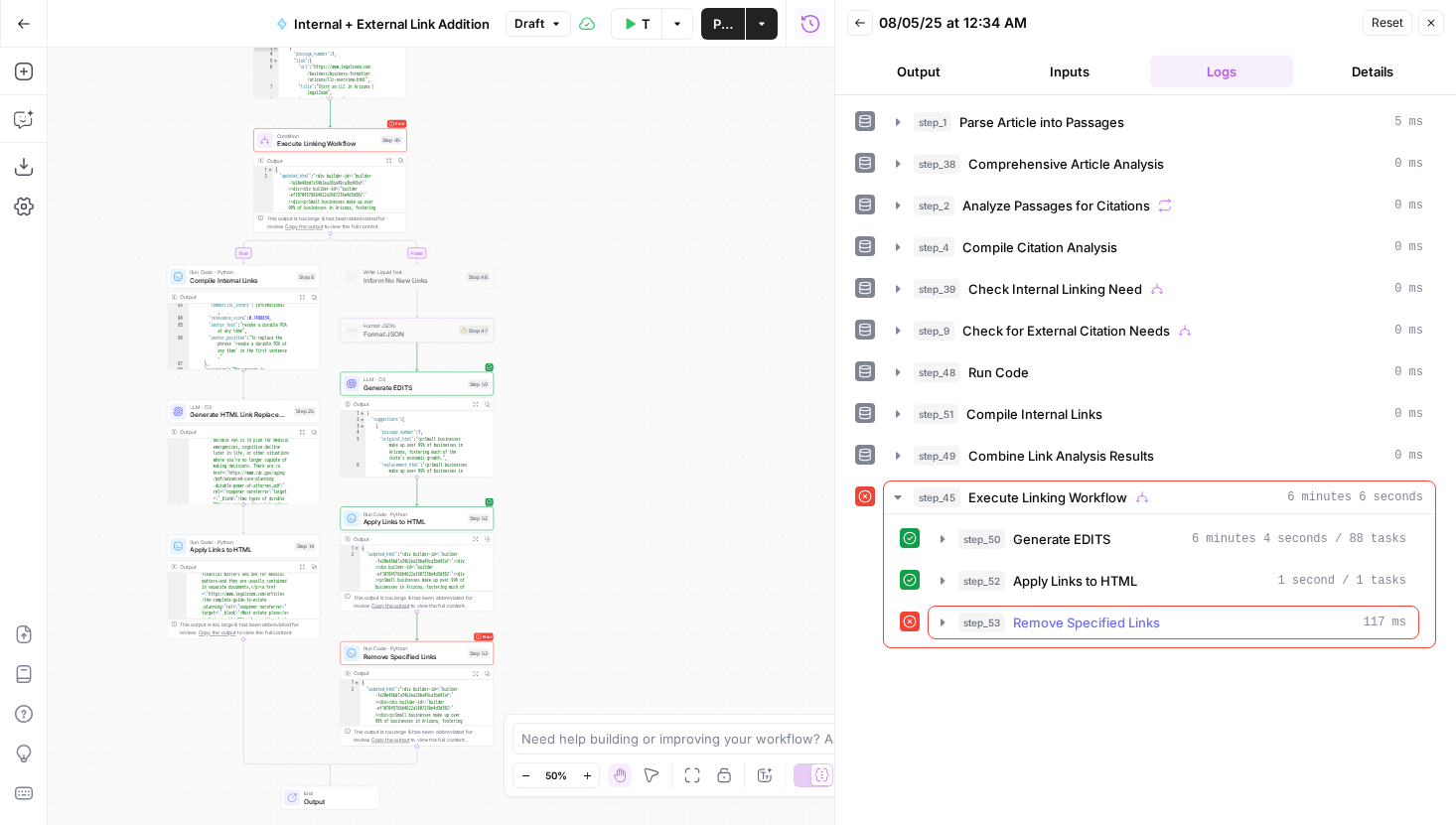 click 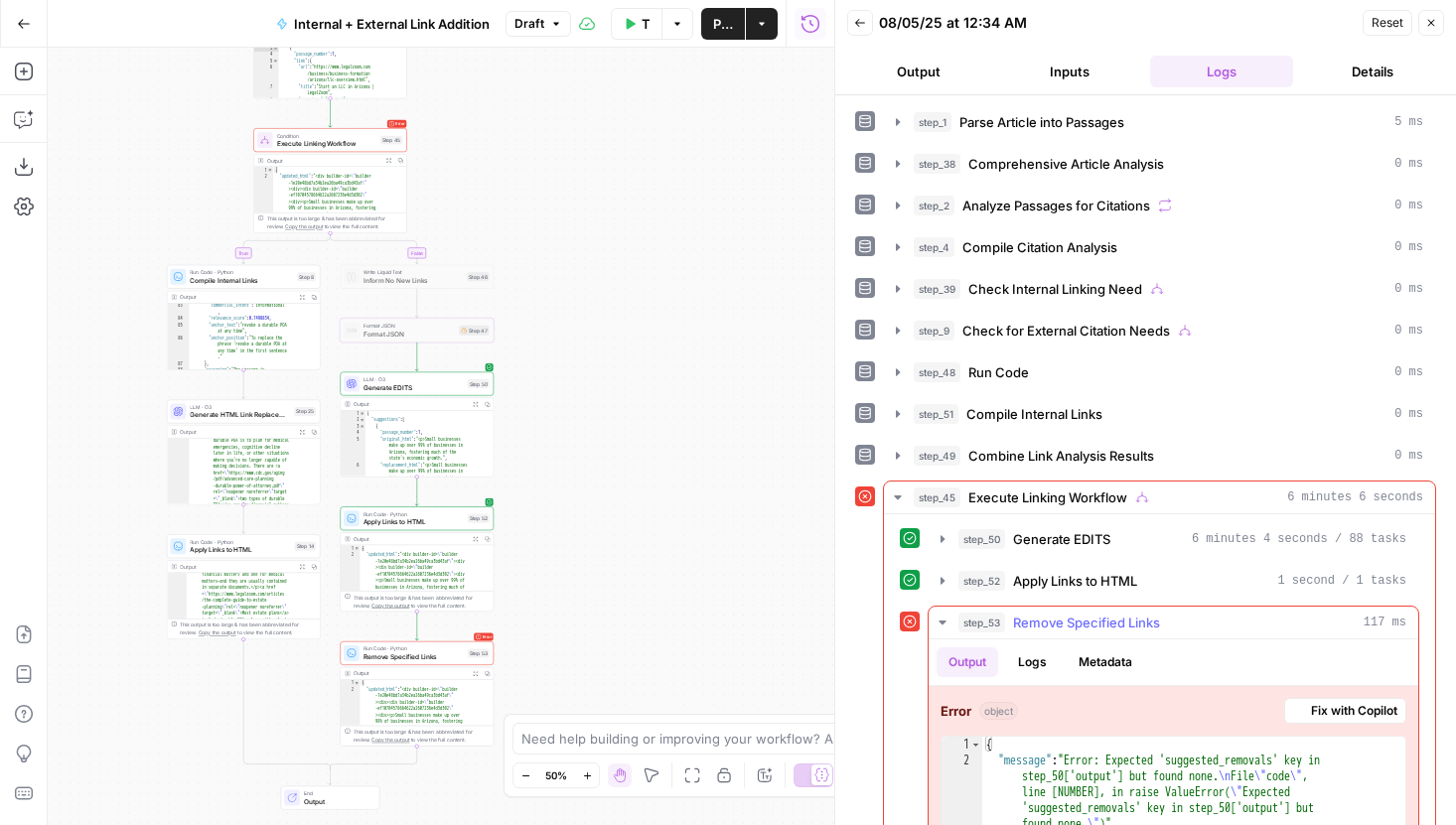 scroll, scrollTop: 69, scrollLeft: 0, axis: vertical 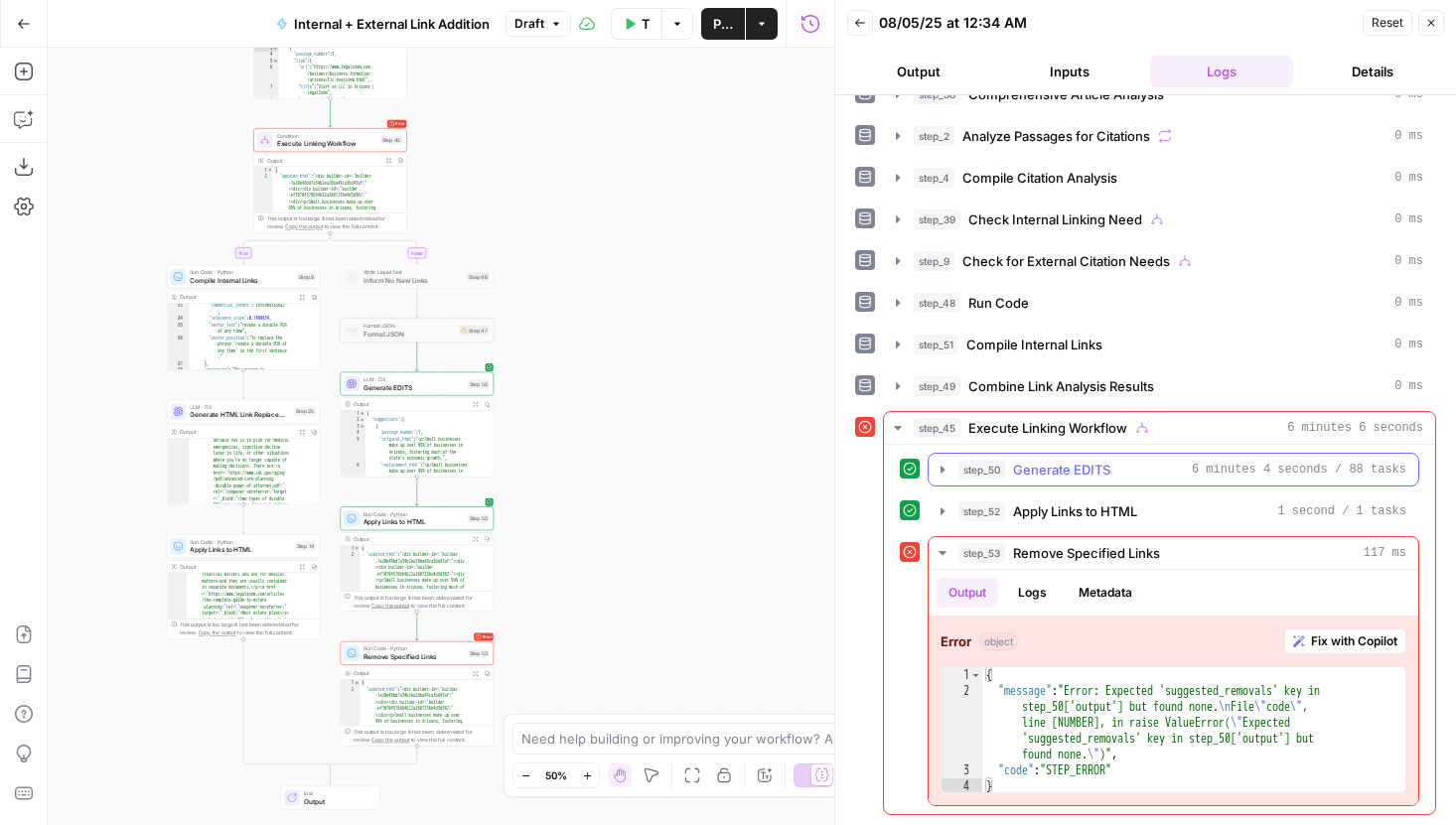 click 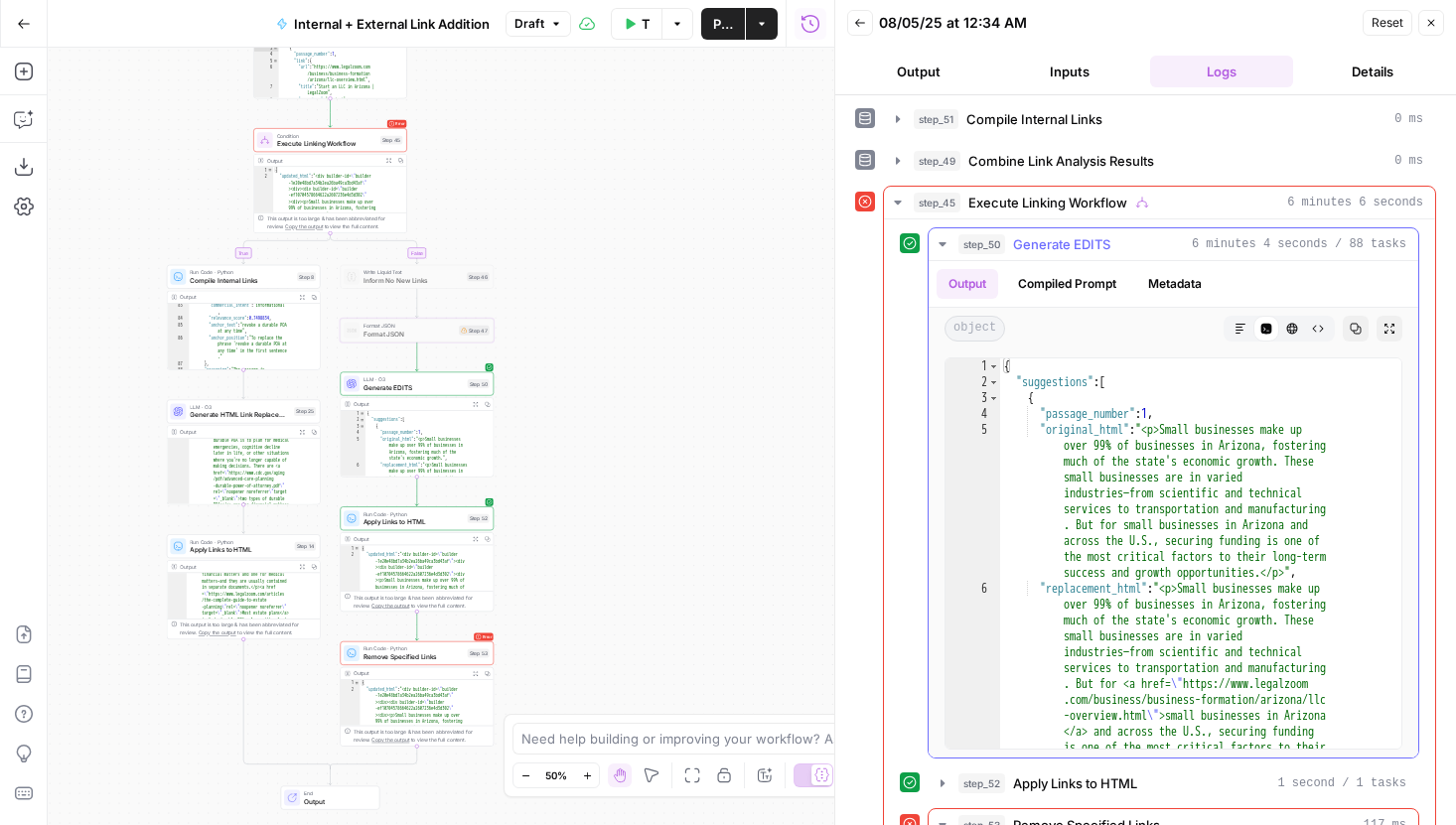 scroll, scrollTop: 319, scrollLeft: 0, axis: vertical 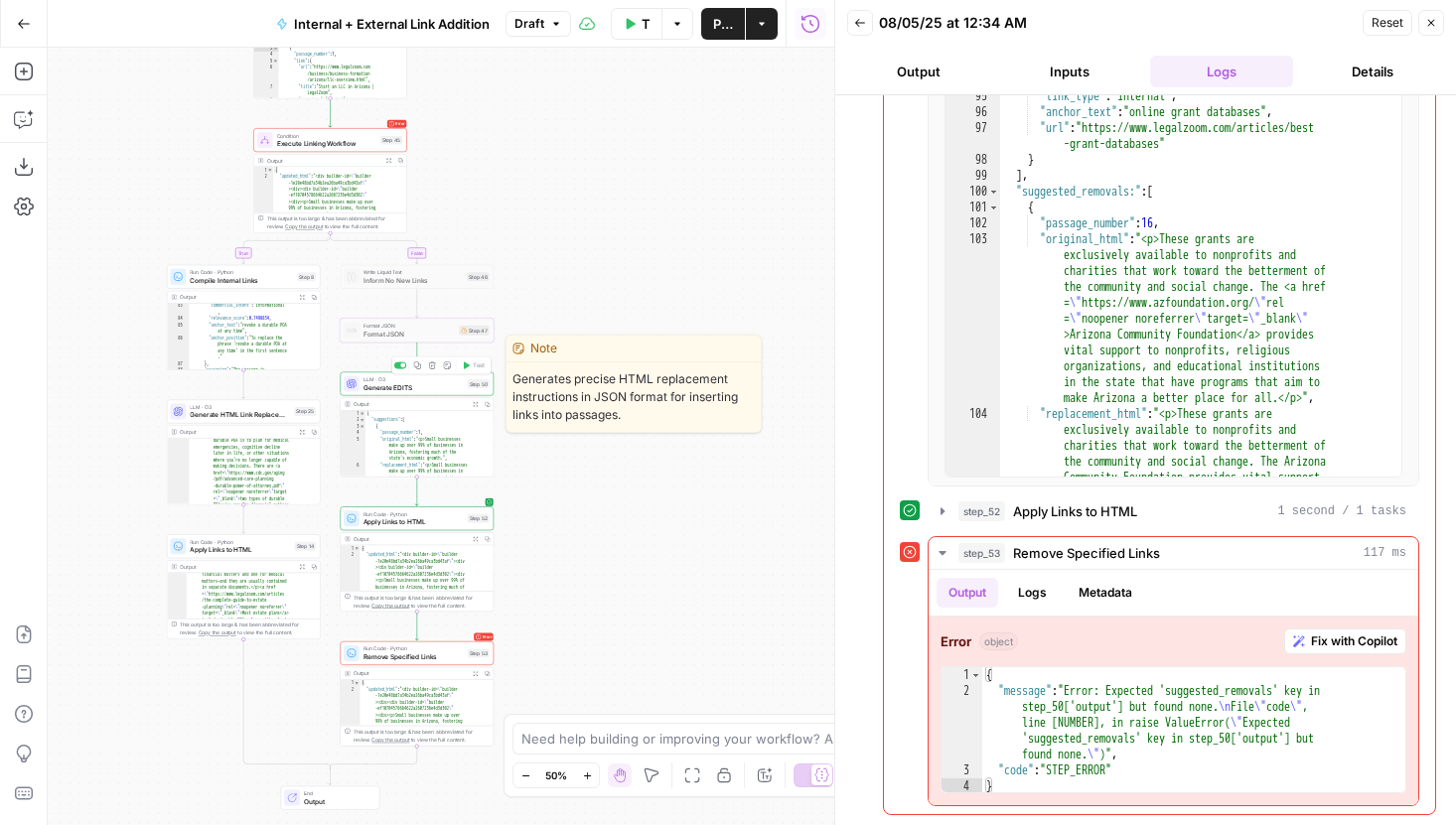 click on "Generate EDITS" at bounding box center (413, 387) 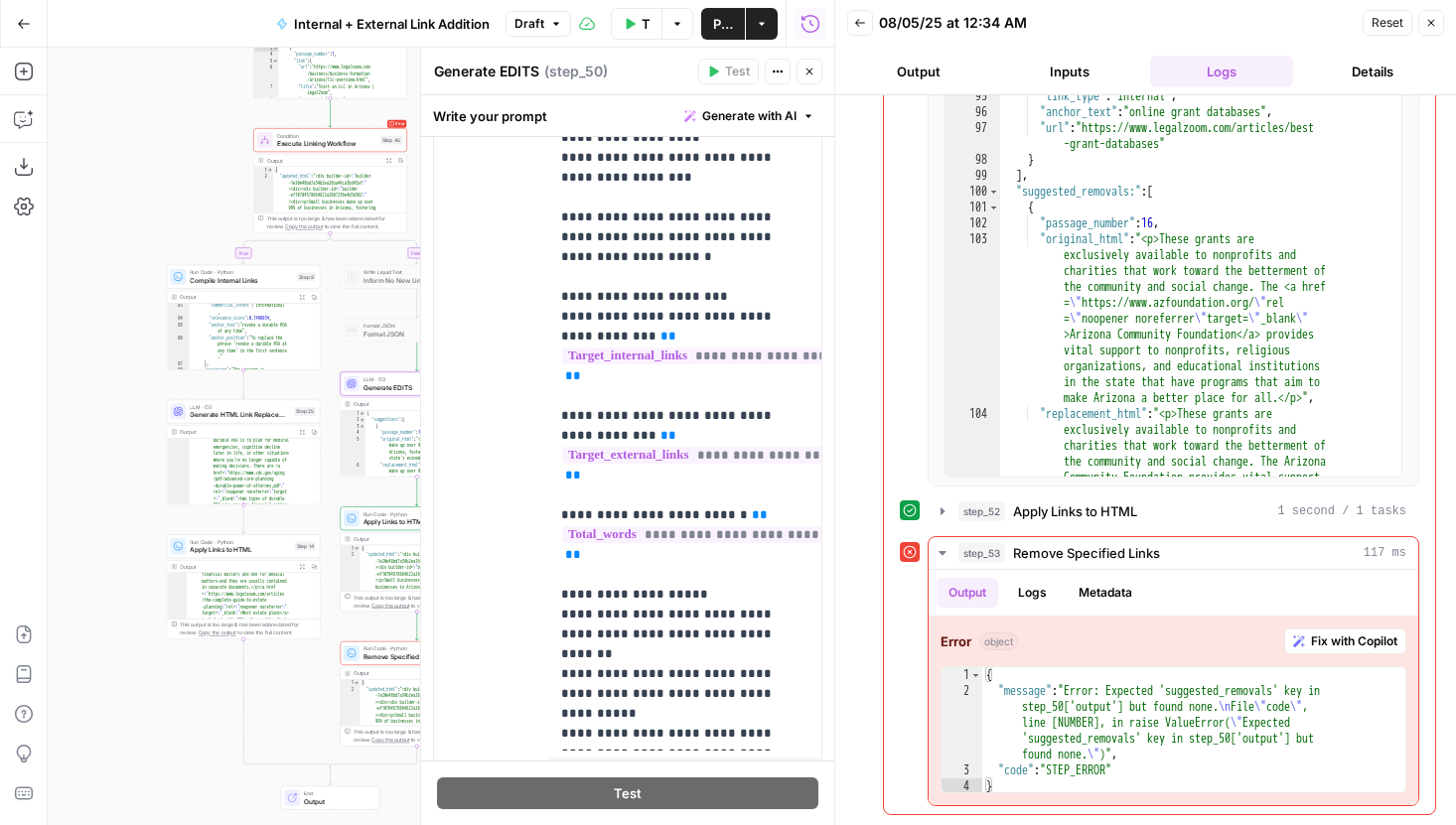 scroll, scrollTop: 799, scrollLeft: 0, axis: vertical 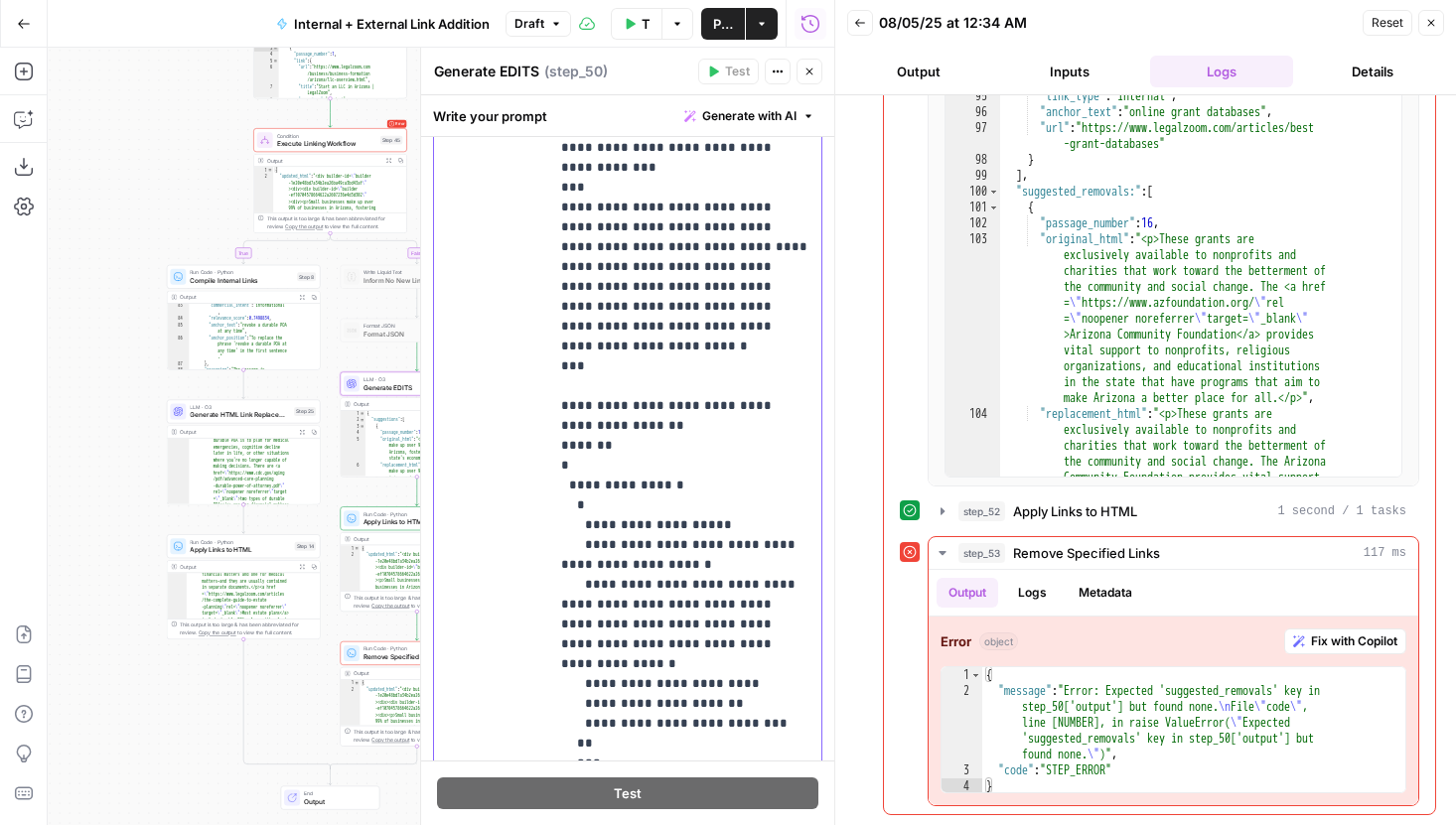 click on "**********" at bounding box center (685, -1818) 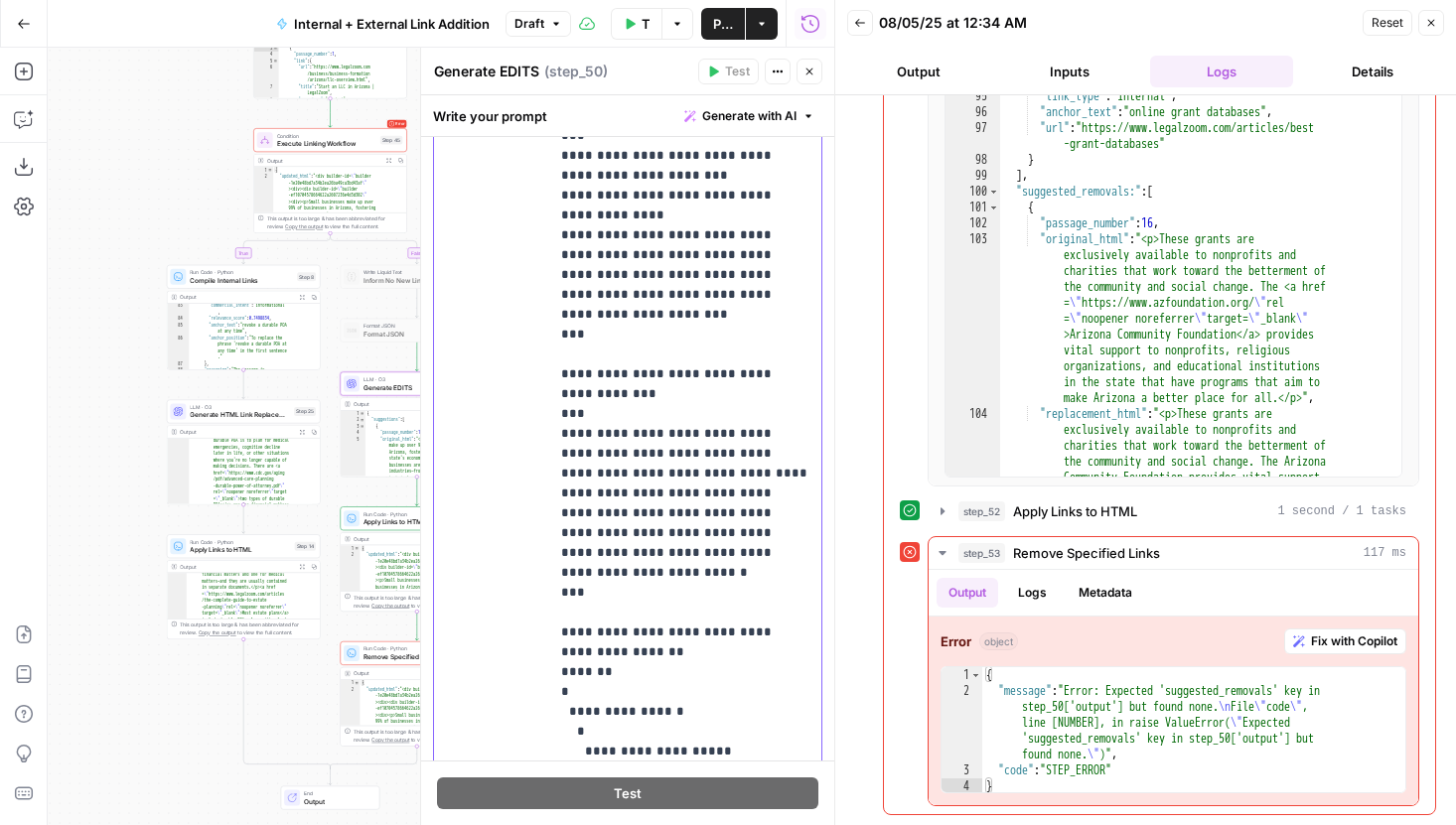 scroll, scrollTop: 4516, scrollLeft: 0, axis: vertical 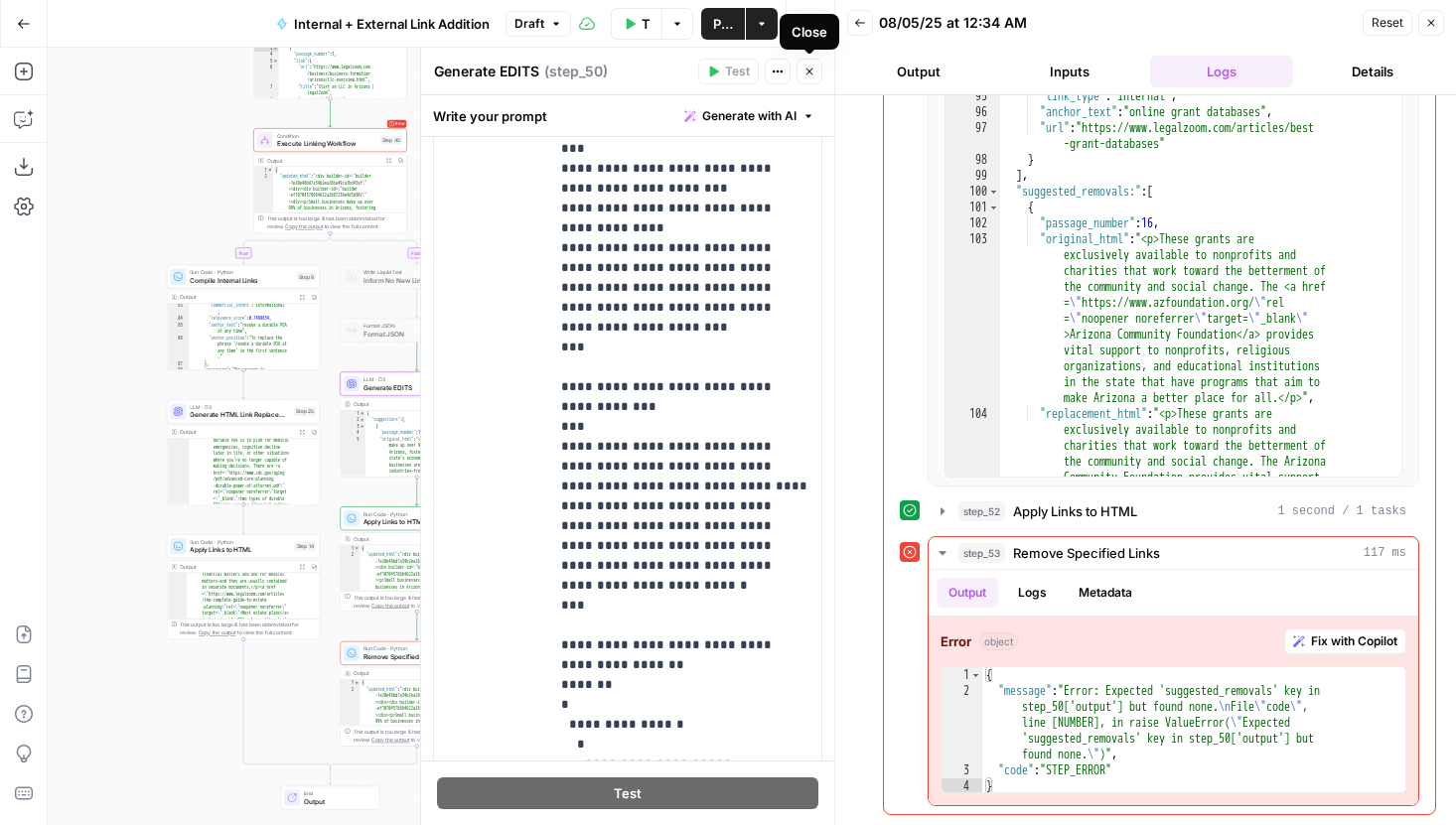 click 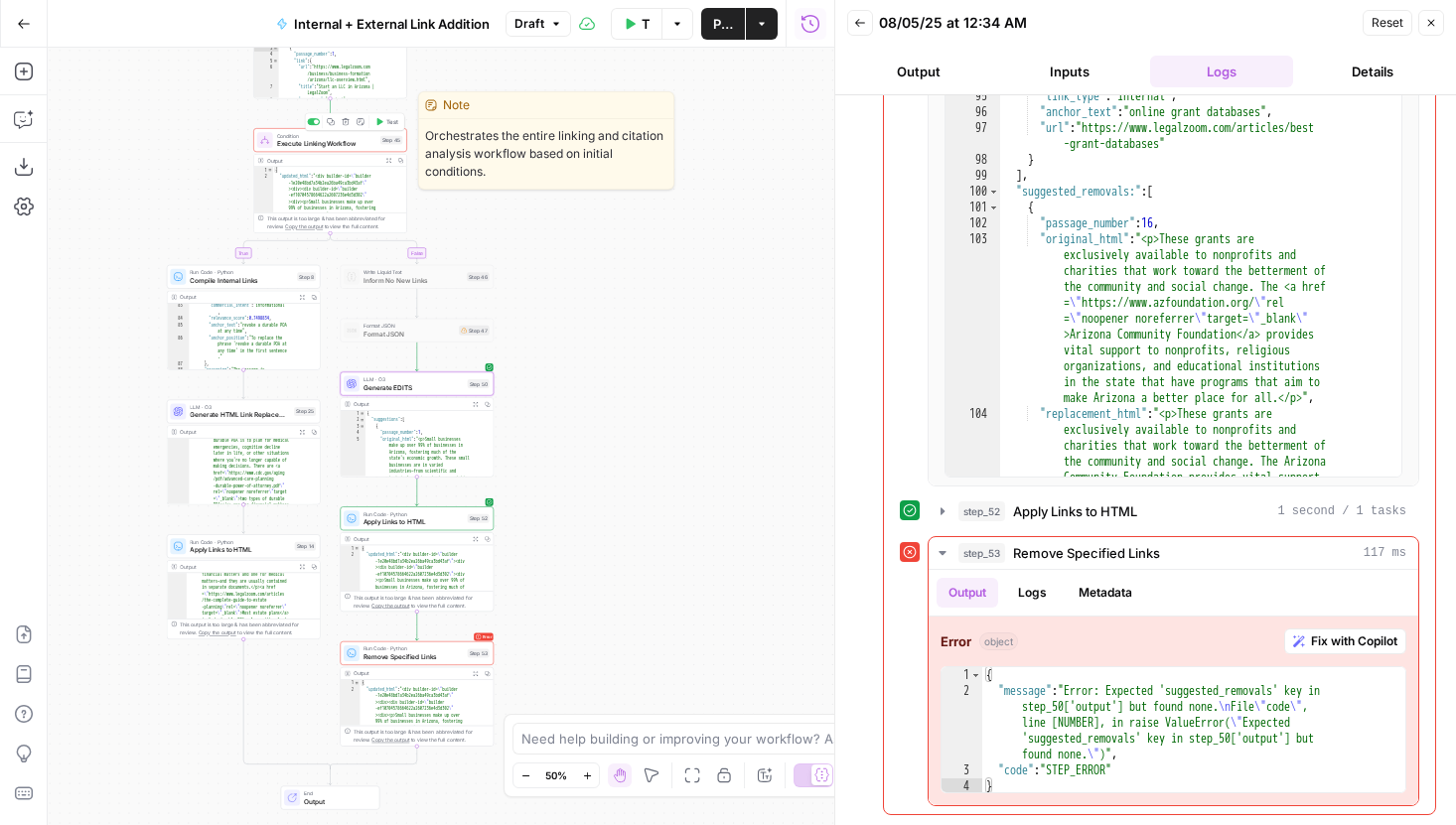 click on "Test" at bounding box center [386, 121] 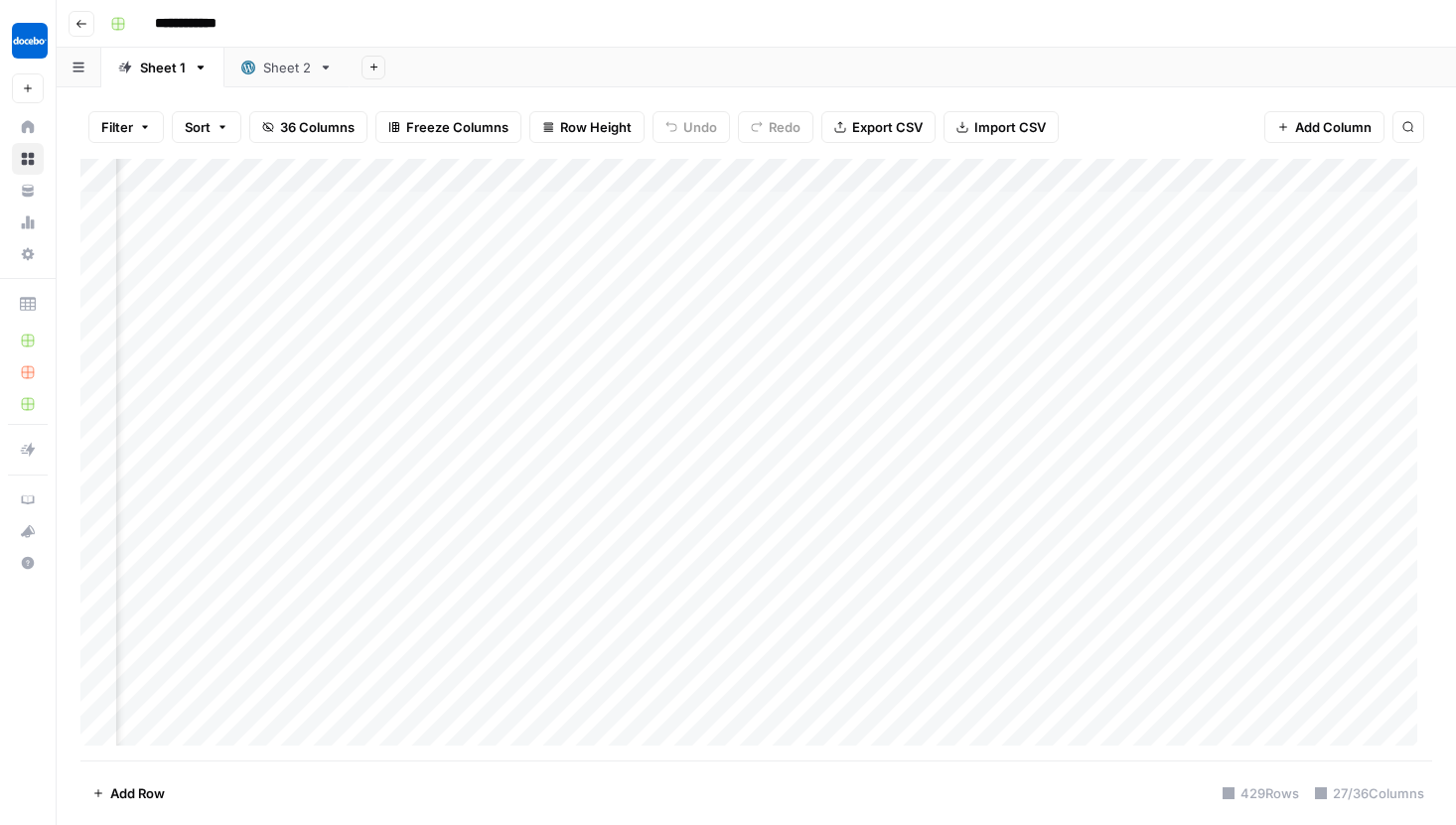 scroll, scrollTop: 0, scrollLeft: 0, axis: both 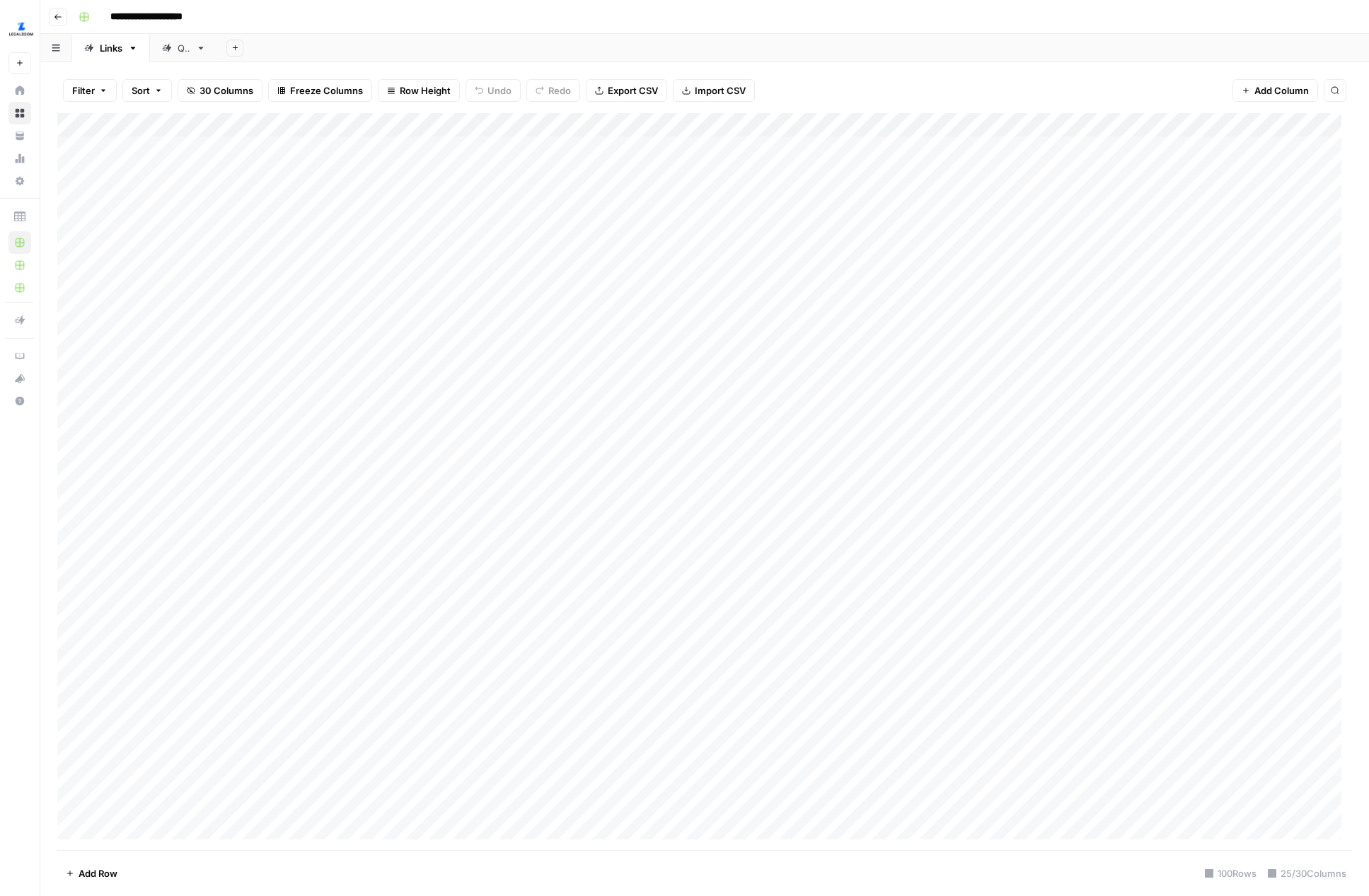 click on "Add Column" at bounding box center [705, 482] 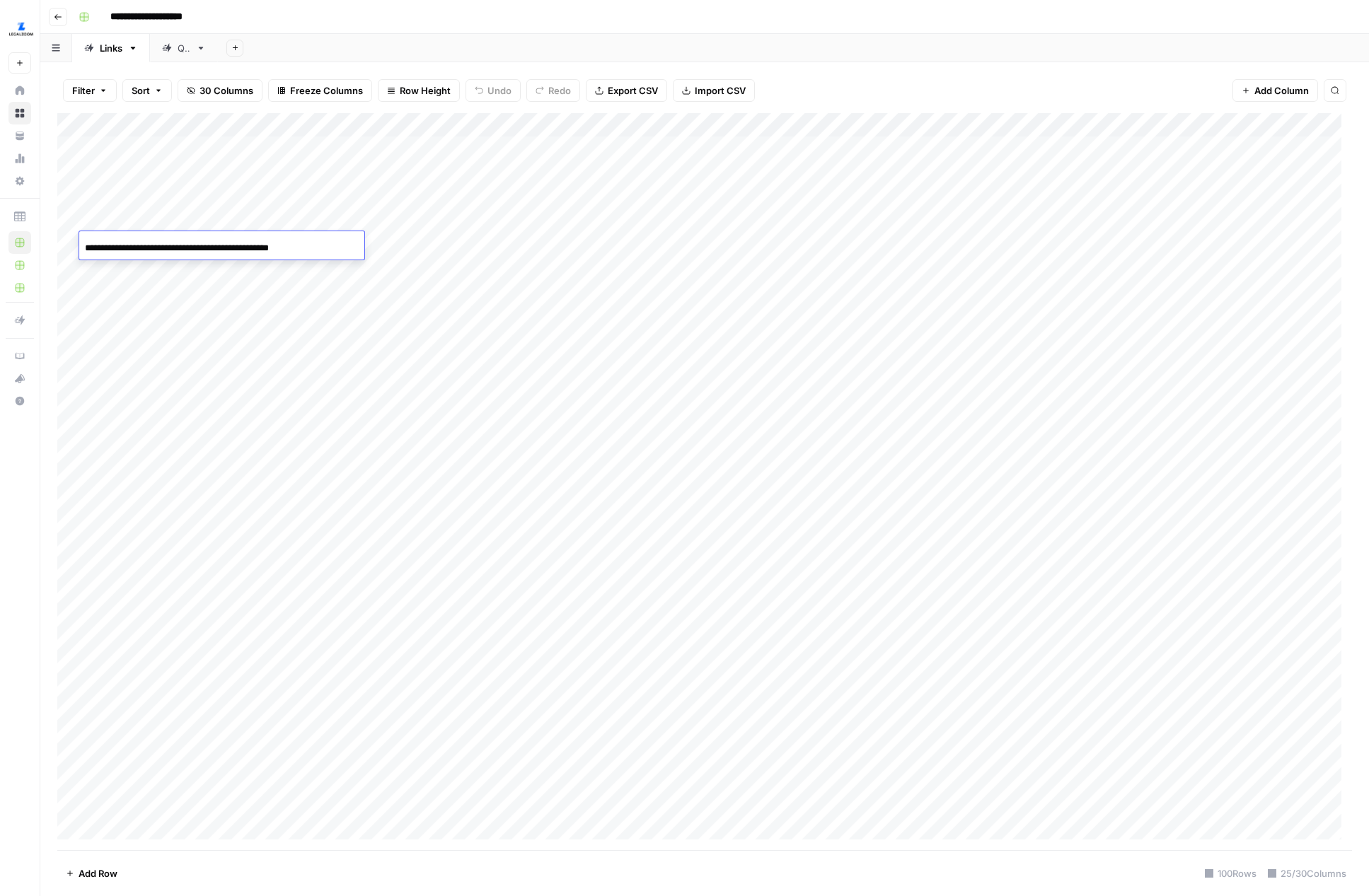 scroll, scrollTop: 0, scrollLeft: 11, axis: horizontal 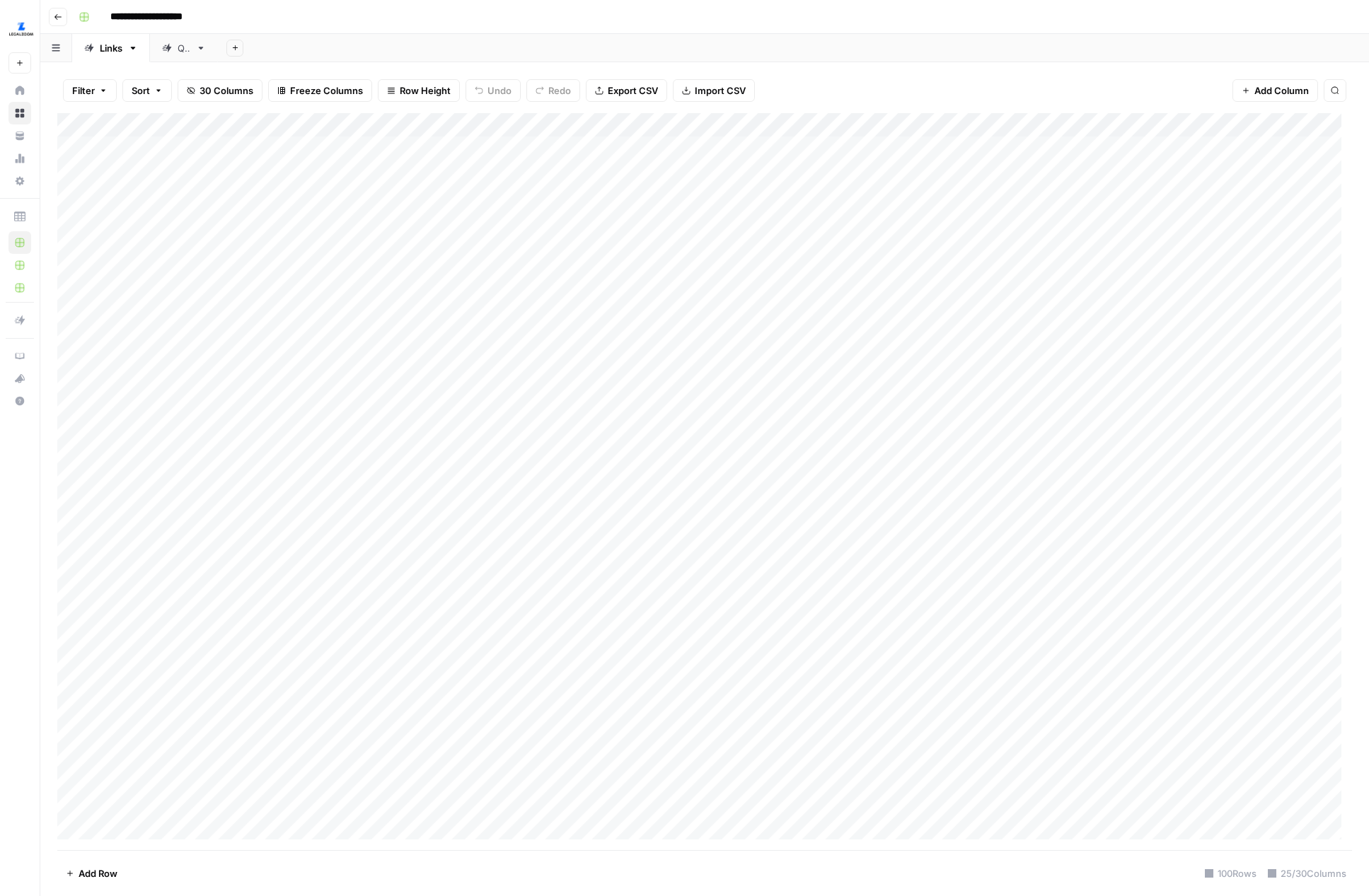 click on "Add Column" at bounding box center [705, 482] 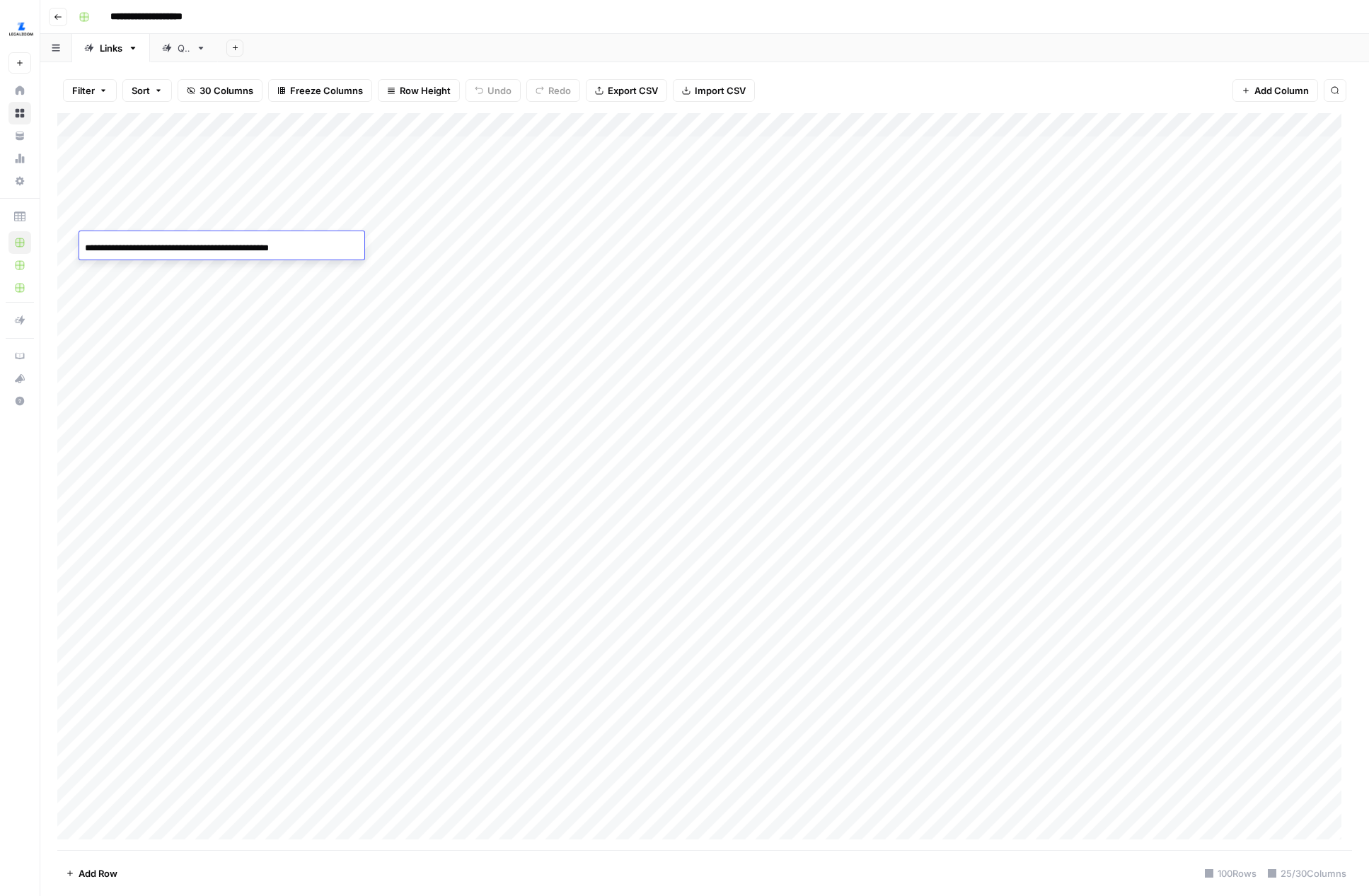 scroll, scrollTop: 0, scrollLeft: 0, axis: both 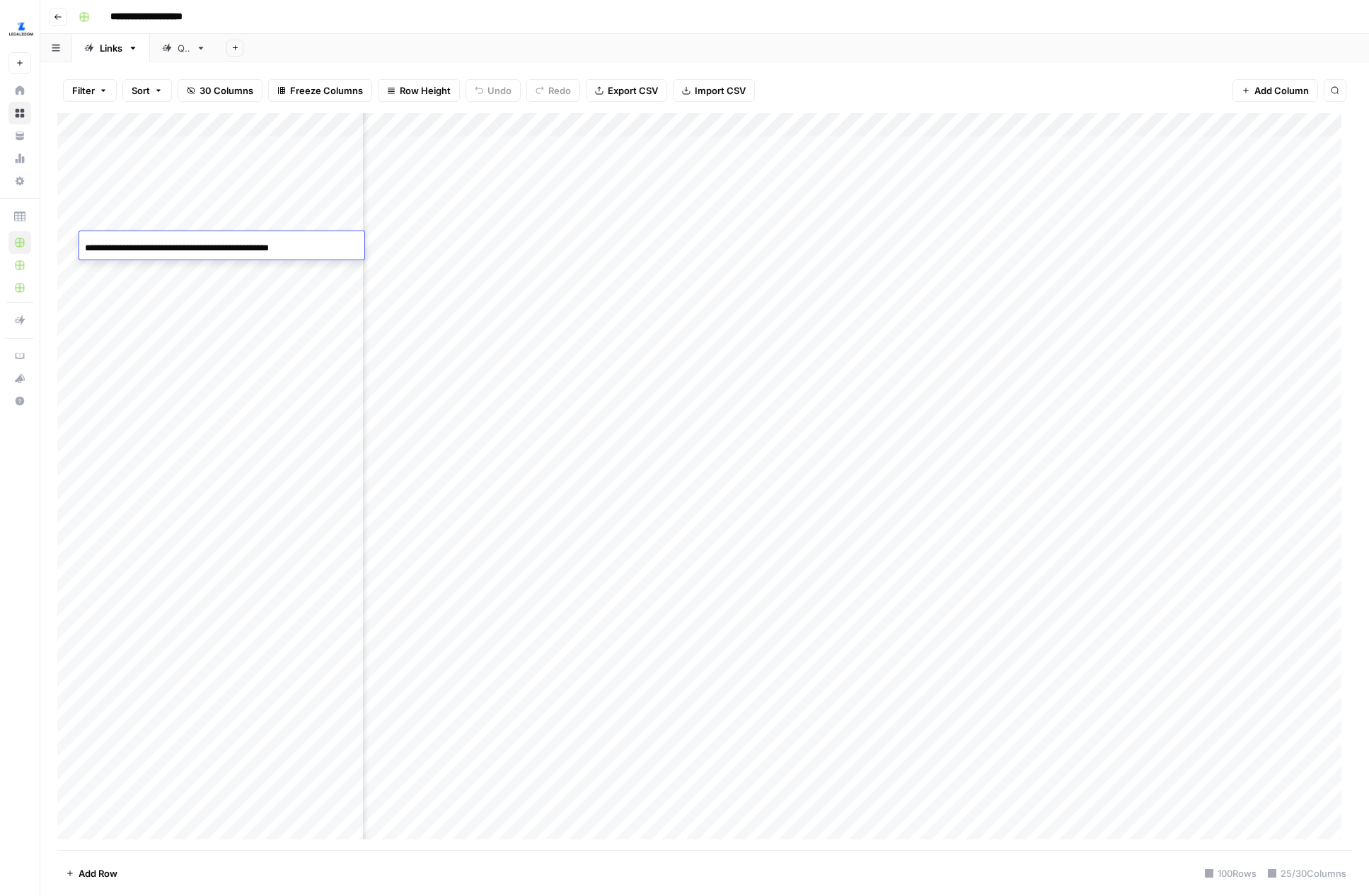 click on "Add Column" at bounding box center [705, 482] 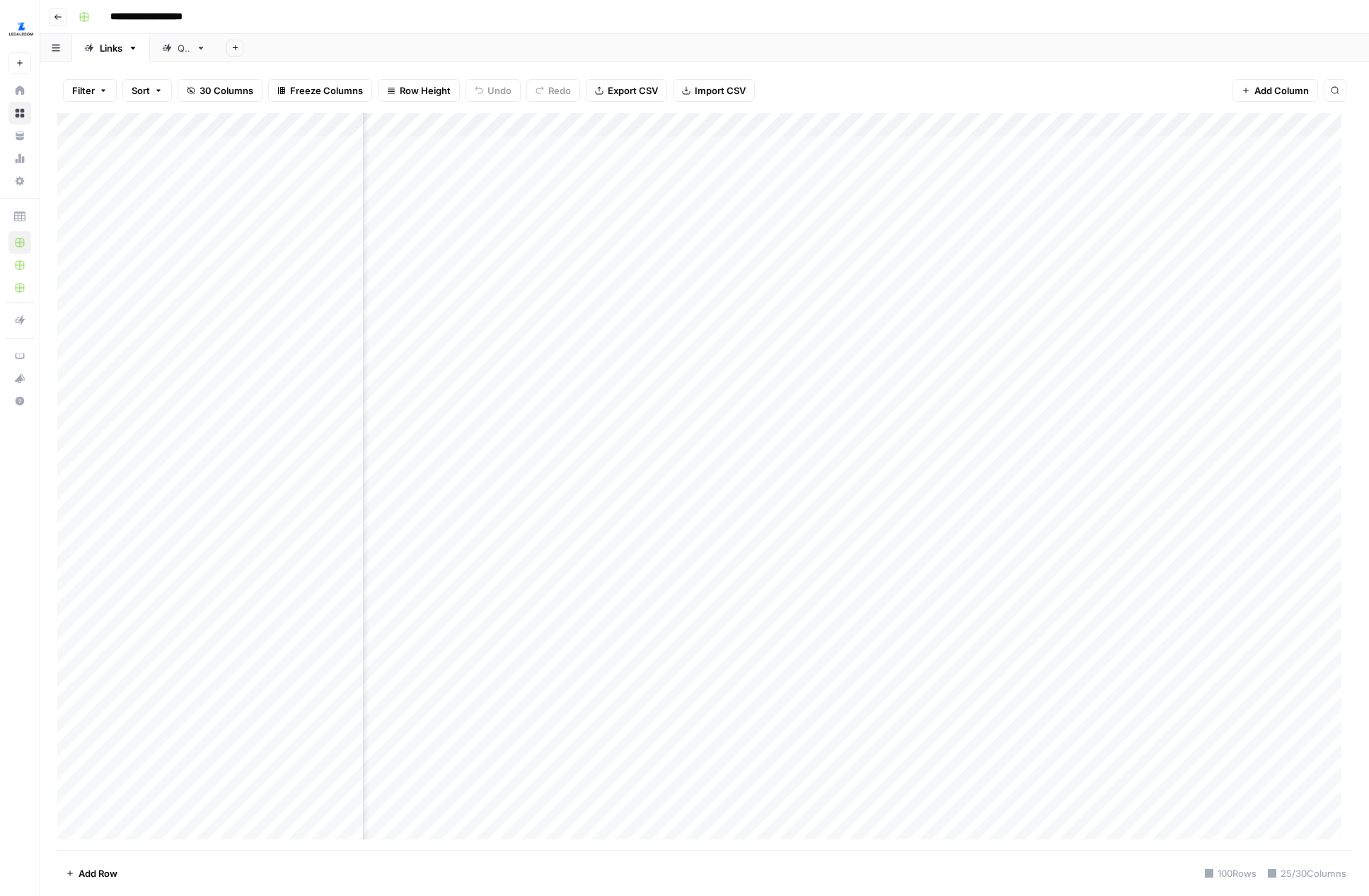 click on "Add Column" at bounding box center (705, 482) 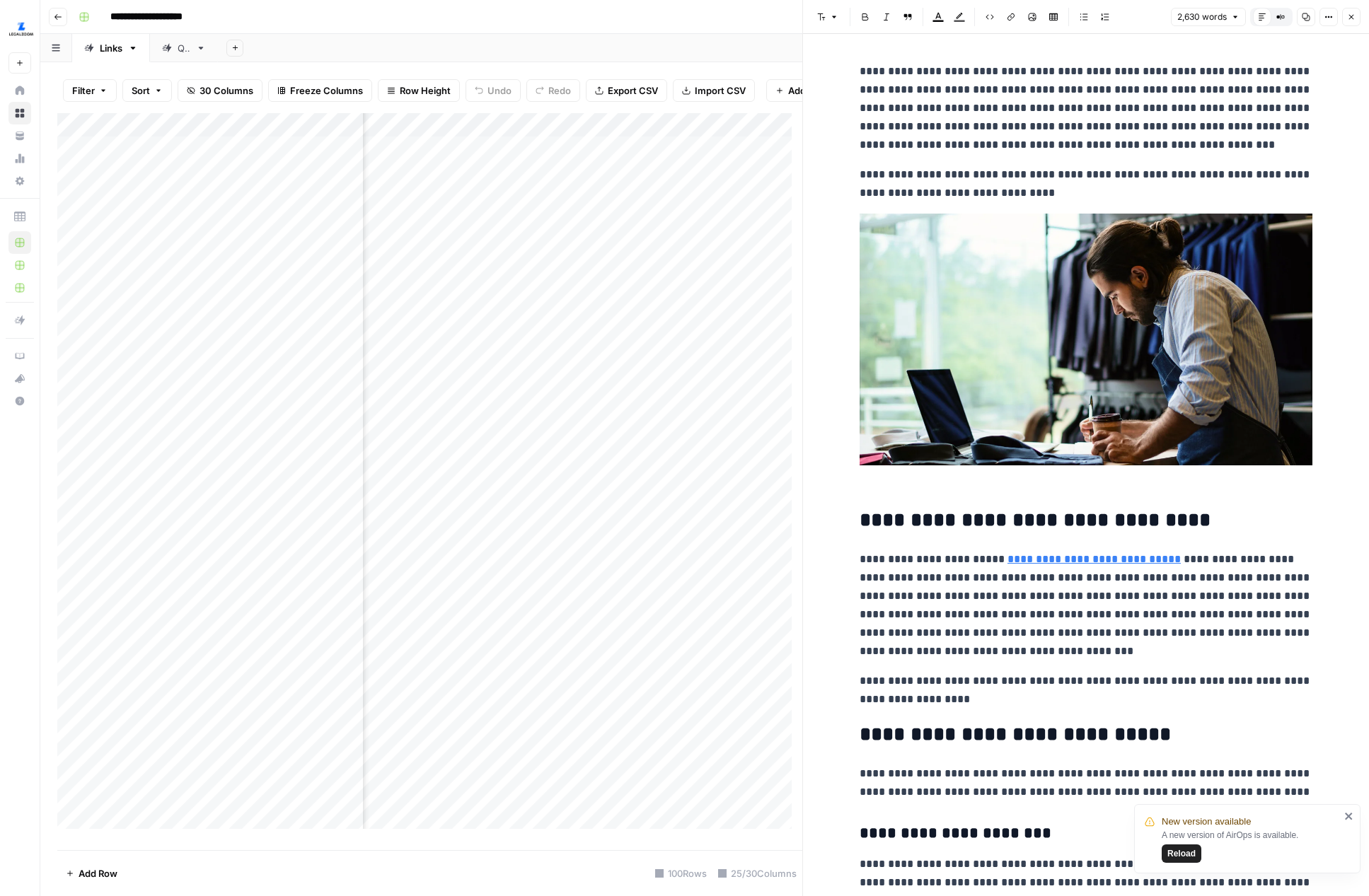 click on "Options" at bounding box center [1329, 17] 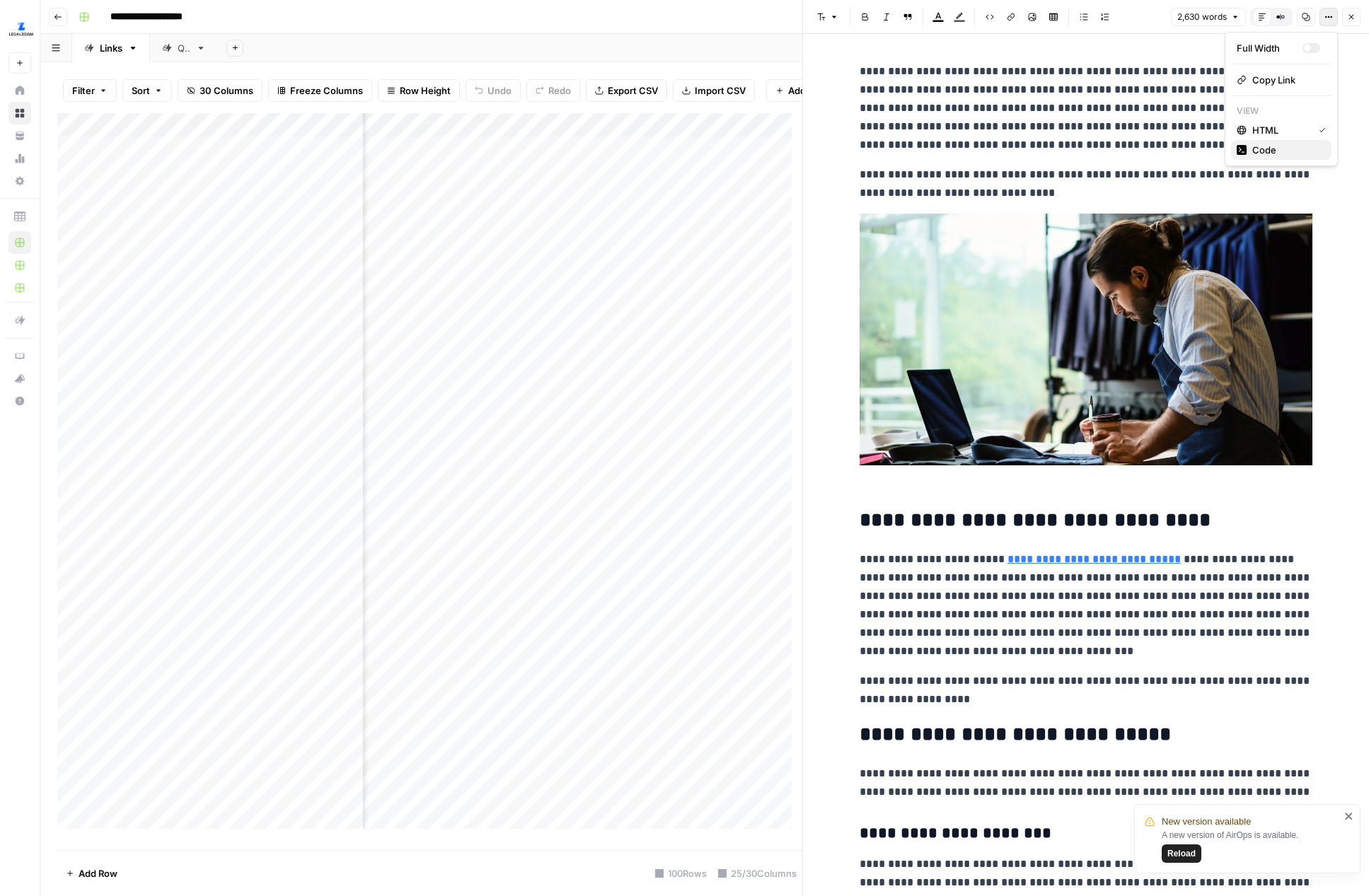 click on "Code" at bounding box center [1286, 150] 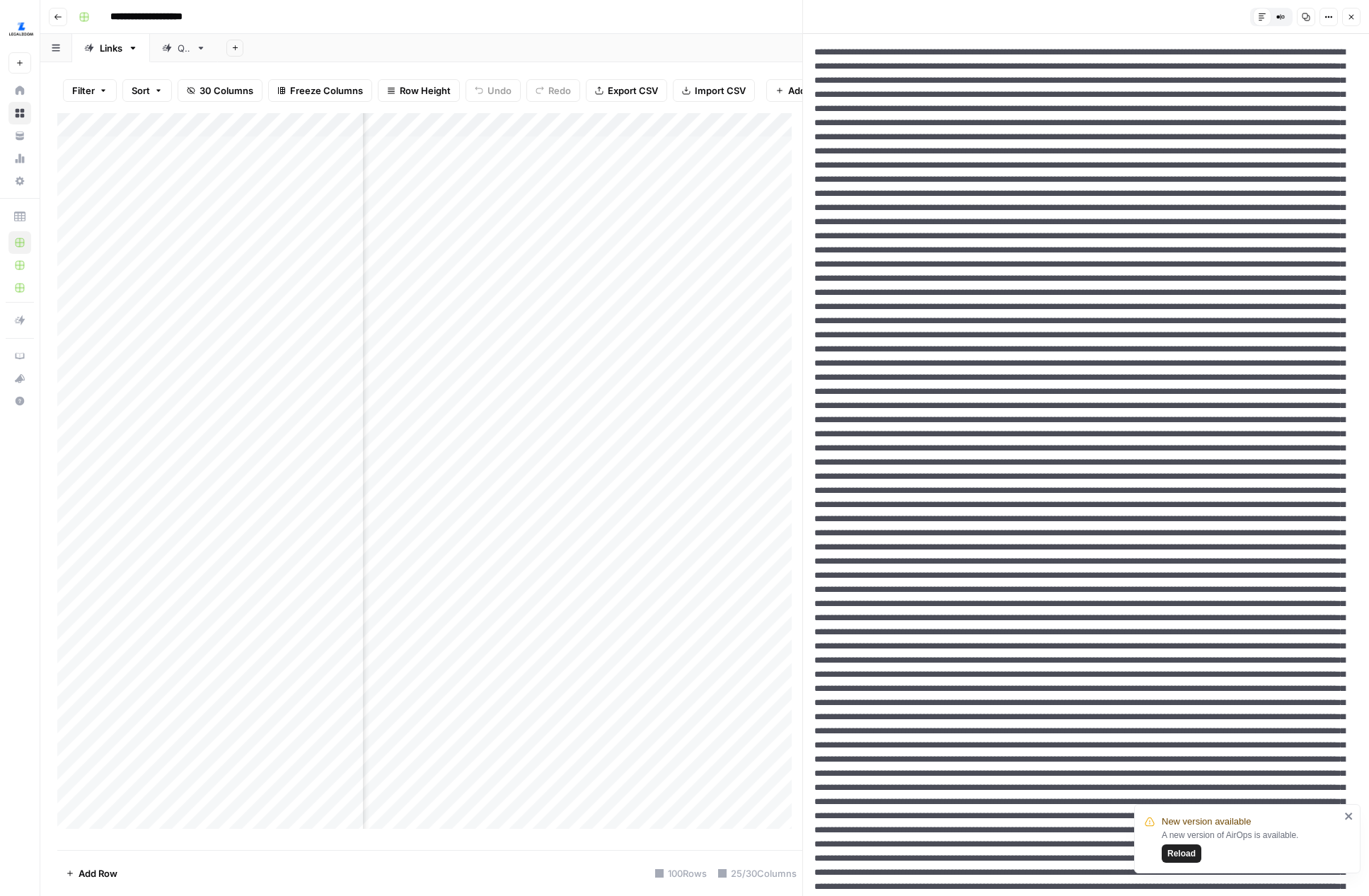click at bounding box center [1080, 1856] 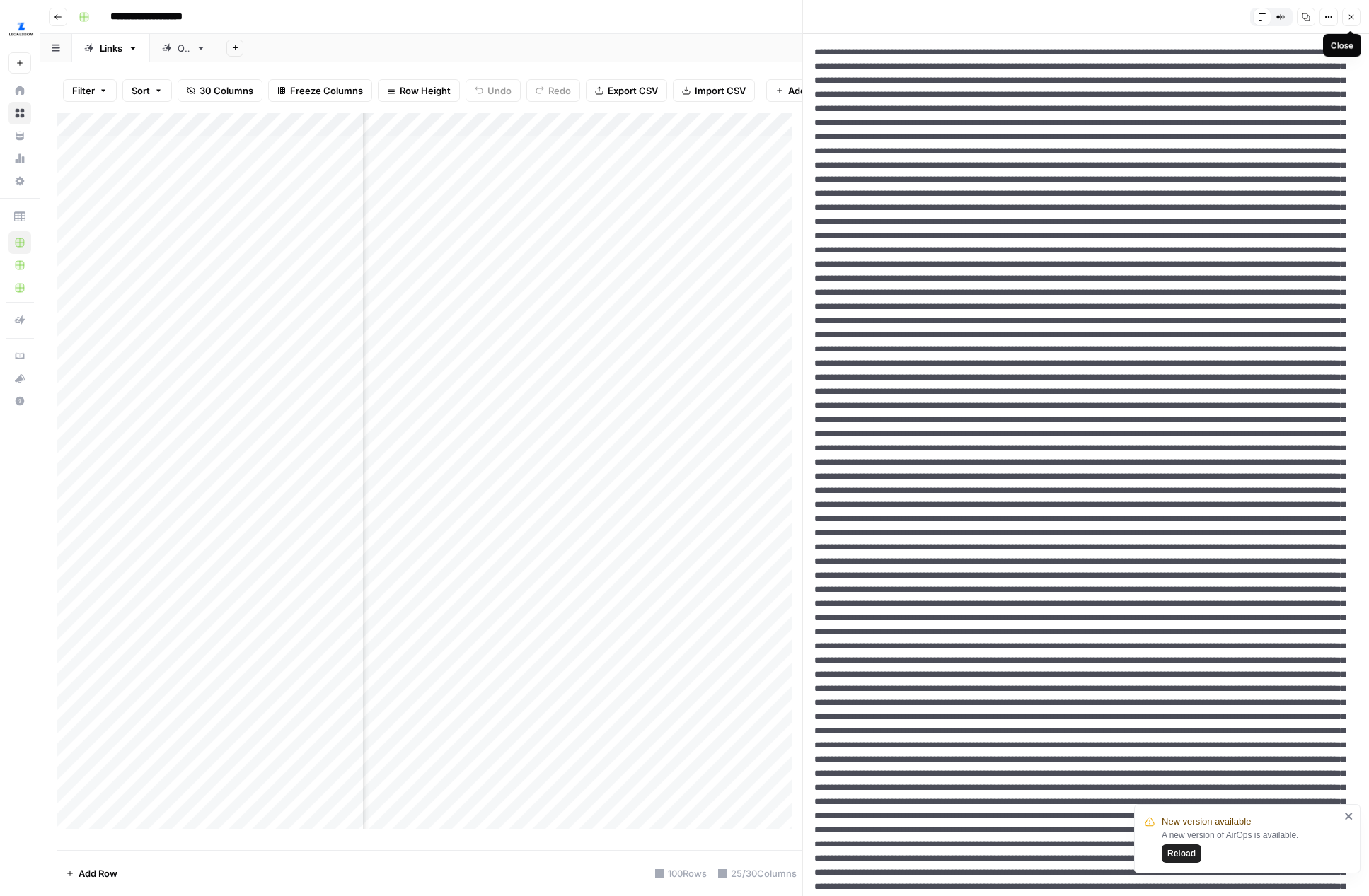 click on "Close" at bounding box center (1351, 17) 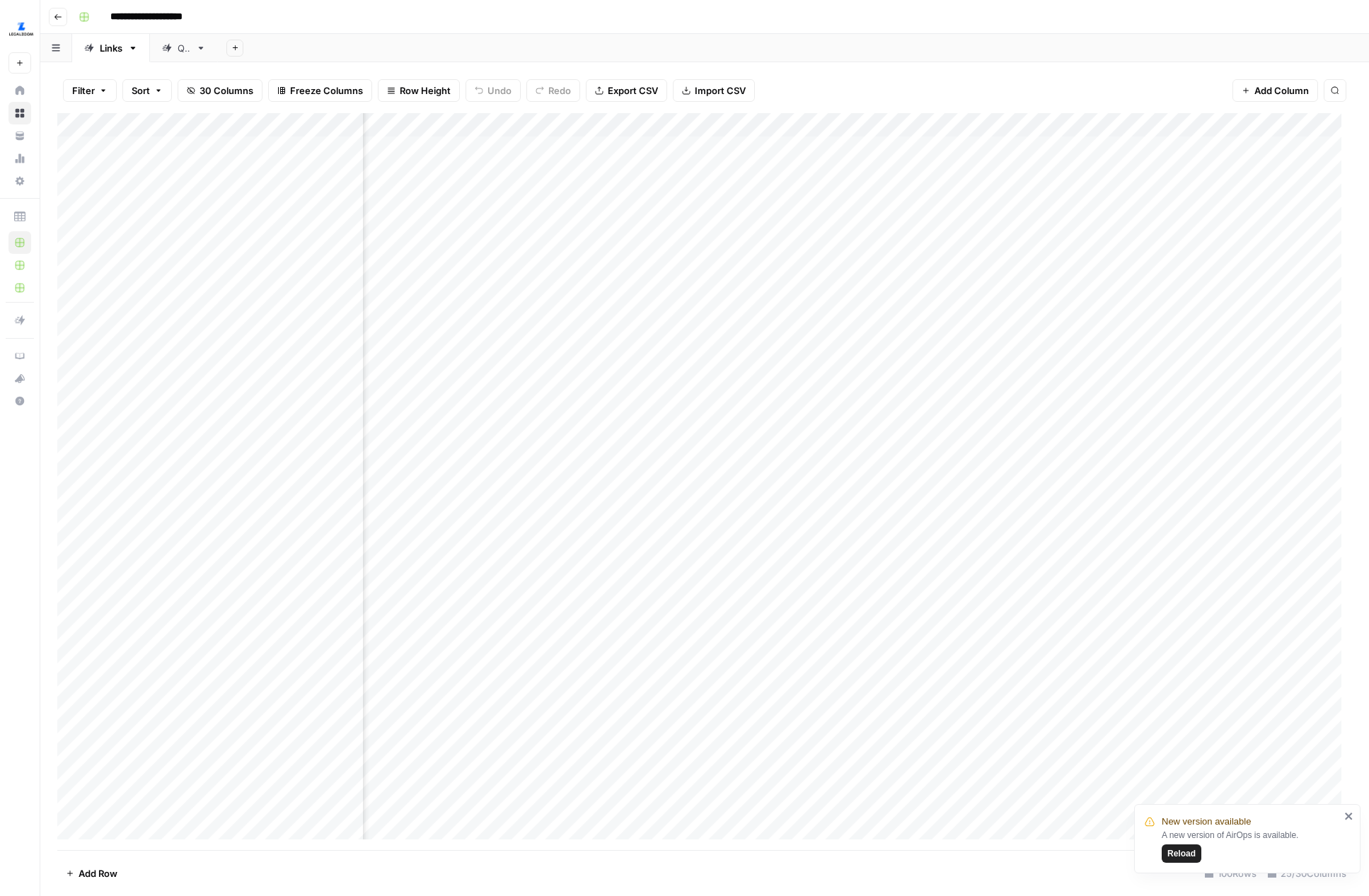 scroll, scrollTop: 0, scrollLeft: 548, axis: horizontal 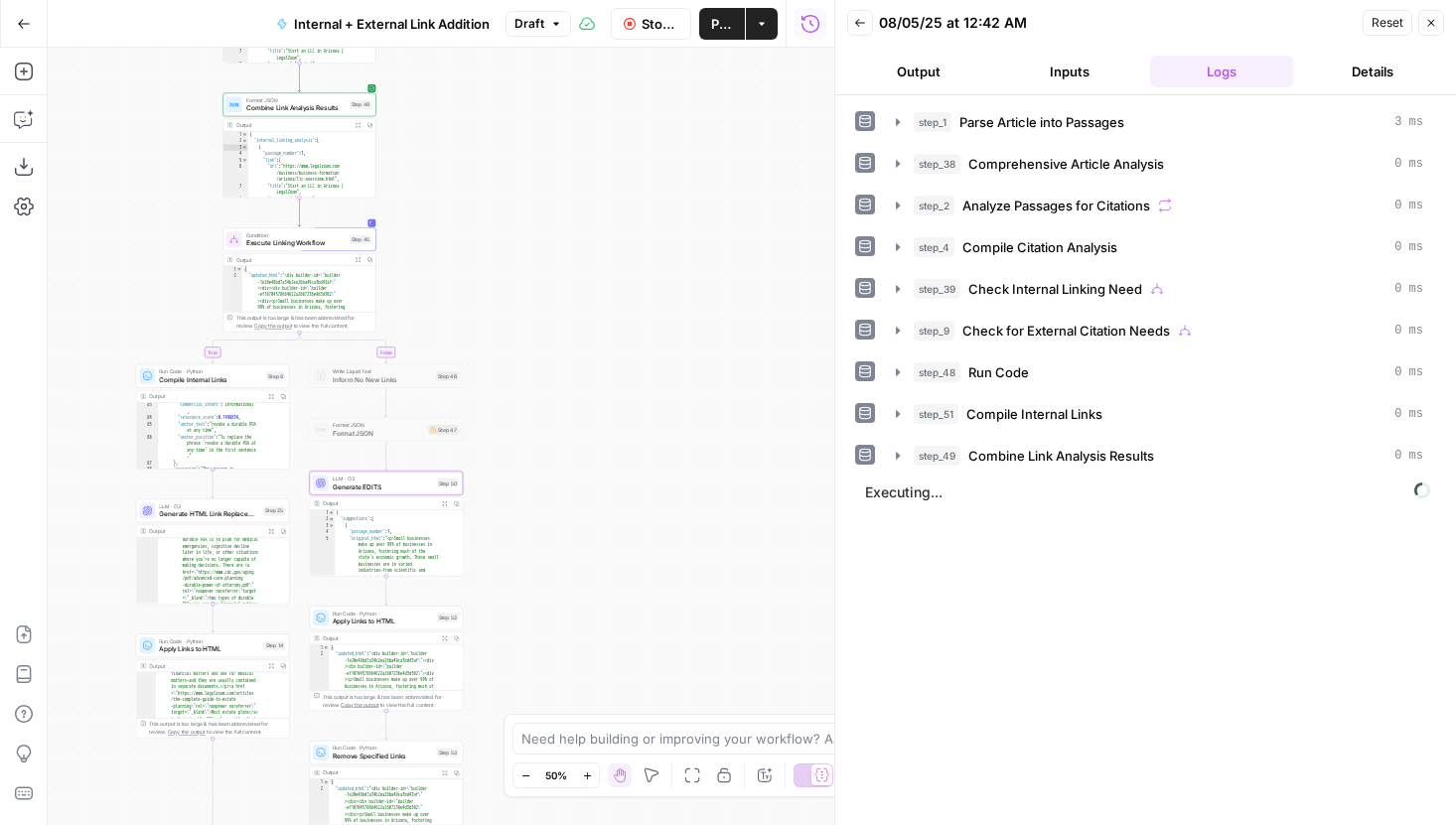 drag, startPoint x: 545, startPoint y: 389, endPoint x: 500, endPoint y: 492, distance: 112.40107 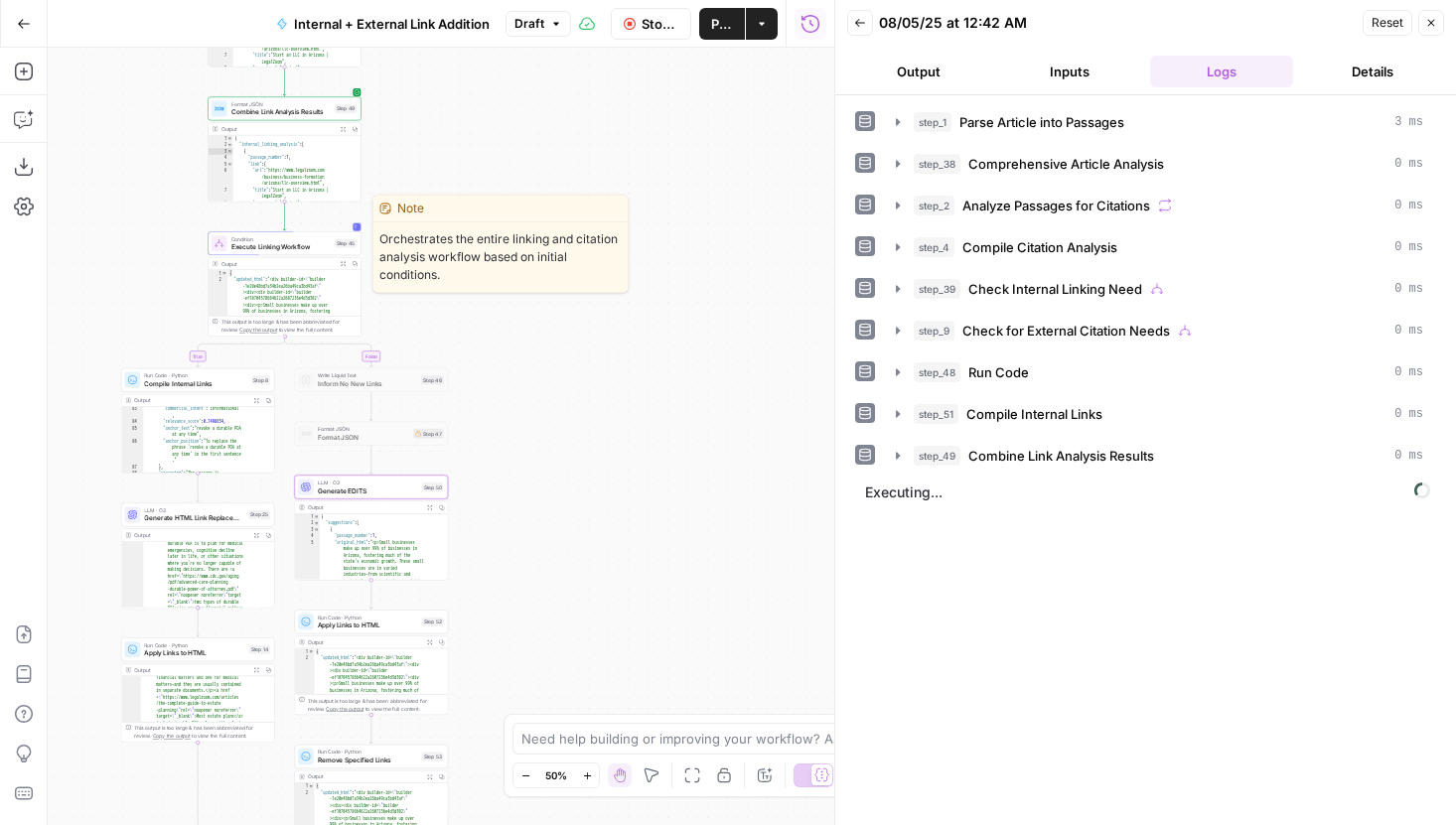 click on "Execute Linking Workflow" at bounding box center [281, 247] 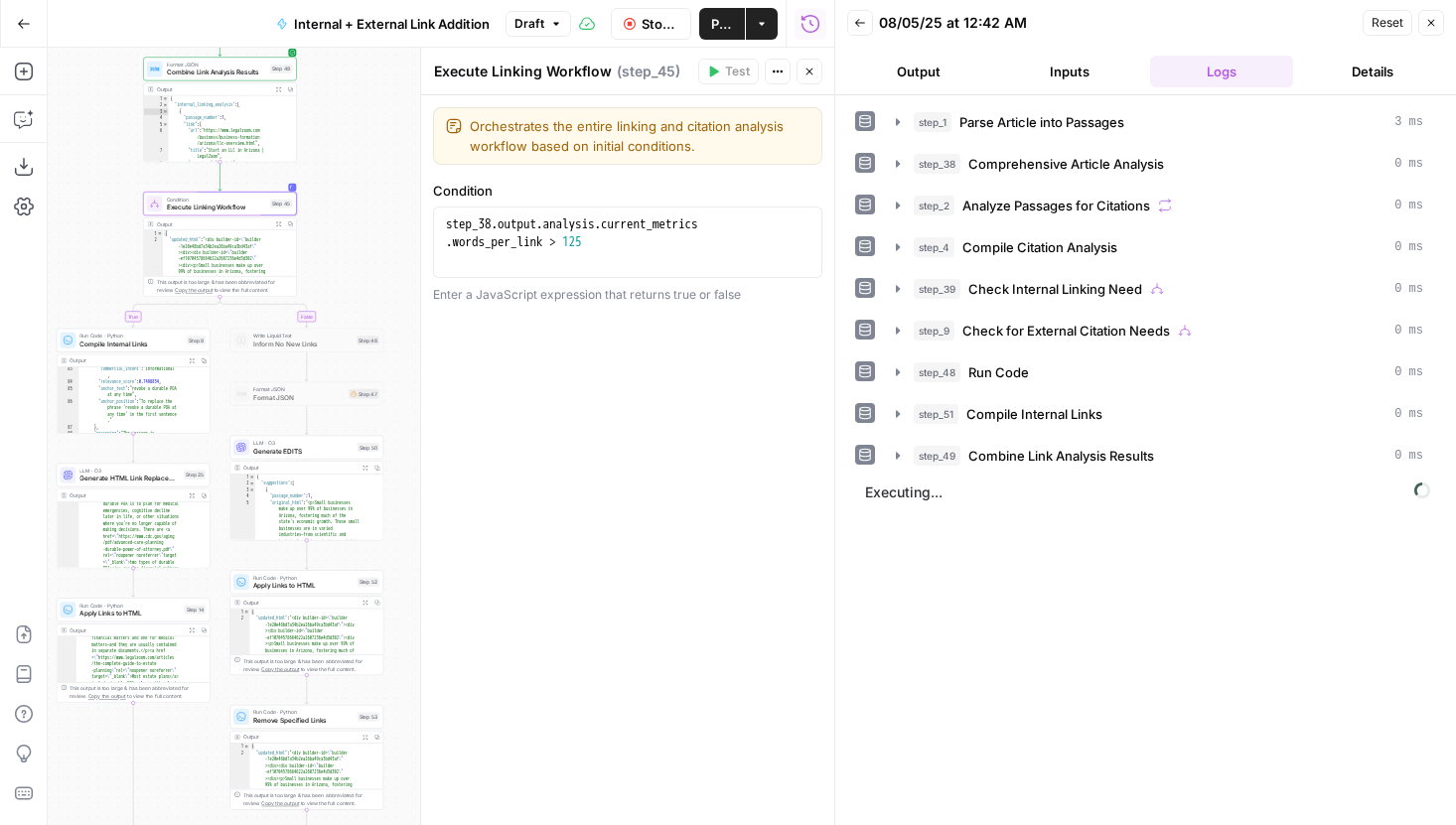 drag, startPoint x: 171, startPoint y: 317, endPoint x: 105, endPoint y: 276, distance: 77.698134 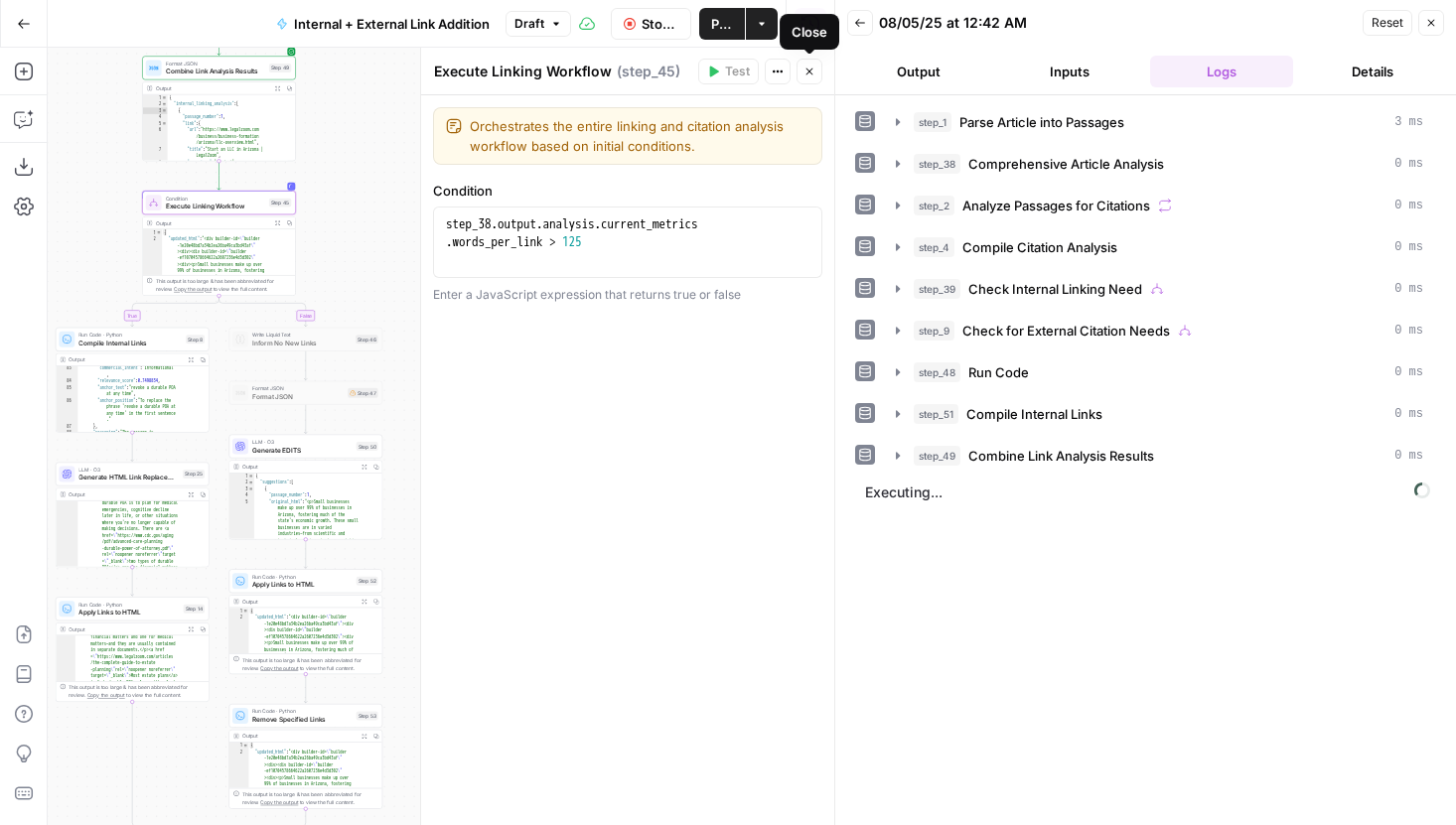 click on "Close" at bounding box center [809, 71] 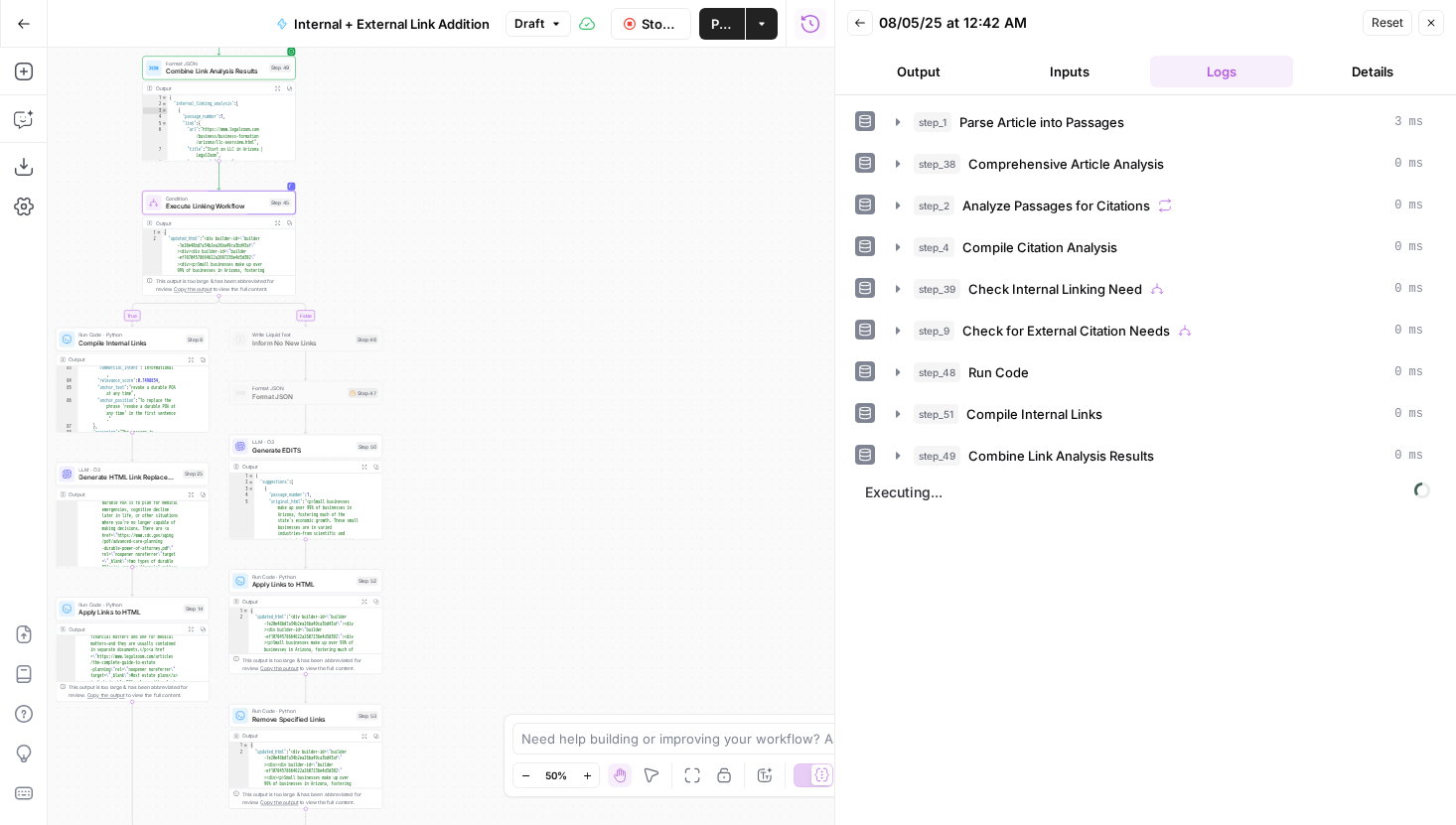 click on "Output" at bounding box center (919, 71) 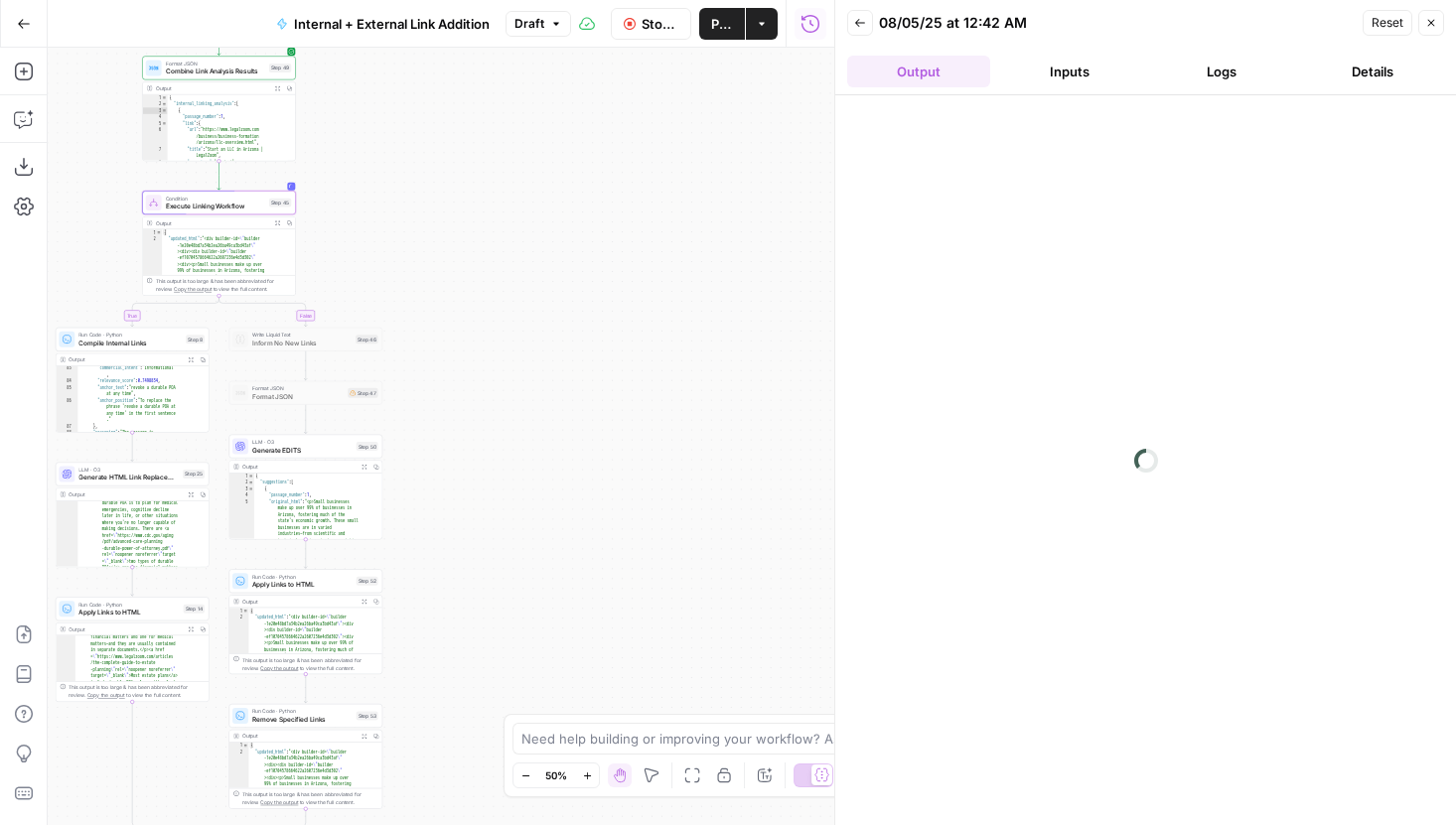 click on "Logs" at bounding box center (1222, 71) 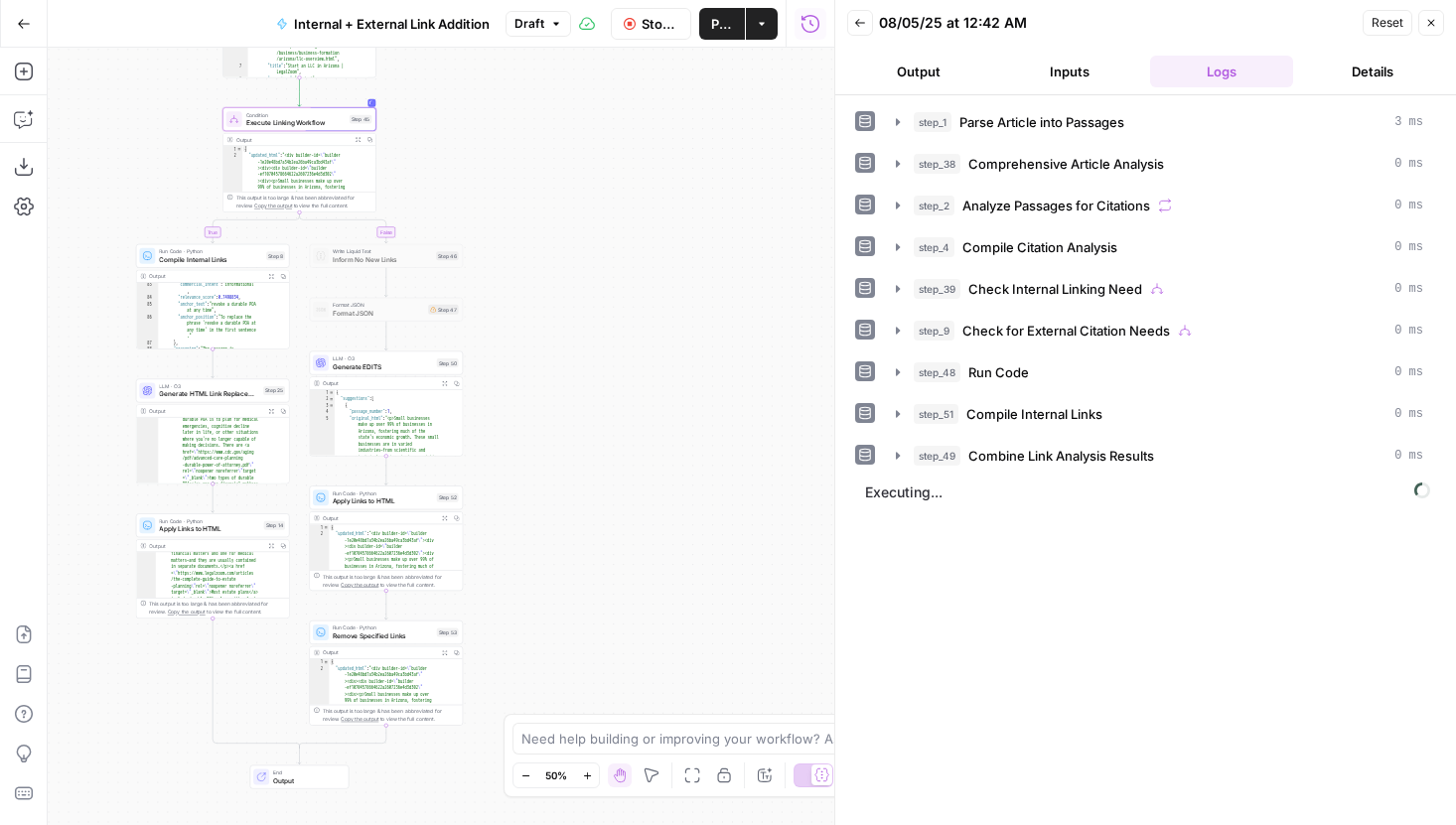 drag, startPoint x: 551, startPoint y: 506, endPoint x: 632, endPoint y: 423, distance: 115.9741 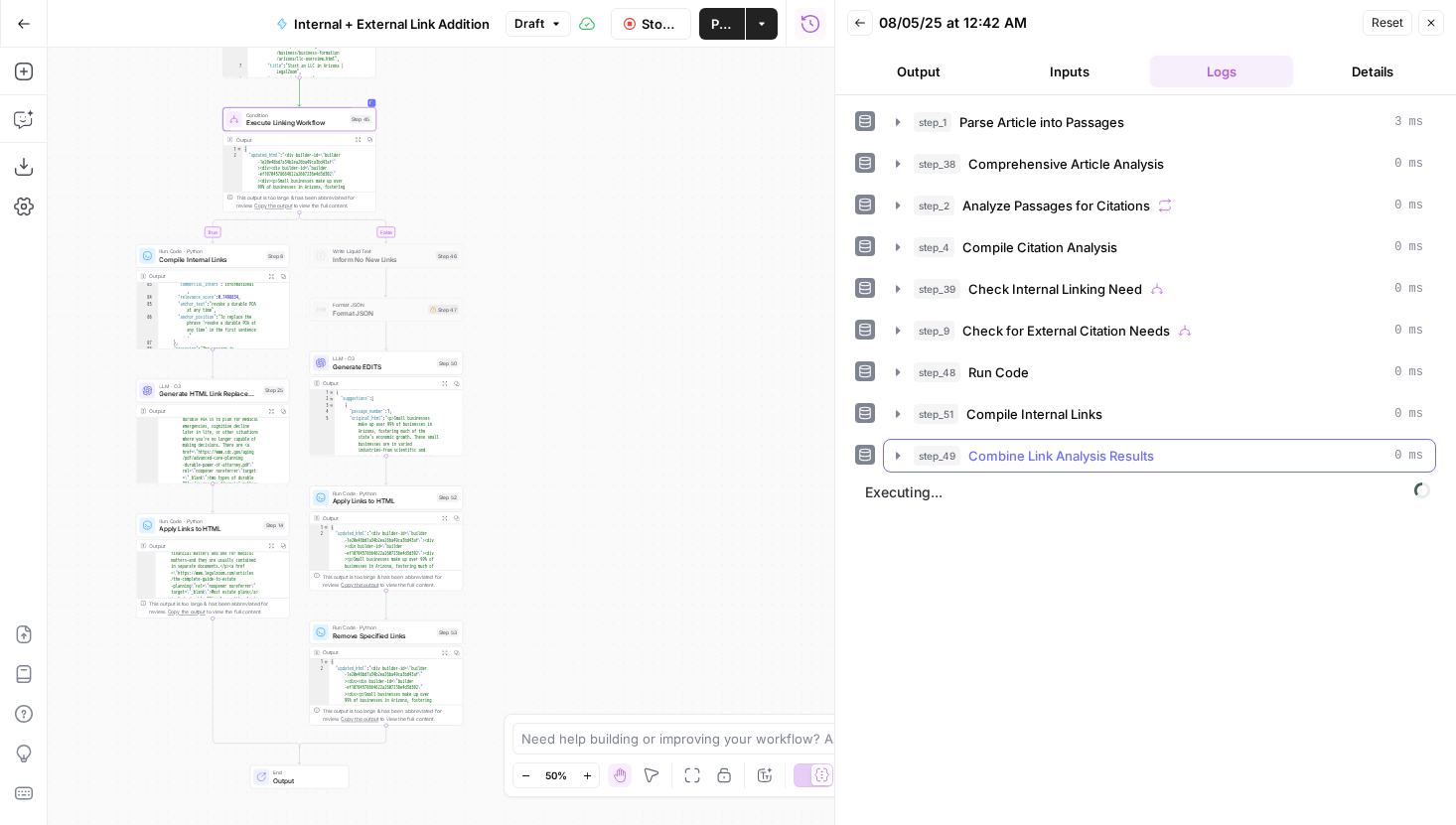 click 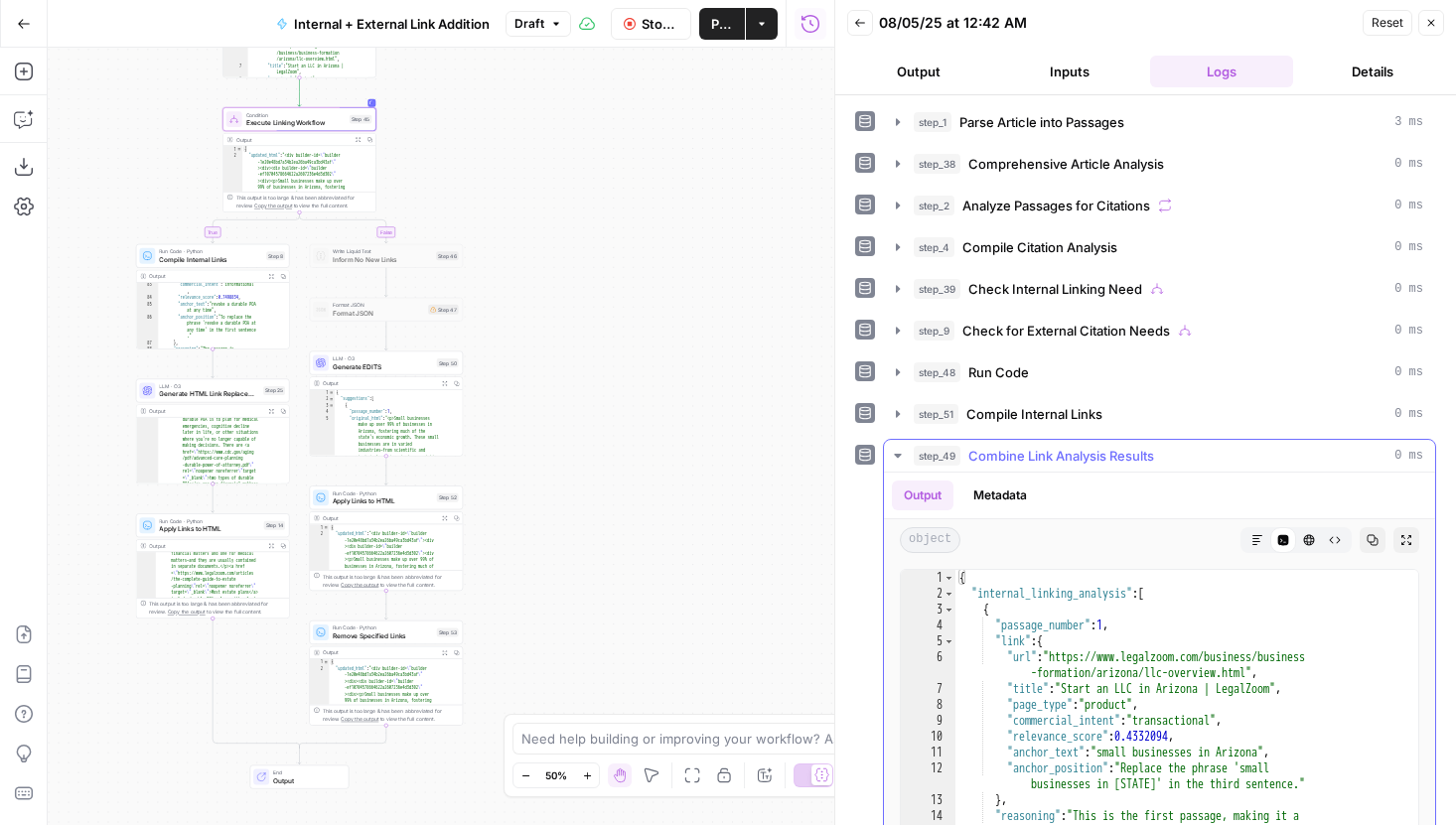 scroll, scrollTop: 191, scrollLeft: 0, axis: vertical 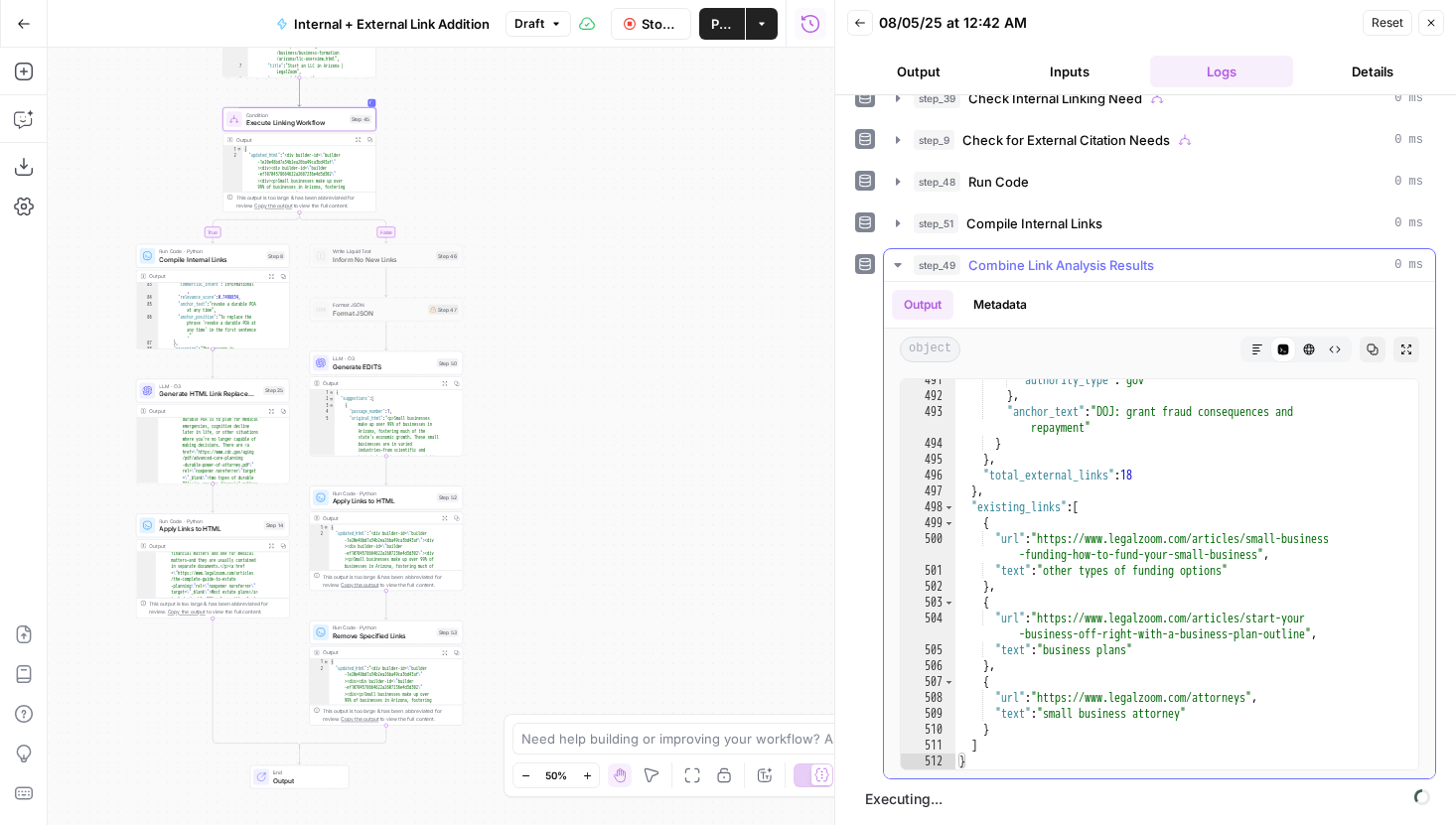 click 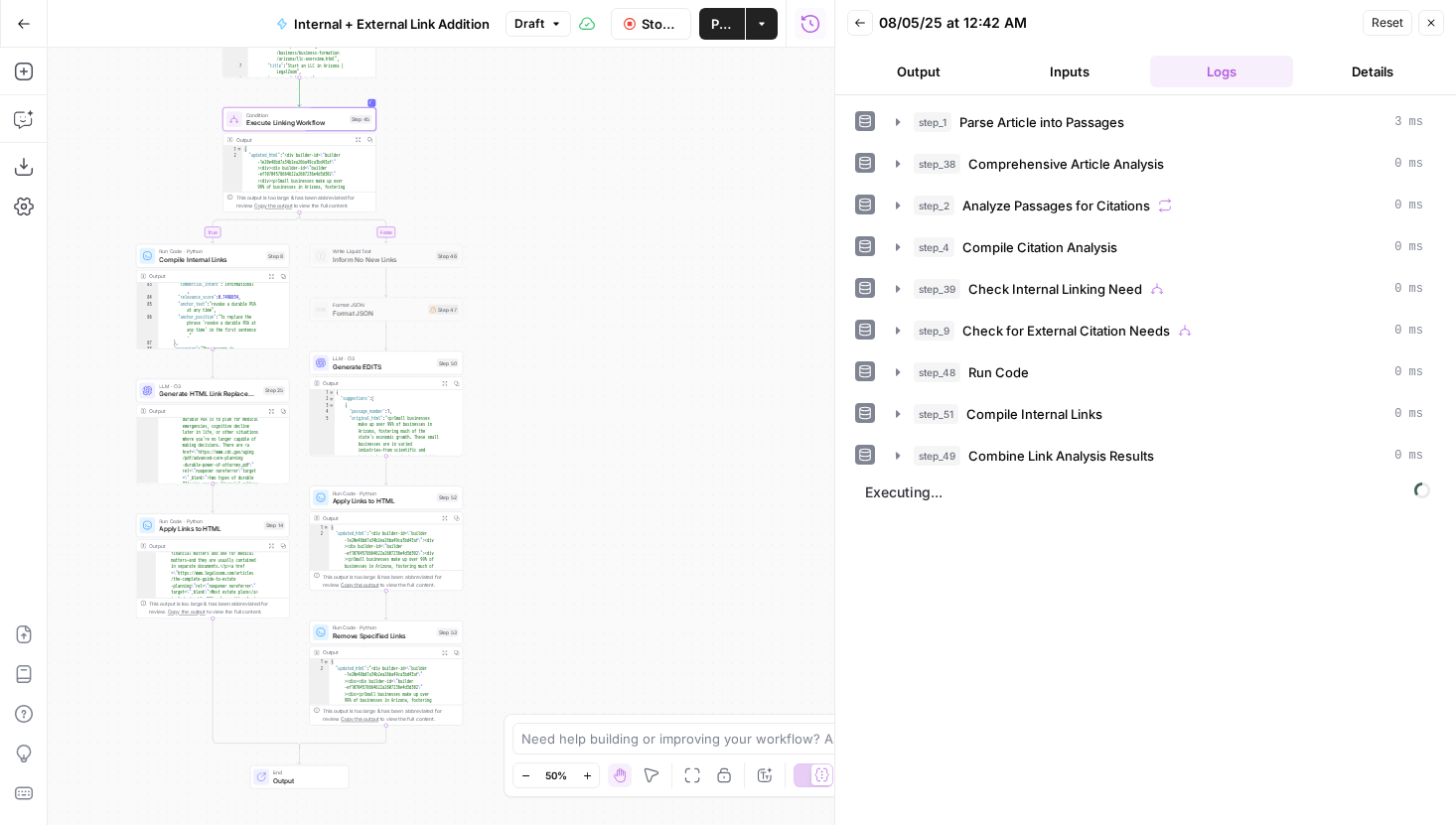 scroll, scrollTop: 0, scrollLeft: 0, axis: both 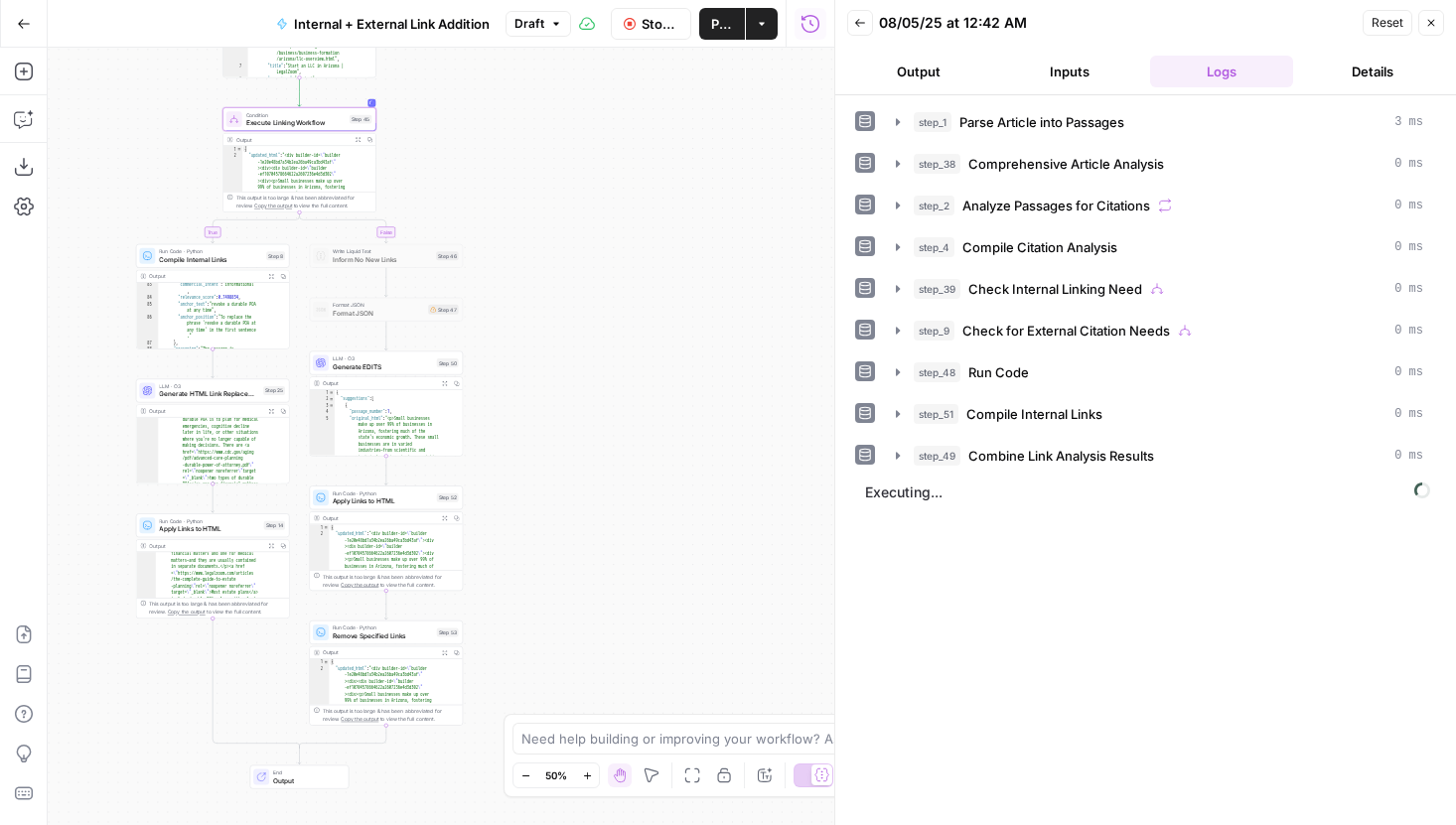 click on "Output" at bounding box center [919, 71] 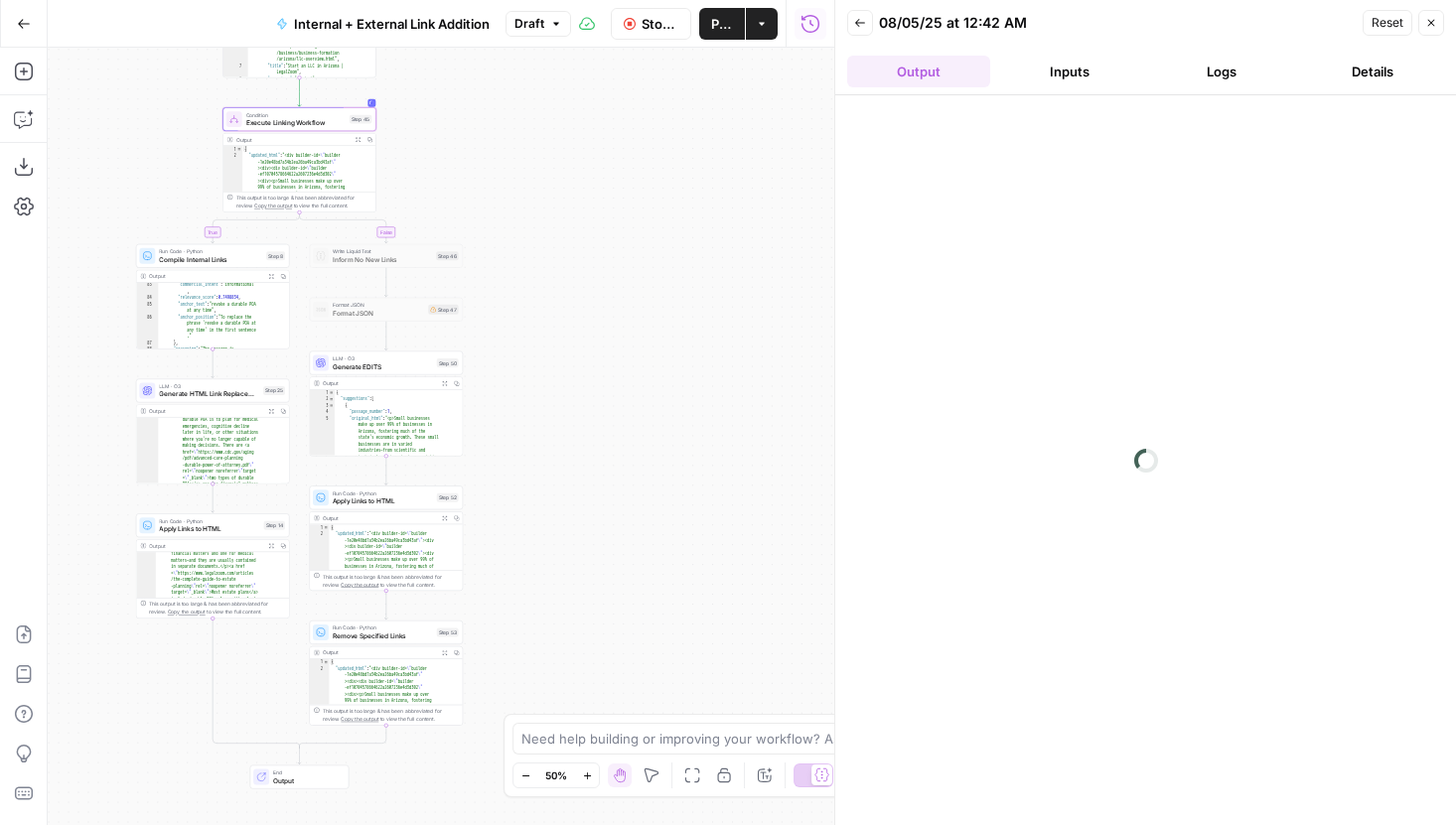 click on "Logs" at bounding box center [1222, 71] 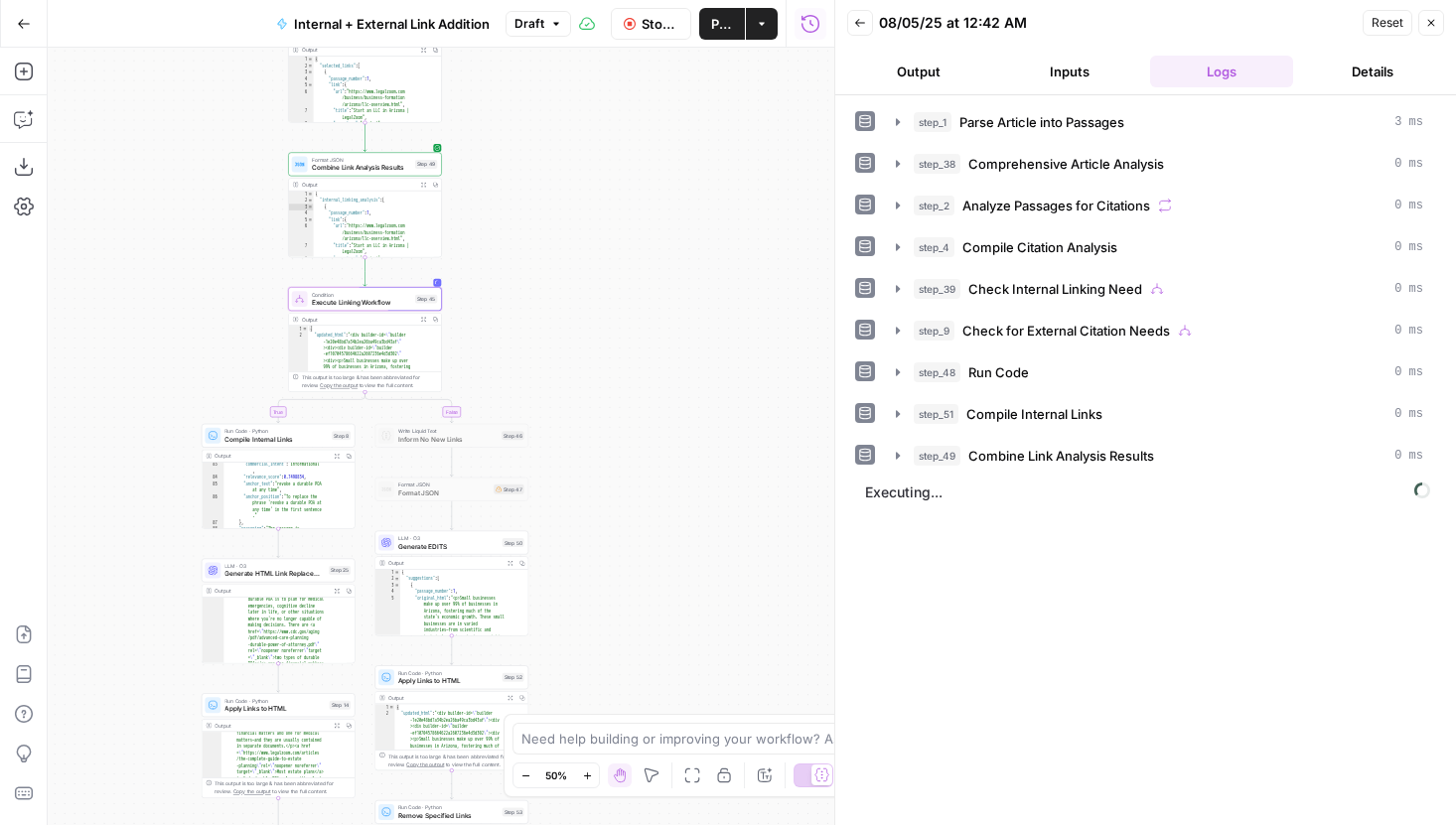 drag, startPoint x: 580, startPoint y: 246, endPoint x: 656, endPoint y: 438, distance: 206.49455 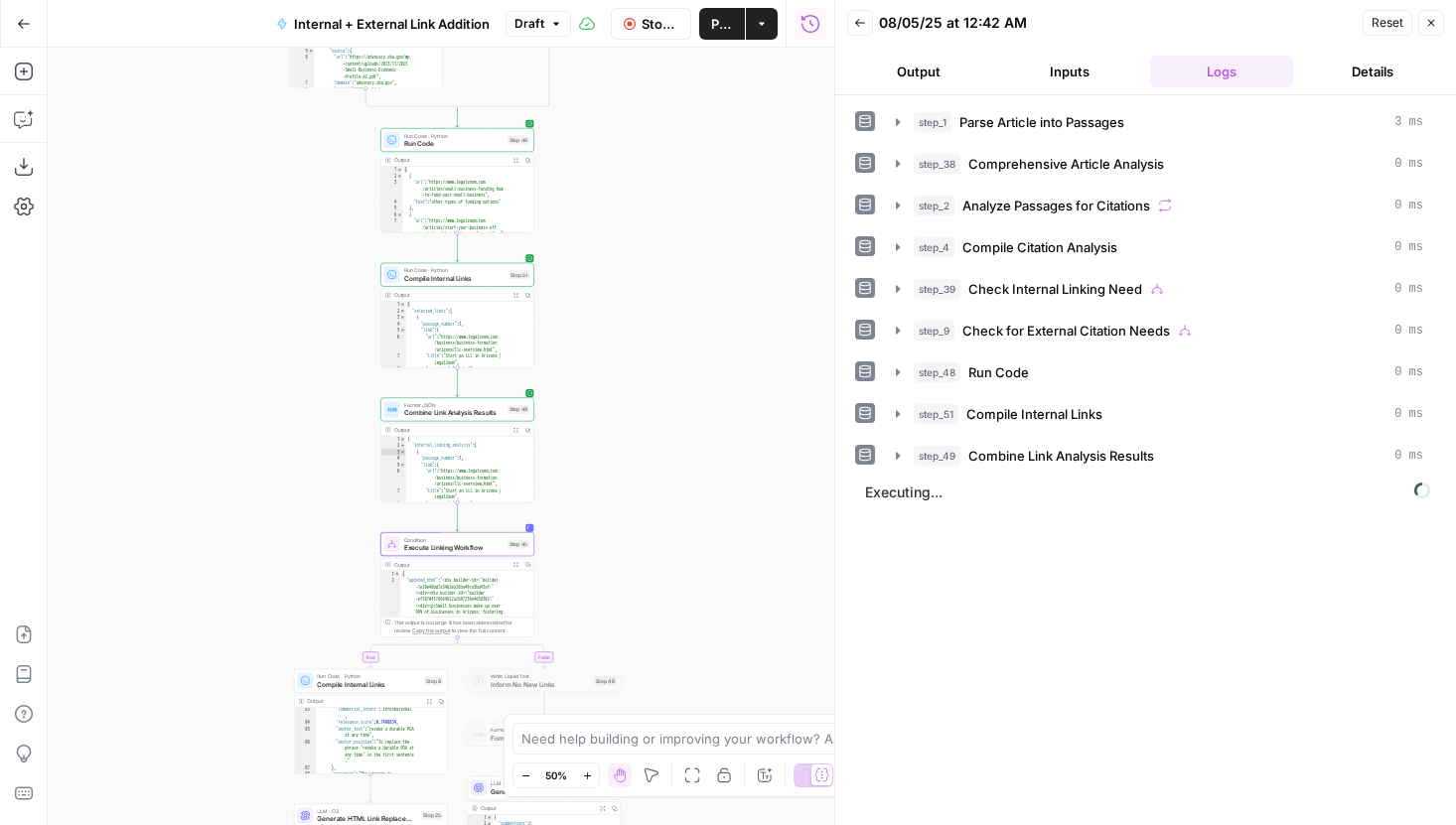 drag, startPoint x: 604, startPoint y: 265, endPoint x: 685, endPoint y: 498, distance: 246.67793 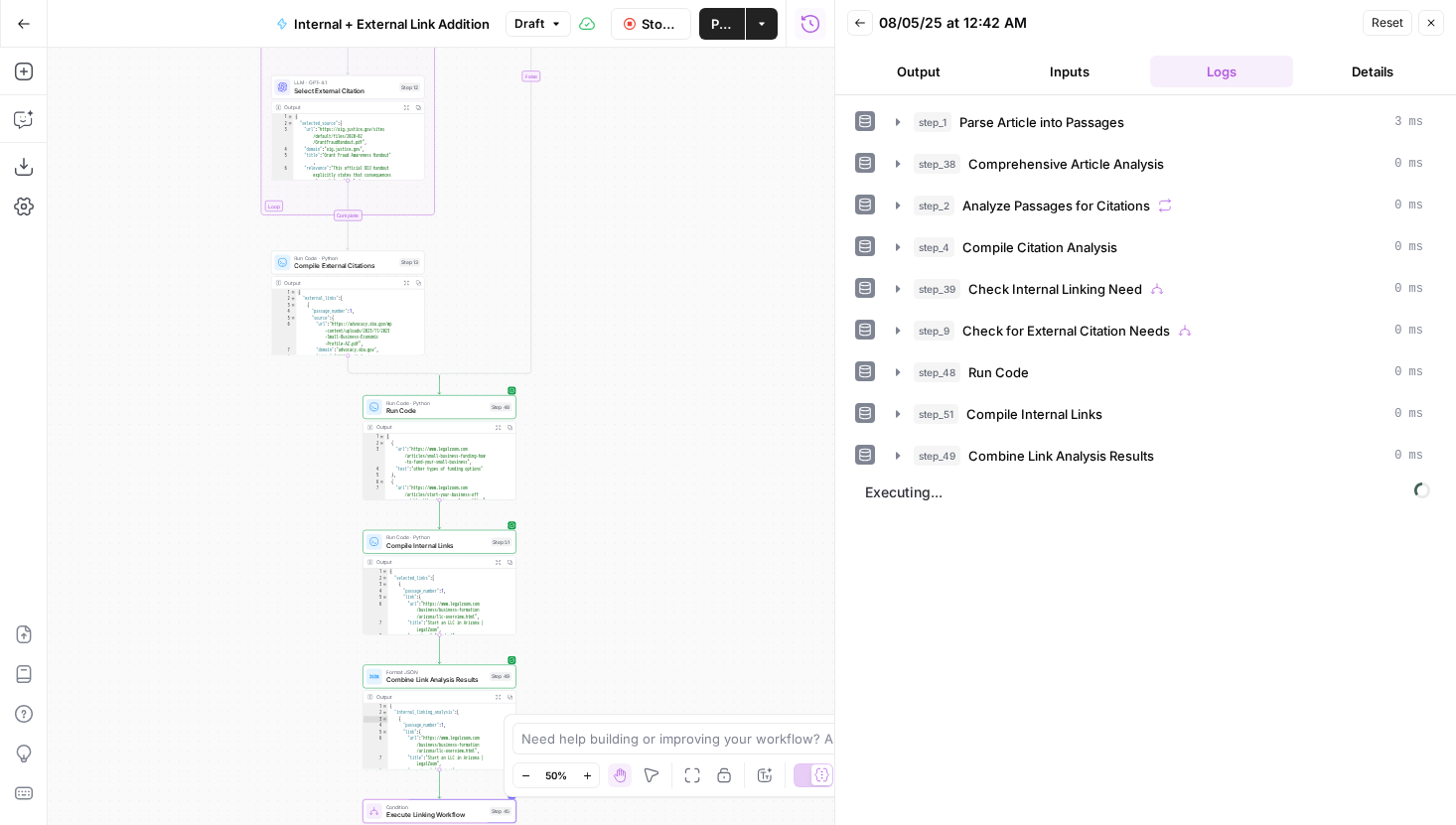 drag, startPoint x: 651, startPoint y: 271, endPoint x: 634, endPoint y: 538, distance: 267.54065 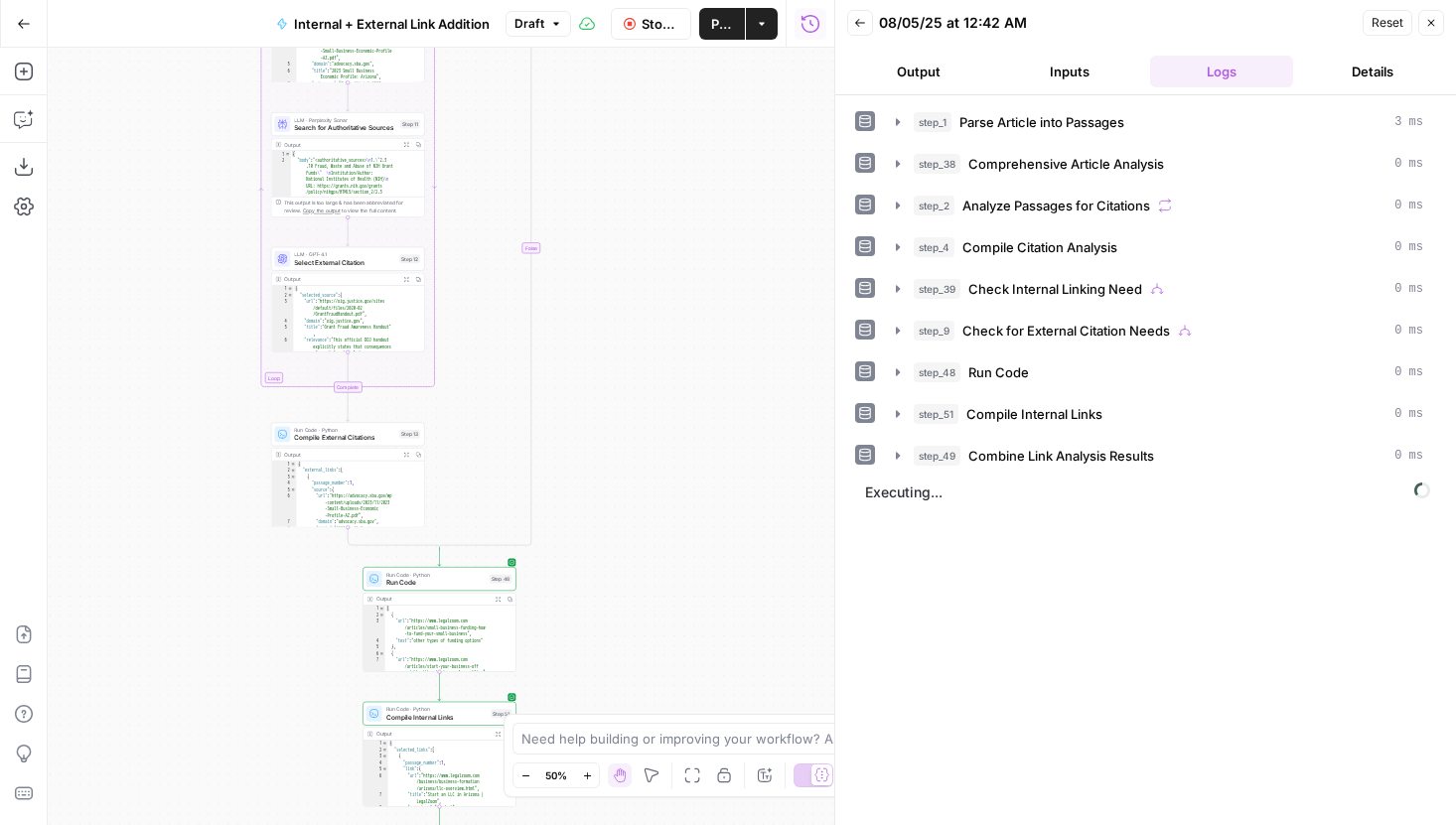 drag, startPoint x: 652, startPoint y: 315, endPoint x: 652, endPoint y: 509, distance: 194 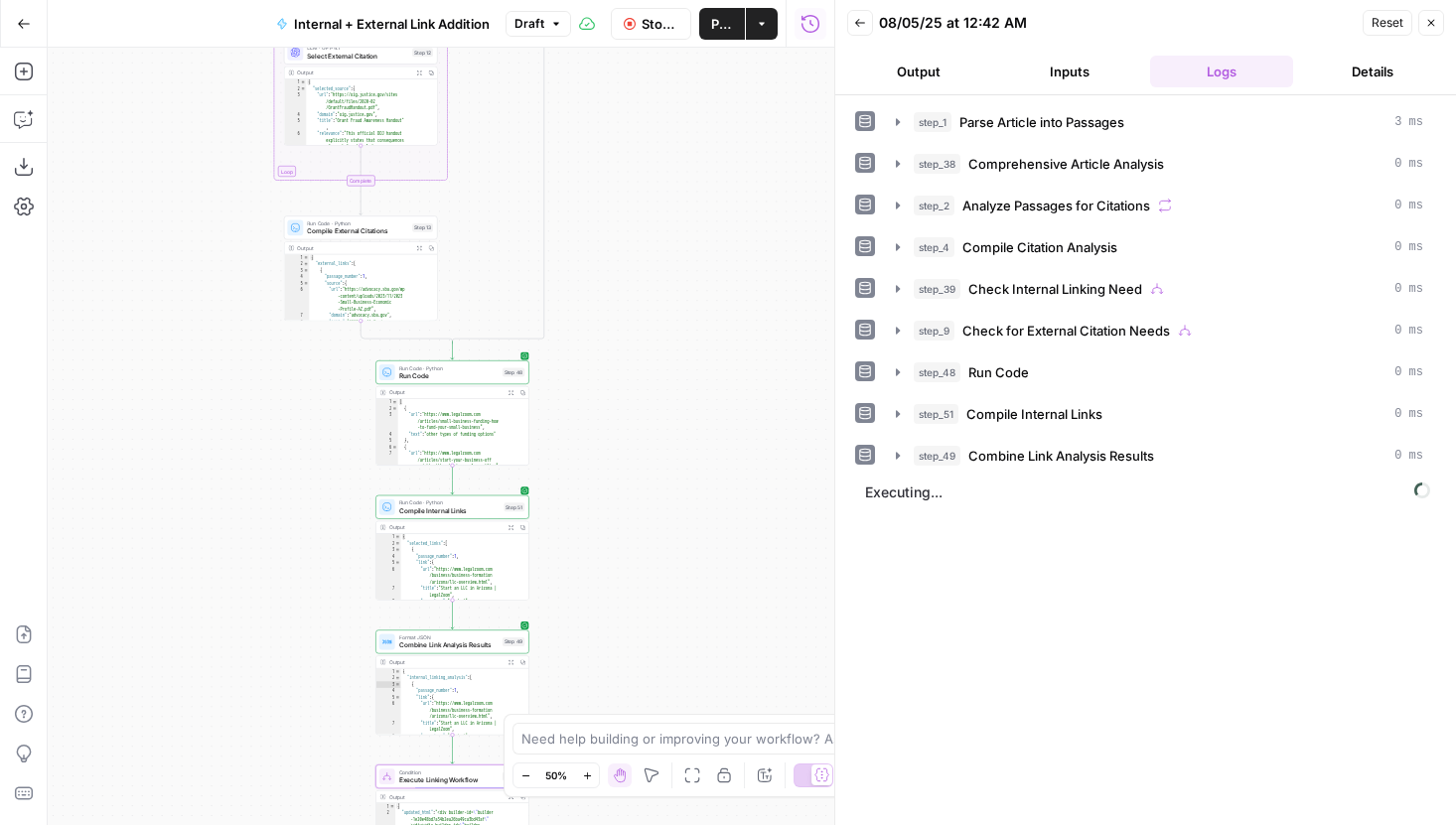 drag, startPoint x: 652, startPoint y: 412, endPoint x: 664, endPoint y: 185, distance: 227.317 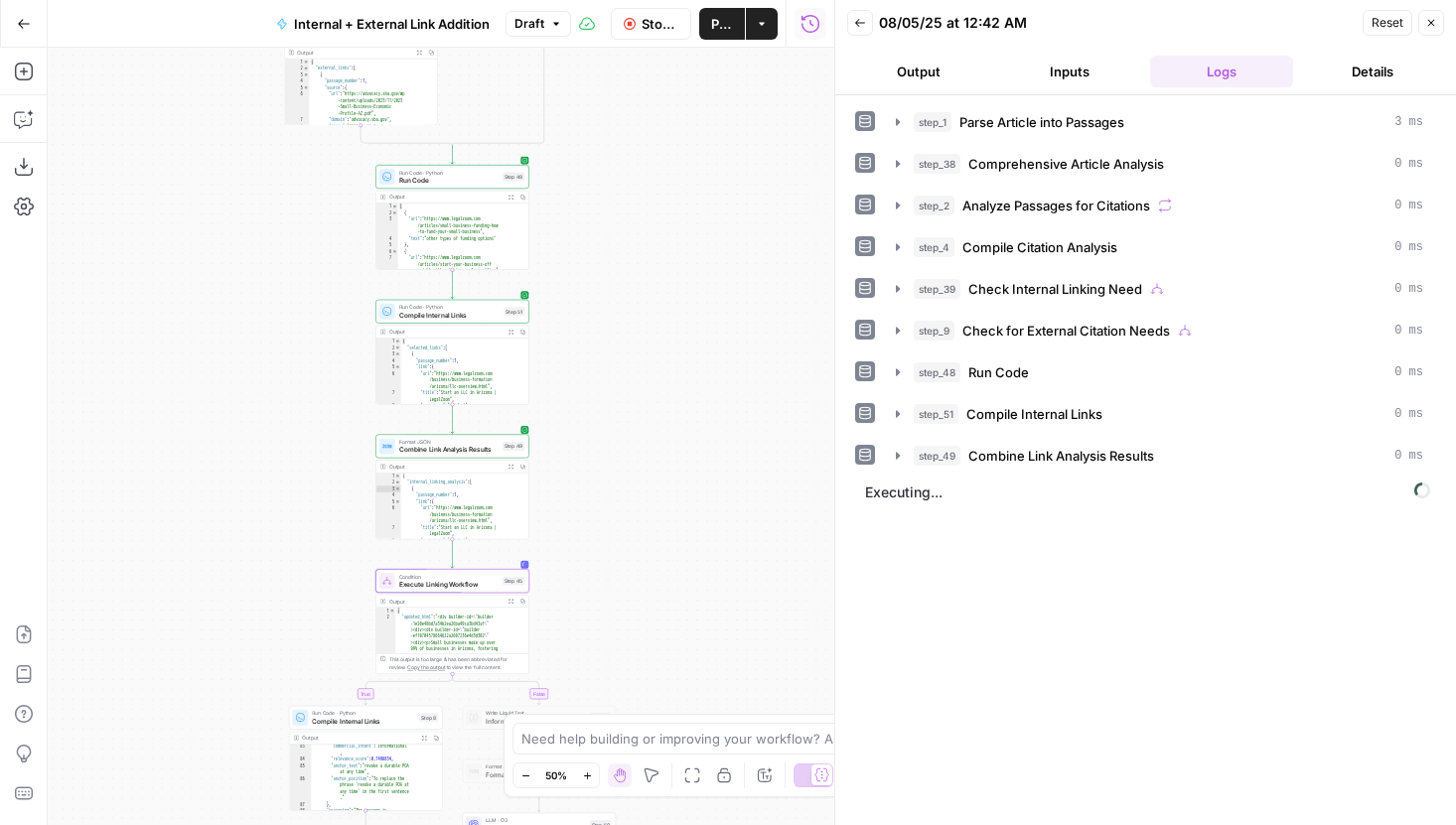 drag, startPoint x: 665, startPoint y: 238, endPoint x: 665, endPoint y: 210, distance: 28 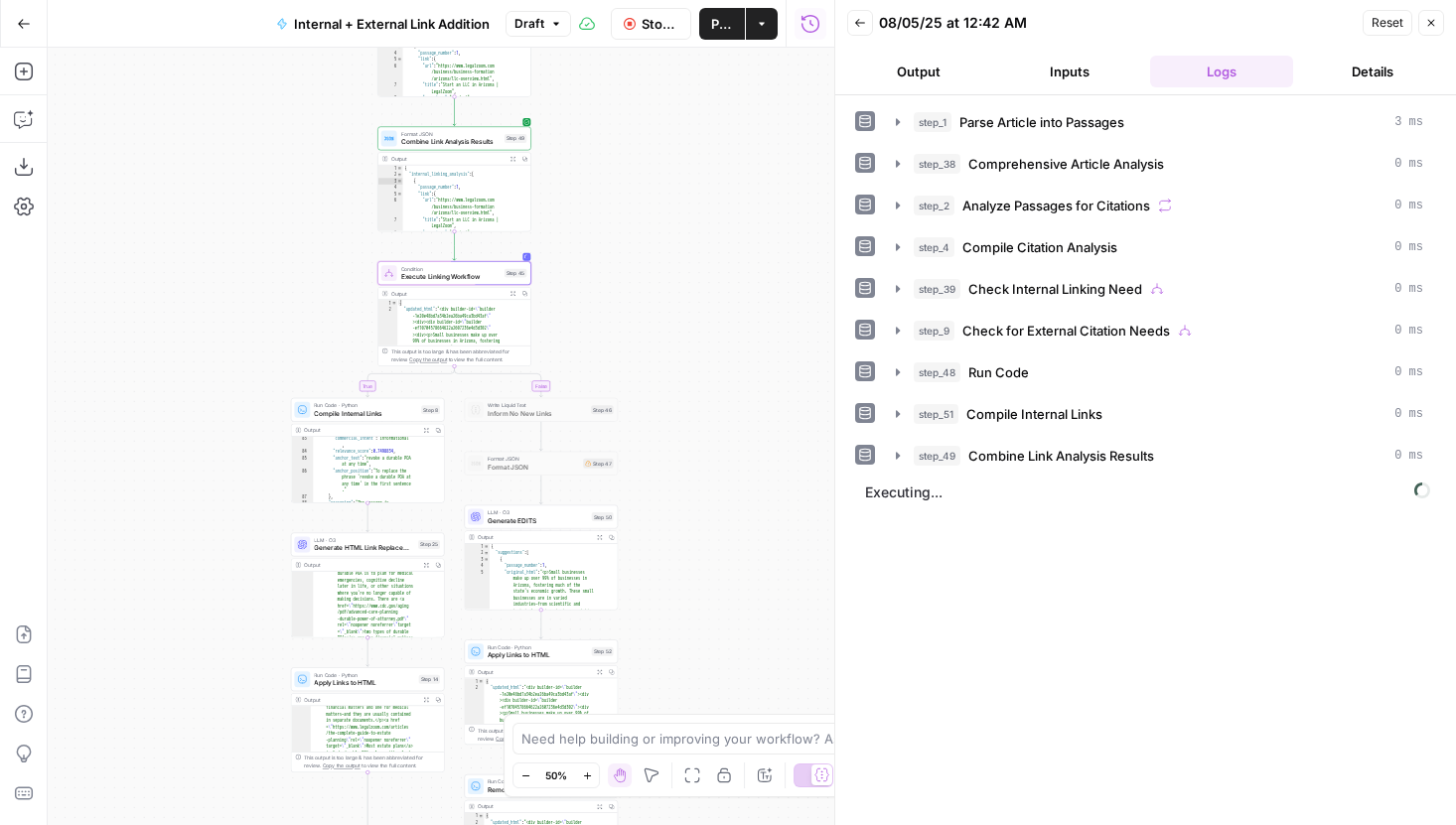 drag, startPoint x: 615, startPoint y: 405, endPoint x: 616, endPoint y: 99, distance: 306.00163 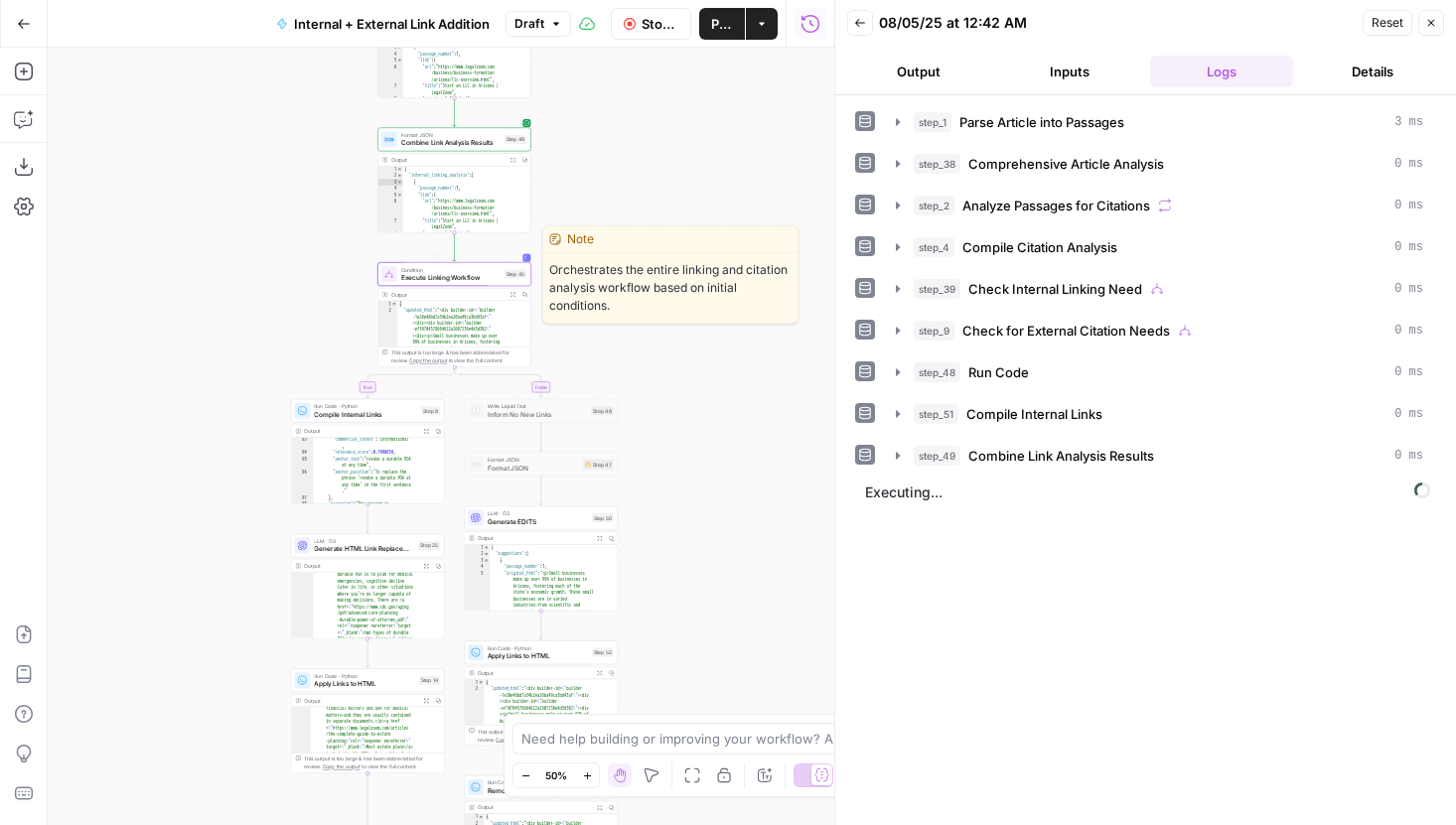 click on "Condition Execute Linking Workflow Step 45 Copy step Delete step Edit Note Test" at bounding box center (454, 274) 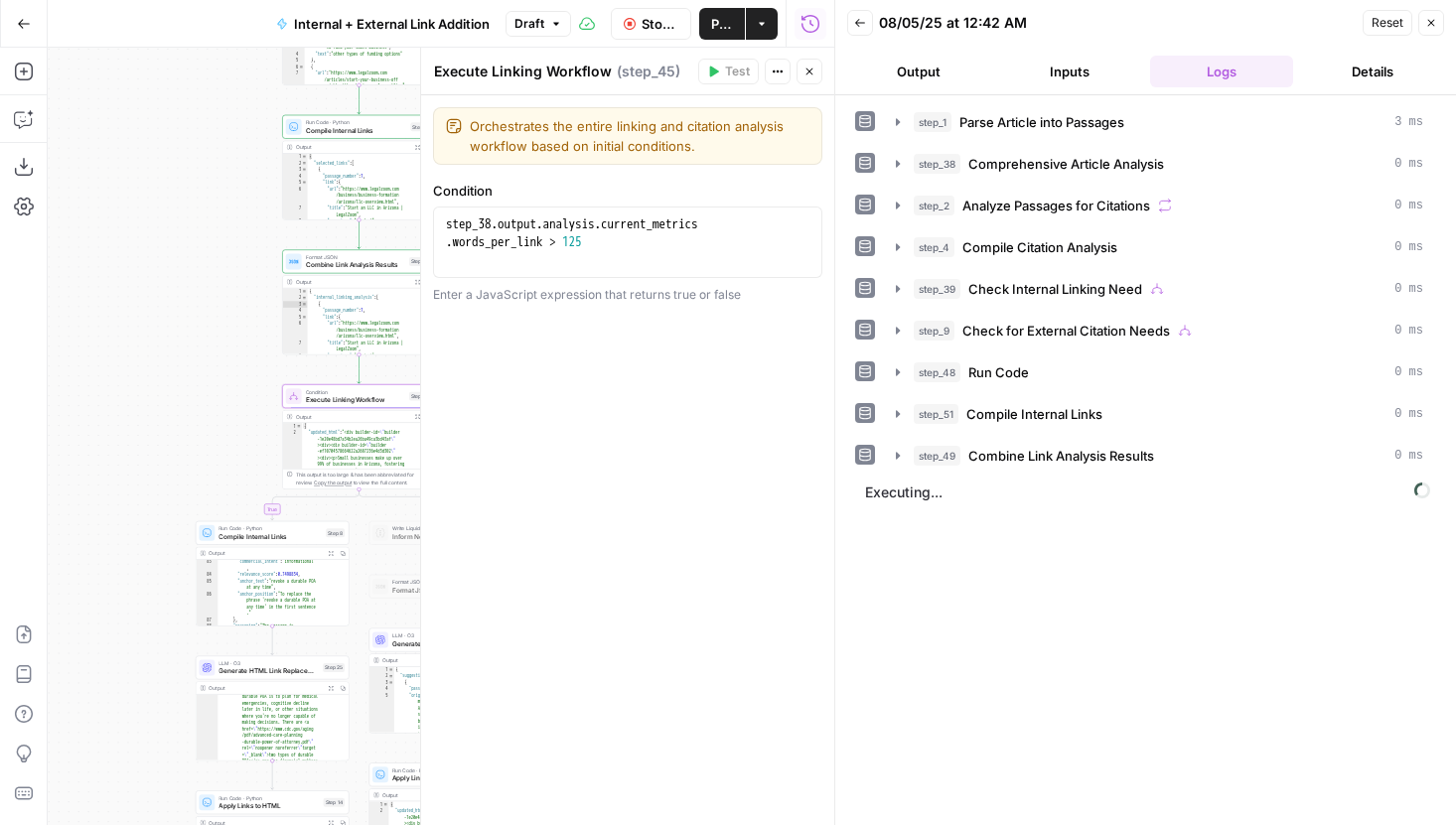 drag, startPoint x: 283, startPoint y: 301, endPoint x: 169, endPoint y: 437, distance: 177.45985 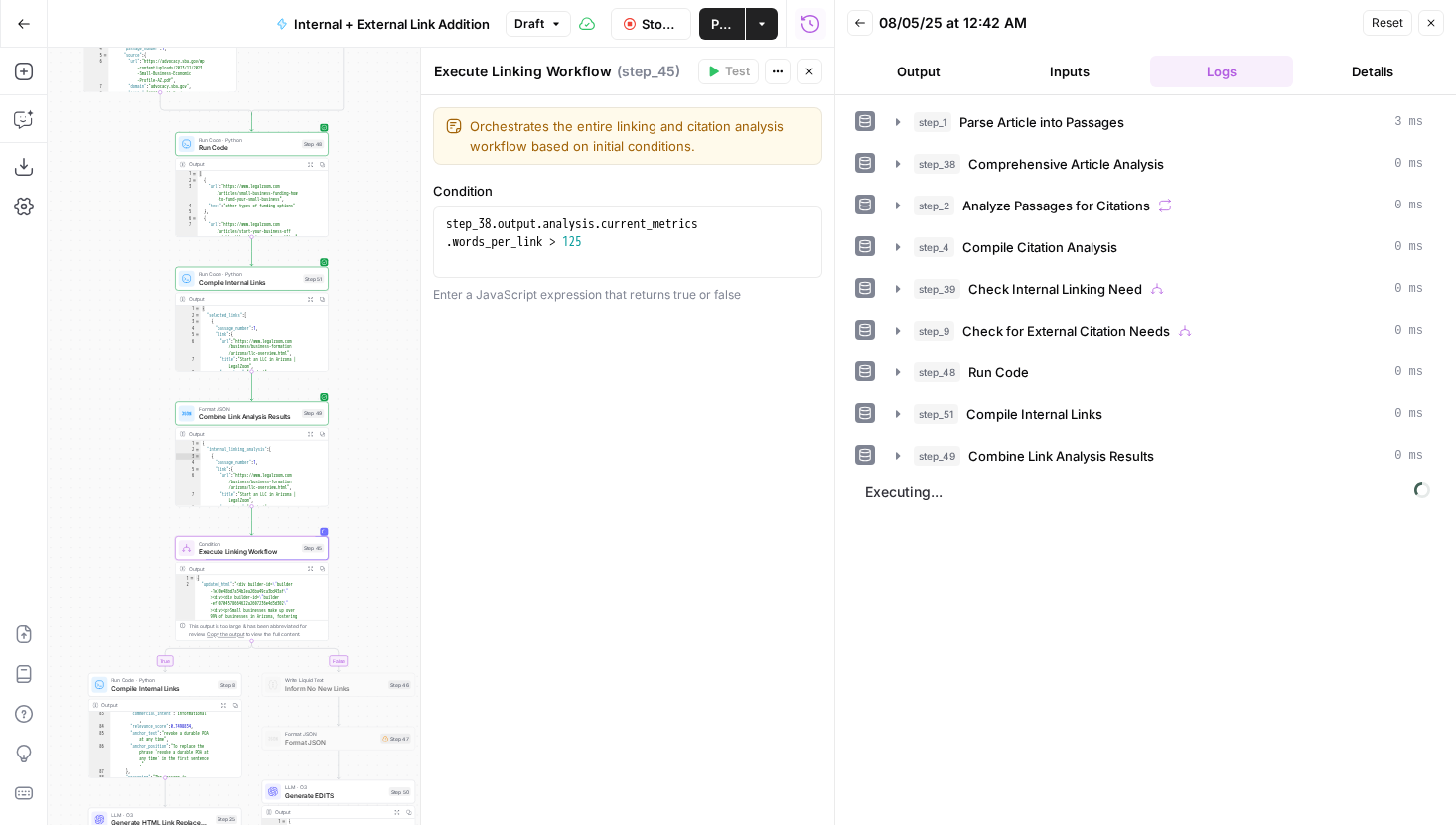 drag, startPoint x: 211, startPoint y: 309, endPoint x: 121, endPoint y: 447, distance: 164.75436 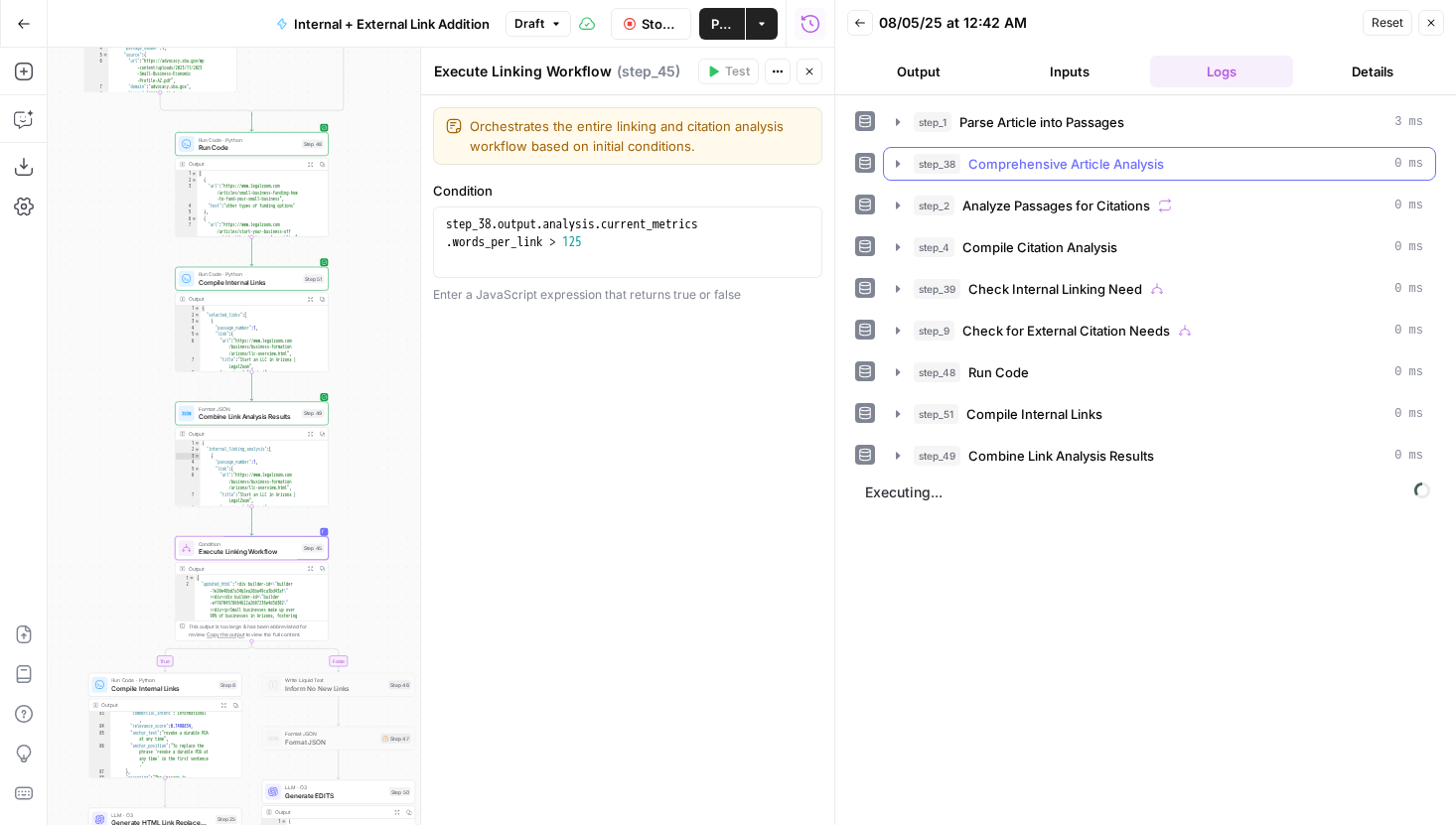 click 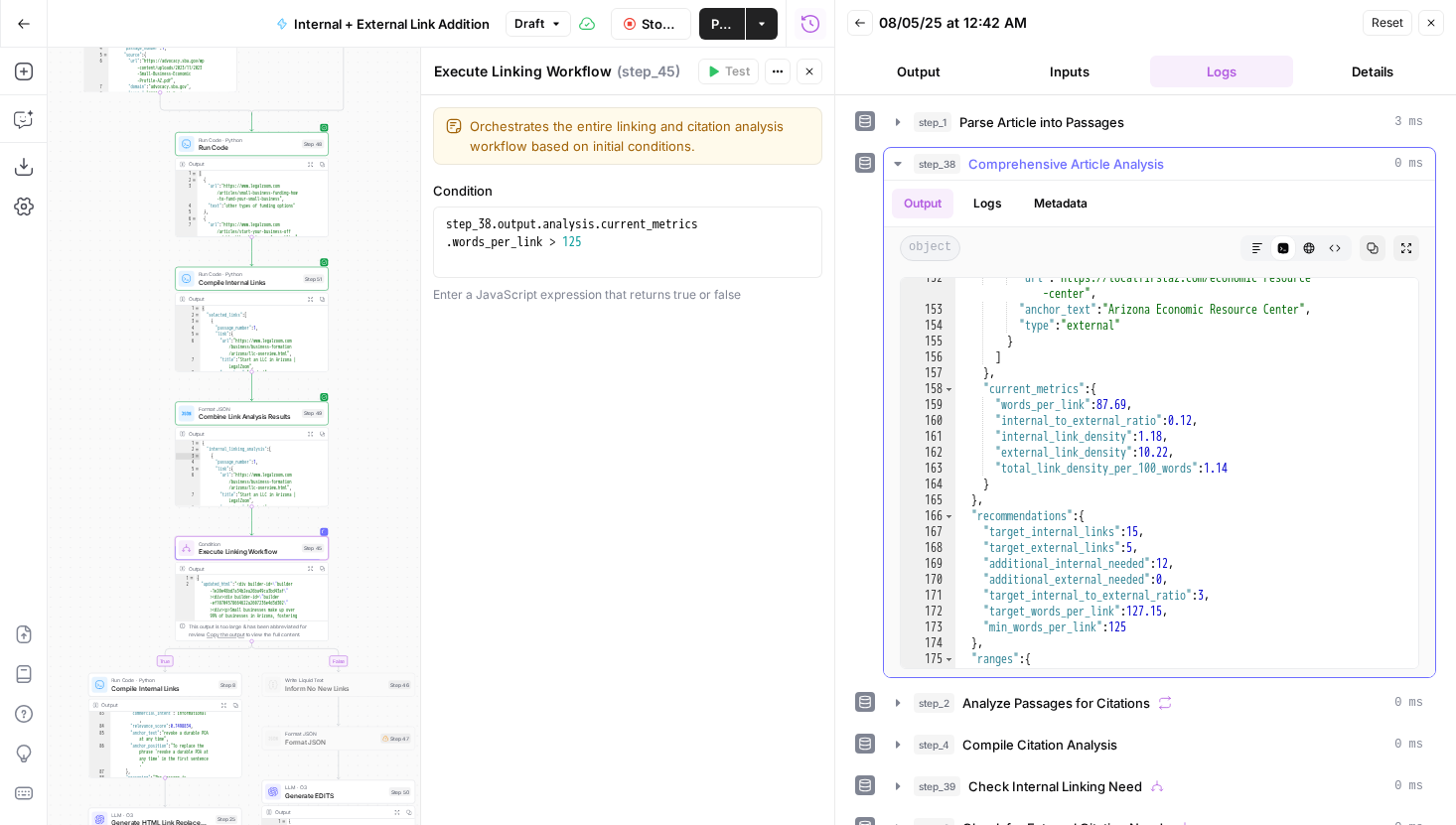 scroll, scrollTop: 2740, scrollLeft: 0, axis: vertical 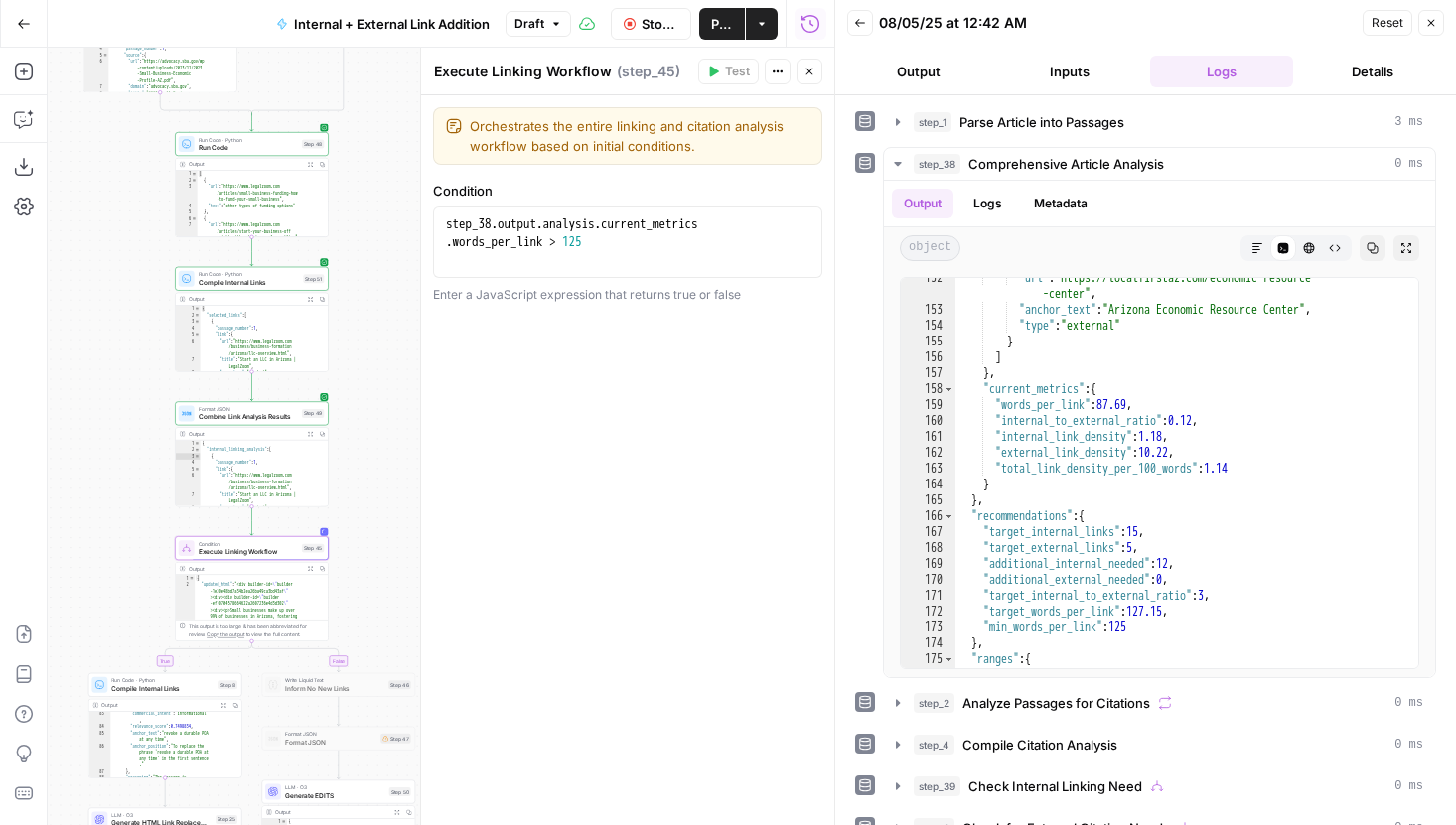 click 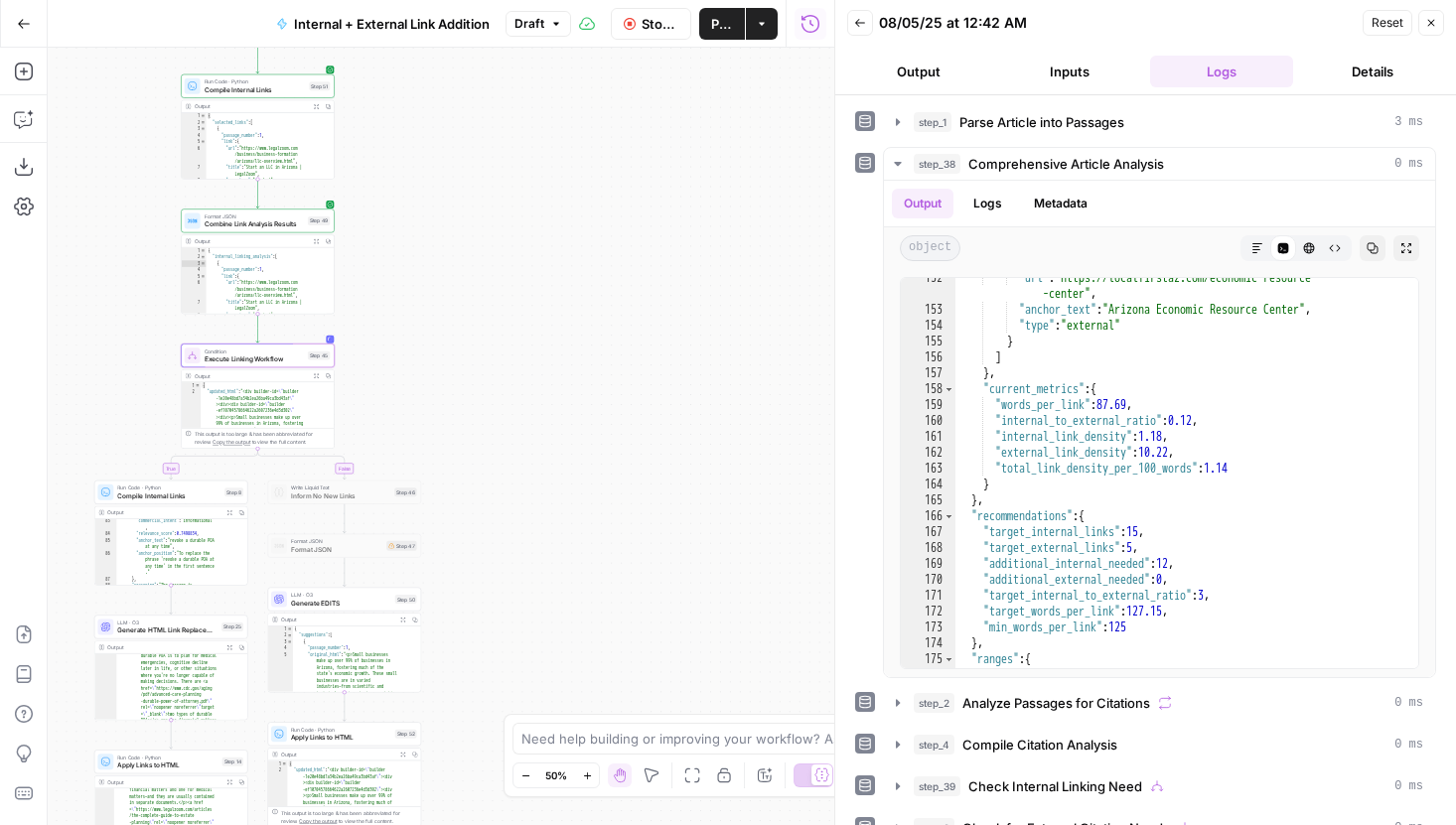 drag, startPoint x: 599, startPoint y: 333, endPoint x: 599, endPoint y: 306, distance: 27 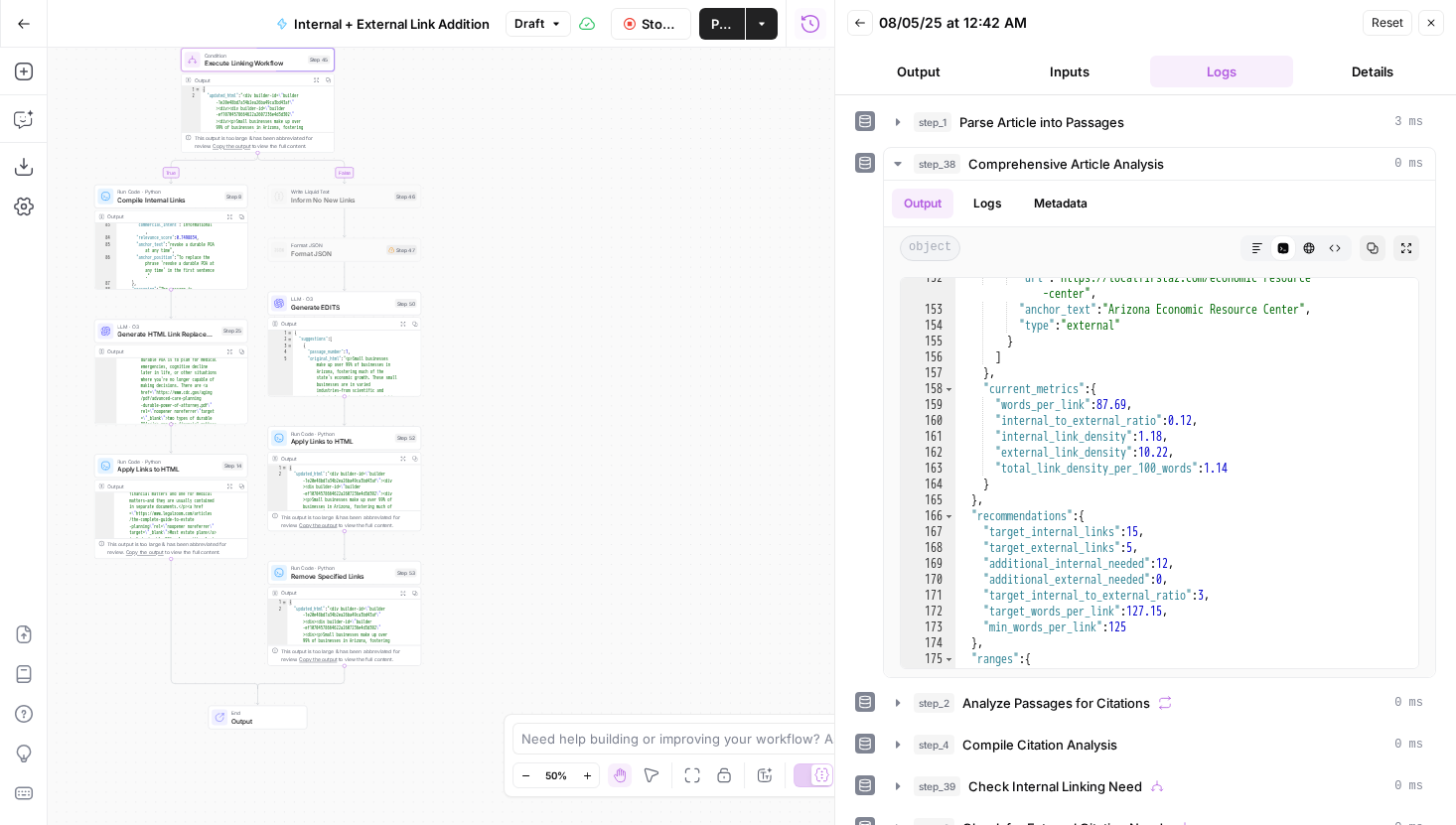 click on "true false true true true false false false Workflow Set Inputs Inputs Run Code · Python Parse Article into Passages Step 1 Output Expand Output Copy 1 2 3 4 5 {    "passages" :  [      {         "number" :  1 ,         "text" :  "Small businesses make up             over 99% of businesses in Arizona            , fostering much of the state's             economic growth. These small             businesses are in varied             industries—from scientific and             technical services to             transportation and manufacturing.             But for small businesses in             Arizona and across the U.S.,             securing funding is one of the             most critical factors to their             long-term success and growth             opportunities." ,     This output is too large & has been abbreviated for review.   Copy the output   Run Code · Python 1" at bounding box center (441, 436) 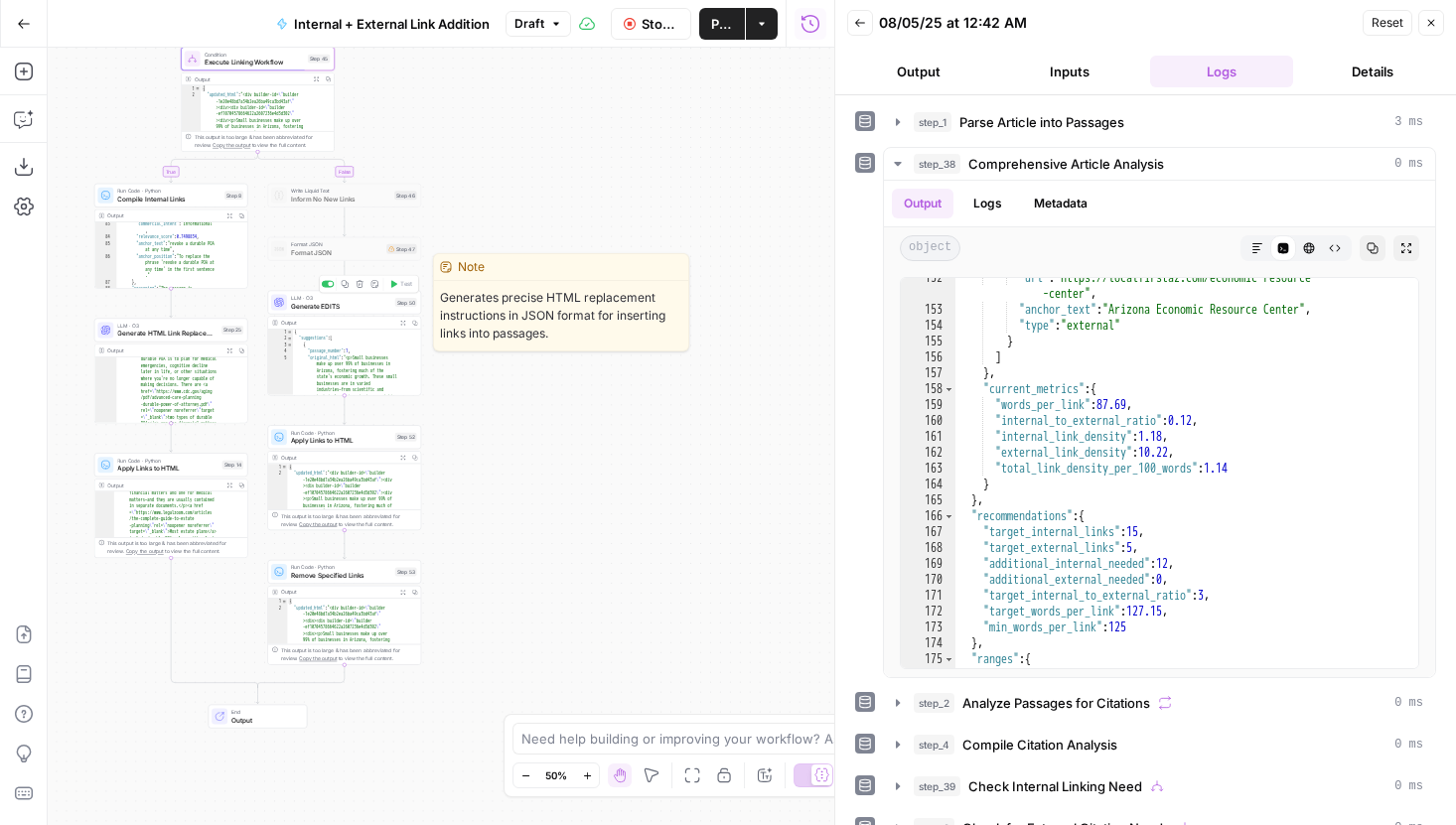 click on "LLM · O3 Generate EDITS Step 50 Copy step Delete step Edit Note Test" at bounding box center (344, 302) 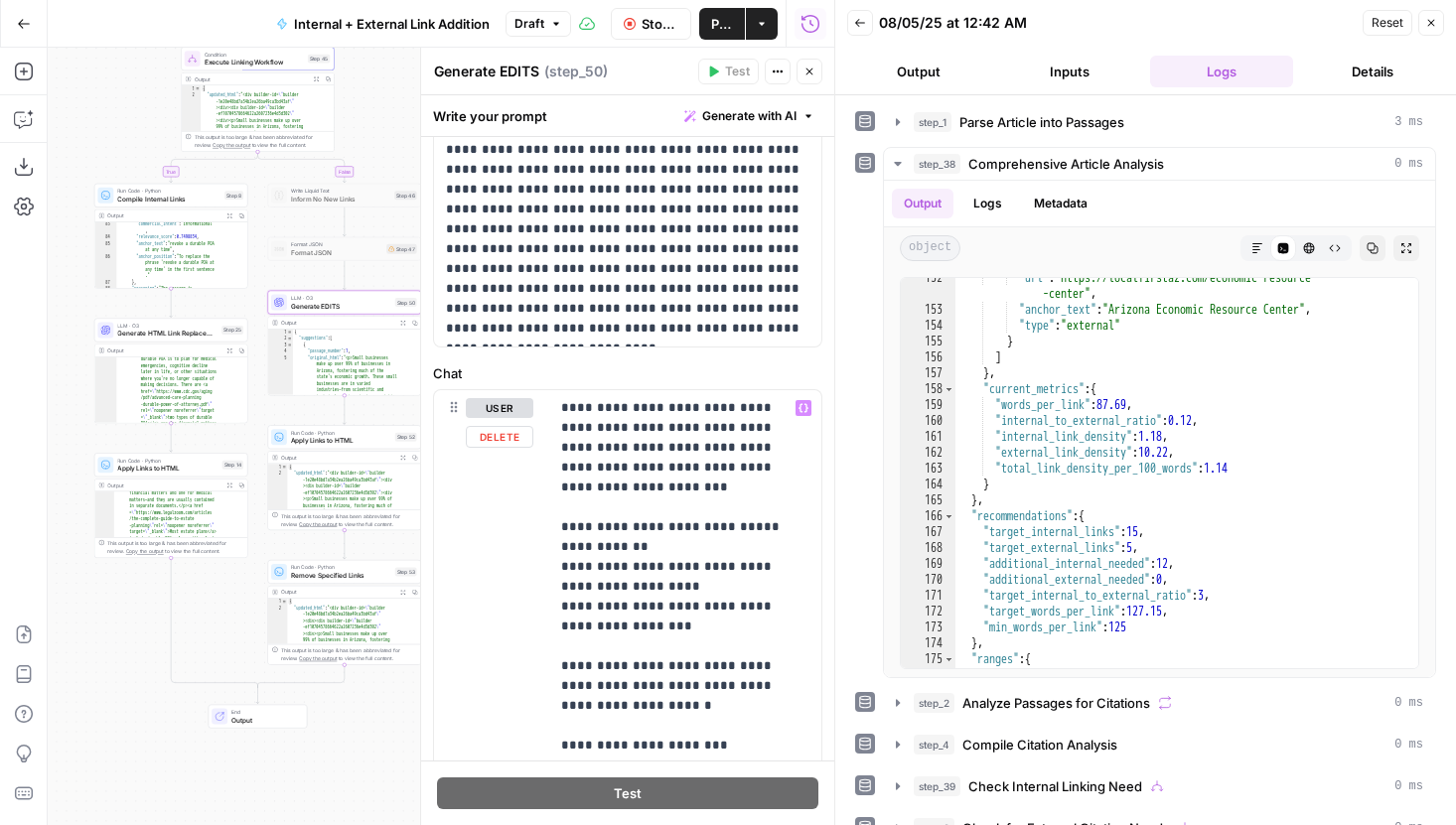 scroll, scrollTop: 0, scrollLeft: 0, axis: both 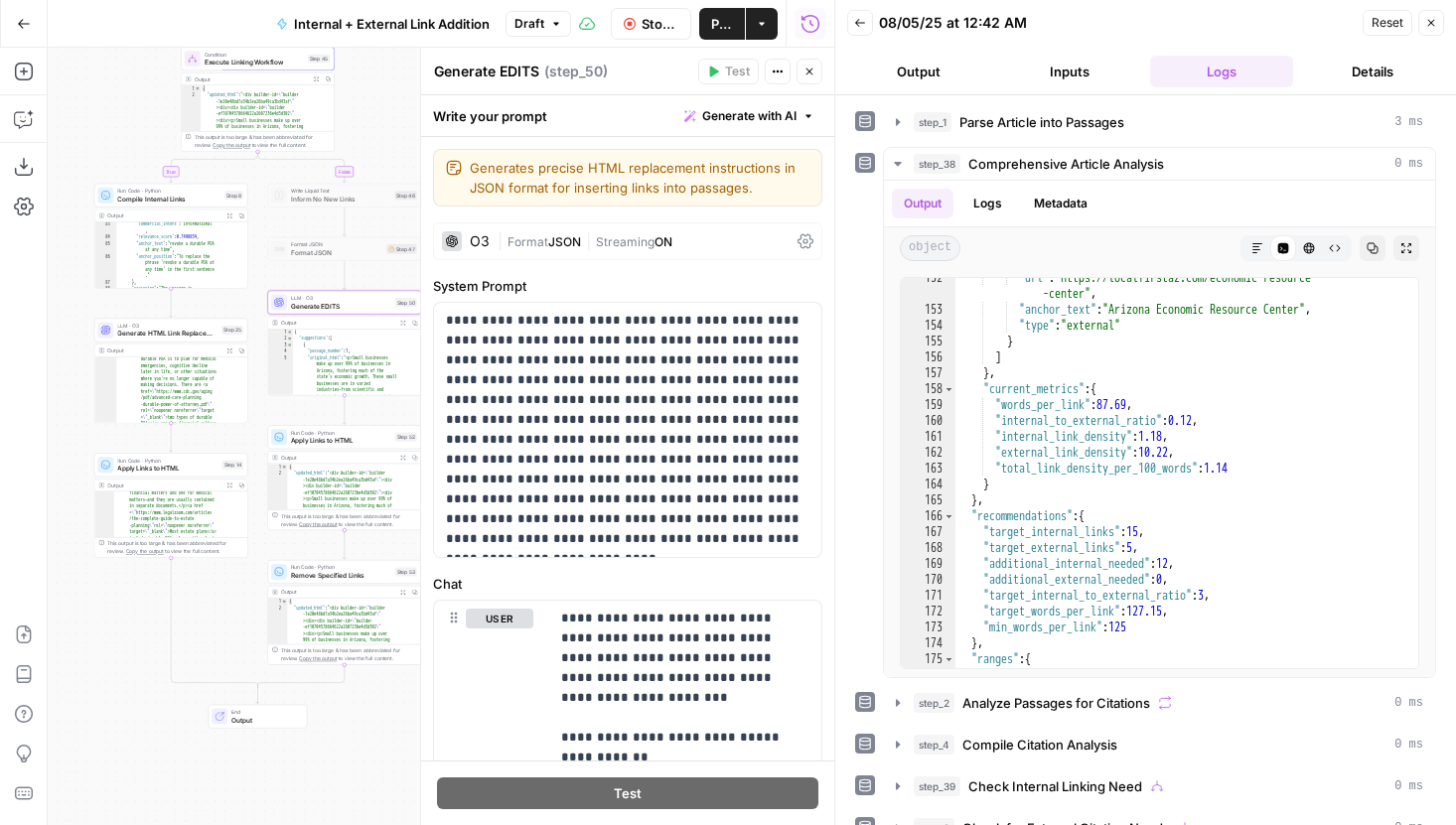 click on "Output" at bounding box center (919, 71) 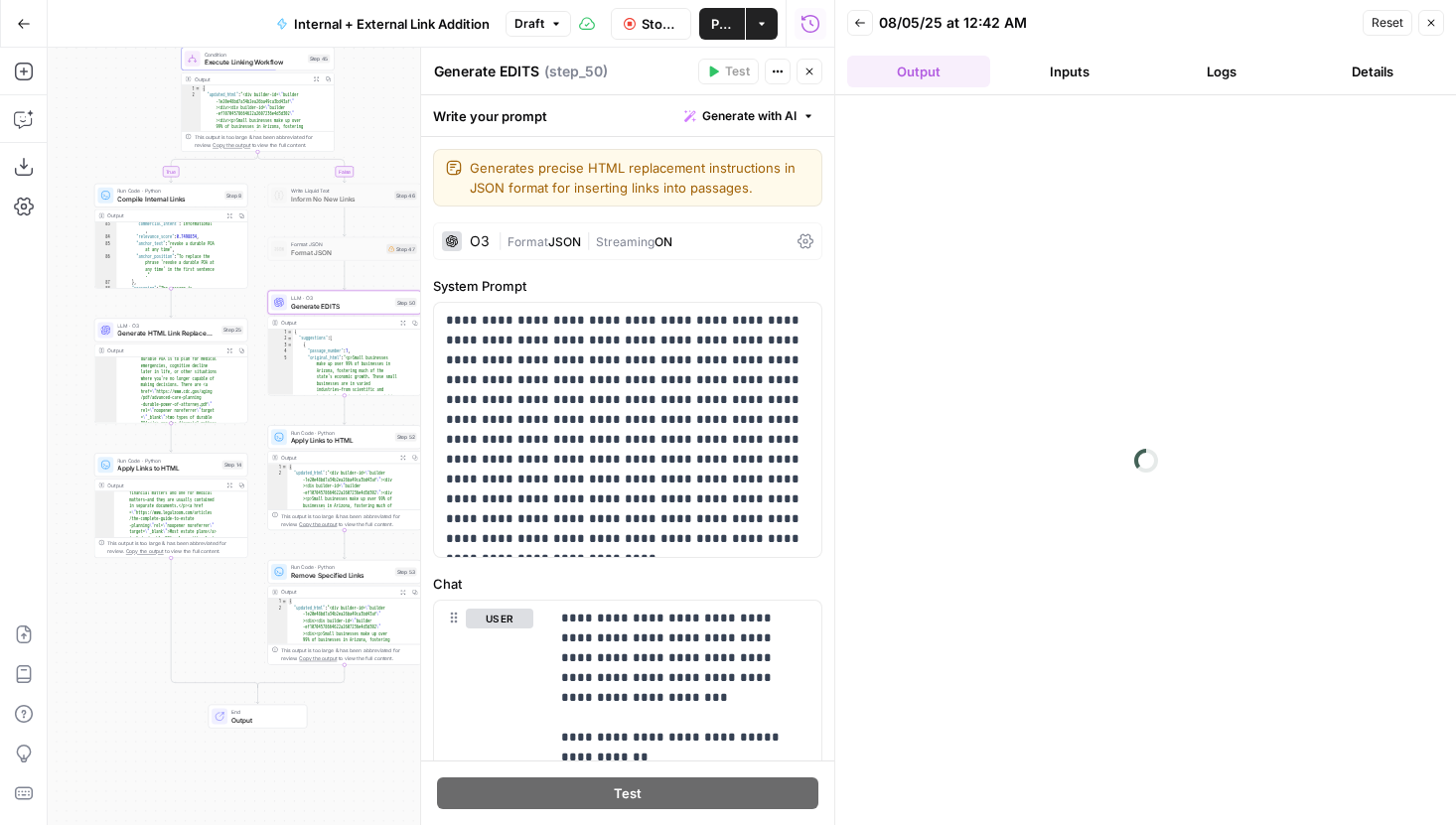 click 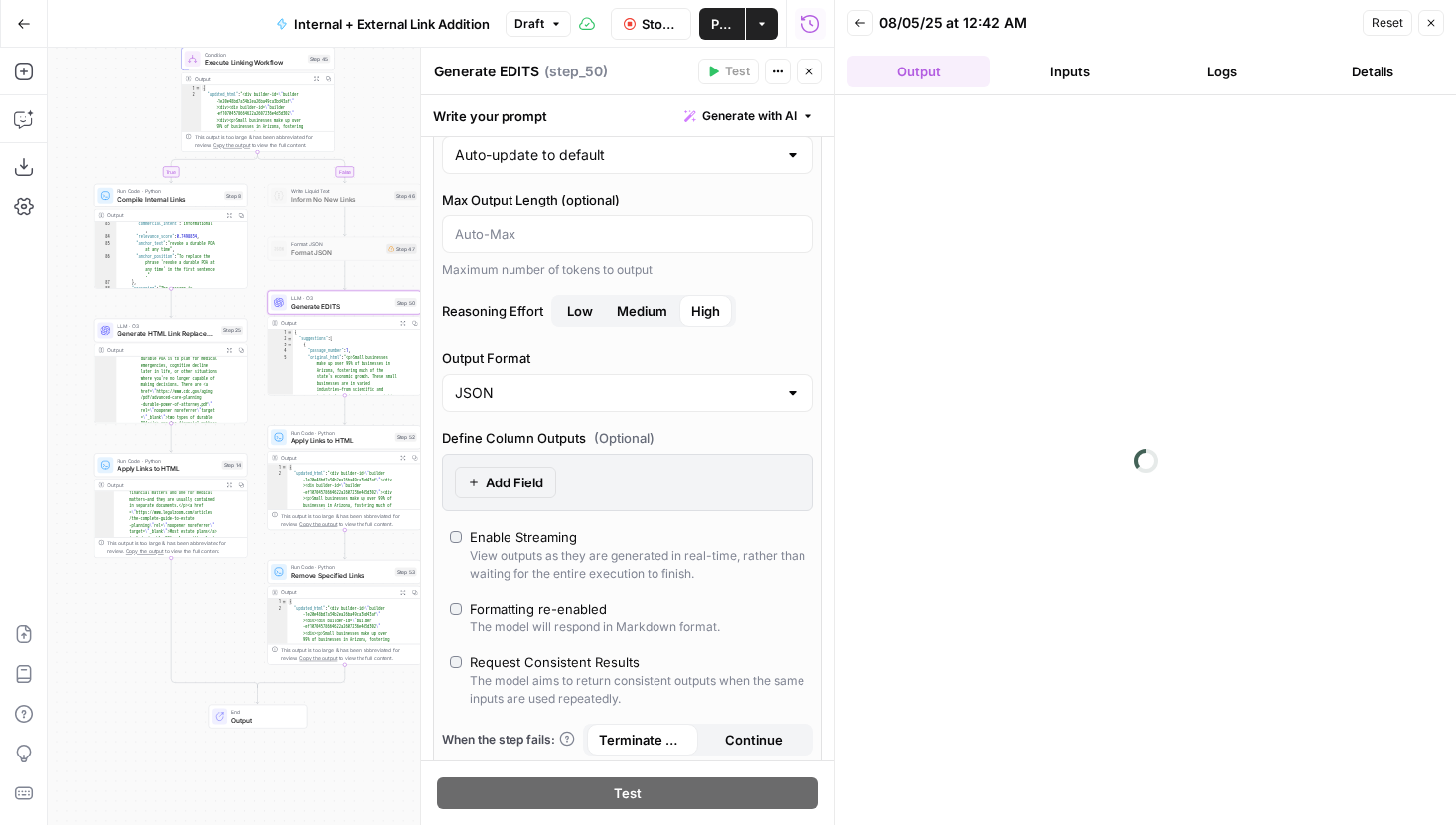 scroll, scrollTop: 222, scrollLeft: 0, axis: vertical 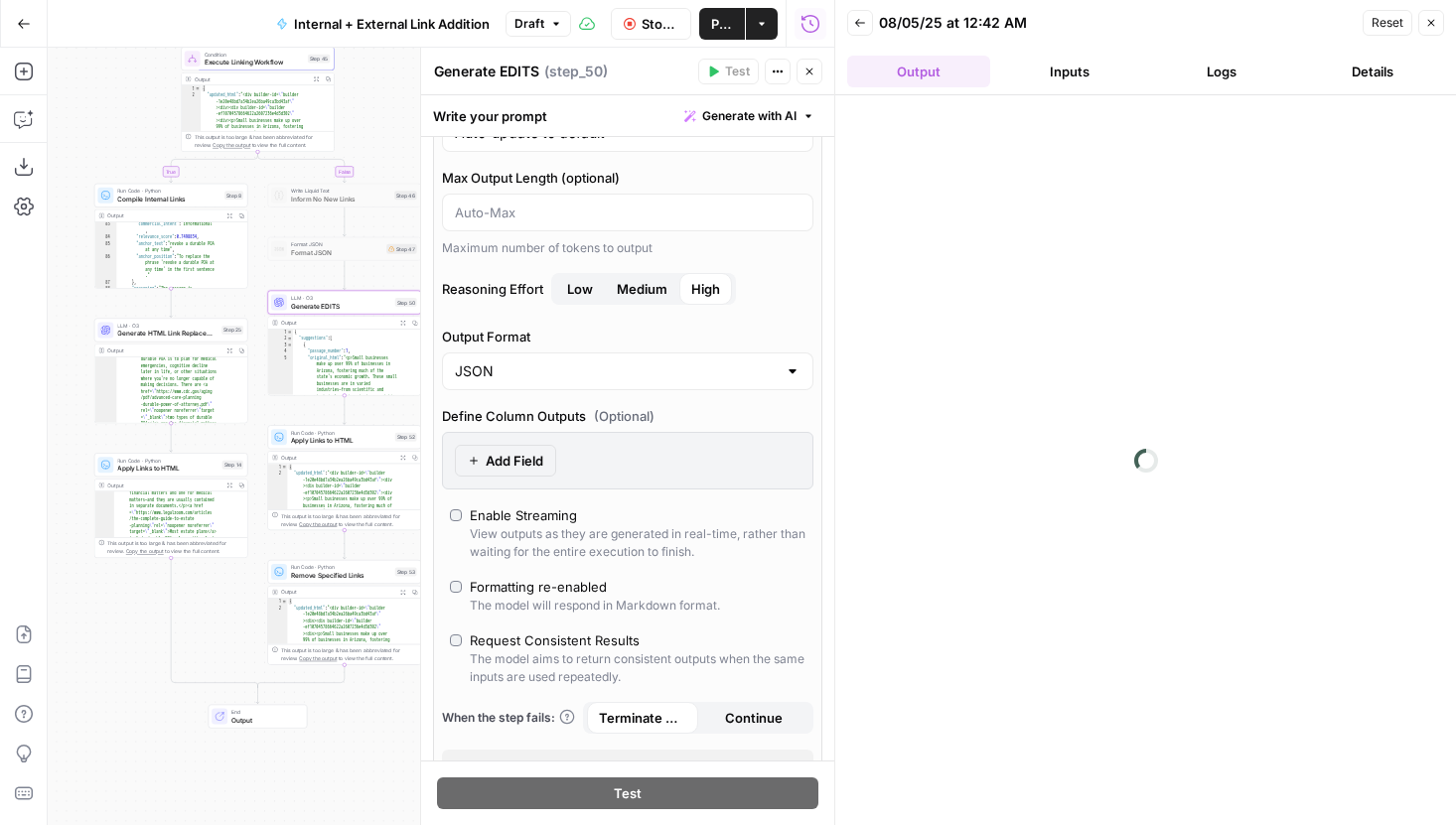 click 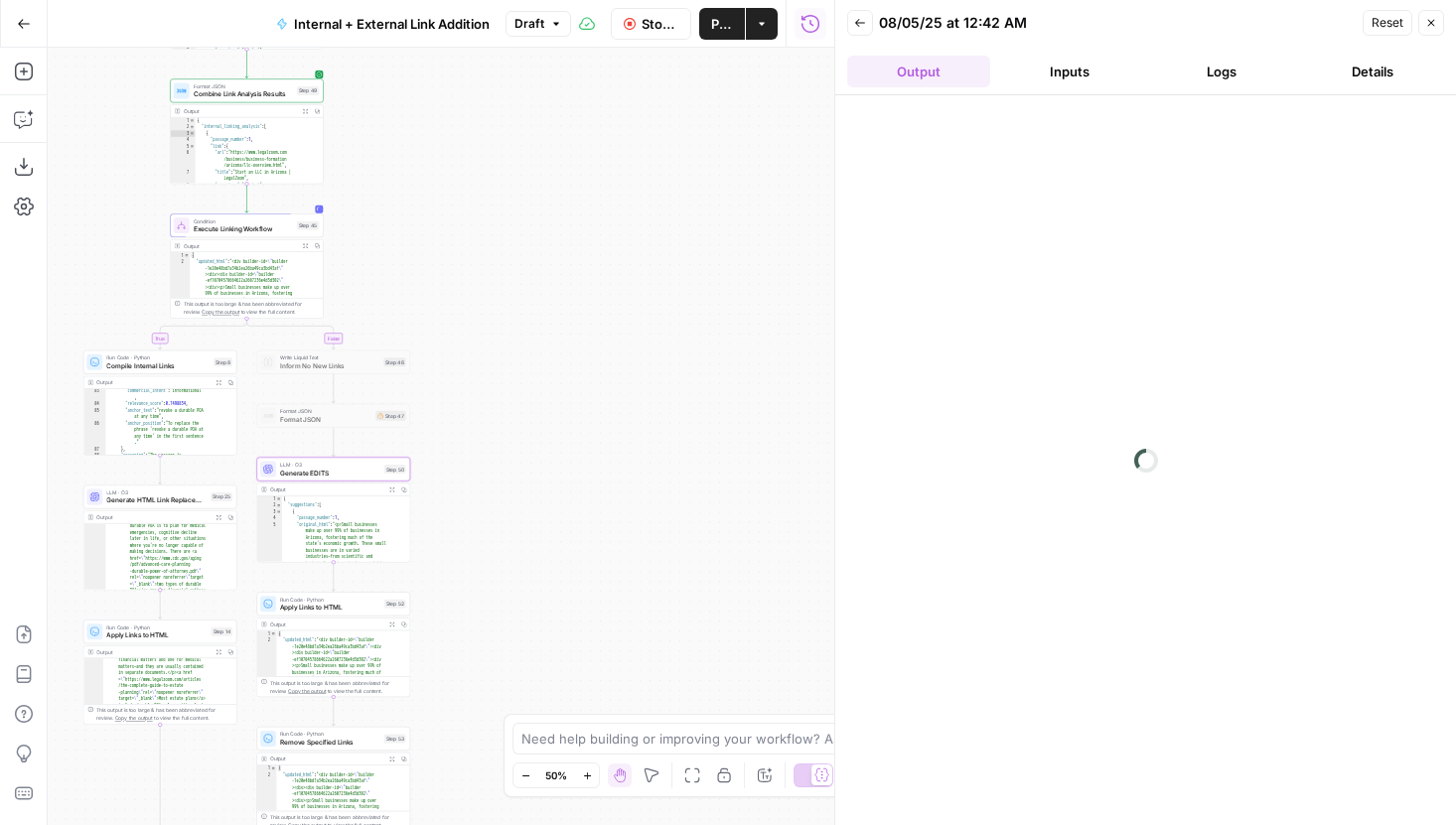 click on "true false true true true false false false Workflow Set Inputs Inputs Run Code · Python Parse Article into Passages Step 1 Output Expand Output Copy 1 2 3 4 5 {    "passages" :  [      {         "number" :  1 ,         "text" :  "Small businesses make up             over 99% of businesses in Arizona            , fostering much of the state's             economic growth. These small             businesses are in varied             industries—from scientific and             technical services to             transportation and manufacturing.             But for small businesses in             Arizona and across the U.S.,             securing funding is one of the             most critical factors to their             long-term success and growth             opportunities." ,     This output is too large & has been abbreviated for review.   Copy the output   Run Code · Python 1" at bounding box center (441, 436) 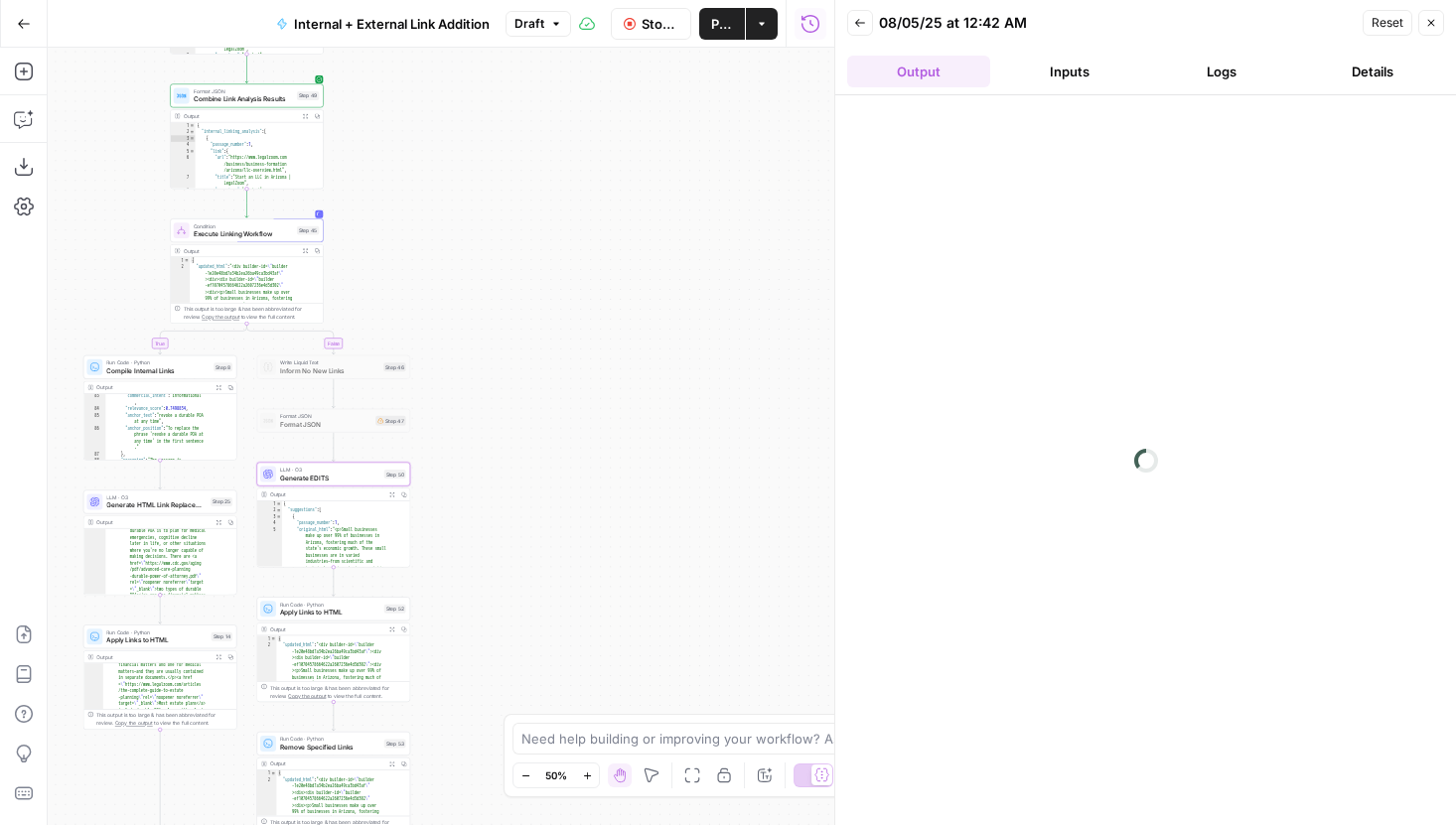 click on "Stop Run" at bounding box center [660, 24] 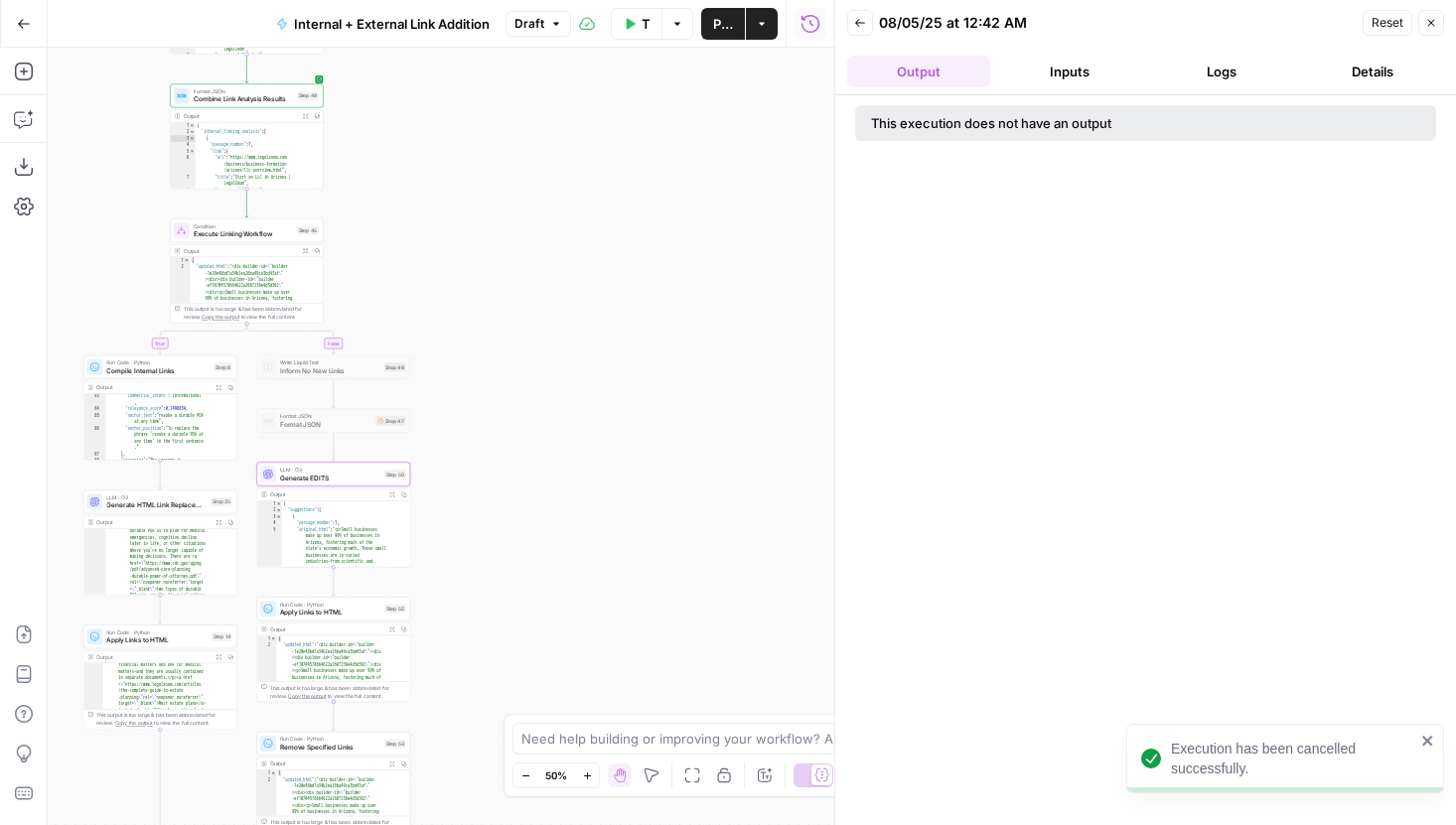 click on "Back" at bounding box center (860, 23) 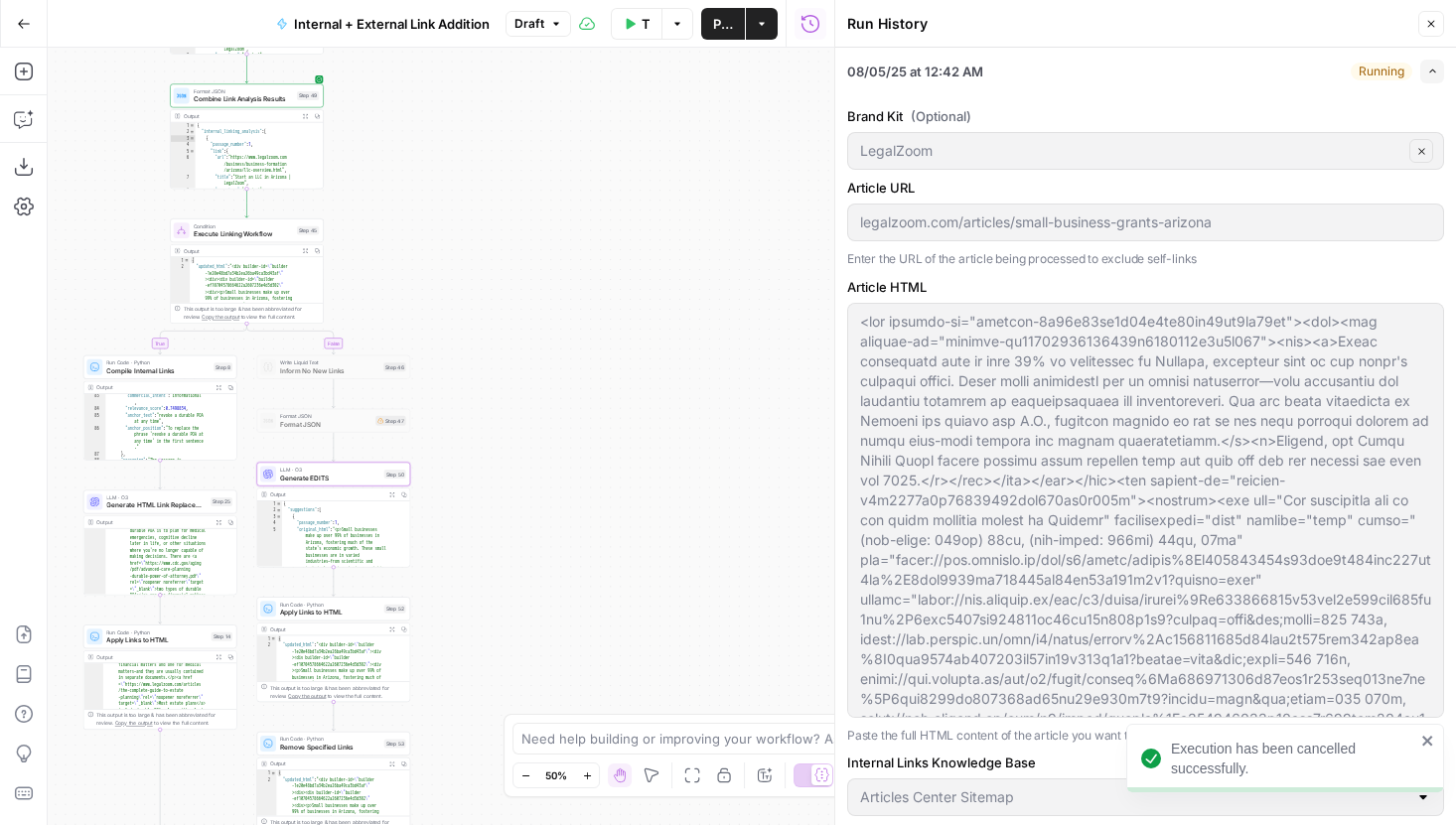 click on "Close" at bounding box center [1431, 24] 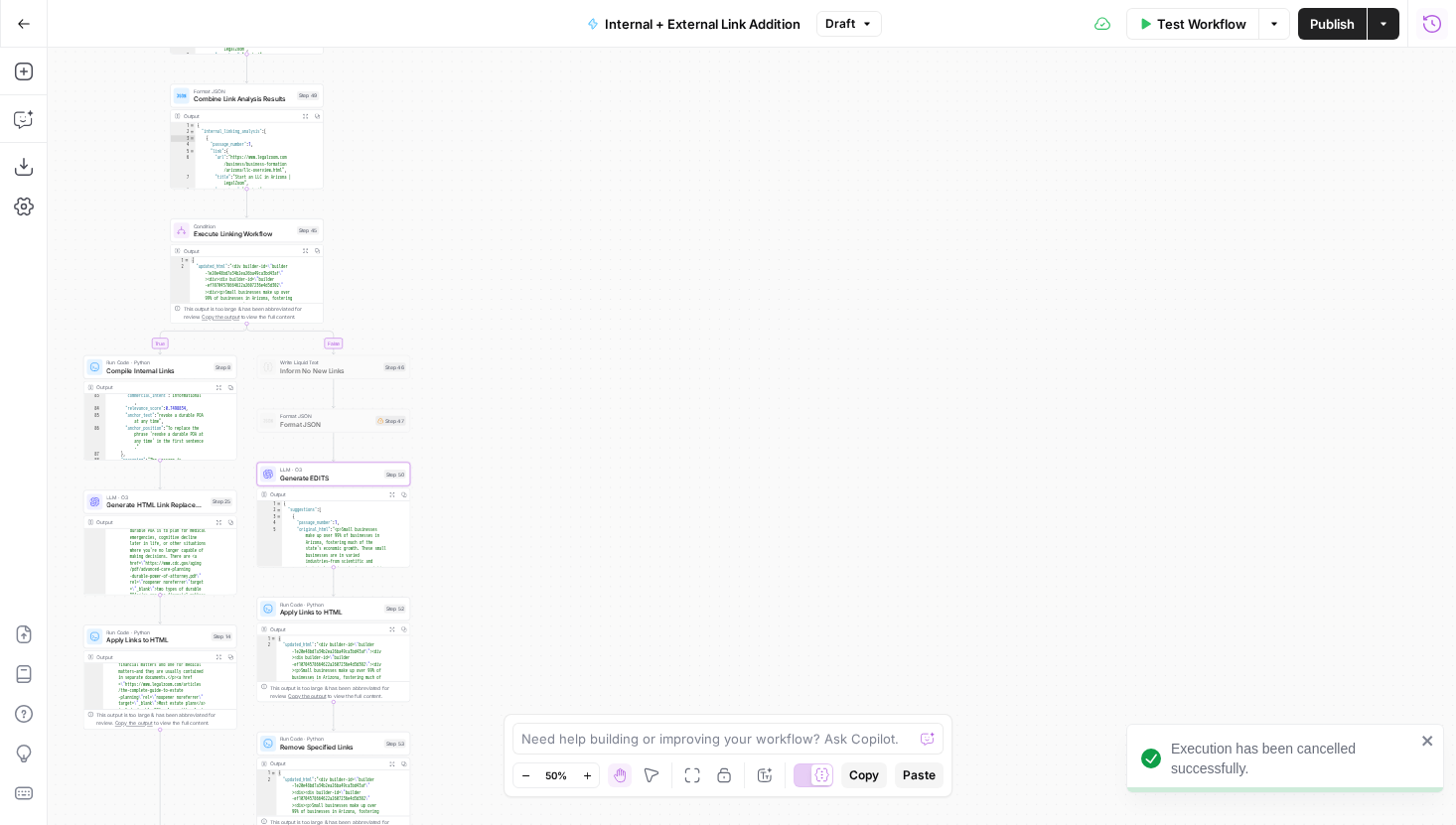 click on "Run History" at bounding box center (1432, 24) 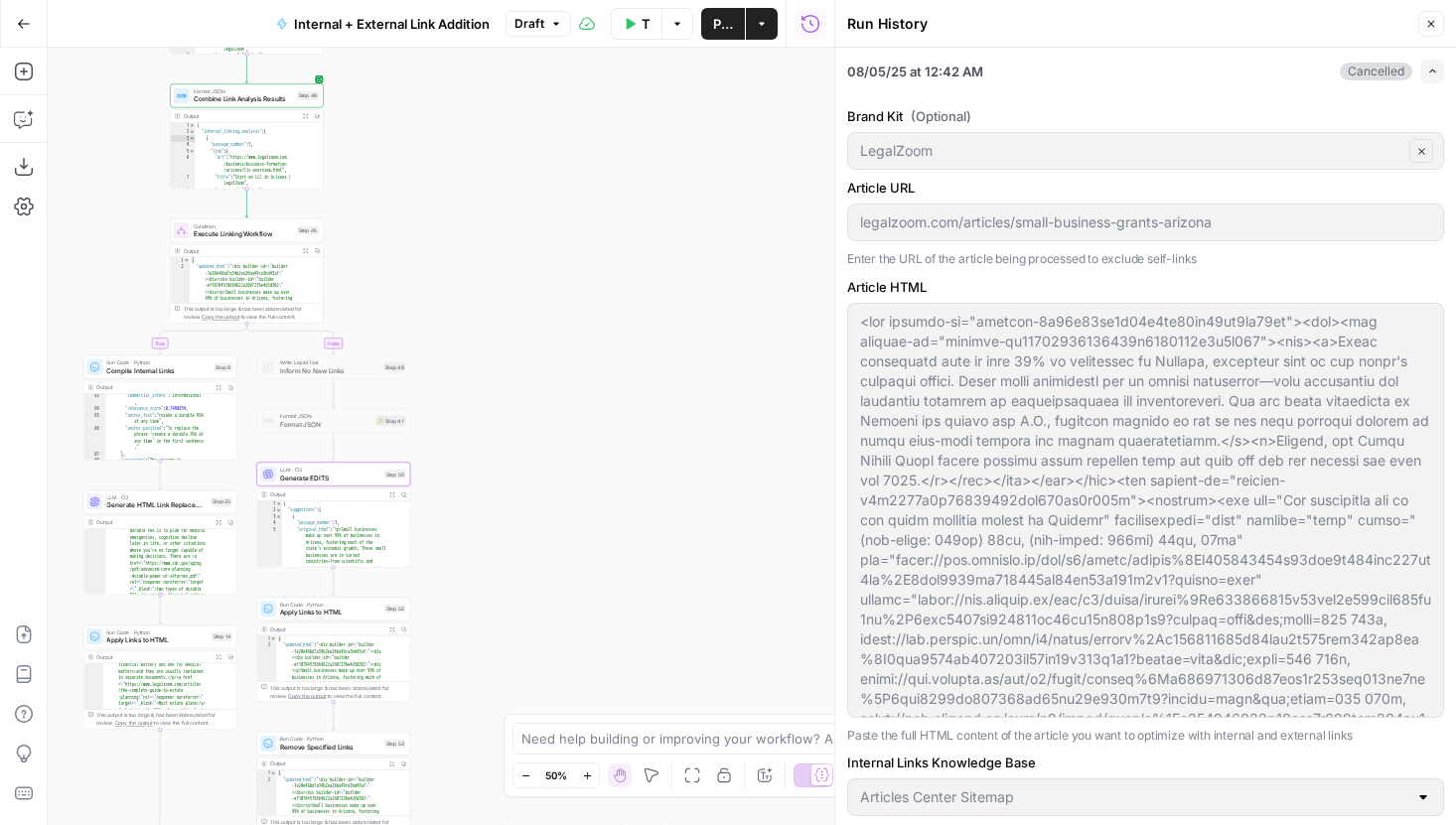 click on "Expand" at bounding box center [1432, 71] 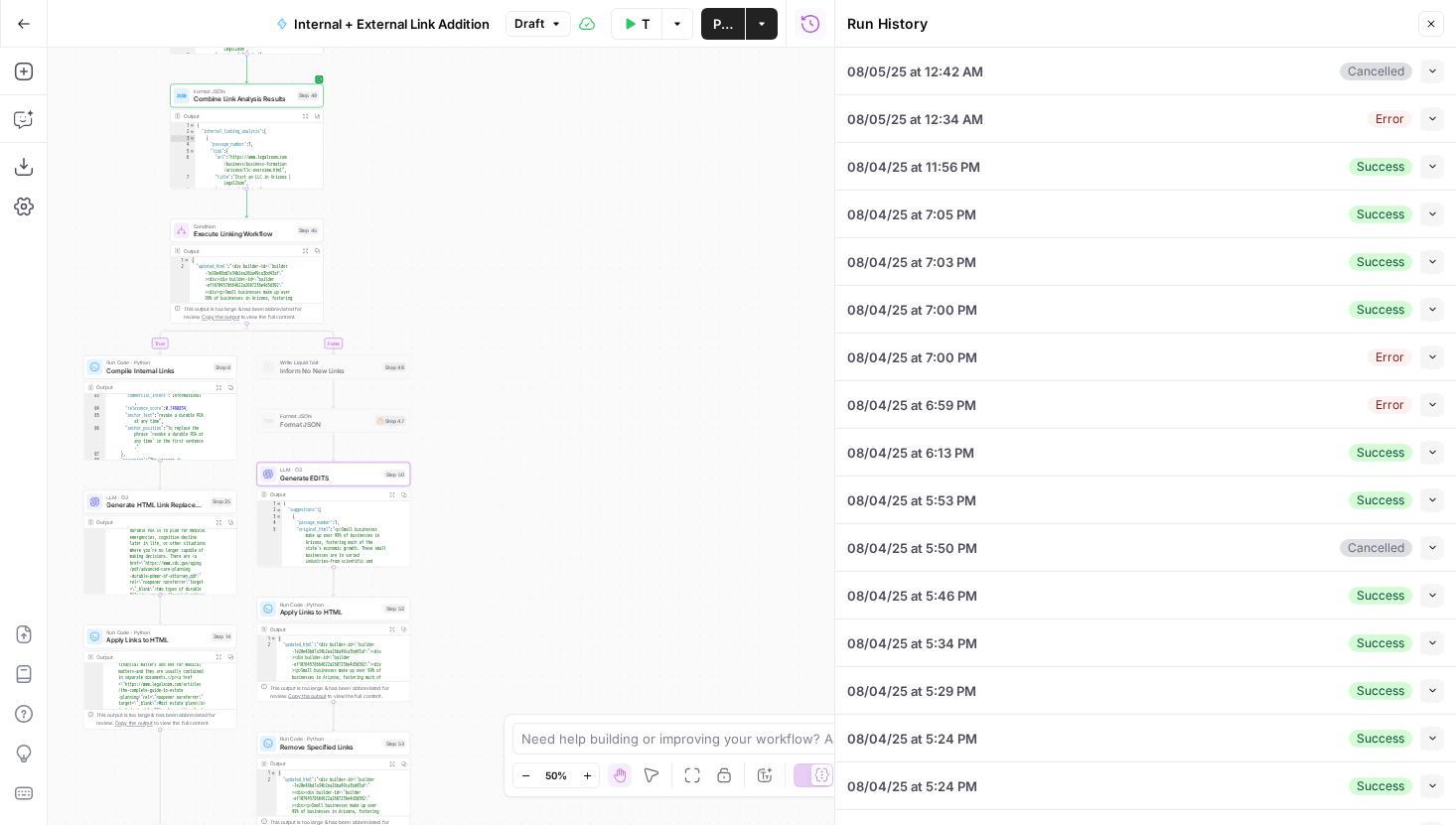 click on "Collapse" at bounding box center [1432, 71] 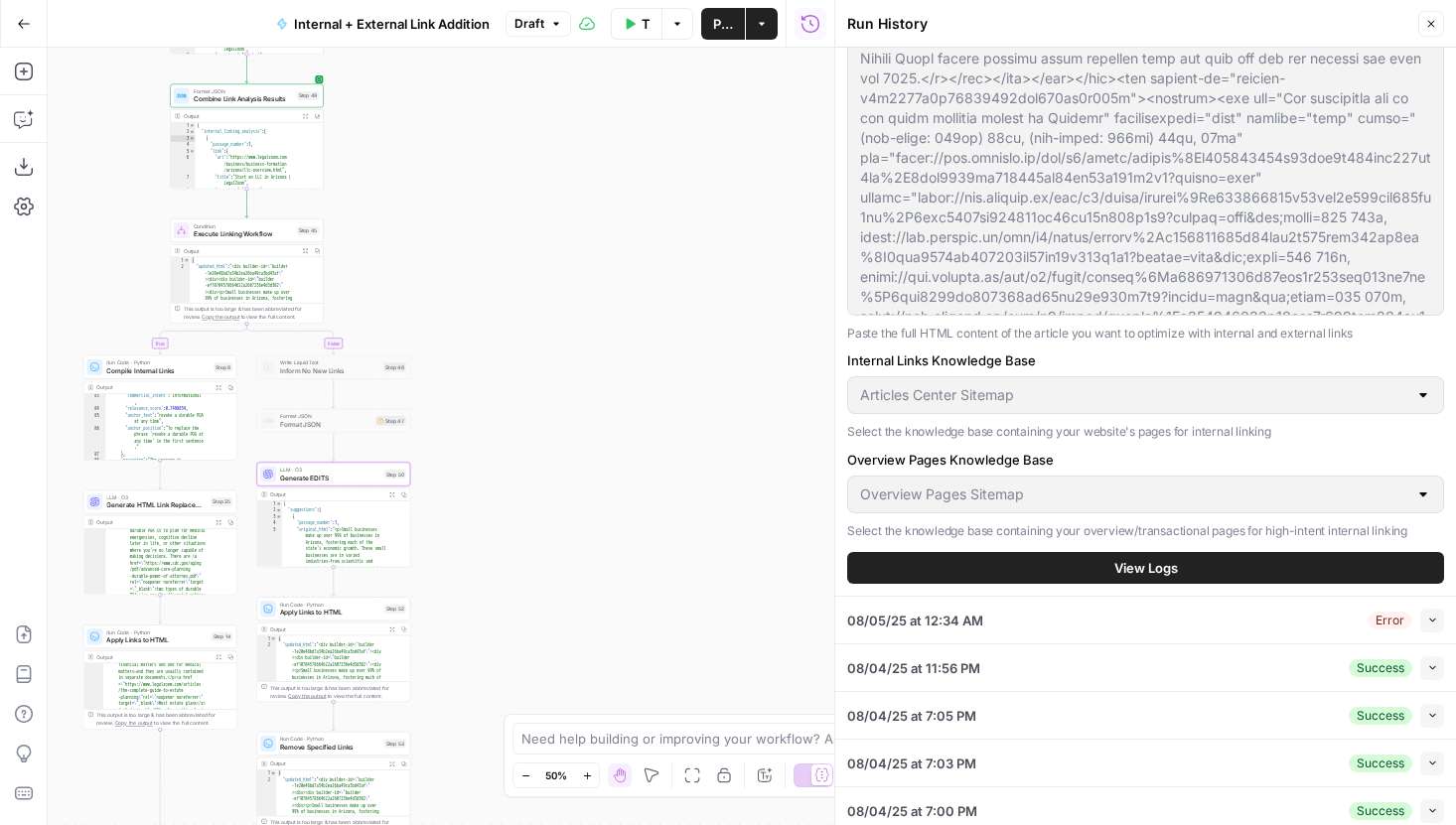 scroll, scrollTop: 402, scrollLeft: 0, axis: vertical 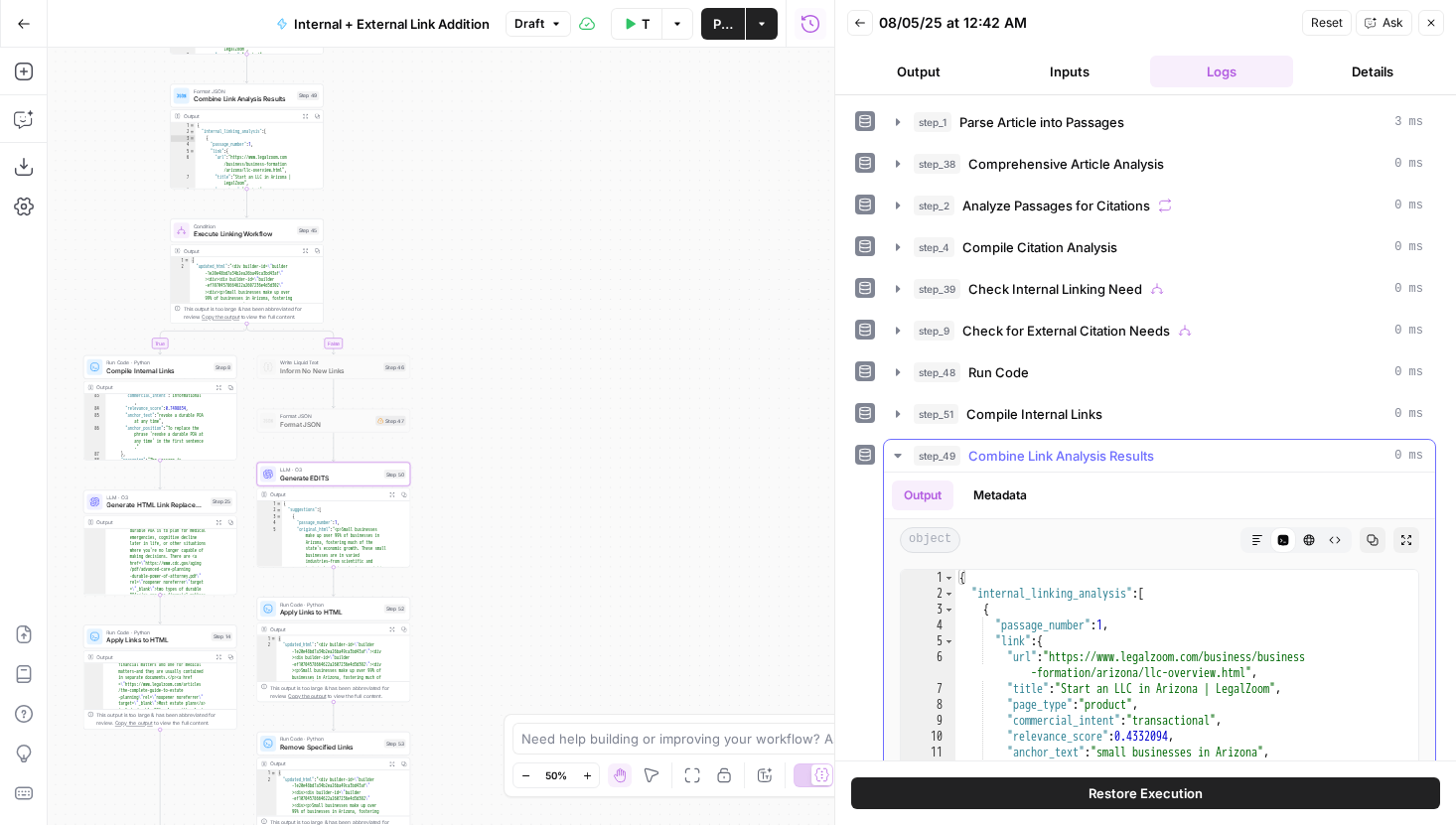 click 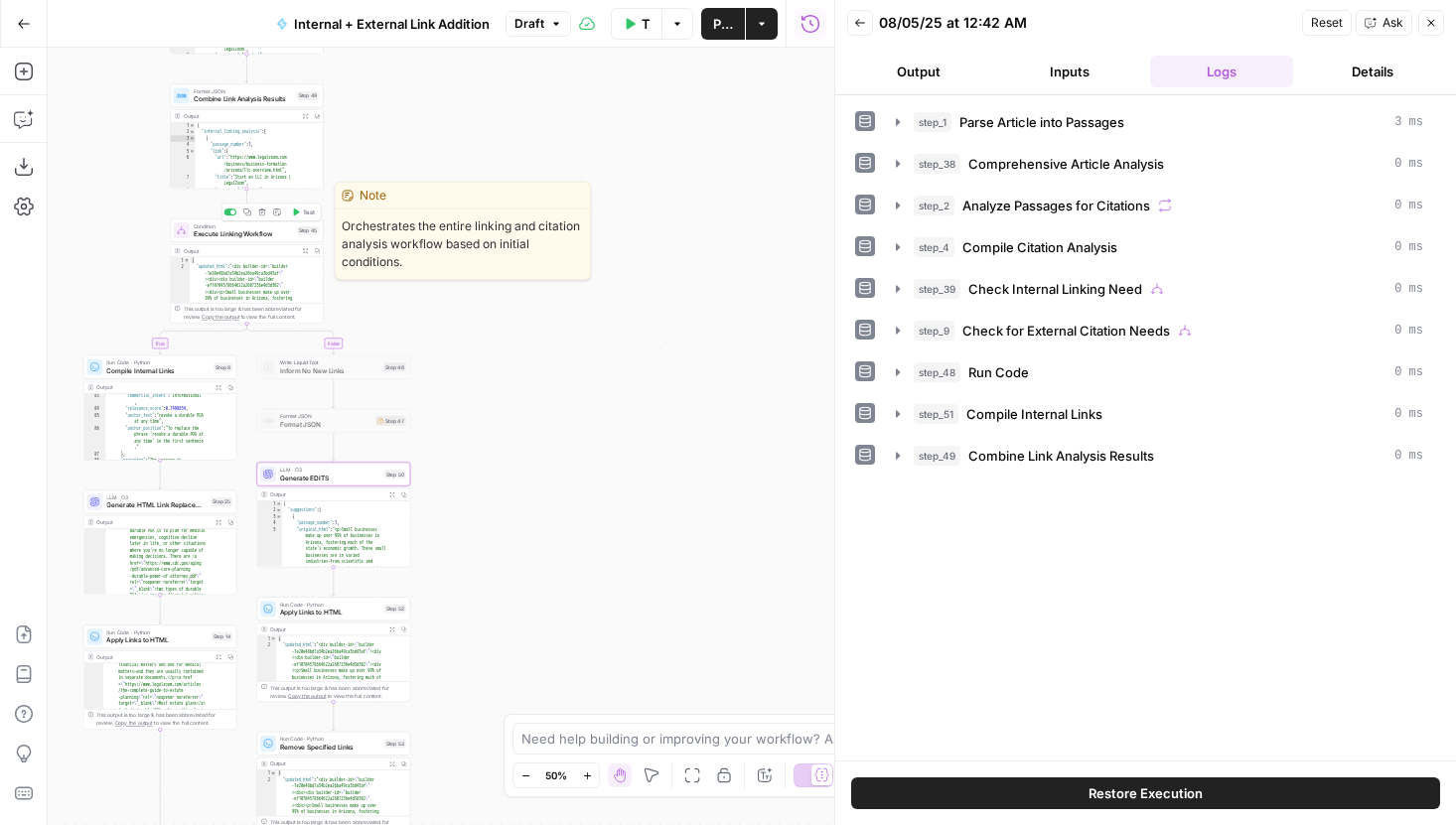 click on "Test" at bounding box center (303, 211) 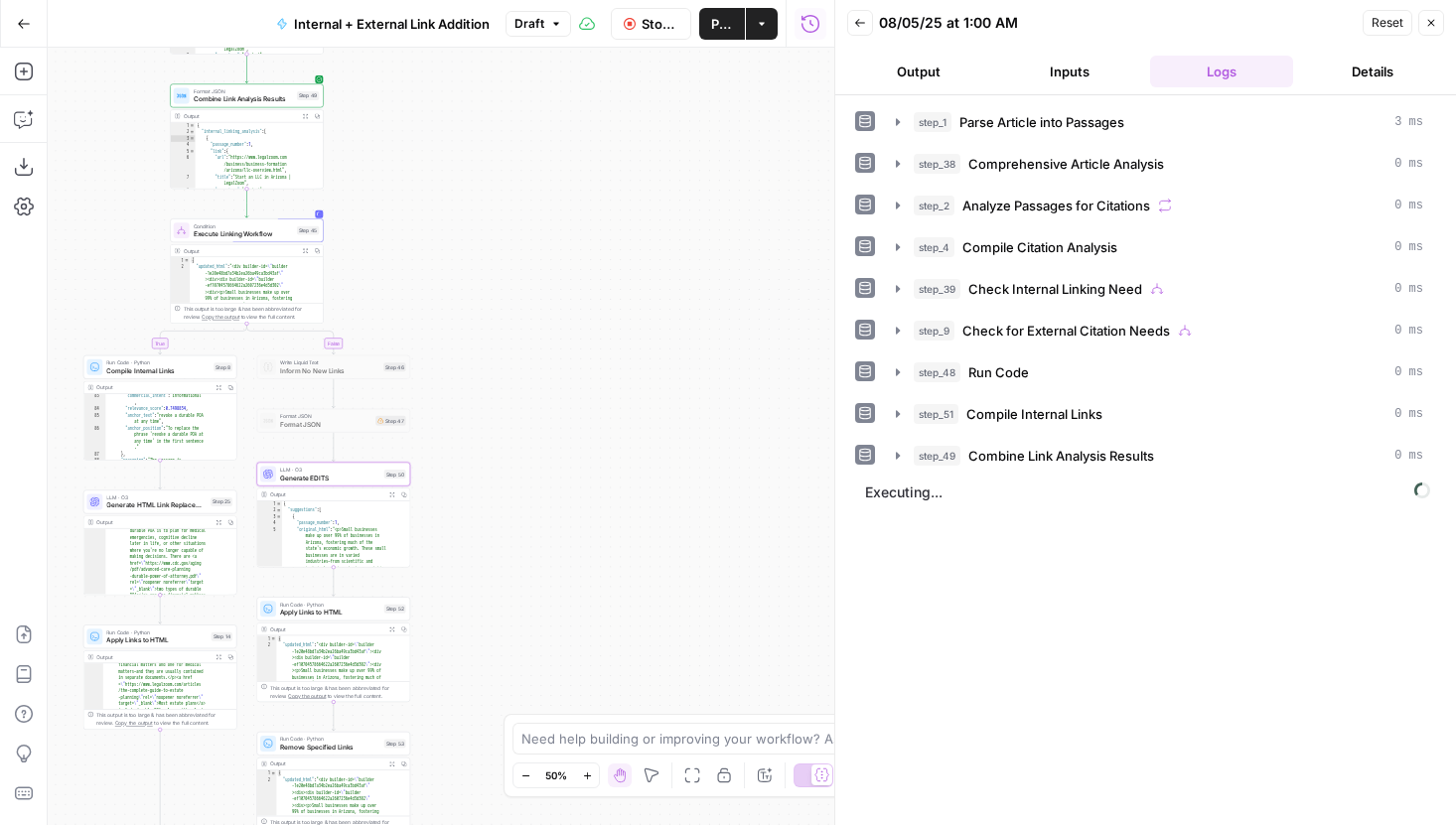 click on "Output" at bounding box center (919, 71) 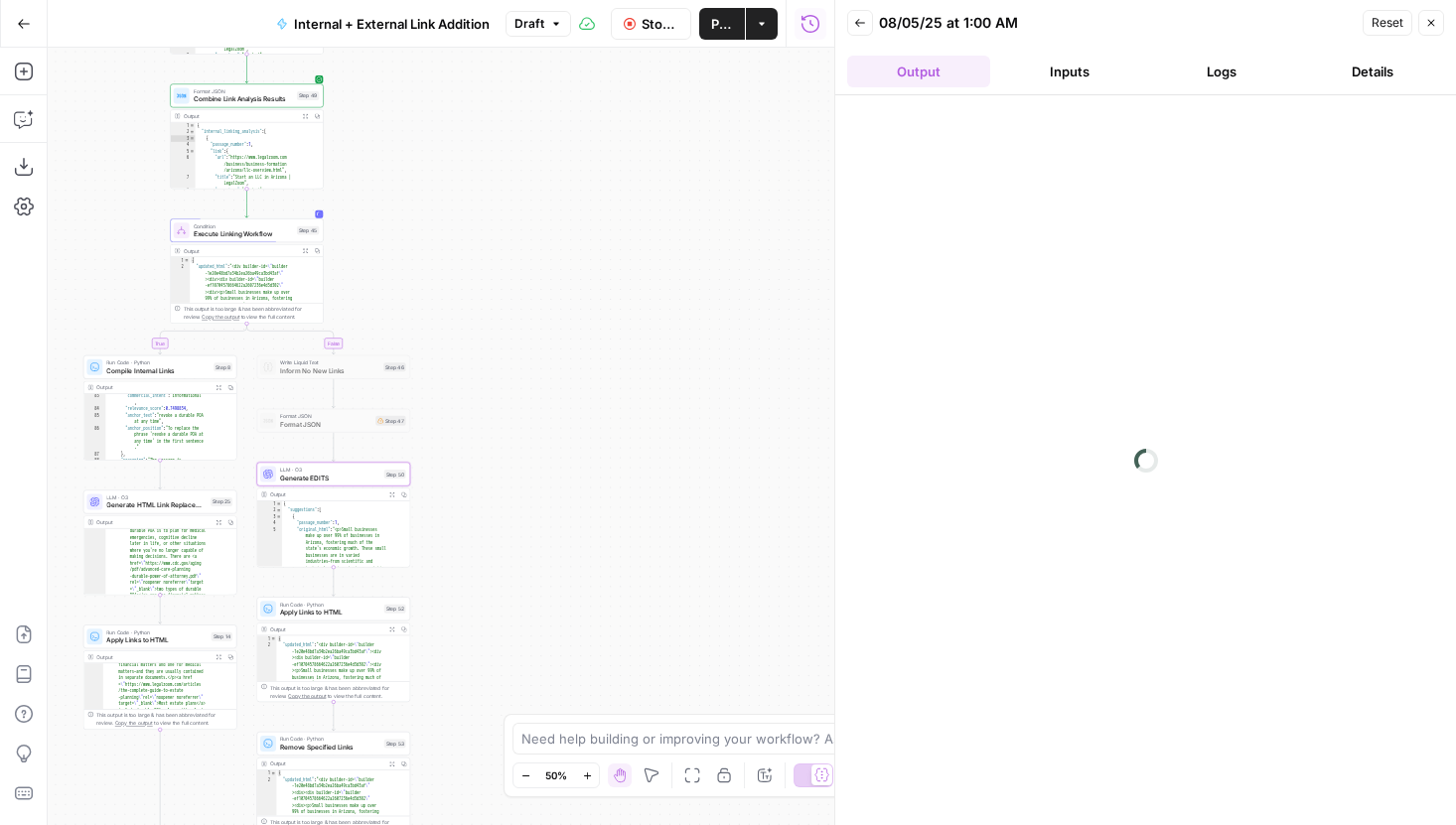 click on "Logs" at bounding box center (1222, 71) 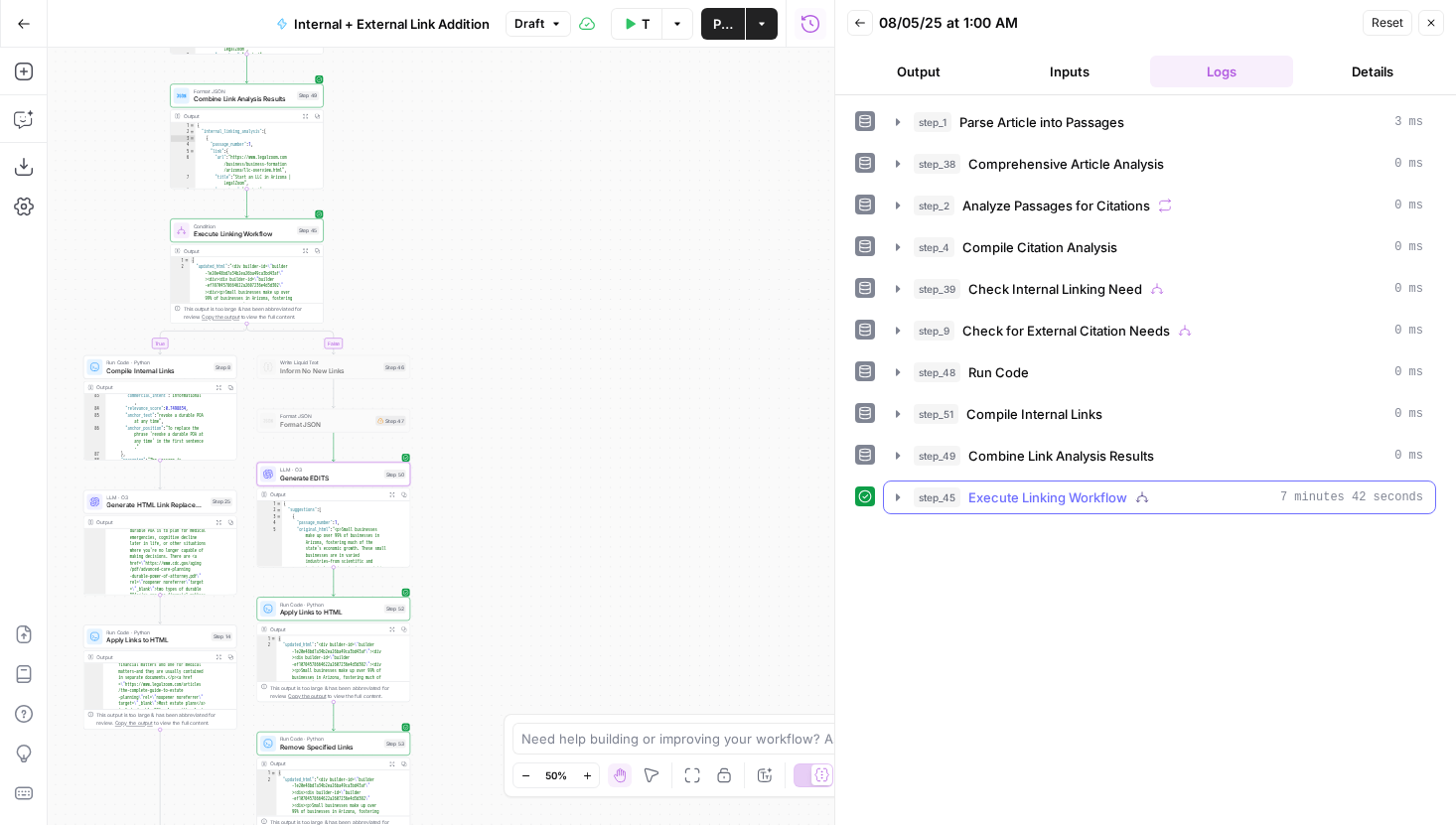 click 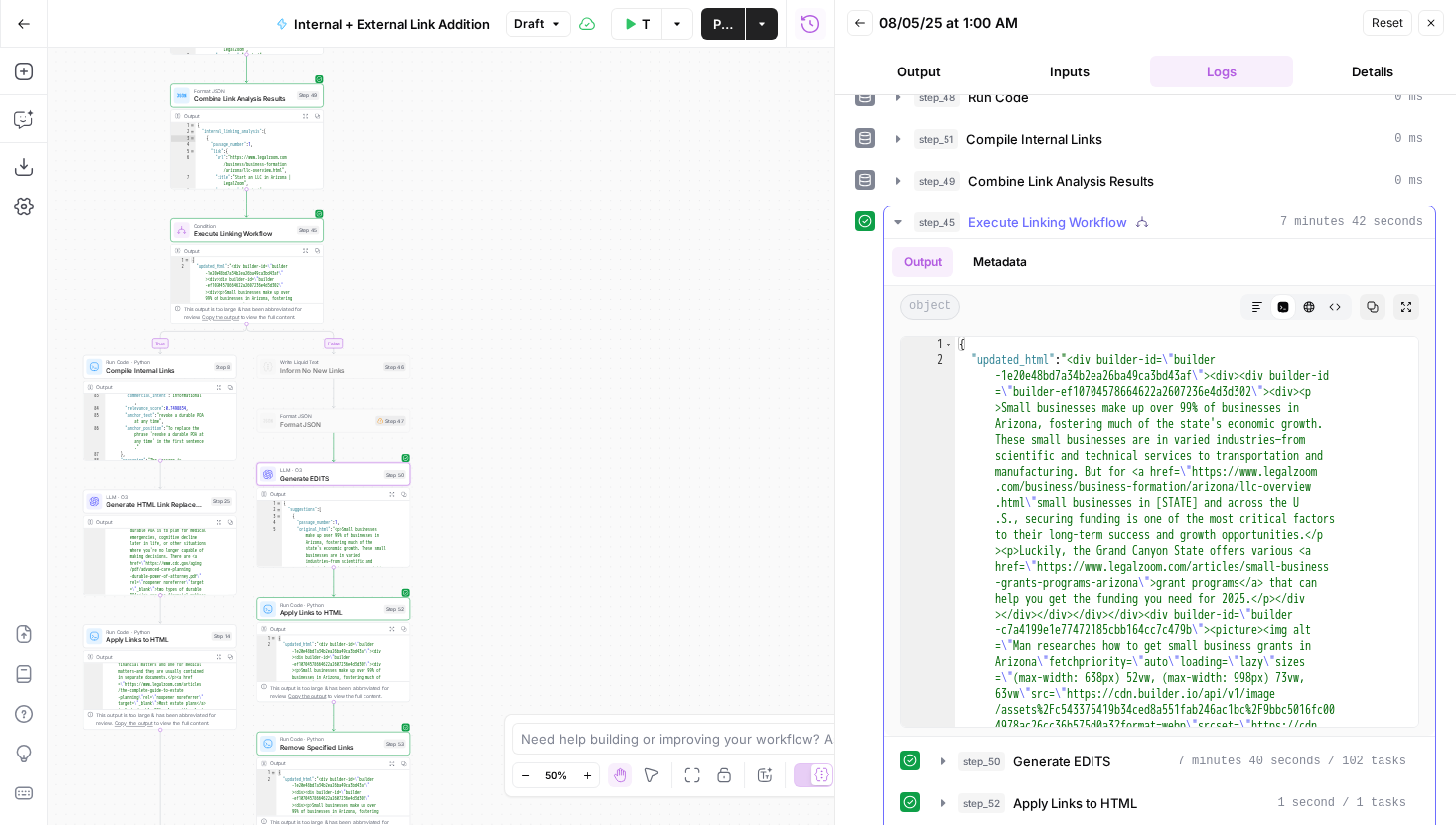 scroll, scrollTop: 276, scrollLeft: 0, axis: vertical 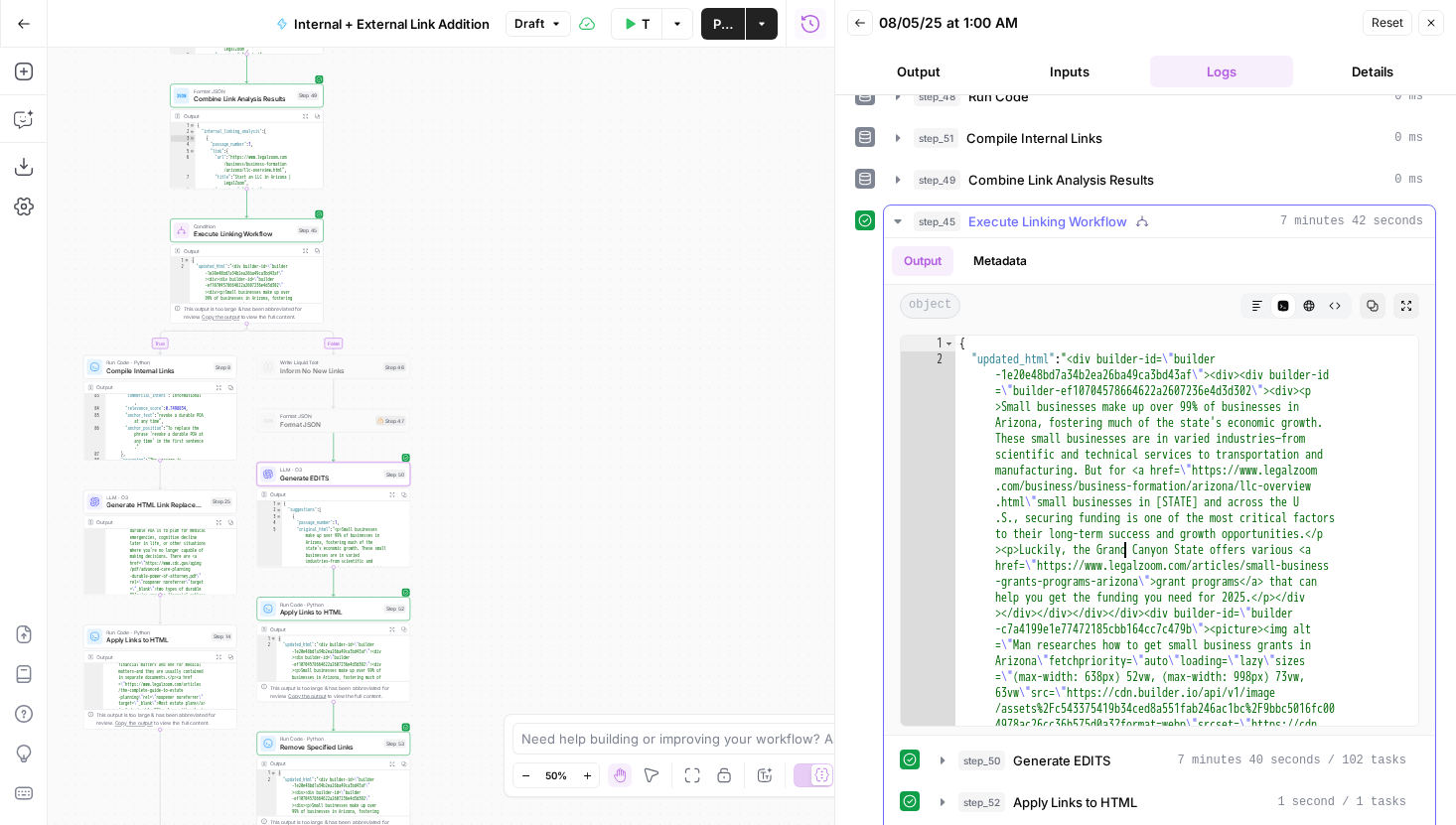 click on "{    "updated_html" :  "<div builder-id= \" builder        -1e20e48bd7a34b2ea26ba49ca3bd43af \" ><div><div builder-id        = \" builder-ef10704578664622a2607236e4d3d302 \" ><div><p        >Small businesses make up over 99% of businesses in         [STATE], fostering much of the state's economic growth.         These small businesses are in varied industries—from         scientific and technical services to transportation and         manufacturing. But for <a href= \" https://www.legalzoom        .com/business/business-formation/arizona/llc-overview        .html \" >small businesses in [STATE]</a> and across the U        .S., securing funding is one of the most critical factors         to their long-term success and growth opportunities.</p        ><p>Luckily, the Grand Canyon State offers various <a         href= \" https://www.legalzoom.com/articles/small-business        -grants-programs-arizona \"        \" builder"" at bounding box center (1187, 3842) 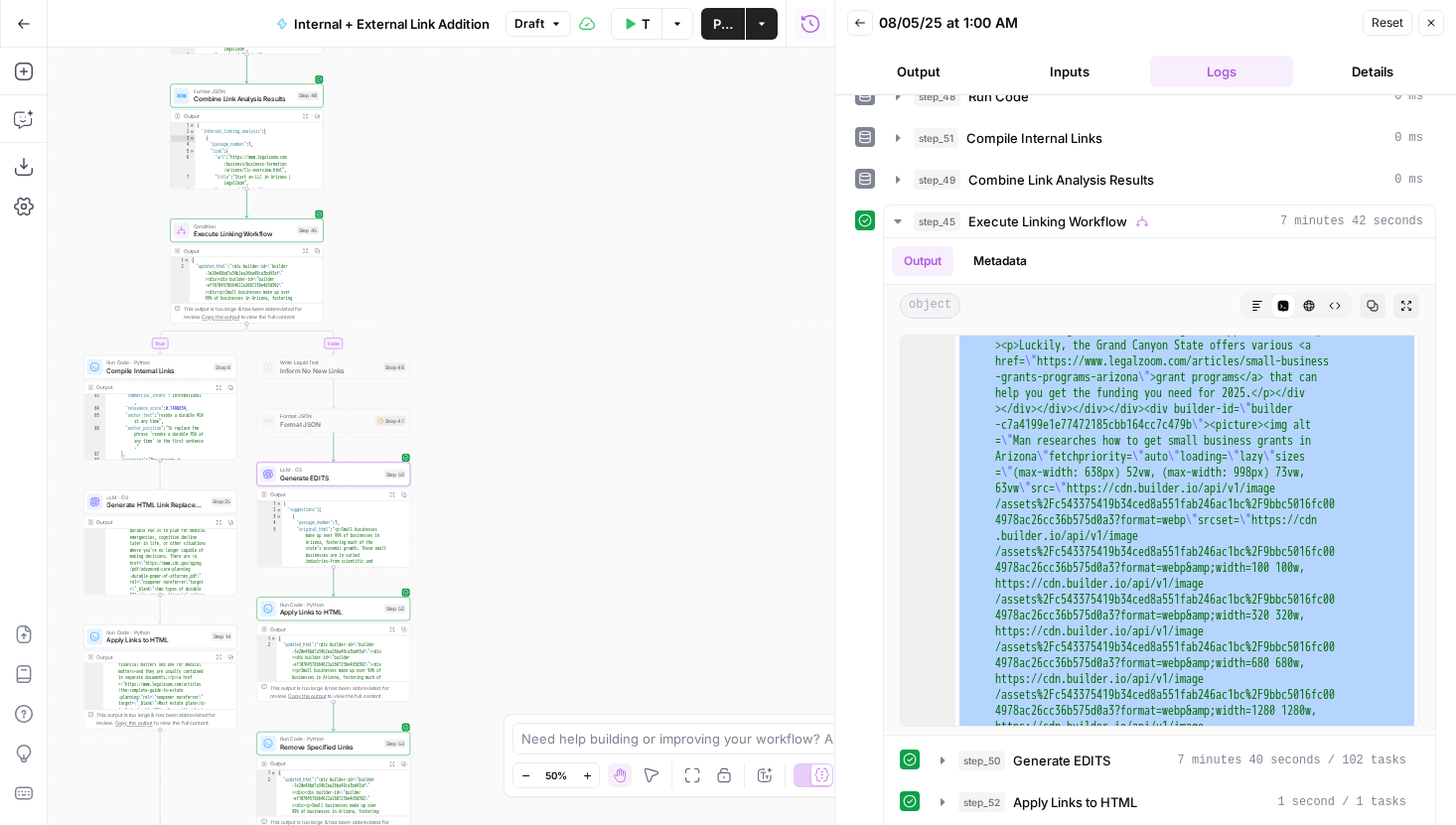 scroll, scrollTop: 205, scrollLeft: 0, axis: vertical 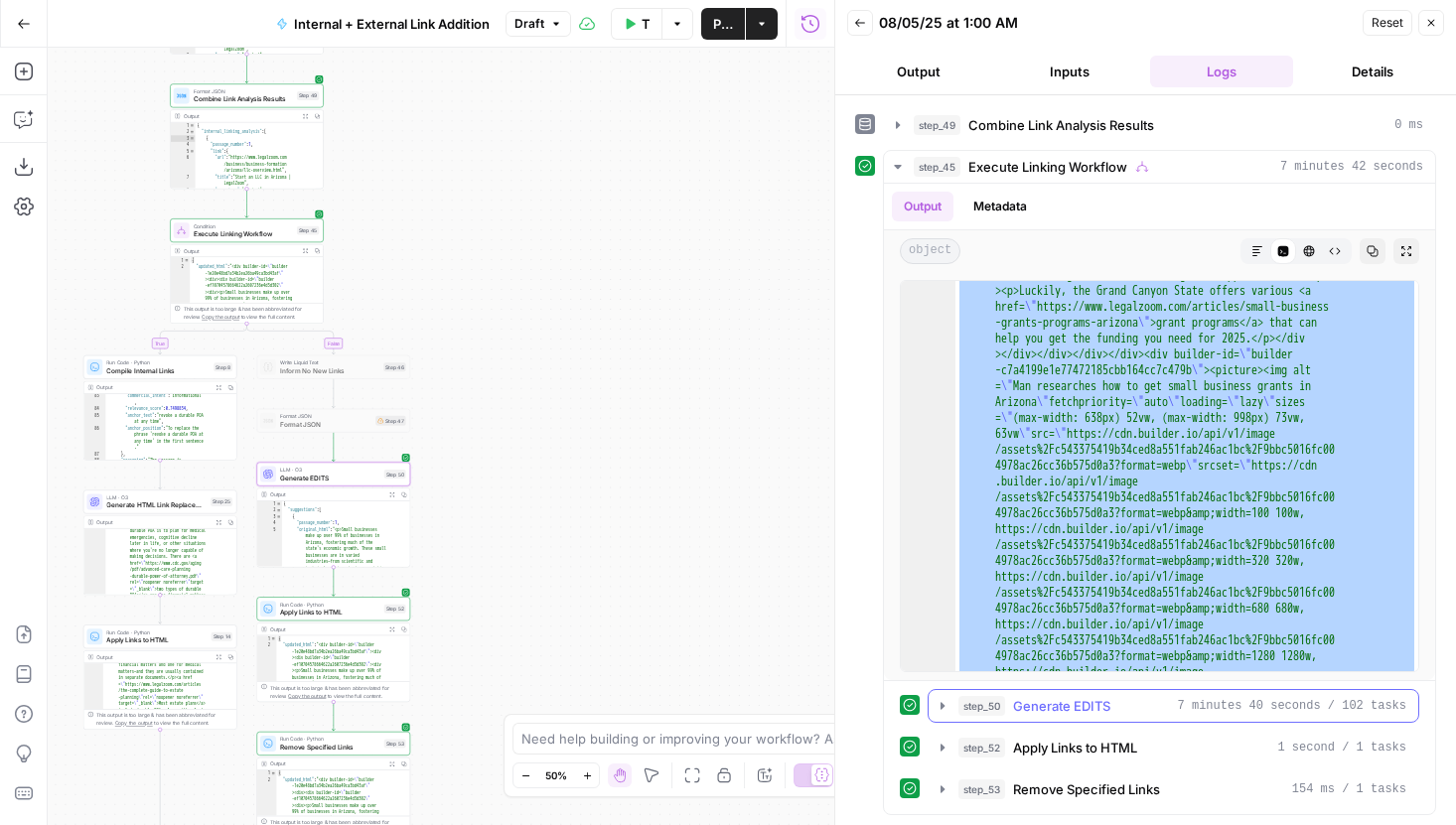 click 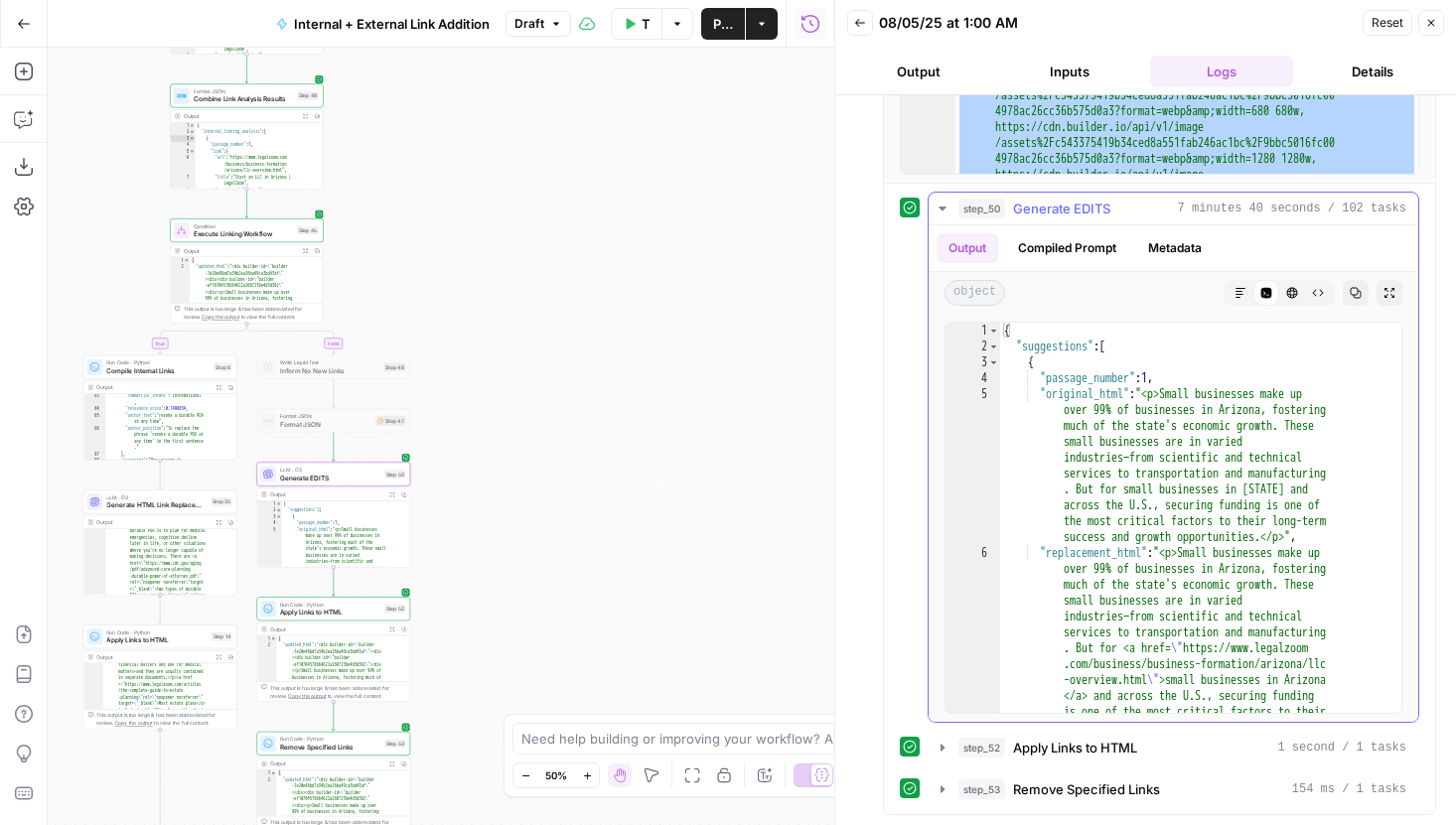 scroll, scrollTop: 827, scrollLeft: 0, axis: vertical 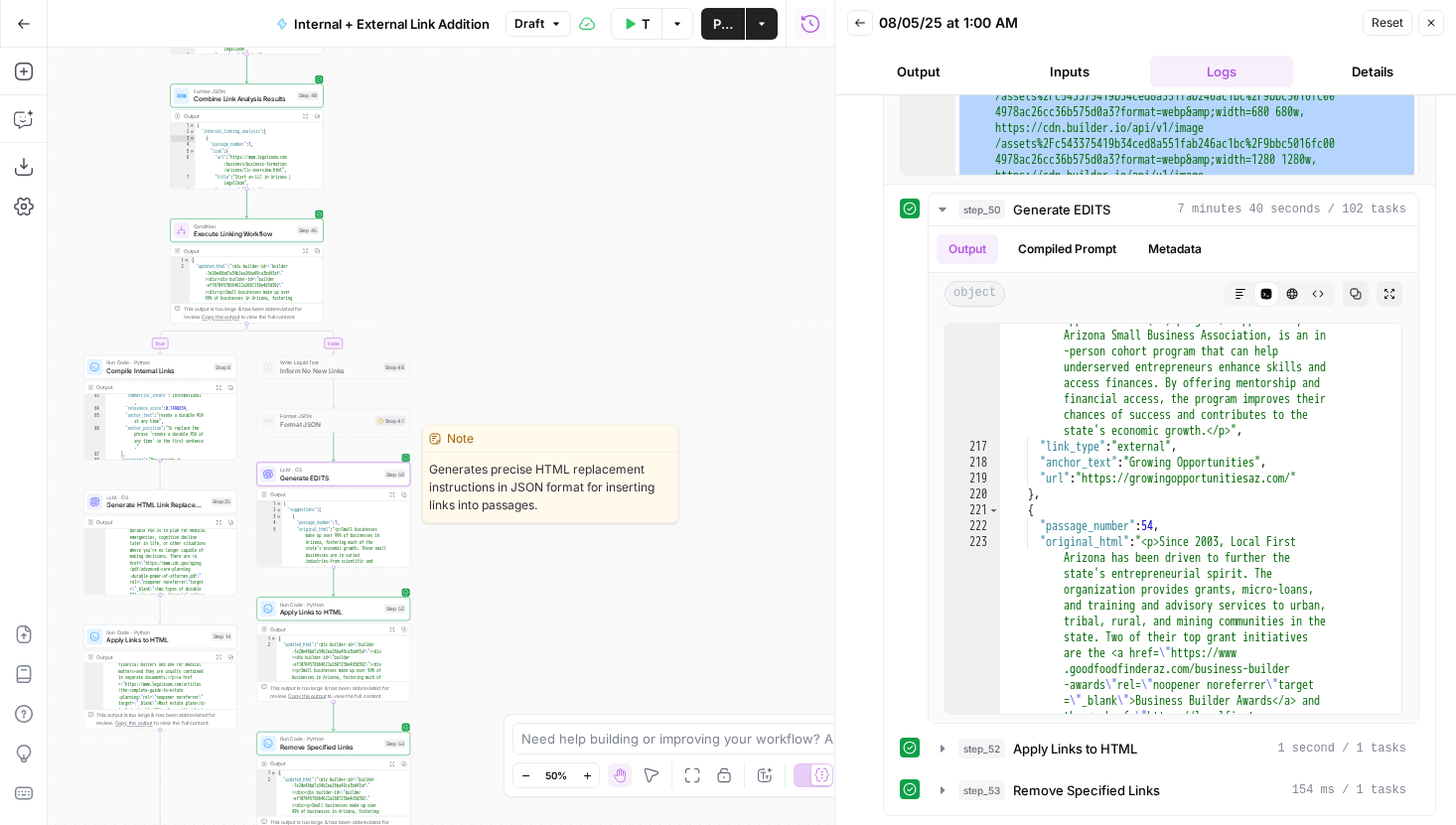 click on "Generate EDITS" at bounding box center (330, 478) 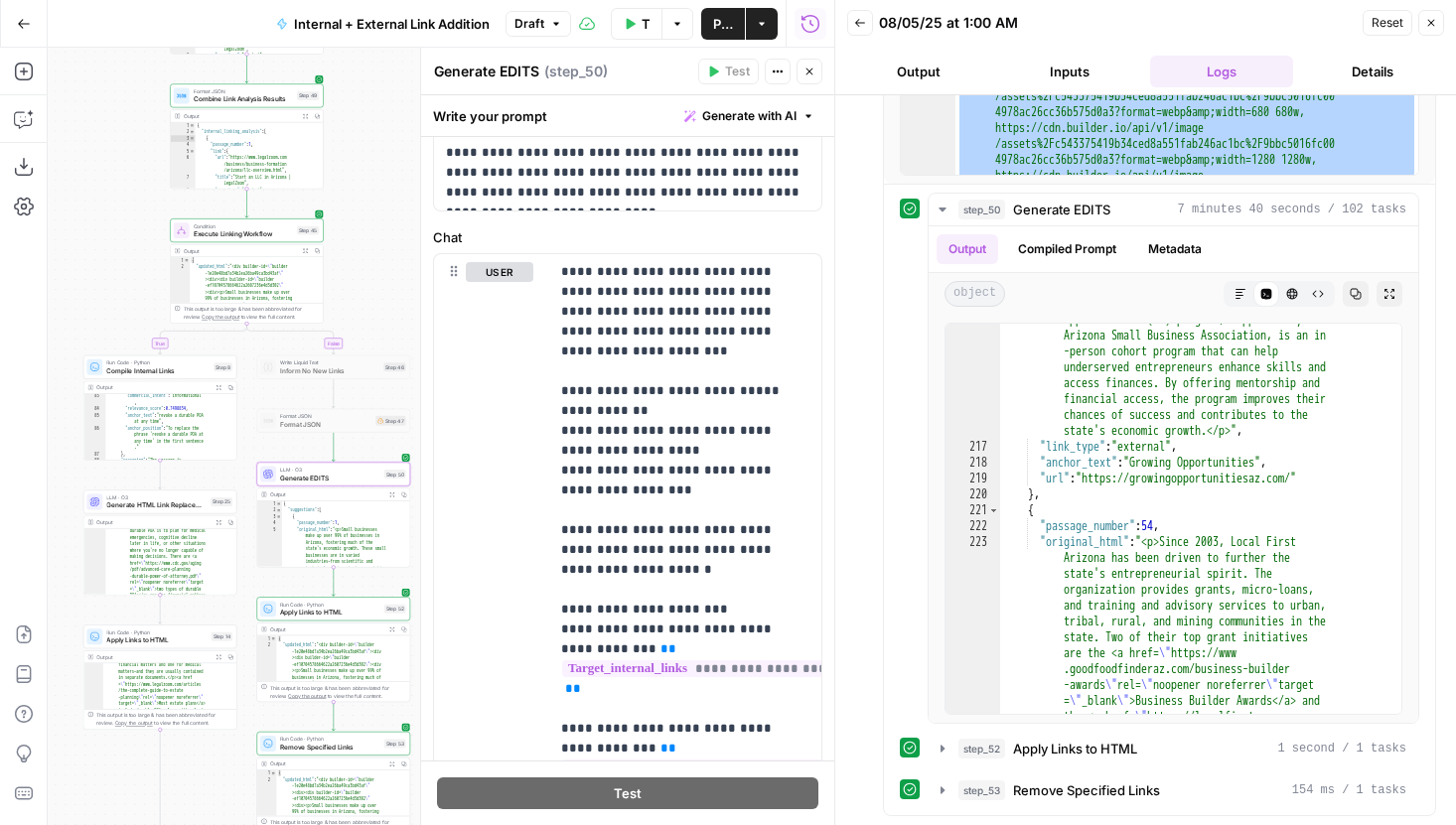scroll, scrollTop: 475, scrollLeft: 0, axis: vertical 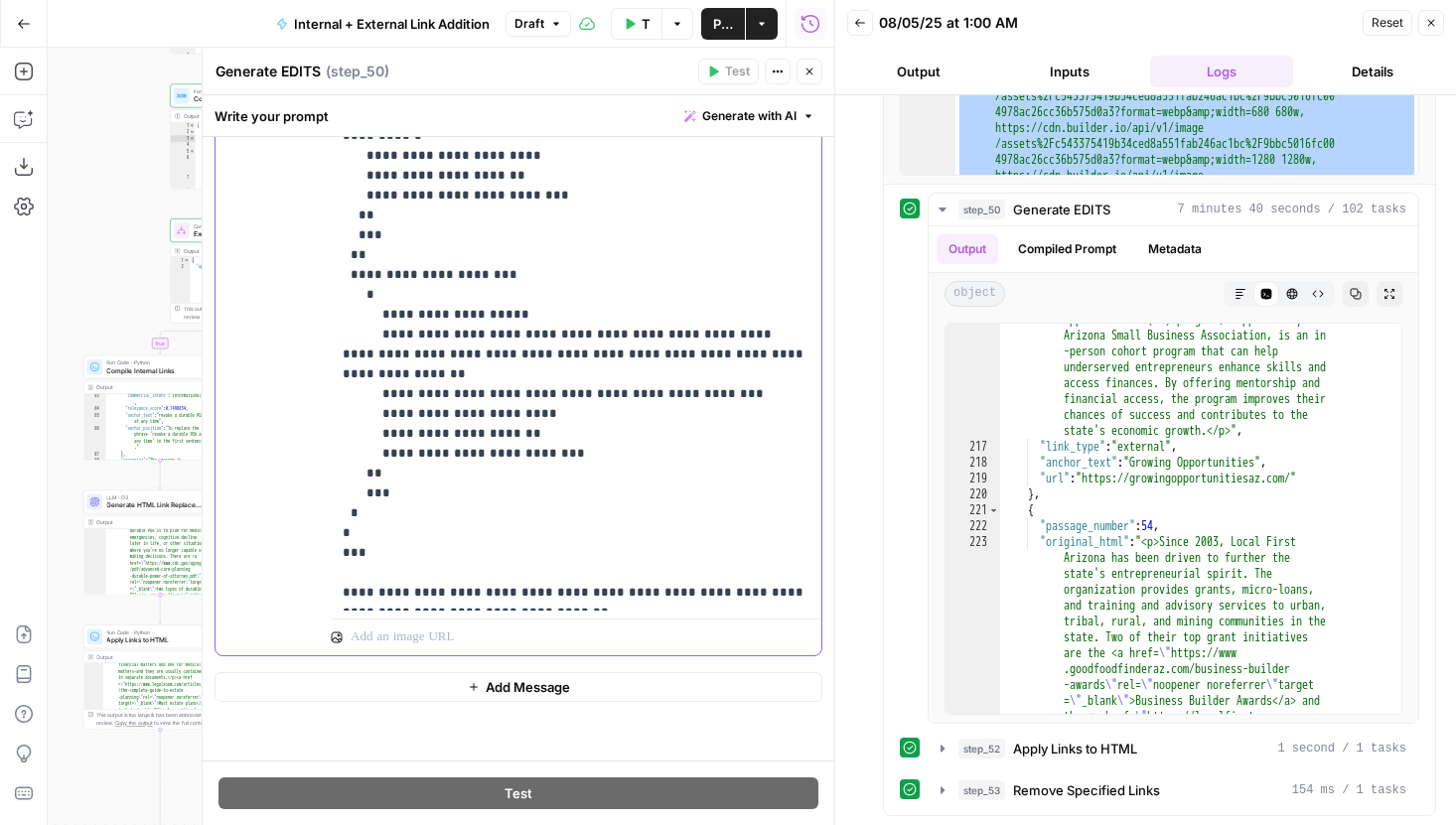 click on "**********" at bounding box center [576, -1433] 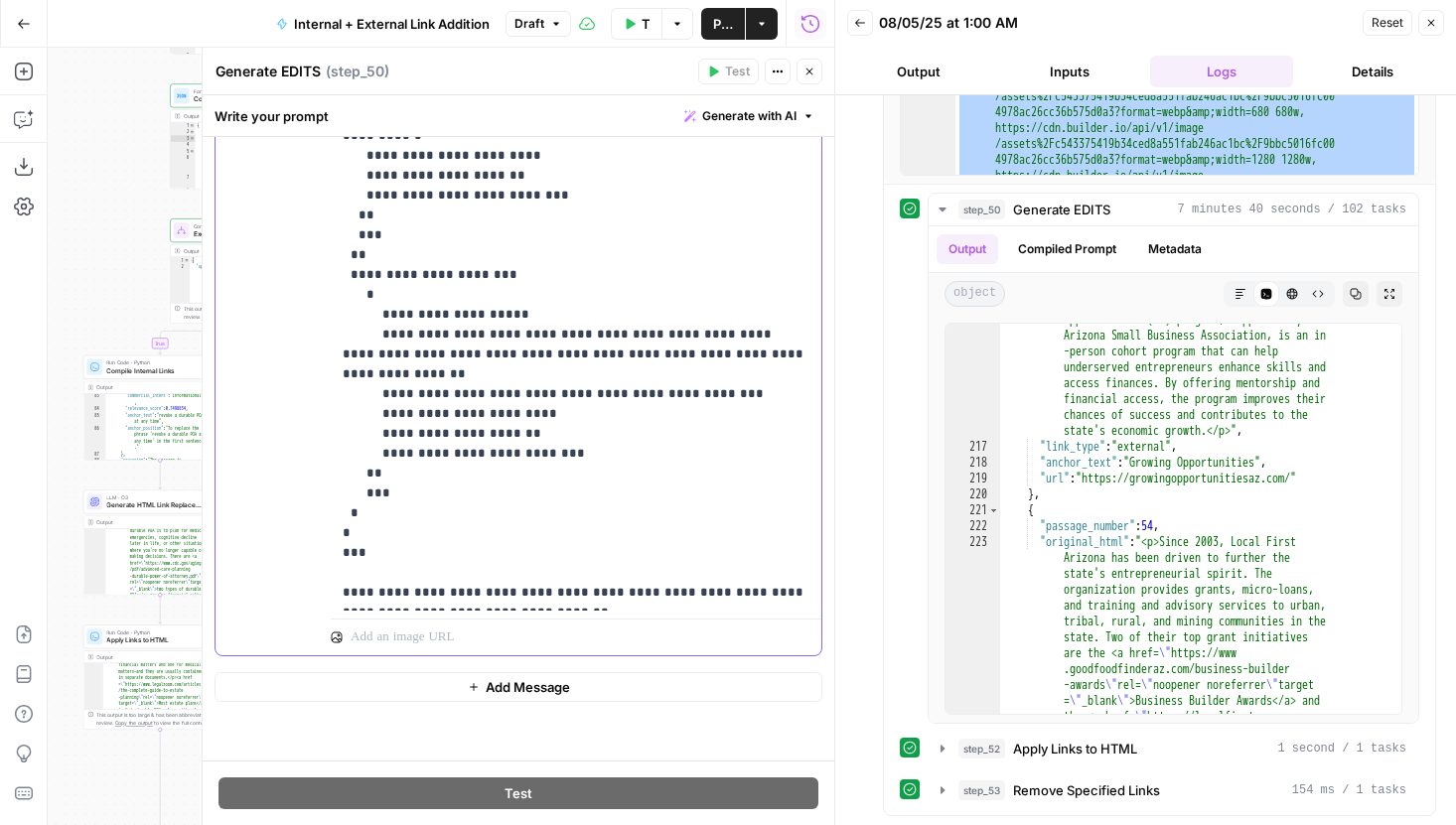 drag, startPoint x: 677, startPoint y: 553, endPoint x: 660, endPoint y: 533, distance: 26.24881 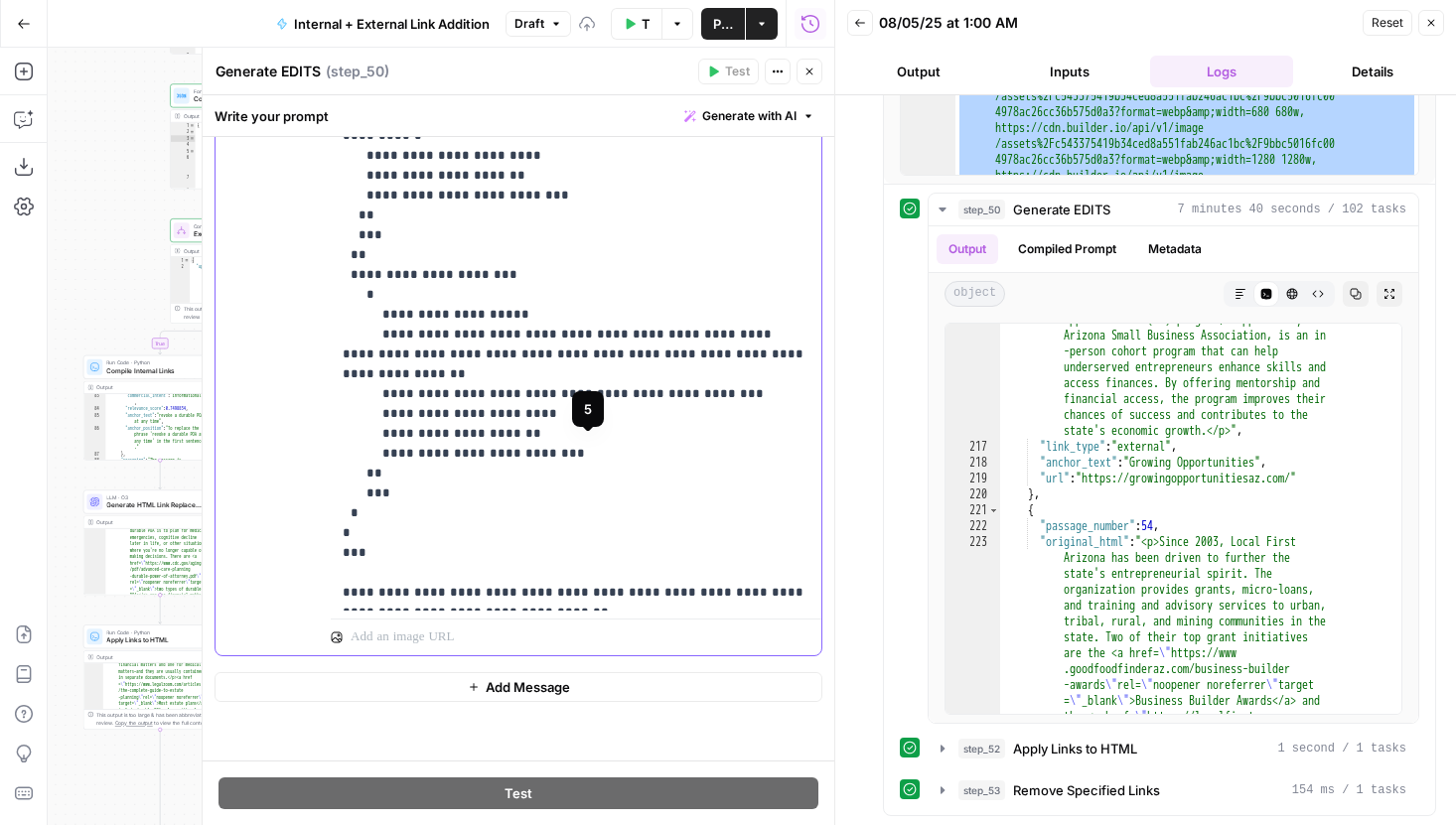 scroll, scrollTop: 3317, scrollLeft: 0, axis: vertical 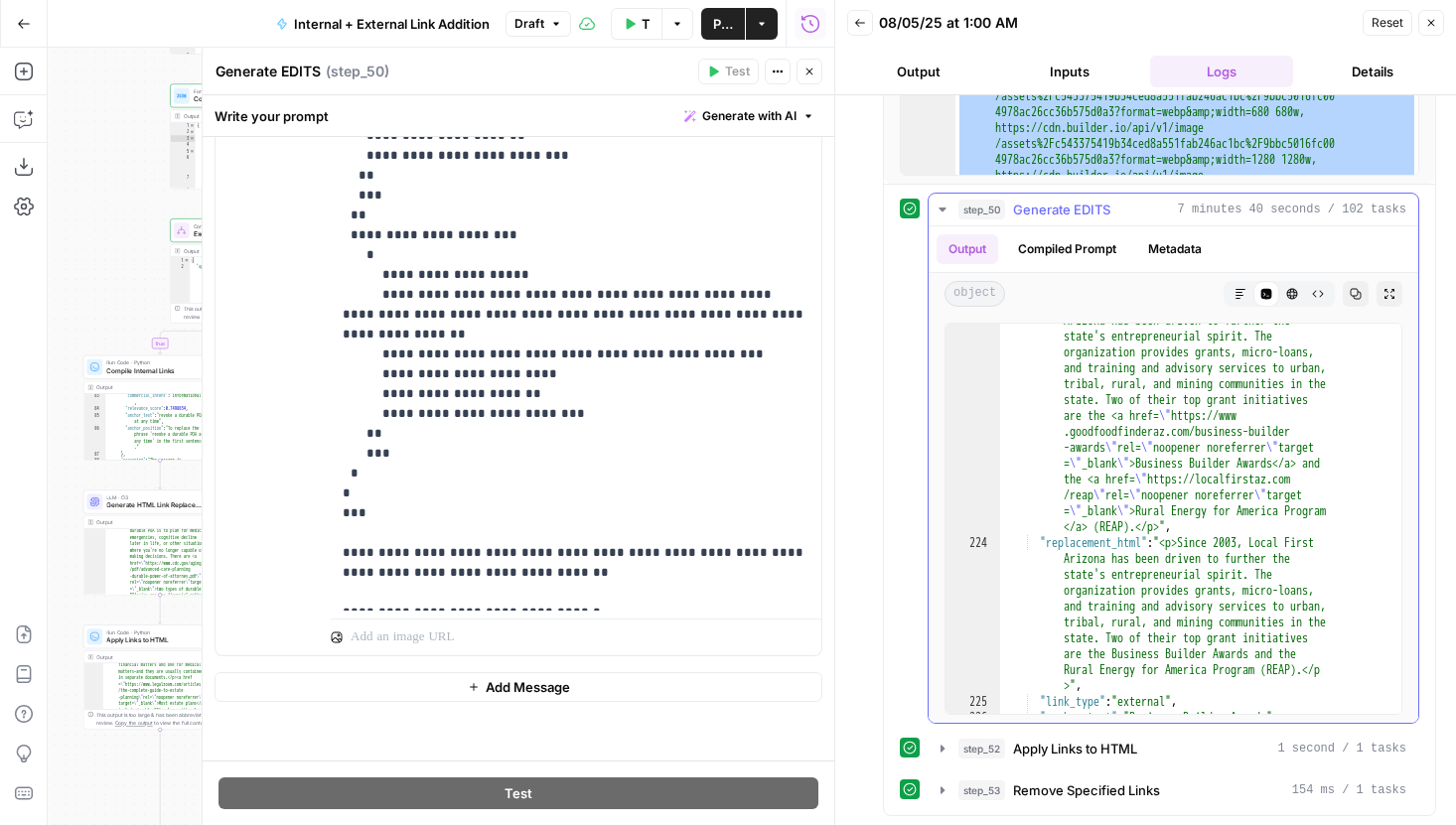 type 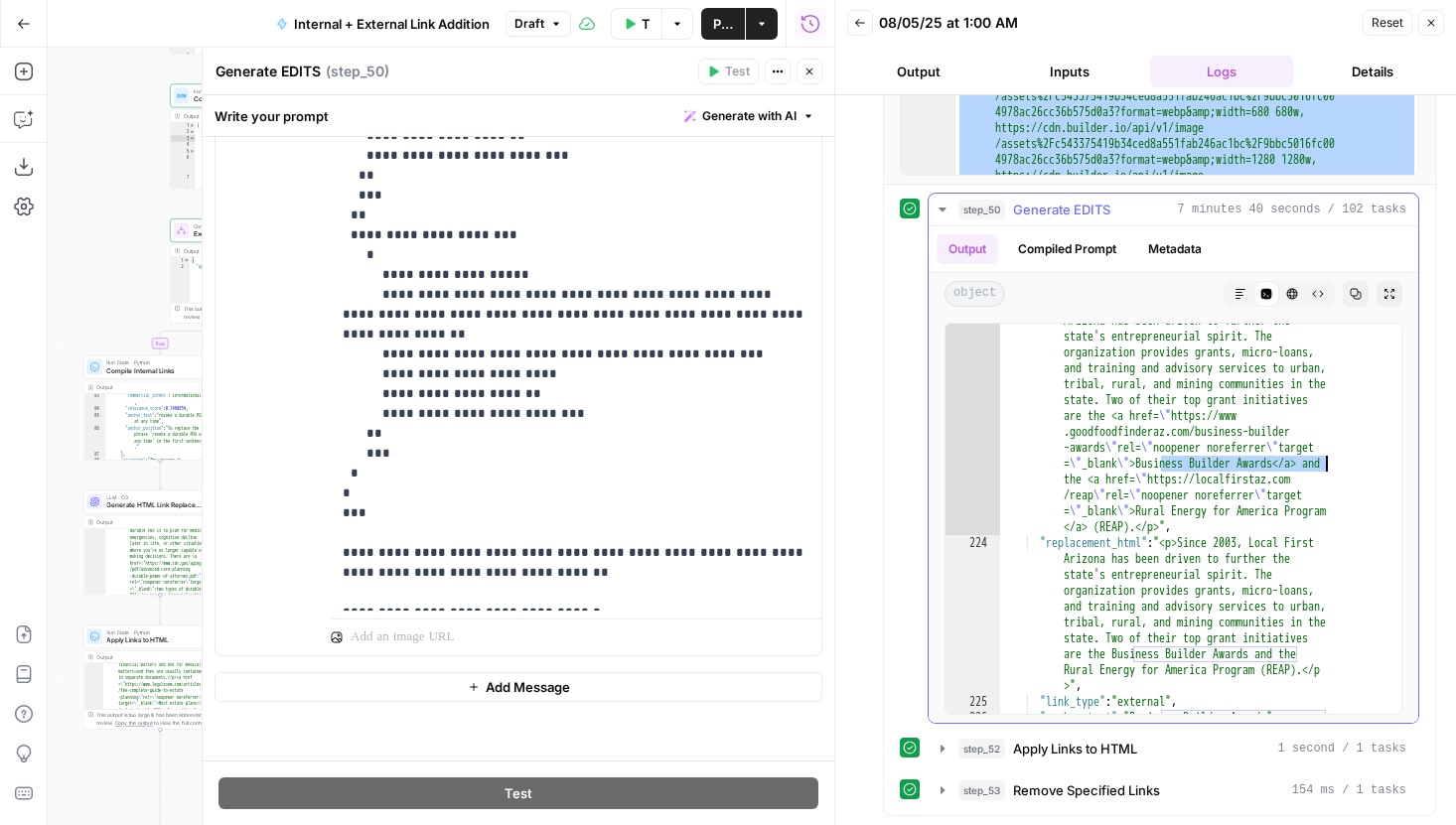 drag, startPoint x: 1163, startPoint y: 465, endPoint x: 1326, endPoint y: 467, distance: 163.01227 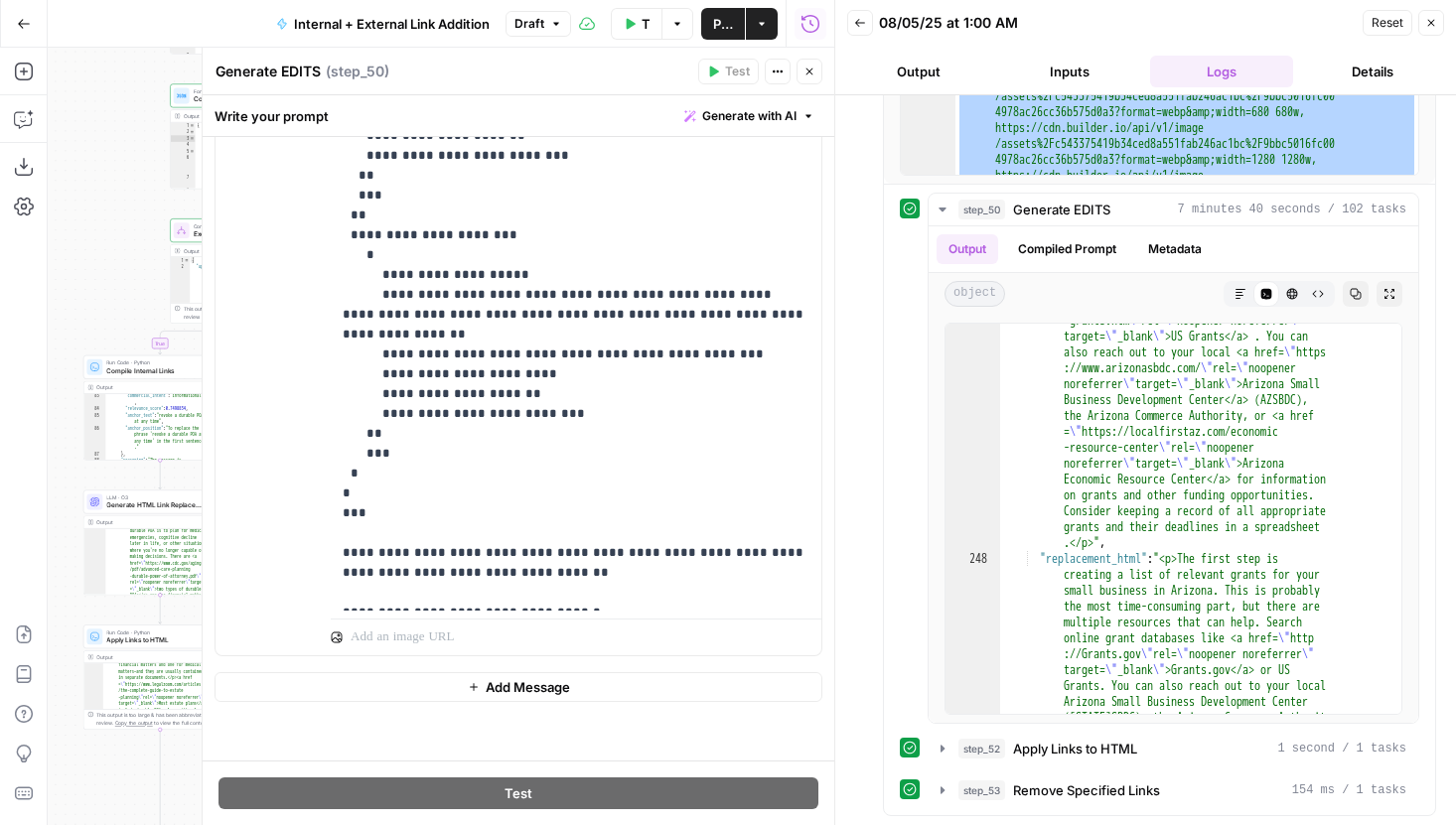 scroll, scrollTop: 13366, scrollLeft: 0, axis: vertical 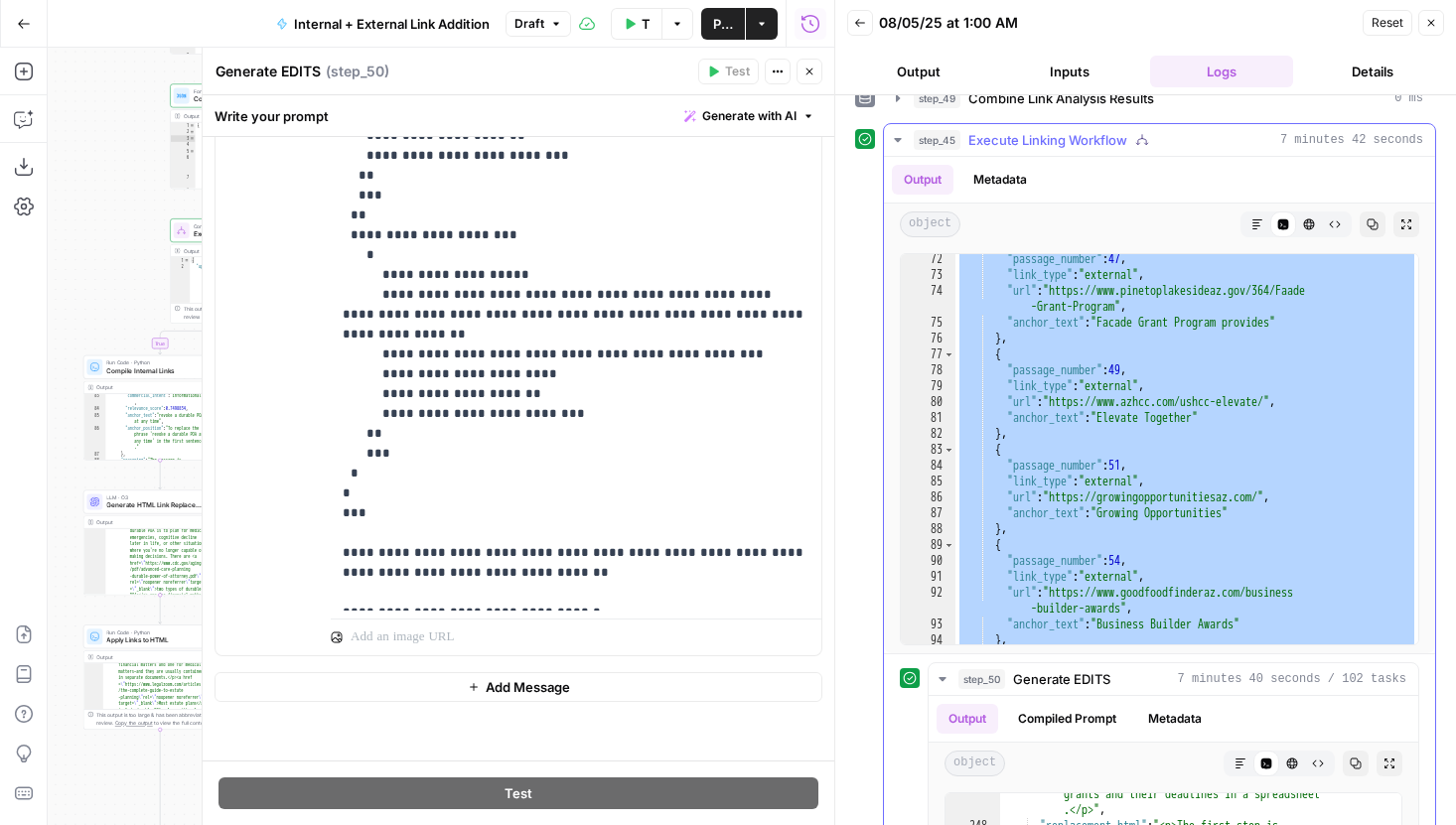 click on ""passage_number" :  47 ,           "link_type" :  "external" ,           "url" :  "https://www.pinetoplakesideaz.gov/364/Faade              -Grant-Program" ,           "anchor_text" :  "Facade Grant Program provides"         } ,         {           "passage_number" :  49 ,           "link_type" :  "external" ,           "url" :  "https://www.azhcc.com/ushcc-elevate/" ,           "anchor_text" :  "Elevate Together"         } ,         {           "passage_number" :  51 ,           "link_type" :  "external" ,           "url" :  "https://growingopportunitiesaz.com/" ,           "anchor_text" :  "Growing Opportunities"         } ,         {           "passage_number" :  54 ,           "link_type" :  "external" ,           "url" :  "https://www.goodfoodfinderaz.com/business              -builder-awards" ,           "anchor_text" :  "Business Builder Awards"         } ,         {" at bounding box center [1187, 462] 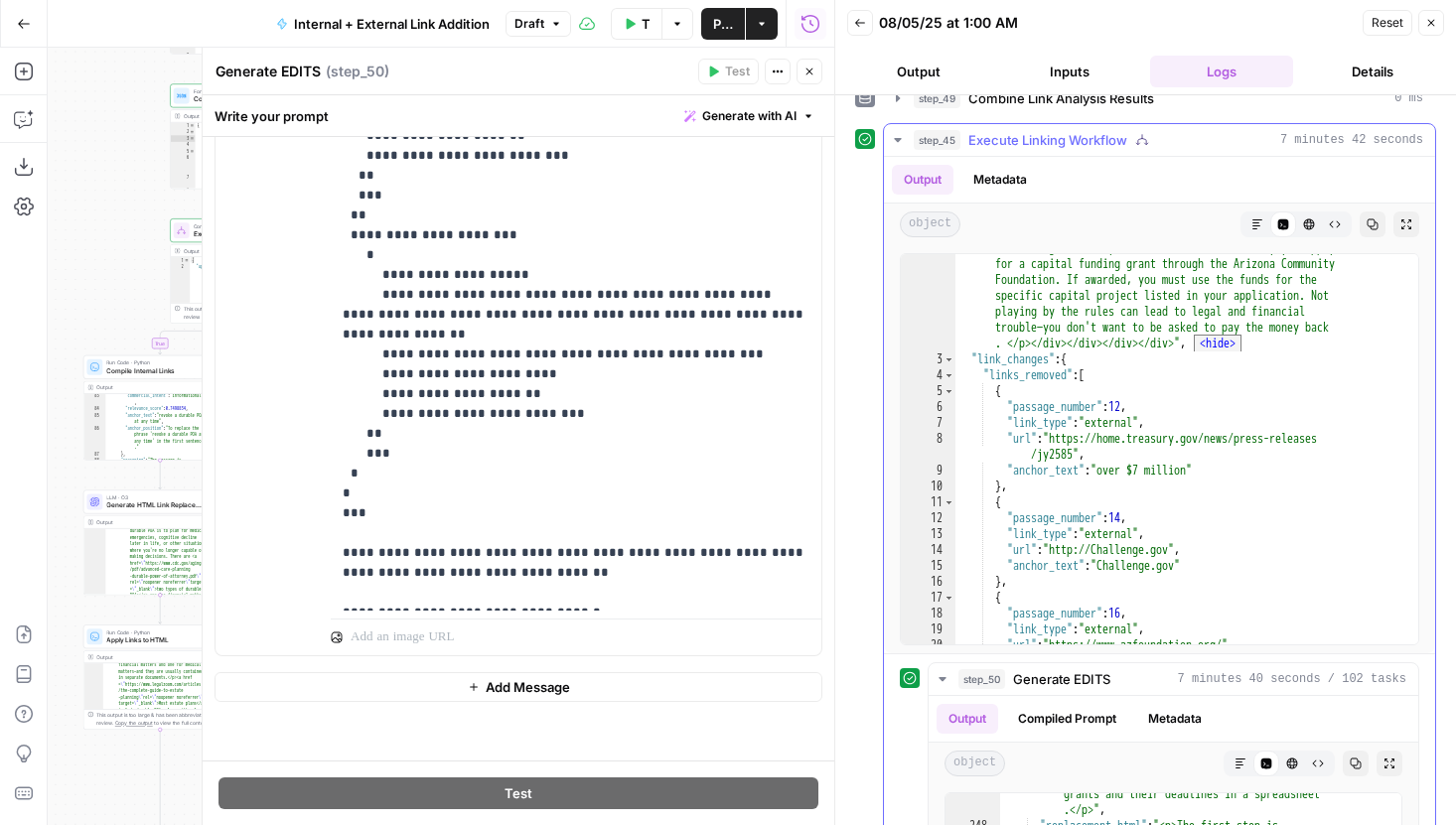 scroll, scrollTop: 6527, scrollLeft: 0, axis: vertical 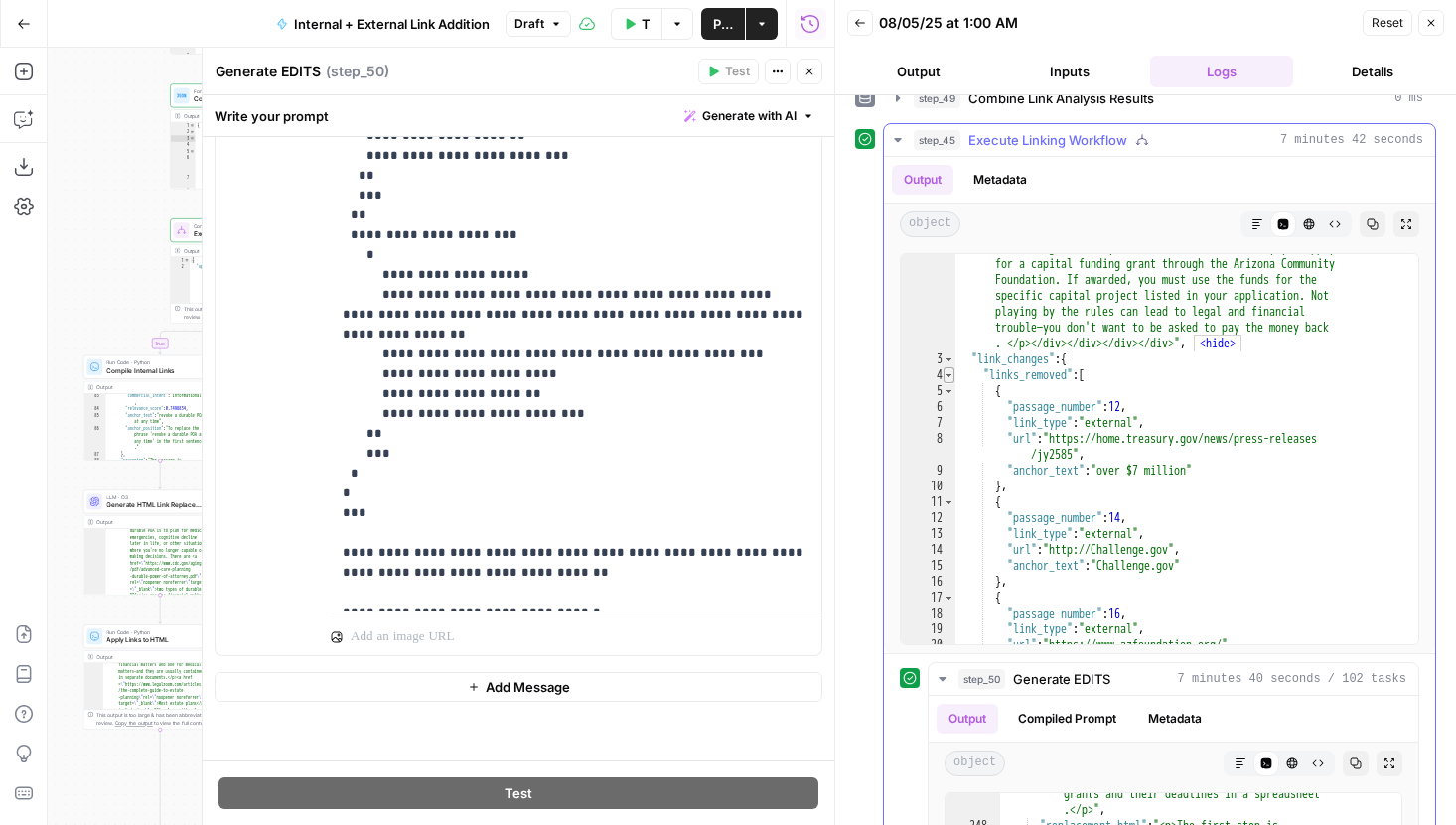 click at bounding box center (948, 375) 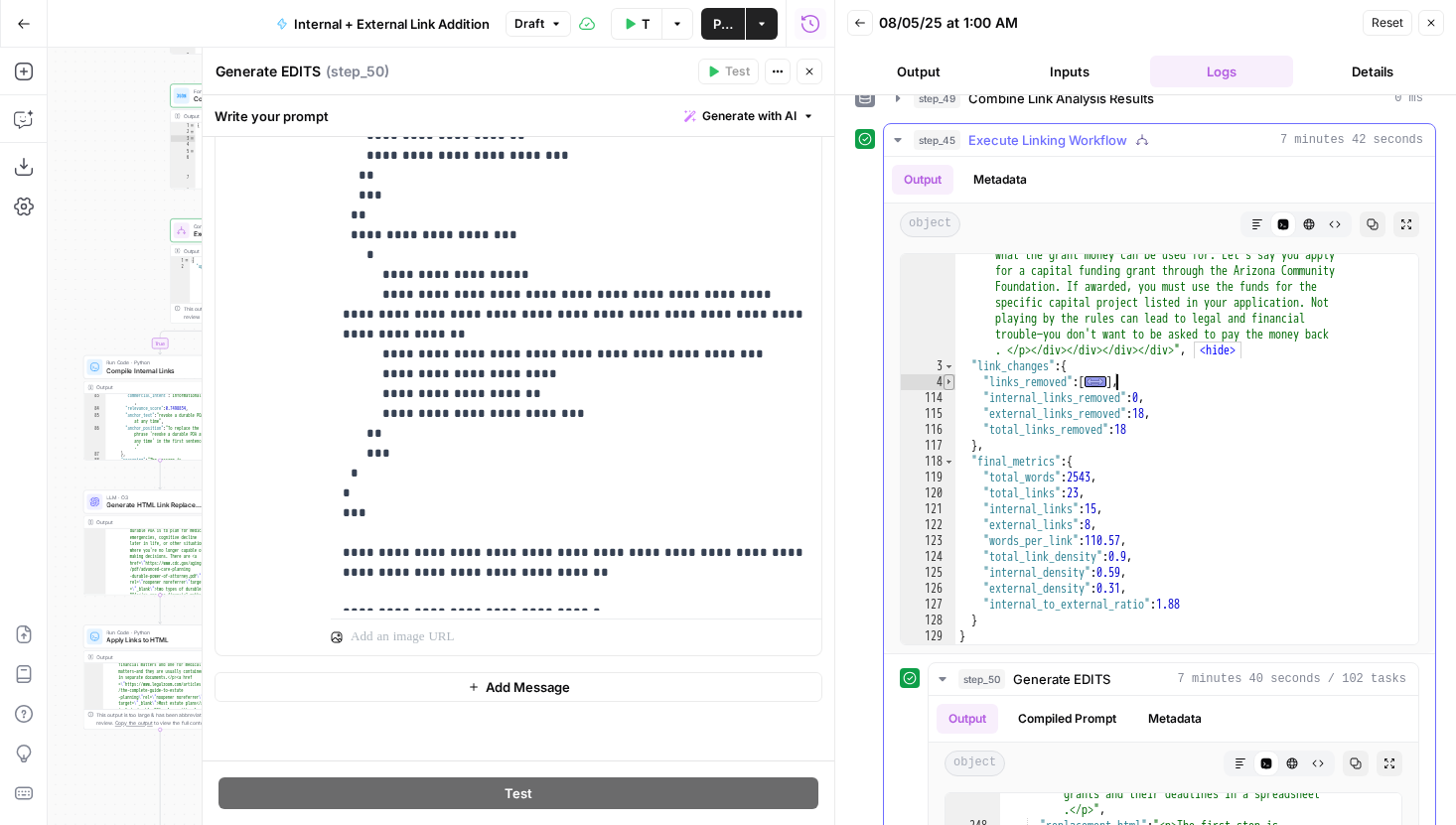 scroll, scrollTop: 6520, scrollLeft: 0, axis: vertical 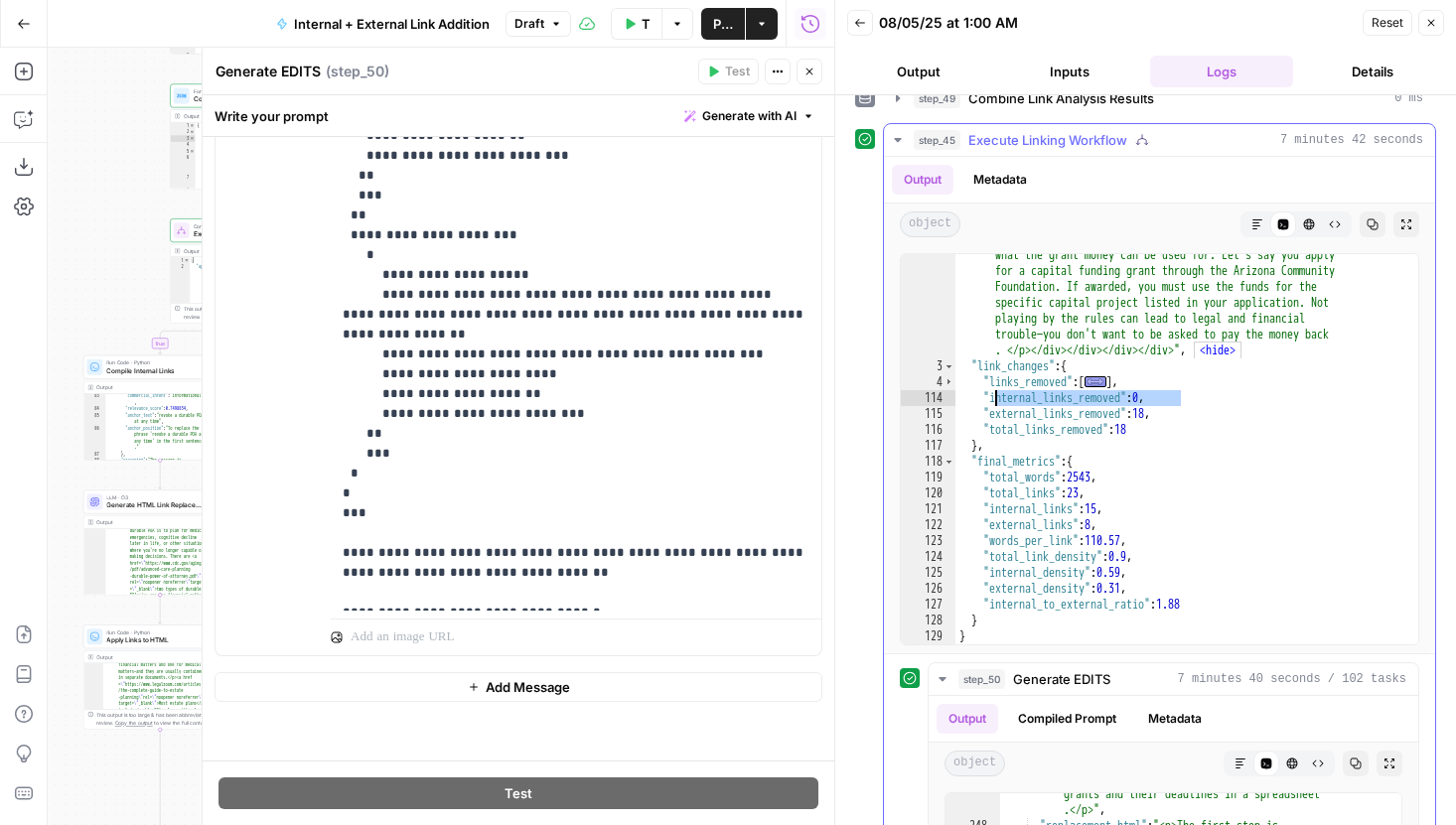 drag, startPoint x: 1182, startPoint y: 398, endPoint x: 988, endPoint y: 404, distance: 194.09276 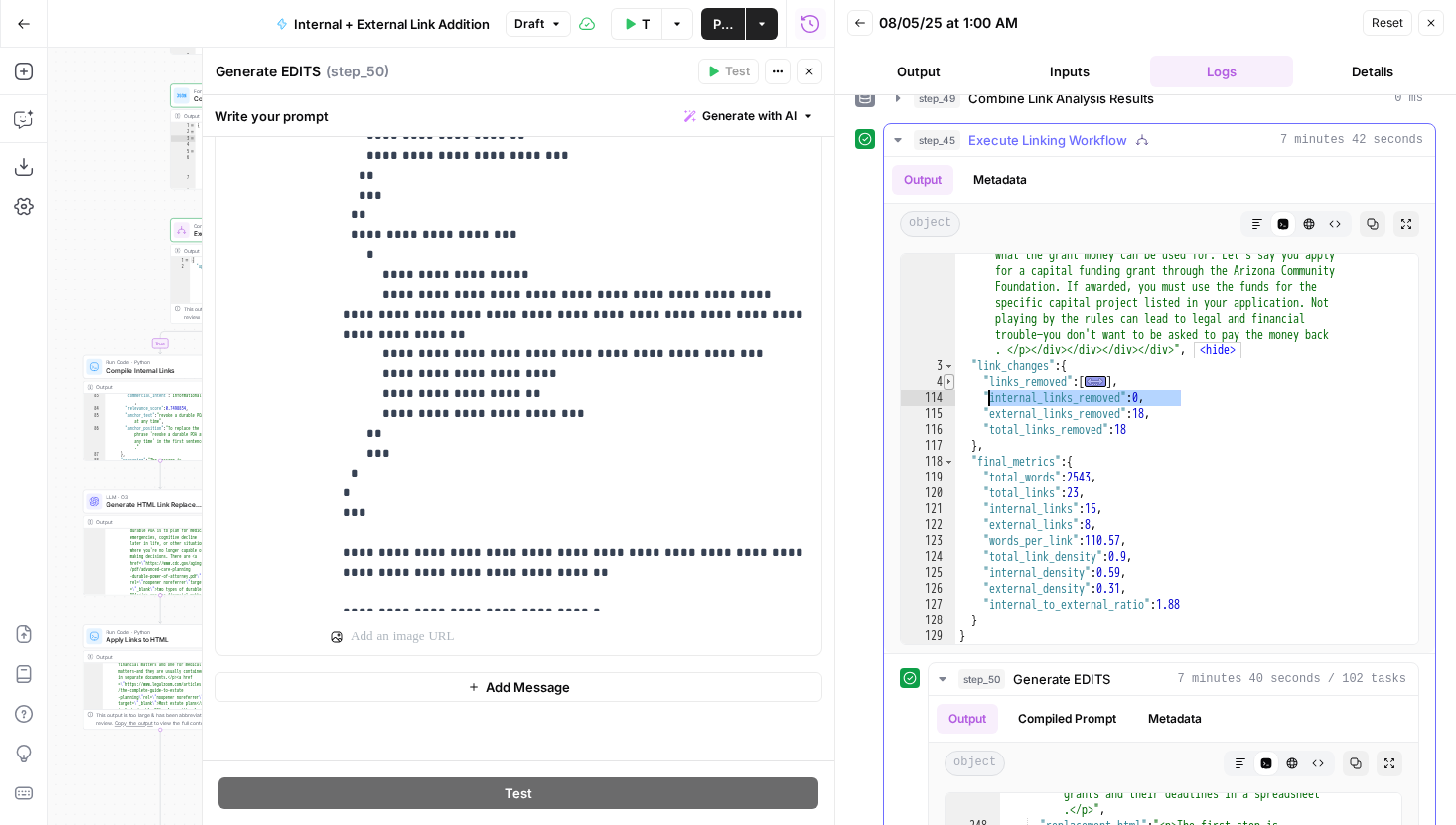 click at bounding box center [948, 382] 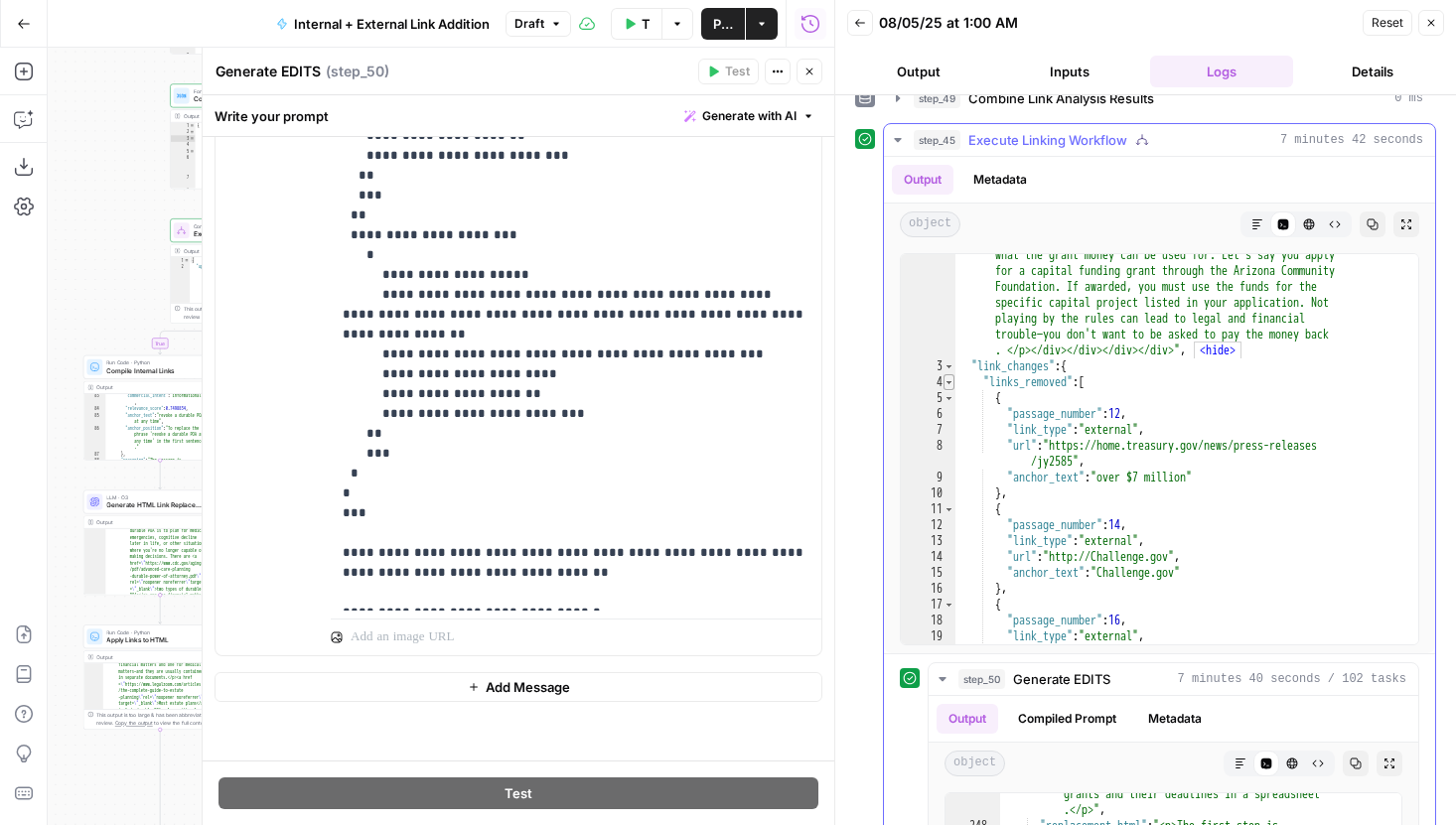 click at bounding box center [948, 382] 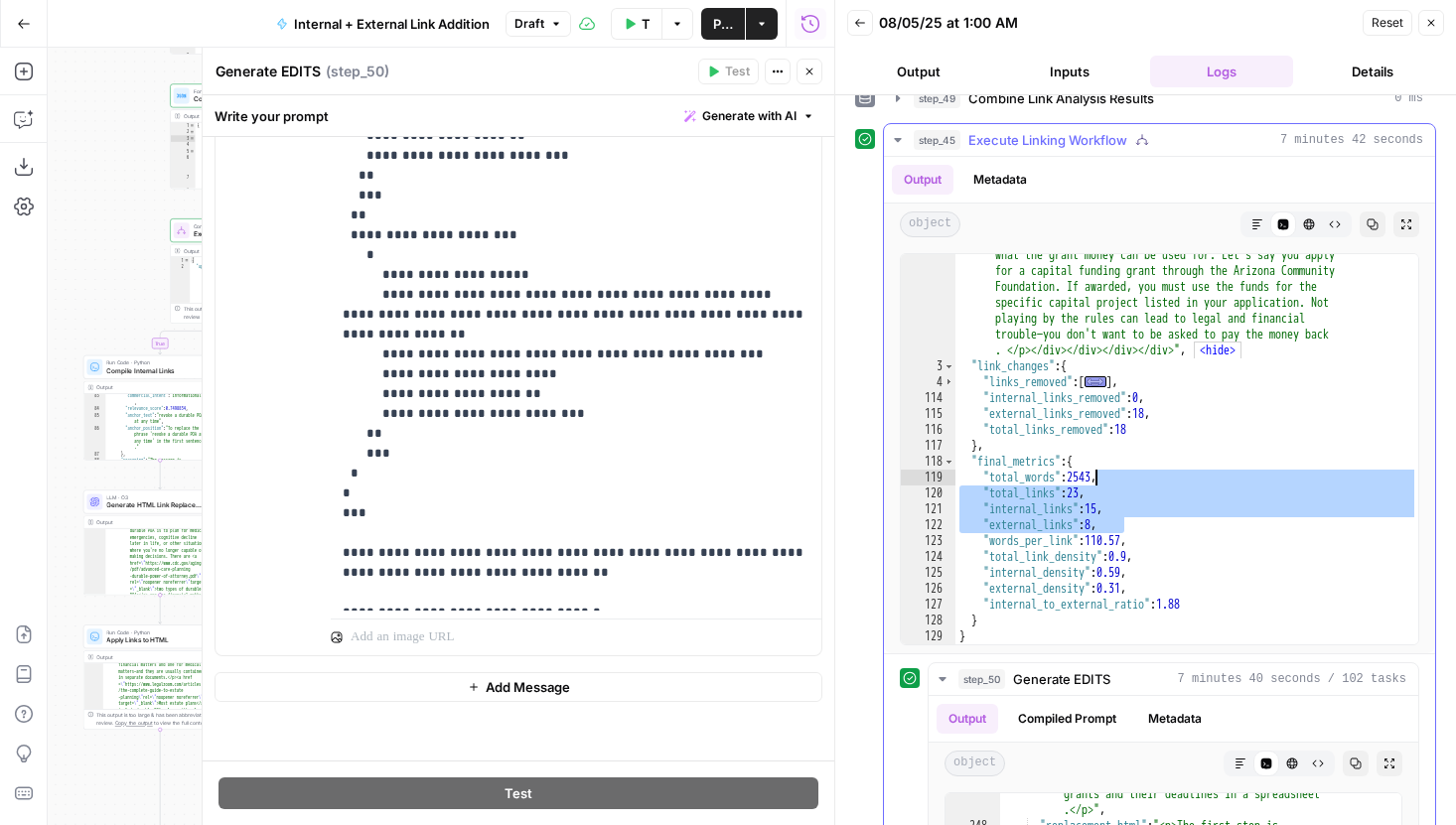 drag, startPoint x: 1123, startPoint y: 523, endPoint x: 1096, endPoint y: 481, distance: 49.92995 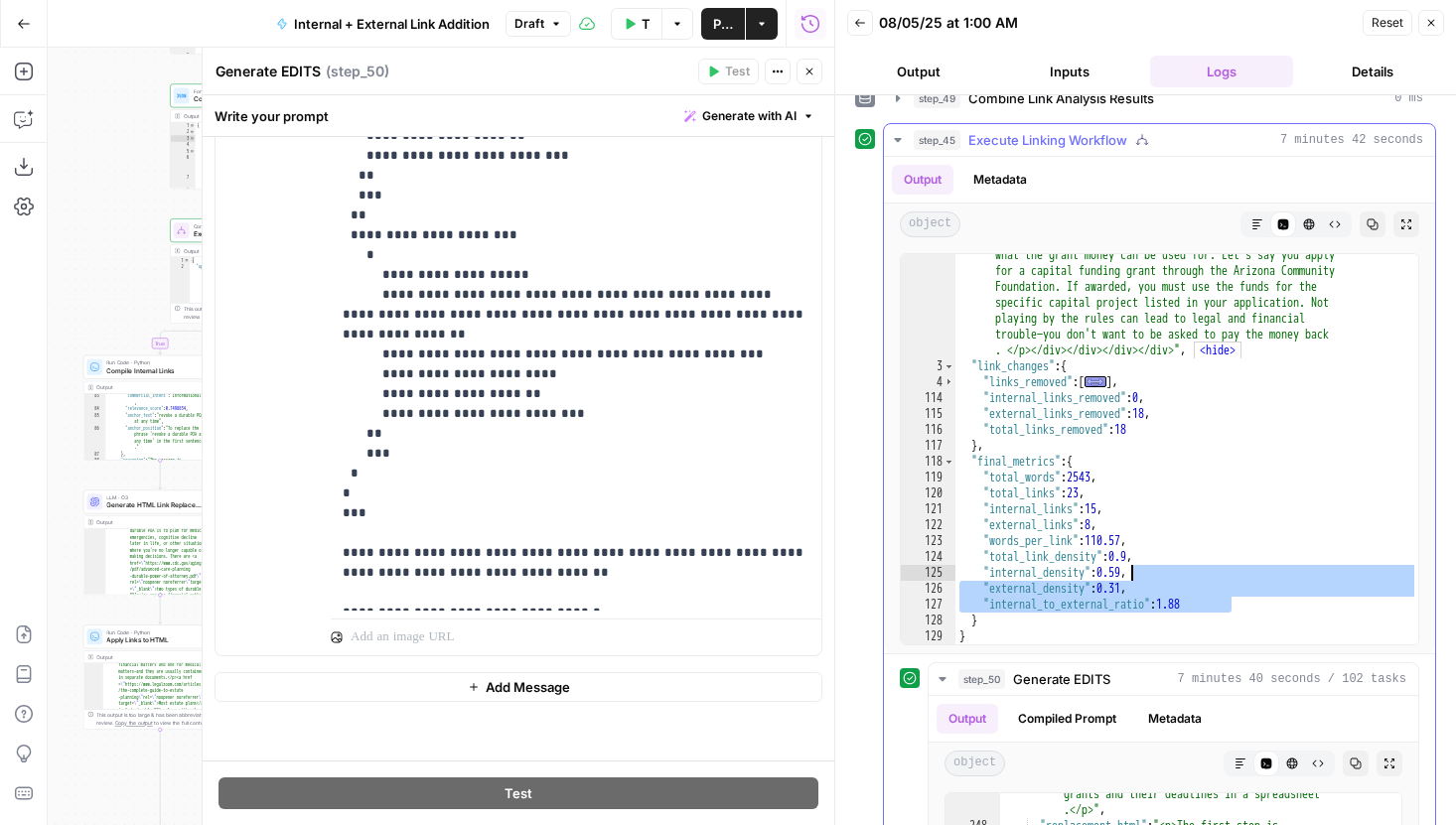 drag, startPoint x: 1243, startPoint y: 607, endPoint x: 1129, endPoint y: 572, distance: 119.25183 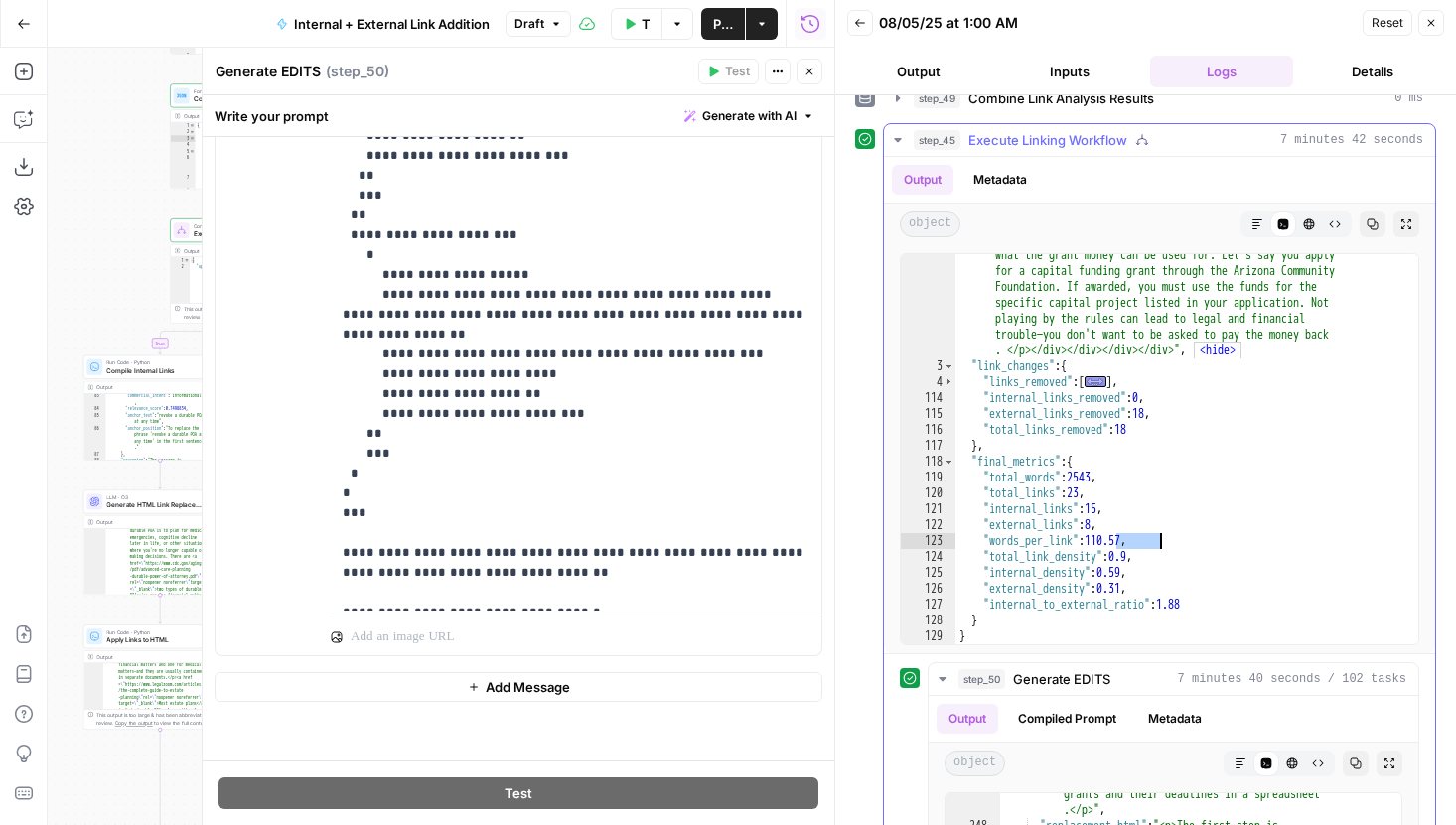 drag, startPoint x: 1117, startPoint y: 539, endPoint x: 1157, endPoint y: 544, distance: 40.311289 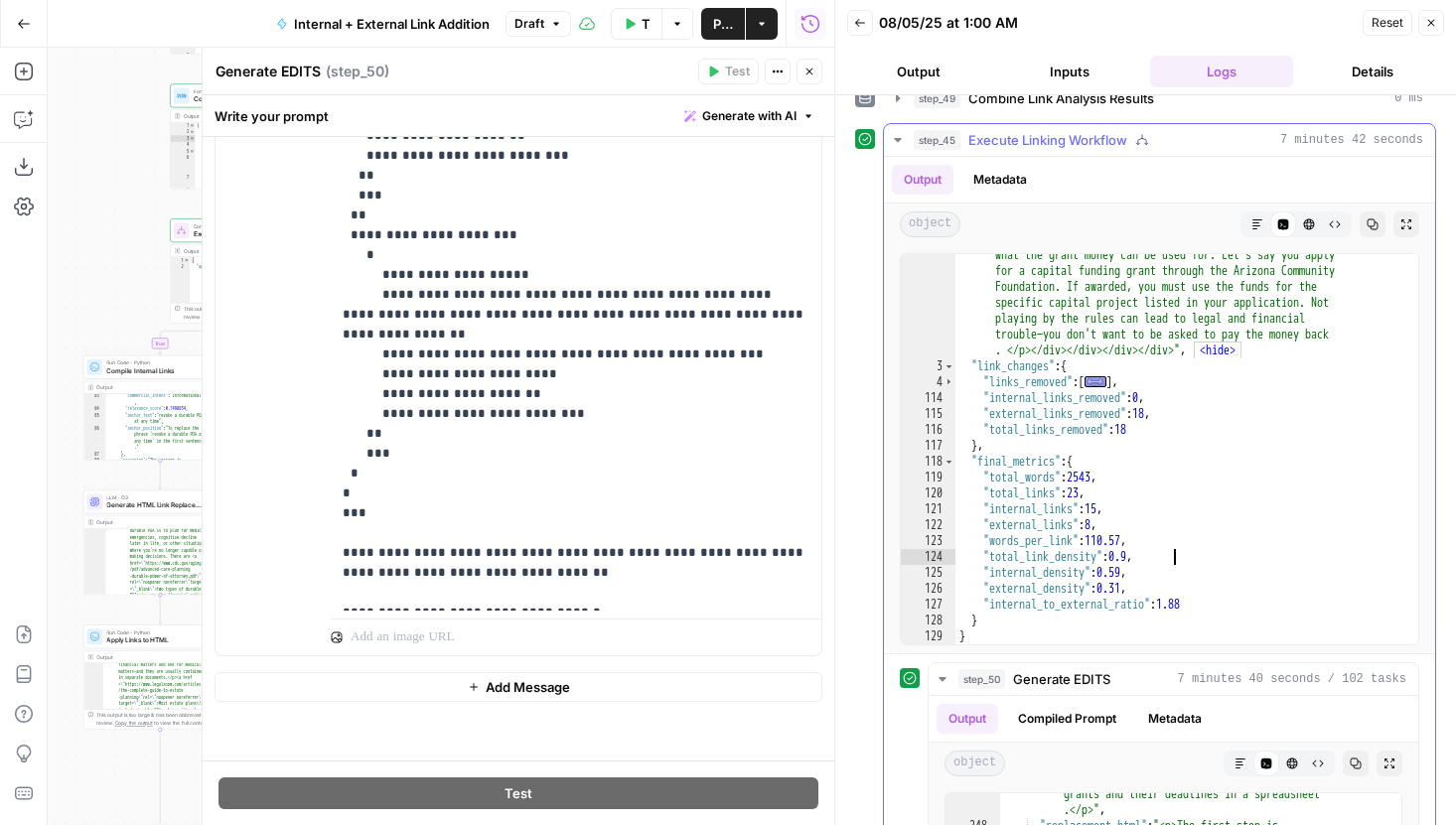 click on "</p><p>Luckily, the Grand Canyon State offers various <a  >[STATE] small businesses</a> and across the U        .S., securing funding is one of the most critical factors         to their long-term success and growth opportunities.</p        ><p>Luckily, the Grand Canyon State offers various <a  >[STATE] small businesses</a>" at bounding box center [1187, -2743] 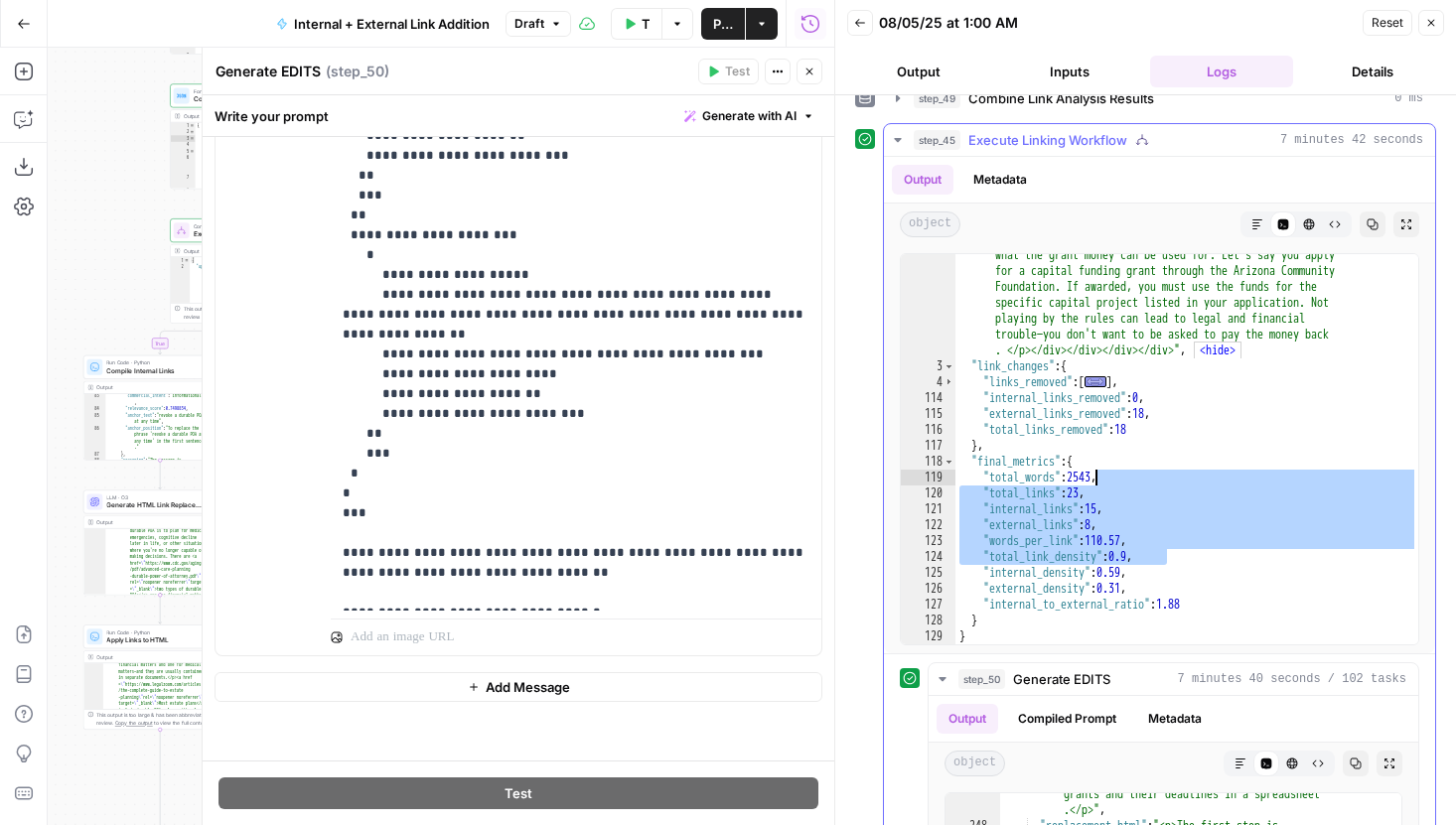 drag, startPoint x: 1168, startPoint y: 558, endPoint x: 1097, endPoint y: 481, distance: 104.73777 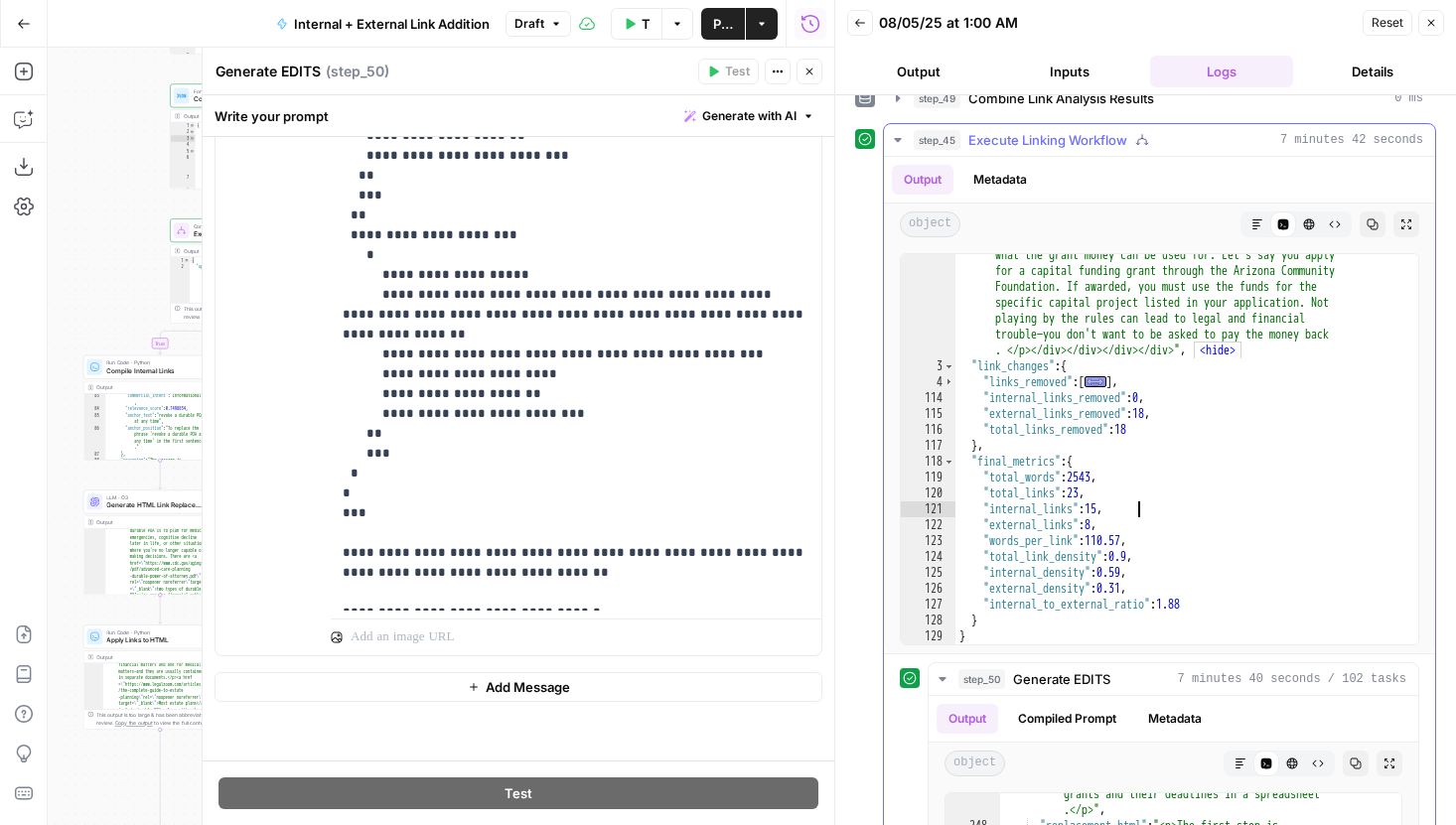 click on "</p><p>Luckily, the Grand Canyon State offers various <a  >[STATE] small businesses</a> and across the U        .S., securing funding is one of the most critical factors         to their long-term success and growth opportunities.</p        ><p>Luckily, the Grand Canyon State offers various <a  >[STATE] small businesses</a>" at bounding box center (1187, -2743) 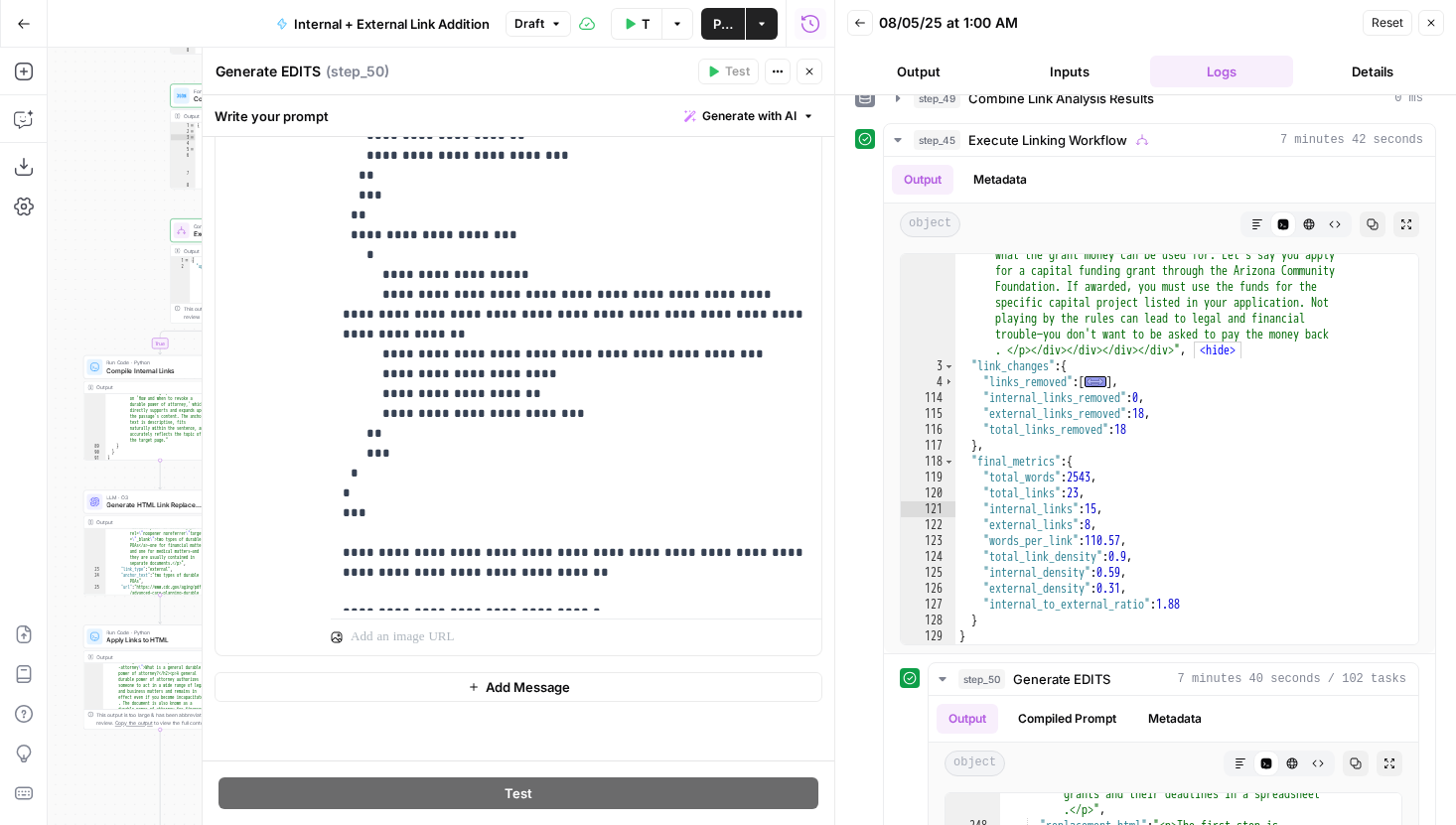 scroll, scrollTop: 455, scrollLeft: 0, axis: vertical 